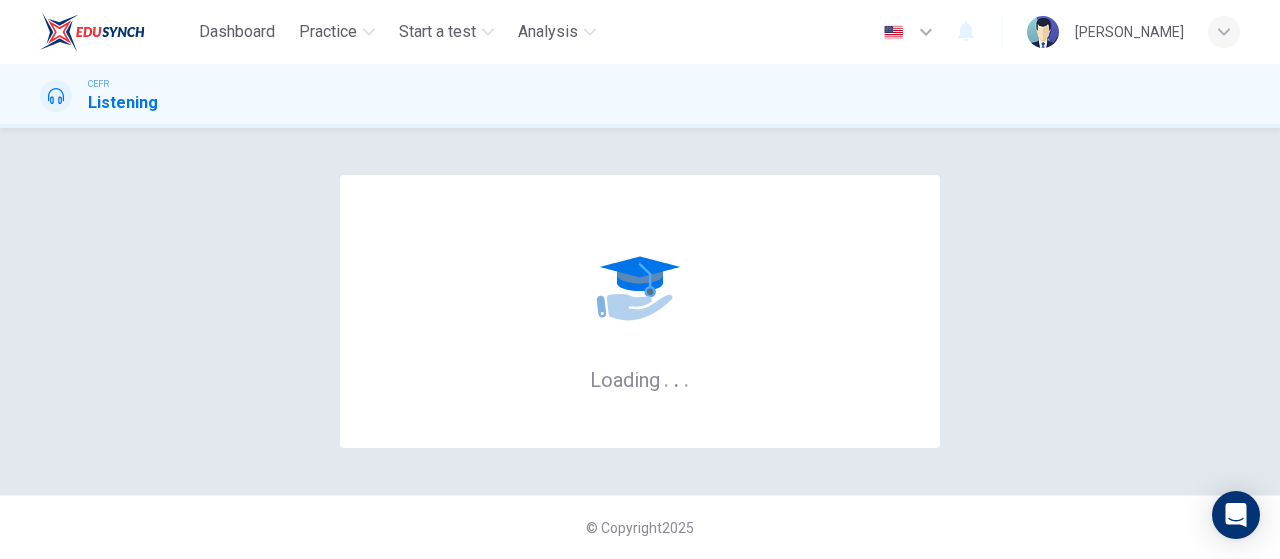 scroll, scrollTop: 0, scrollLeft: 0, axis: both 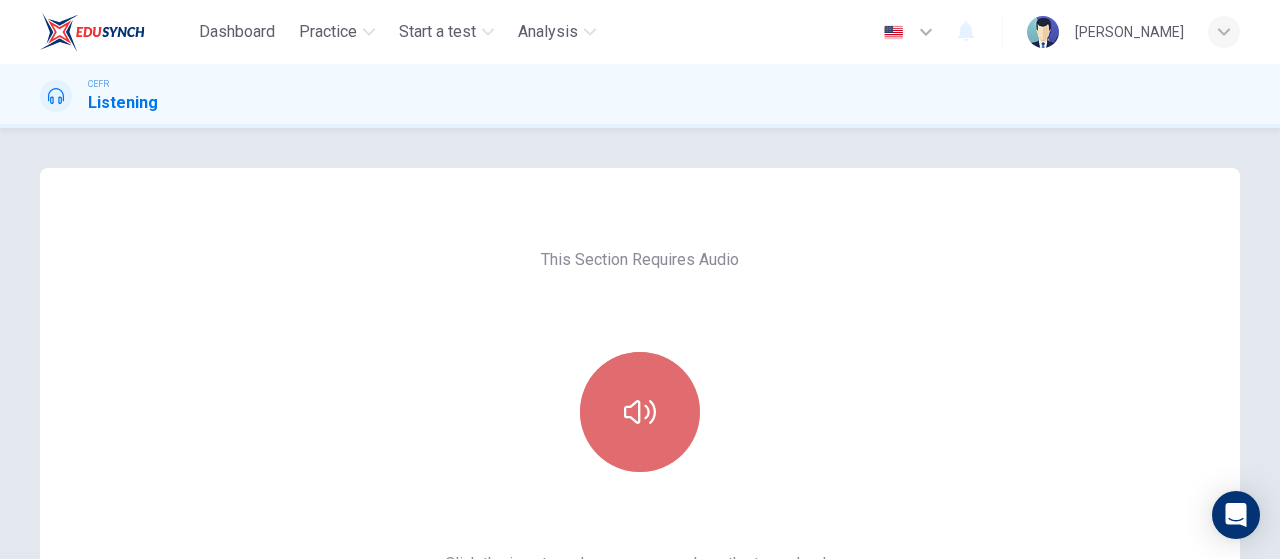 click at bounding box center (640, 412) 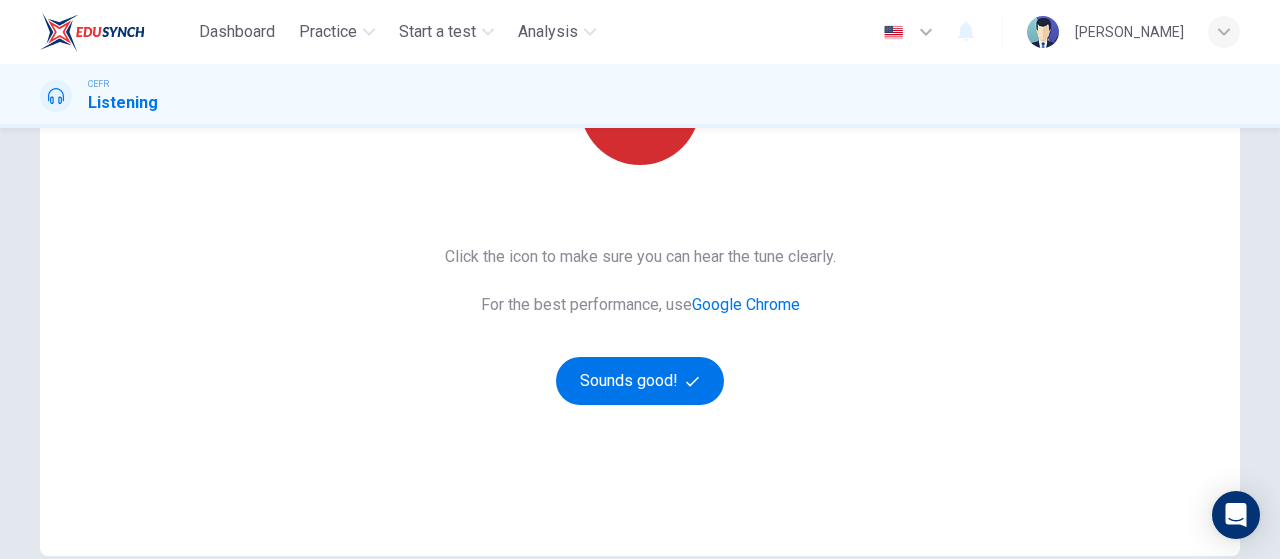 scroll, scrollTop: 408, scrollLeft: 0, axis: vertical 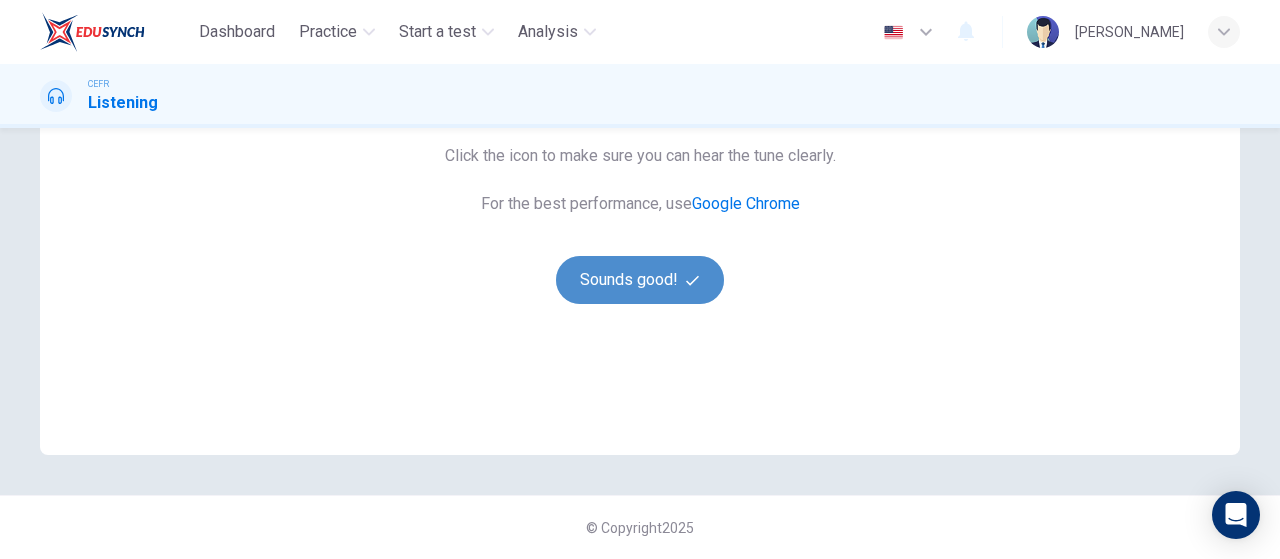 click on "Sounds good!" at bounding box center [640, 280] 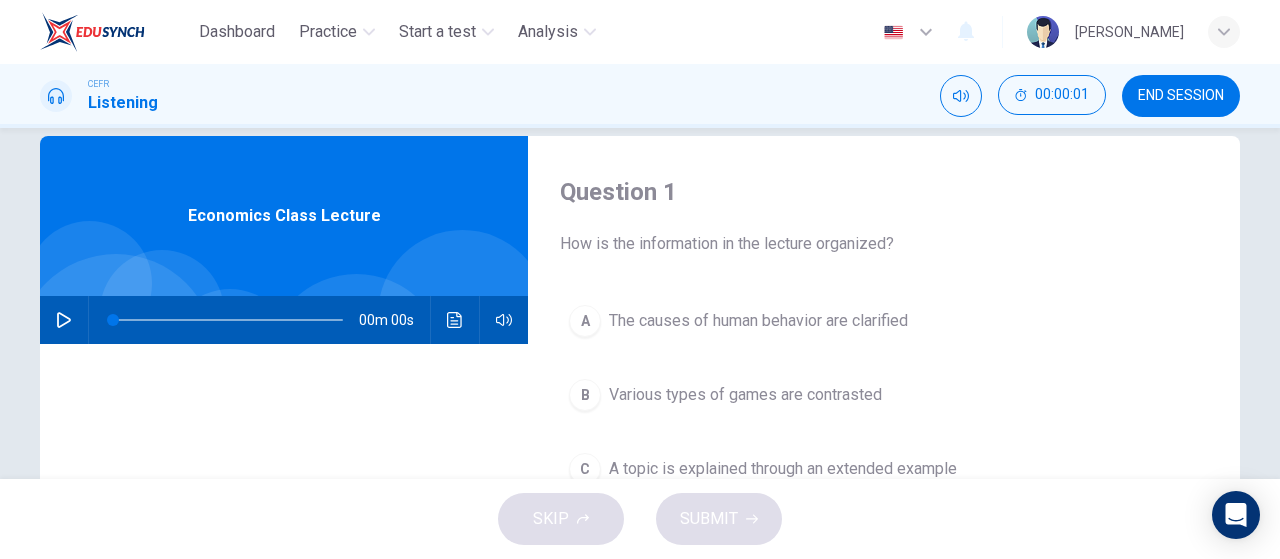 scroll, scrollTop: 0, scrollLeft: 0, axis: both 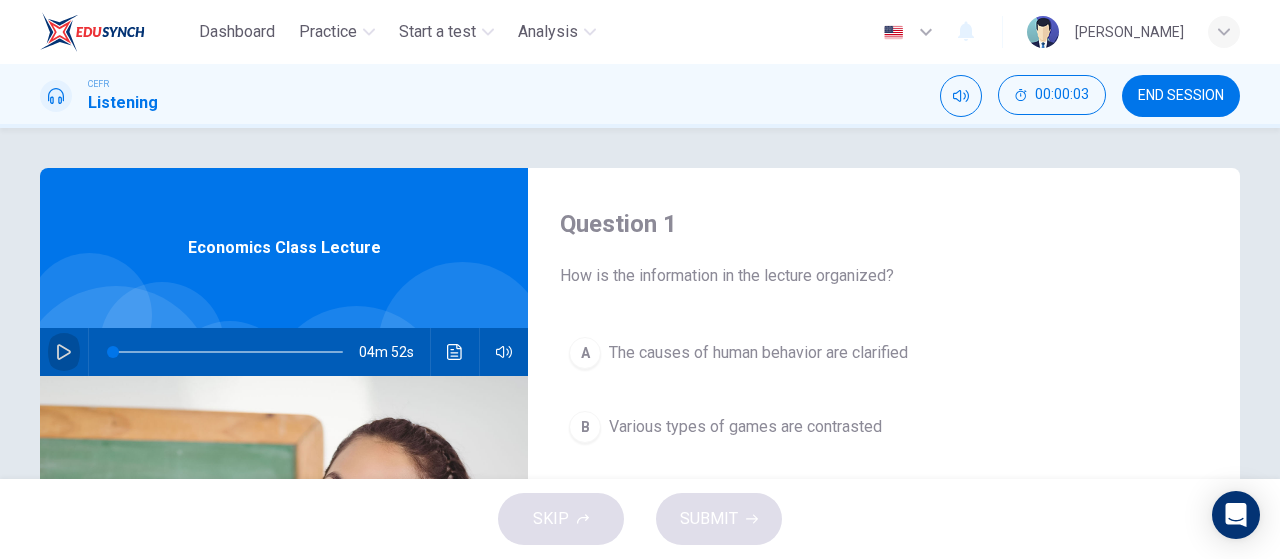 click 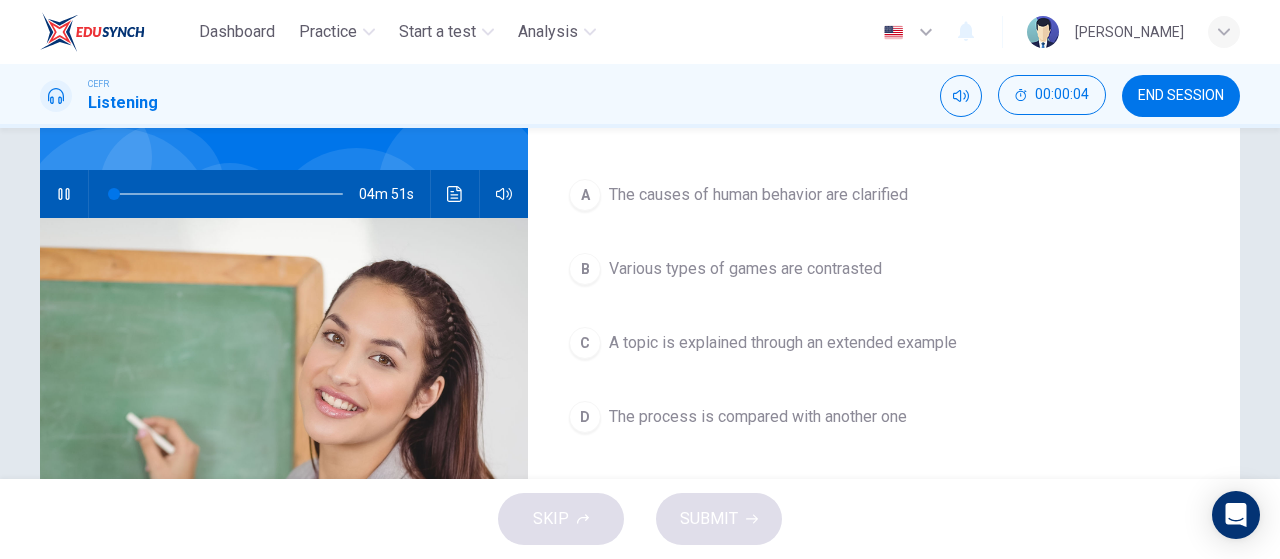 scroll, scrollTop: 160, scrollLeft: 0, axis: vertical 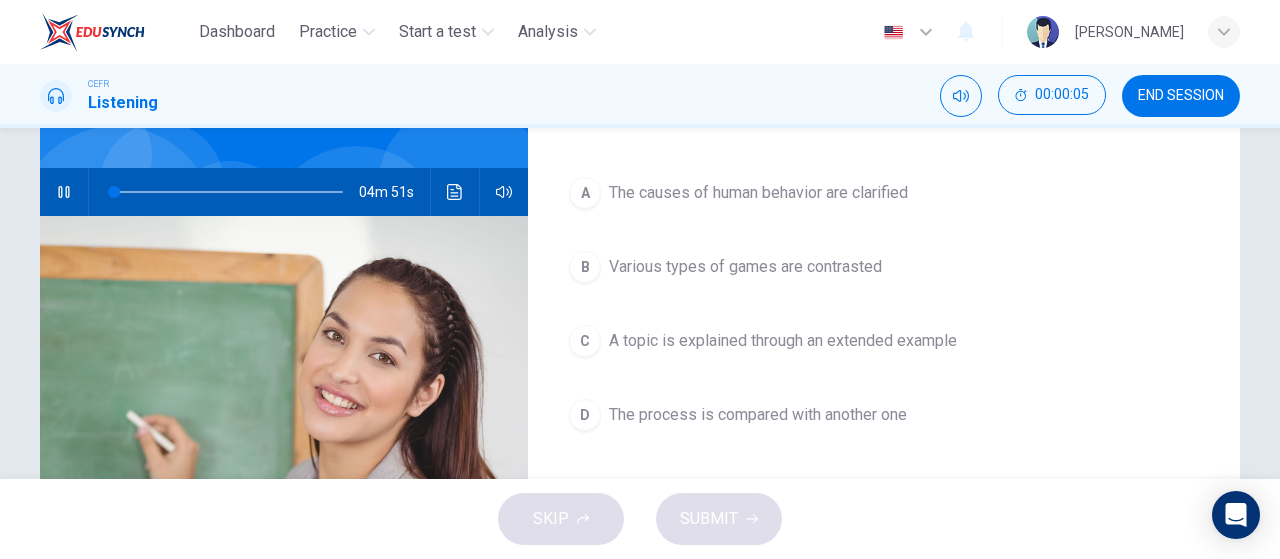 type on "1" 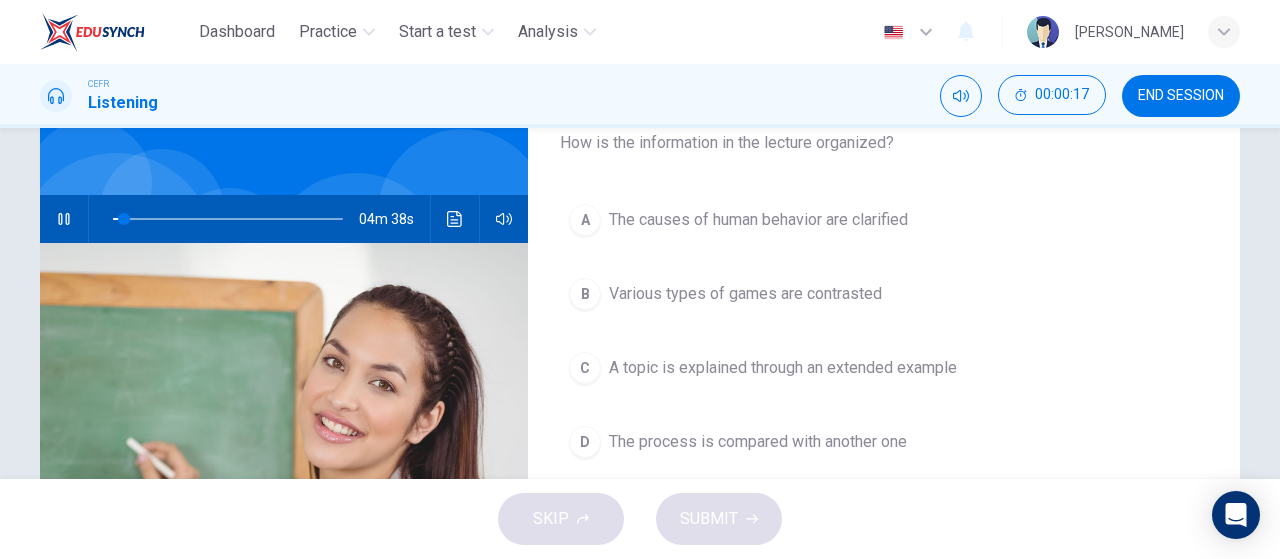 scroll, scrollTop: 127, scrollLeft: 0, axis: vertical 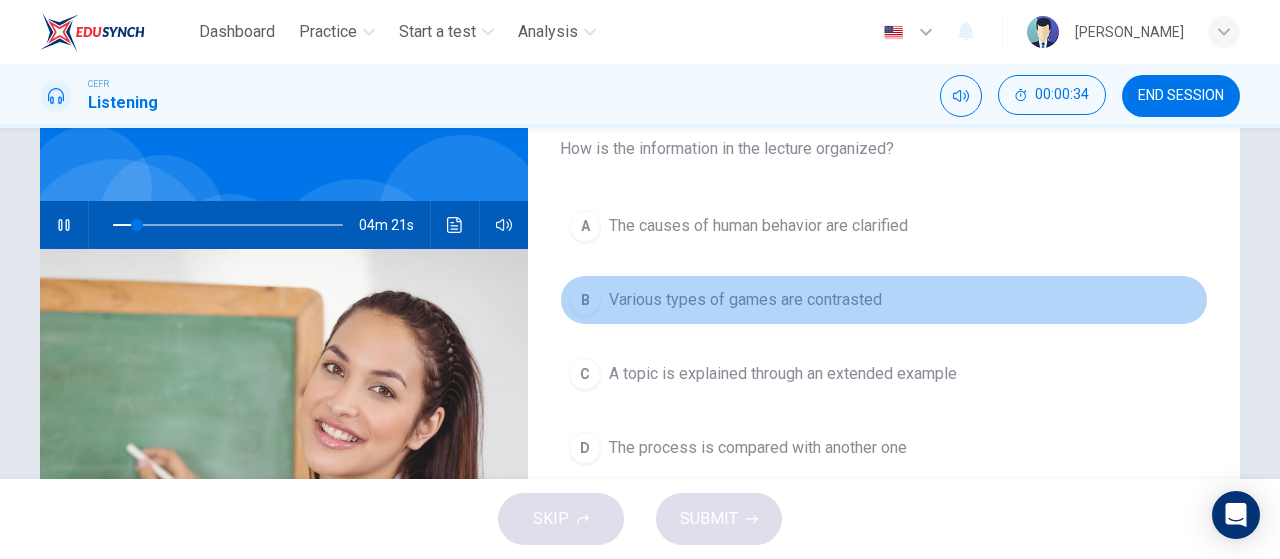 click on "Various types of games are contrasted" at bounding box center [745, 300] 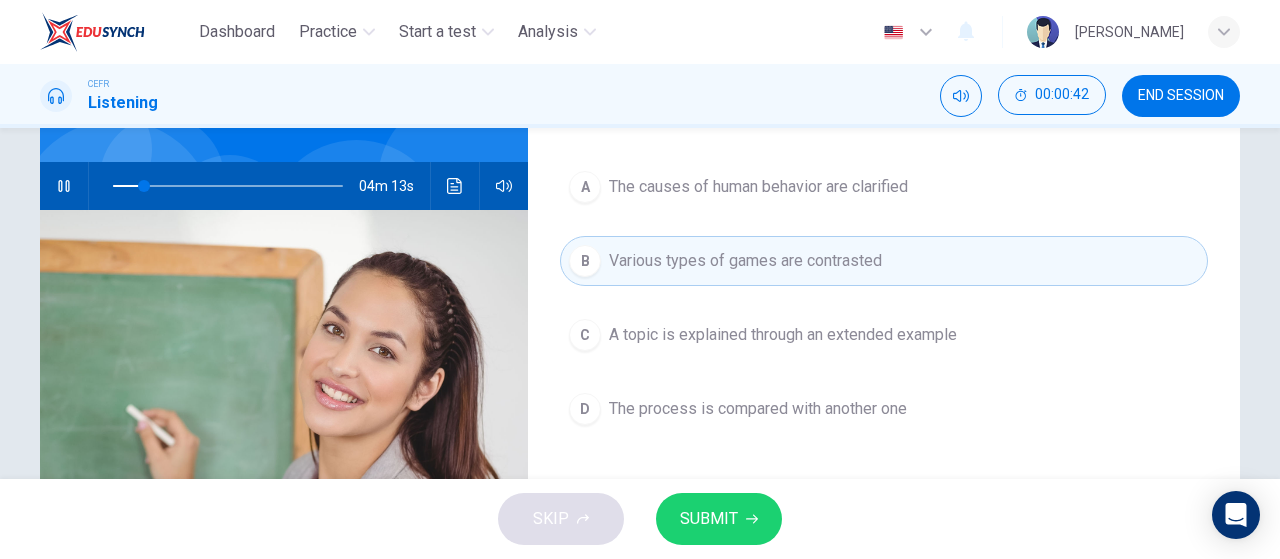 scroll, scrollTop: 164, scrollLeft: 0, axis: vertical 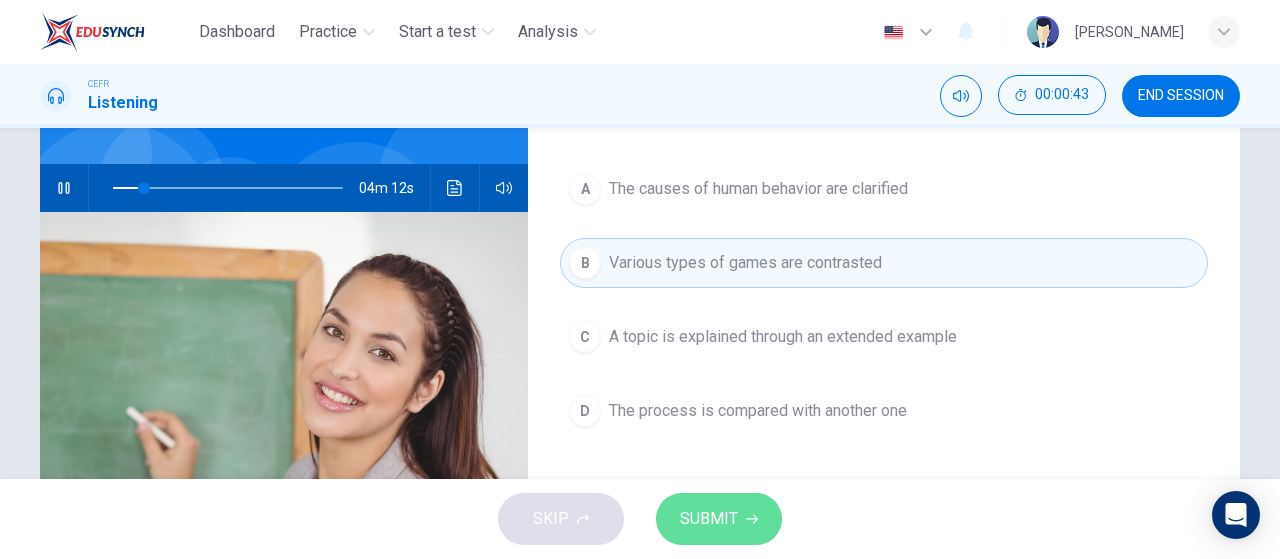 click on "SUBMIT" at bounding box center (709, 519) 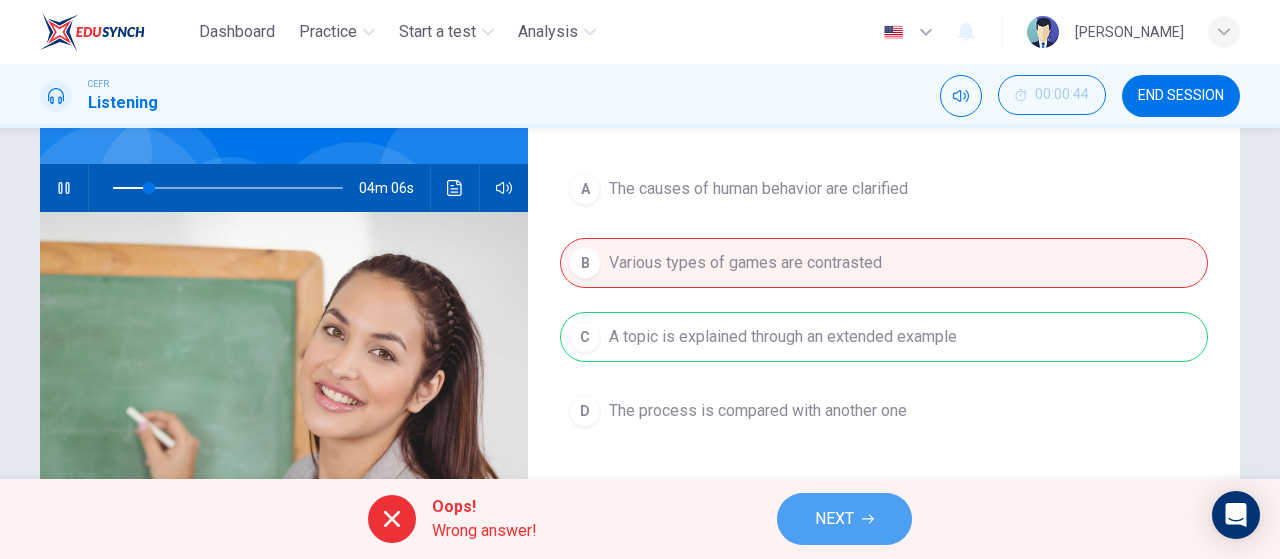 click on "NEXT" at bounding box center (834, 519) 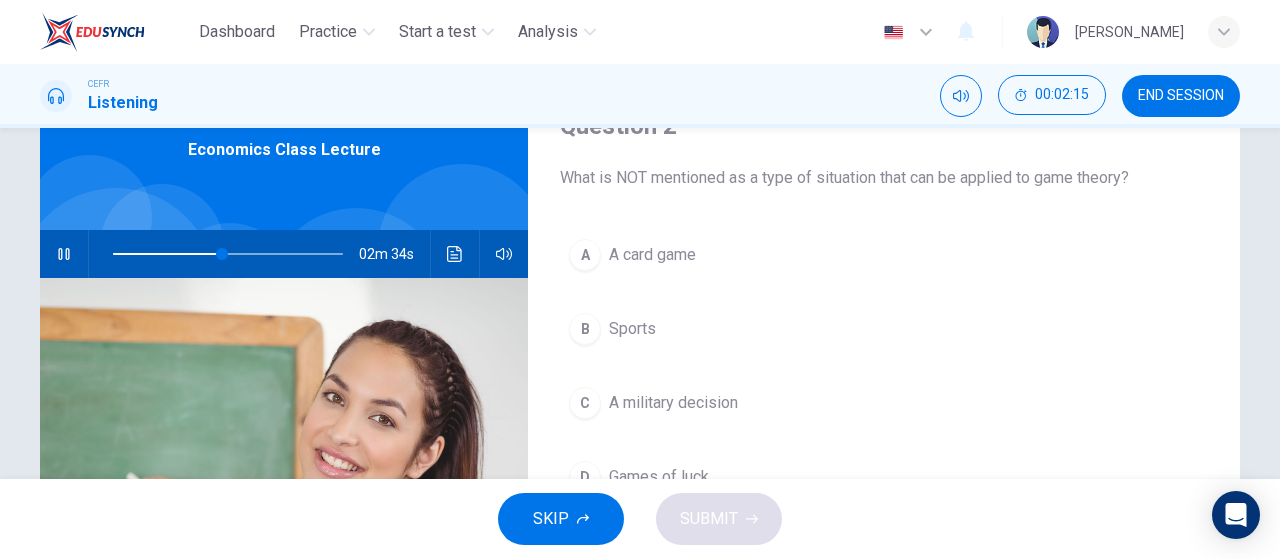 scroll, scrollTop: 92, scrollLeft: 0, axis: vertical 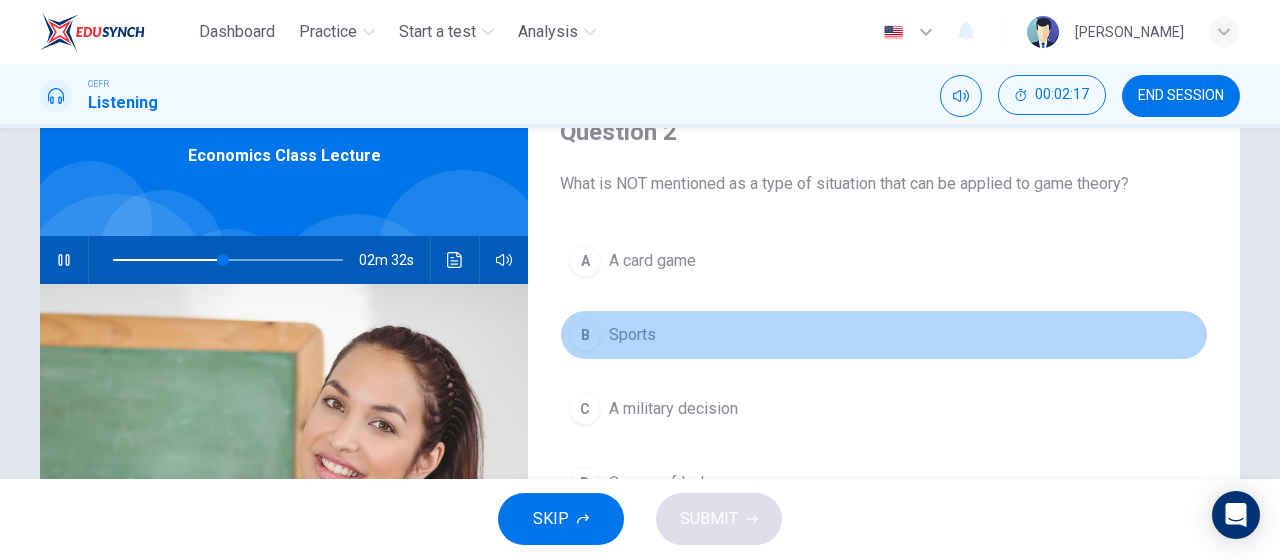 click on "Sports" at bounding box center (632, 335) 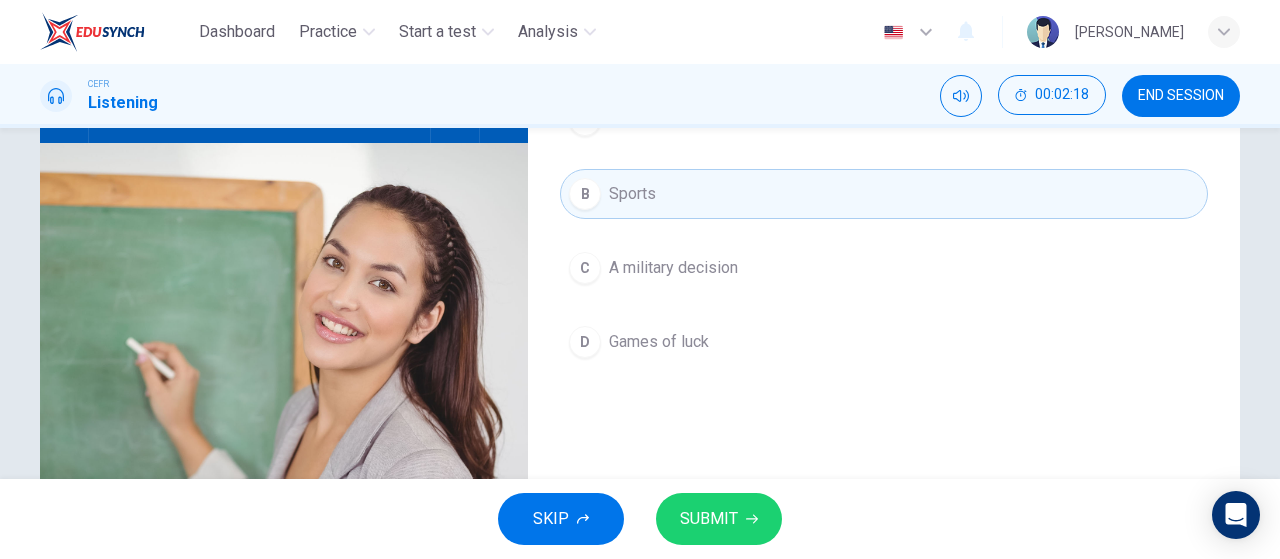 scroll, scrollTop: 234, scrollLeft: 0, axis: vertical 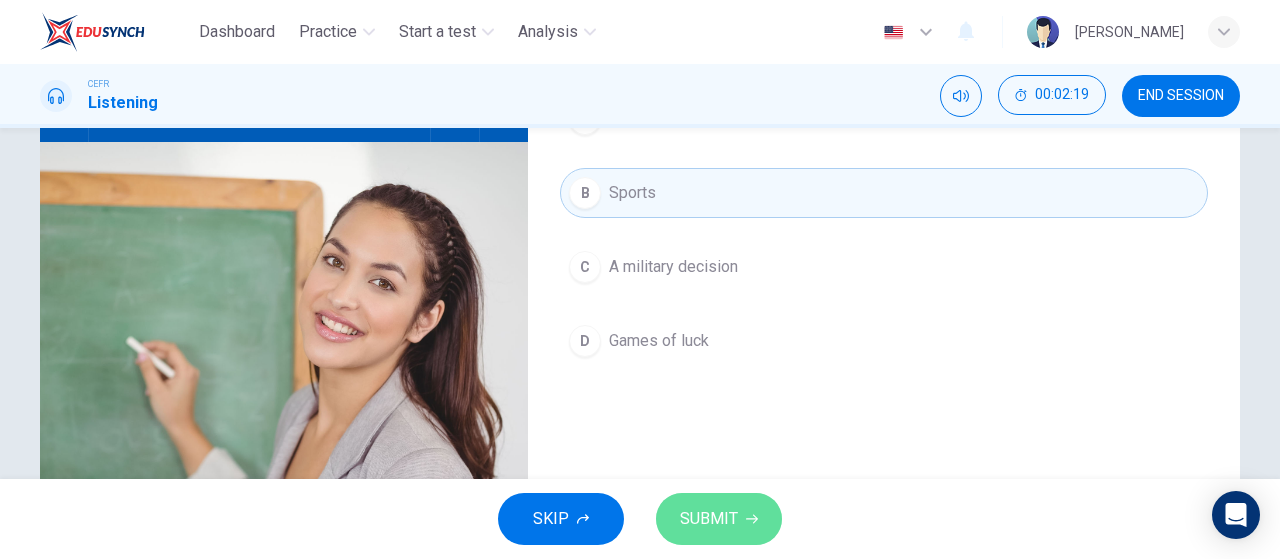 click on "SUBMIT" at bounding box center [709, 519] 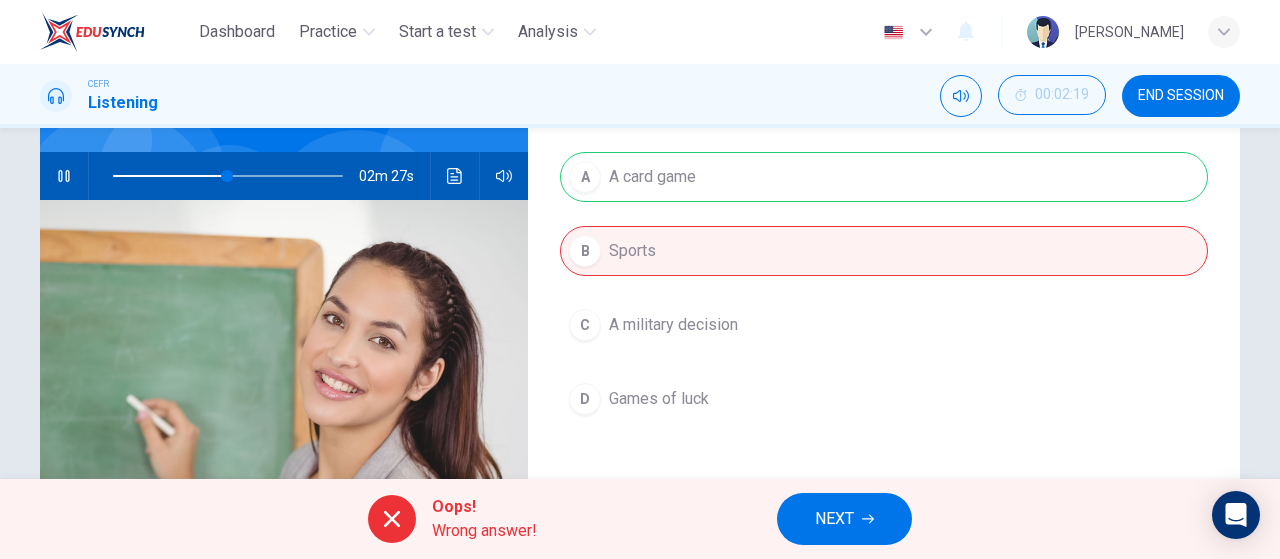scroll, scrollTop: 167, scrollLeft: 0, axis: vertical 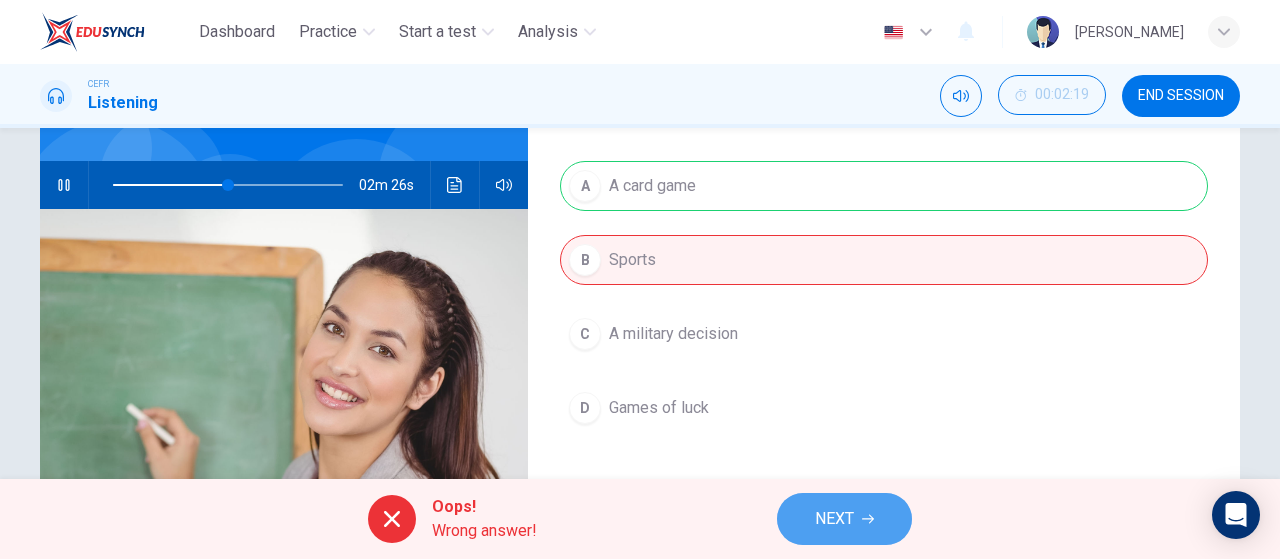 click on "NEXT" at bounding box center [834, 519] 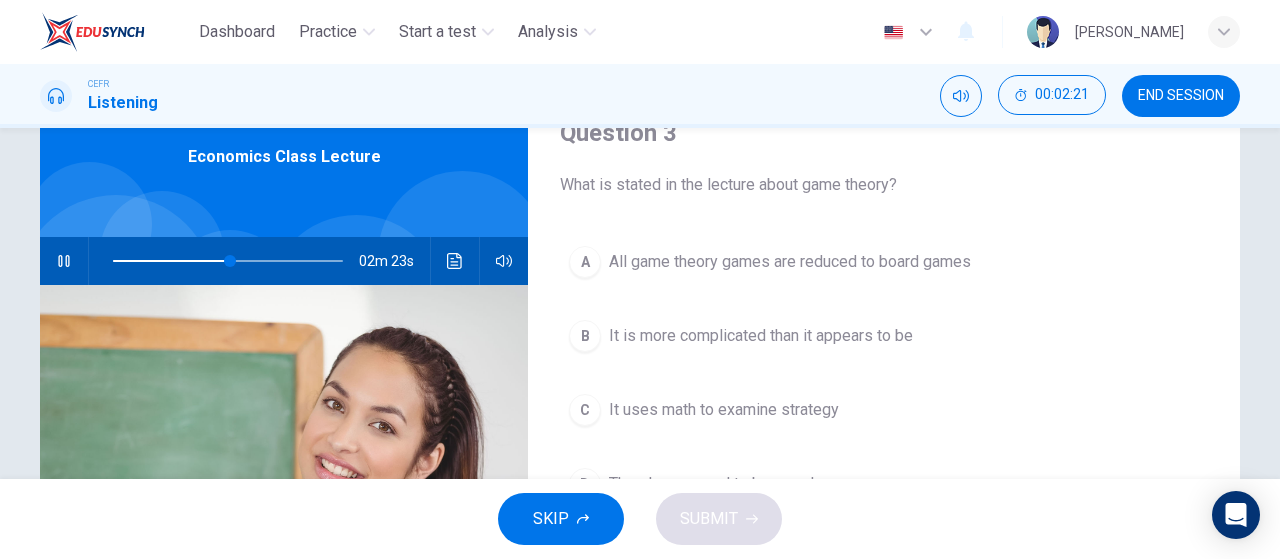 scroll, scrollTop: 121, scrollLeft: 0, axis: vertical 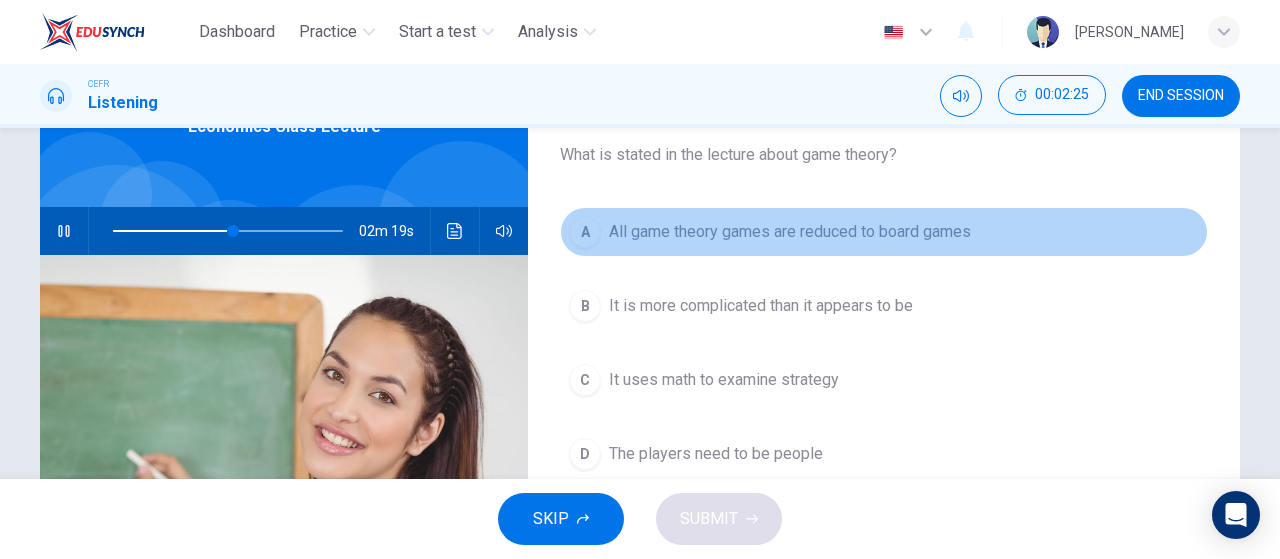 click on "All game theory games are reduced to board games" at bounding box center (790, 232) 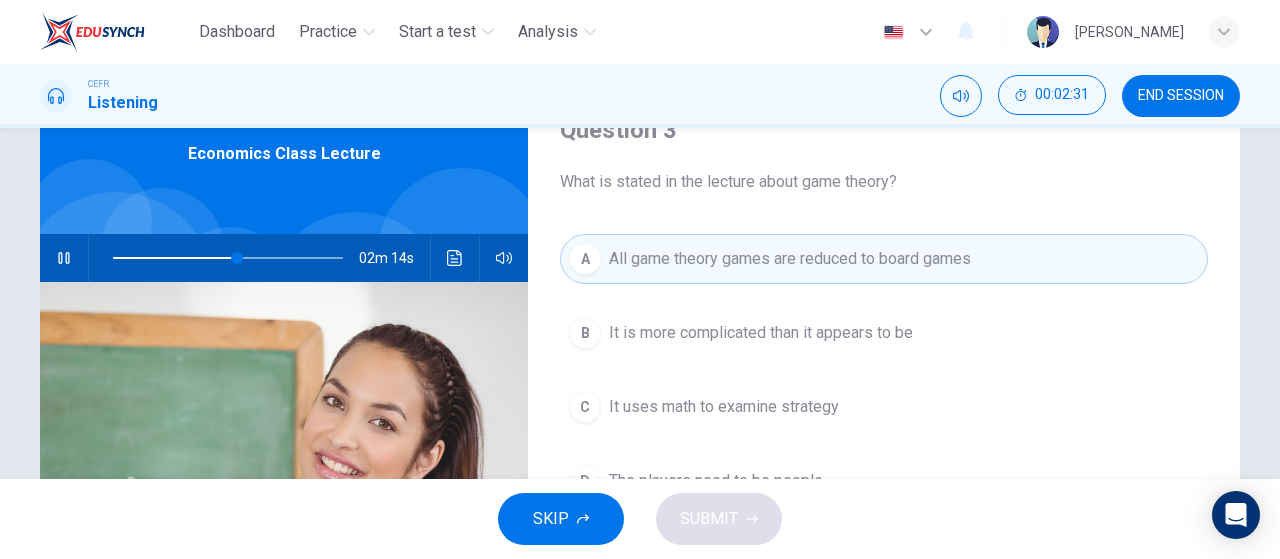 scroll, scrollTop: 96, scrollLeft: 0, axis: vertical 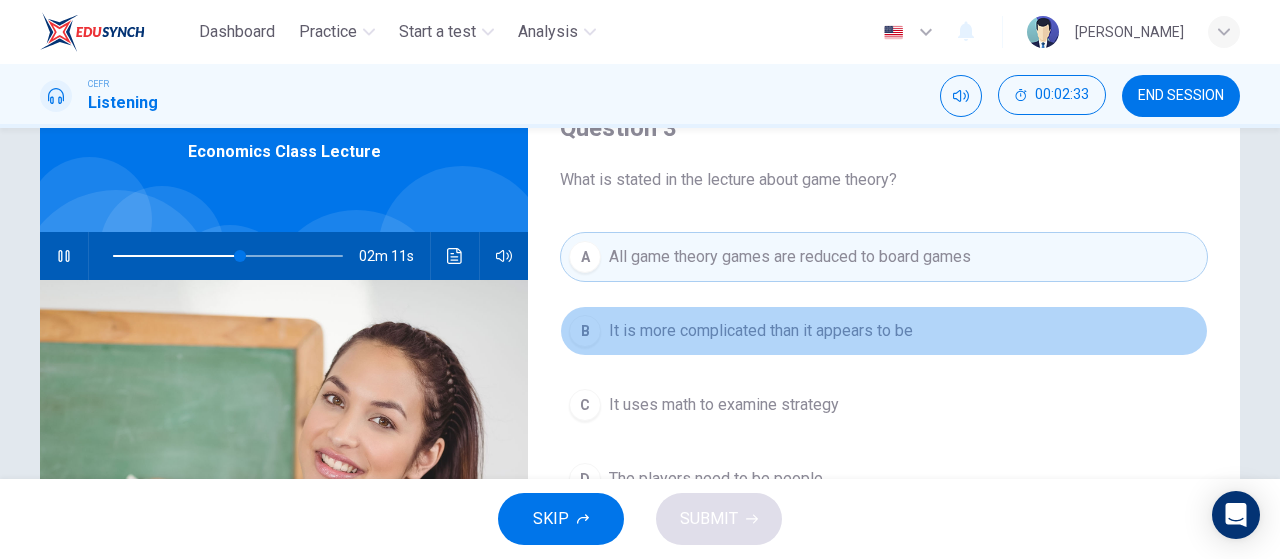 click on "It is more complicated than it appears to be" at bounding box center [761, 331] 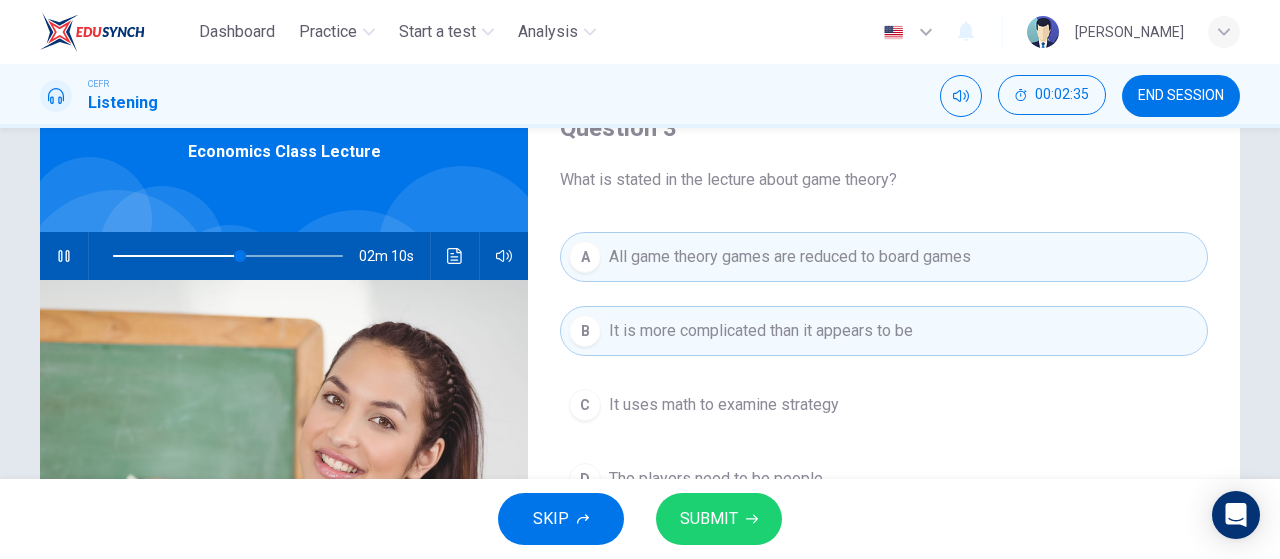 scroll, scrollTop: 126, scrollLeft: 0, axis: vertical 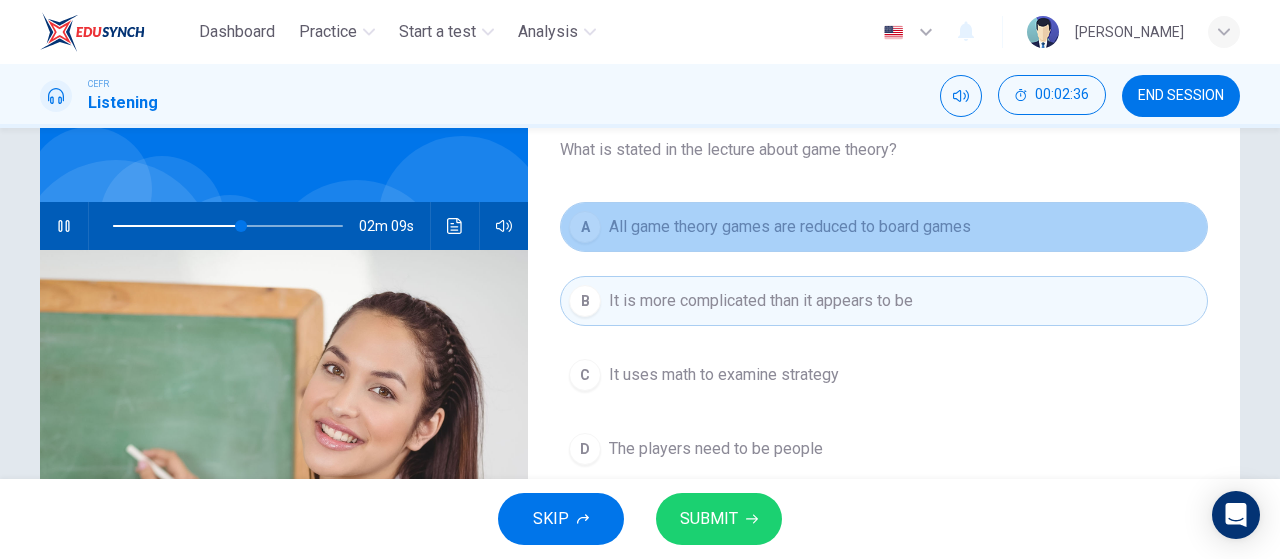 click on "All game theory games are reduced to board games" at bounding box center [790, 227] 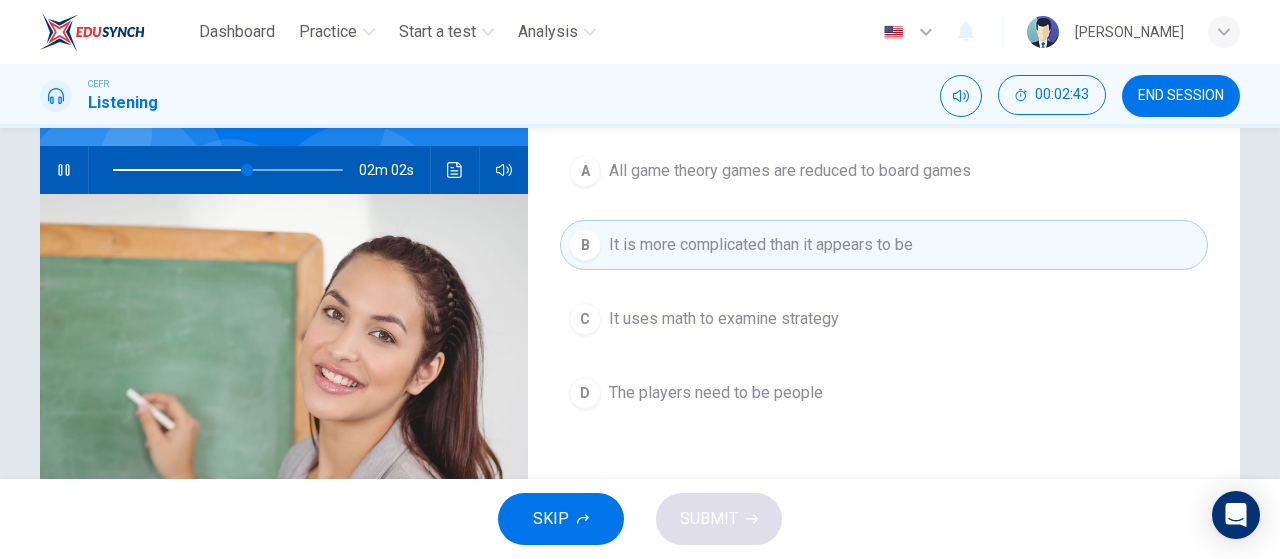 scroll, scrollTop: 186, scrollLeft: 0, axis: vertical 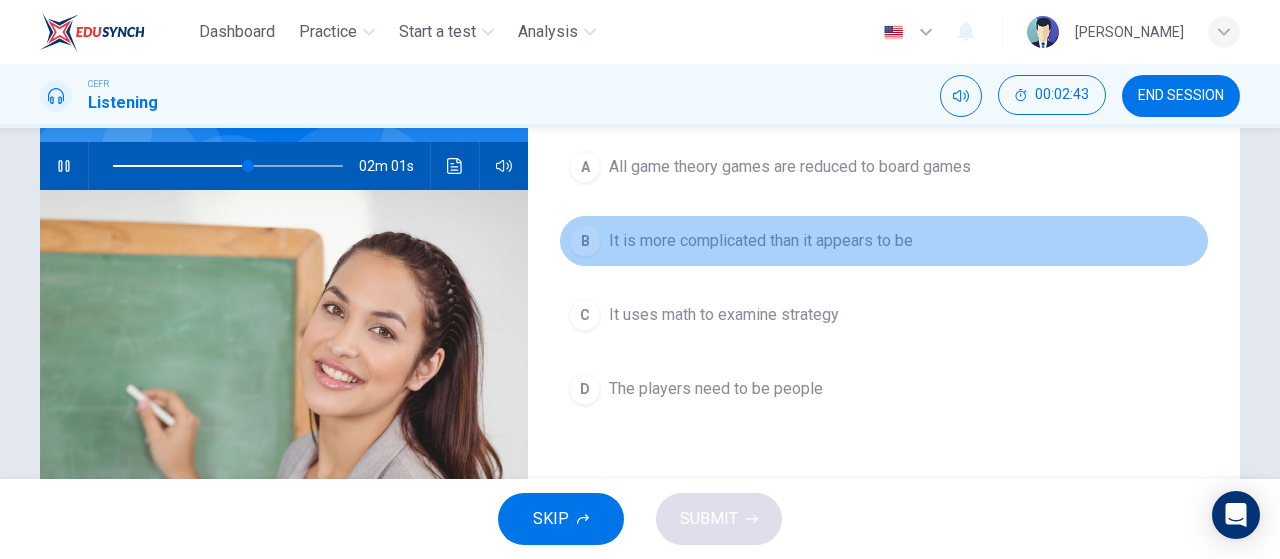 click on "B It is more complicated than it appears to be" at bounding box center [884, 241] 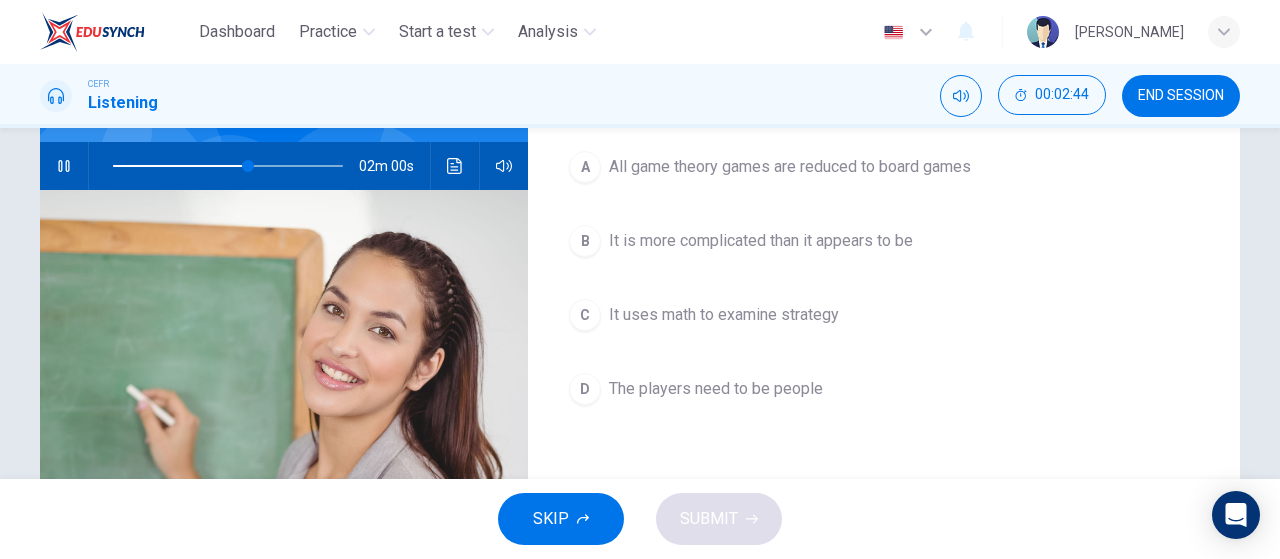 click on "It is more complicated than it appears to be" at bounding box center [761, 241] 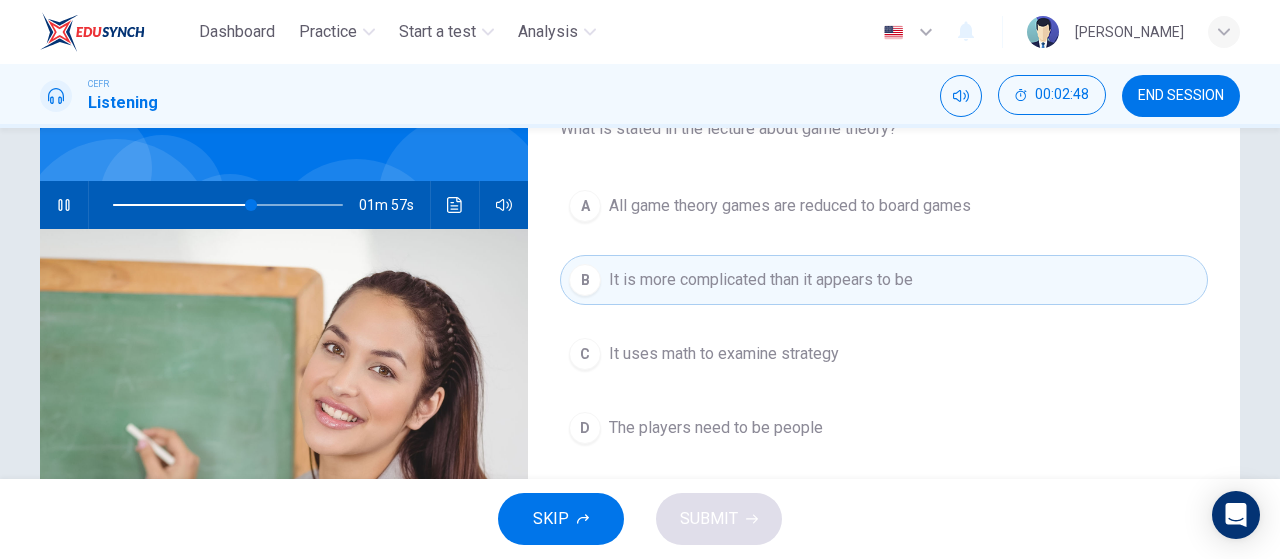 scroll, scrollTop: 148, scrollLeft: 0, axis: vertical 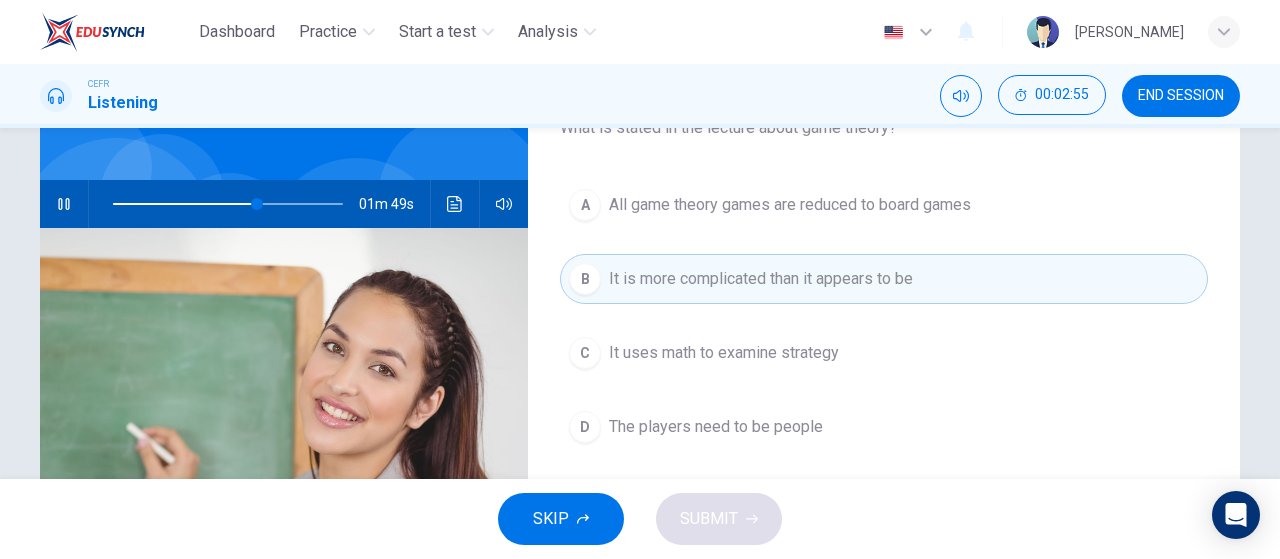 click on "D The players need to be people" at bounding box center (884, 427) 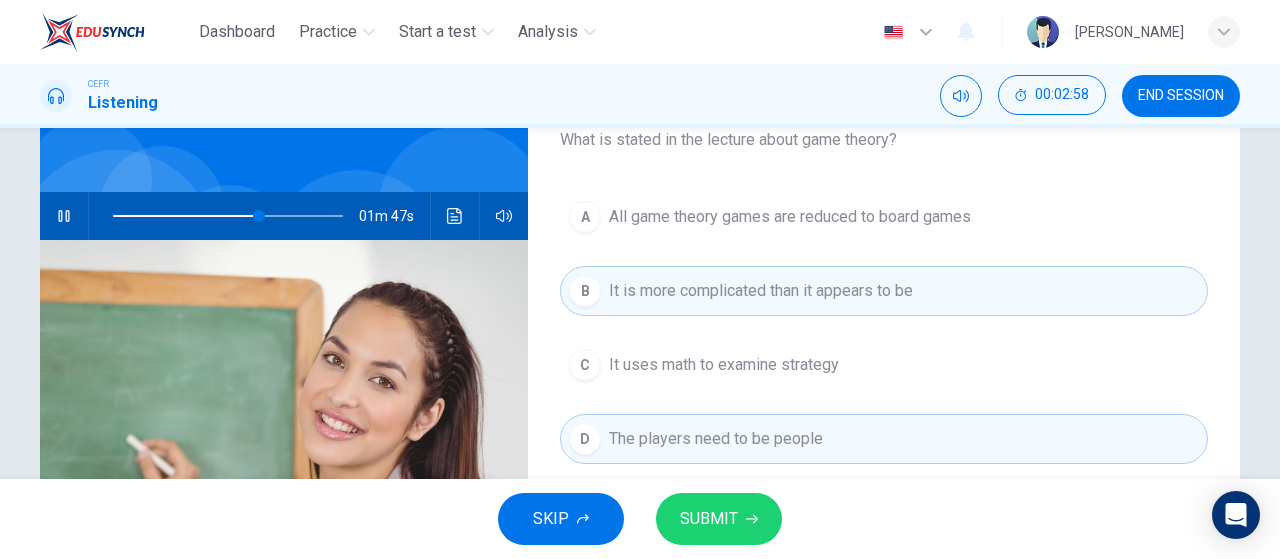 scroll, scrollTop: 142, scrollLeft: 0, axis: vertical 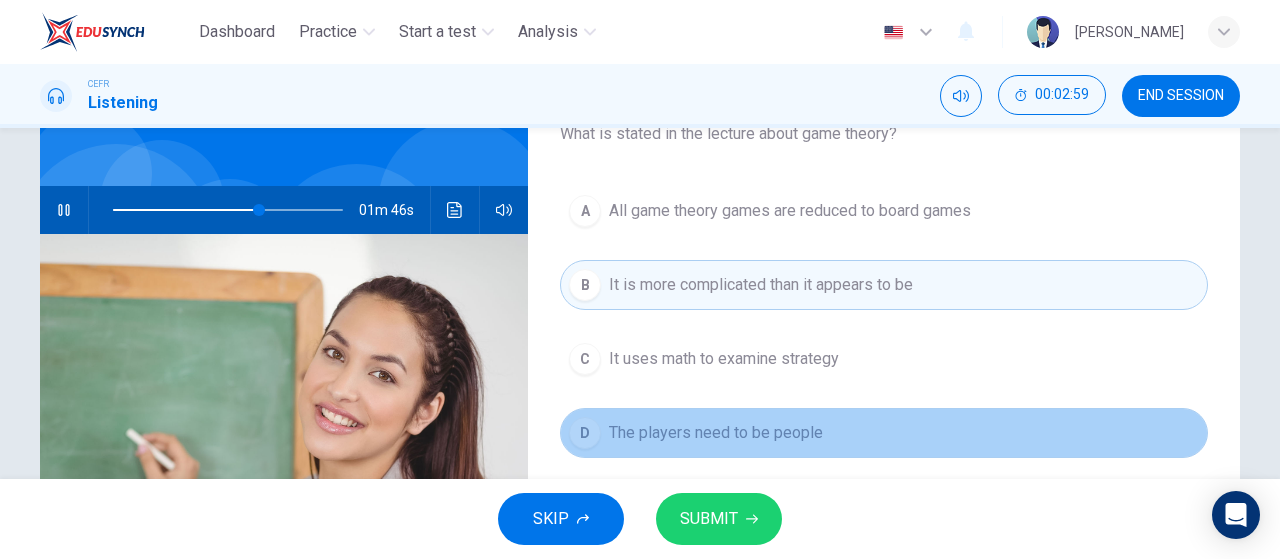 click on "D The players need to be people" at bounding box center (884, 433) 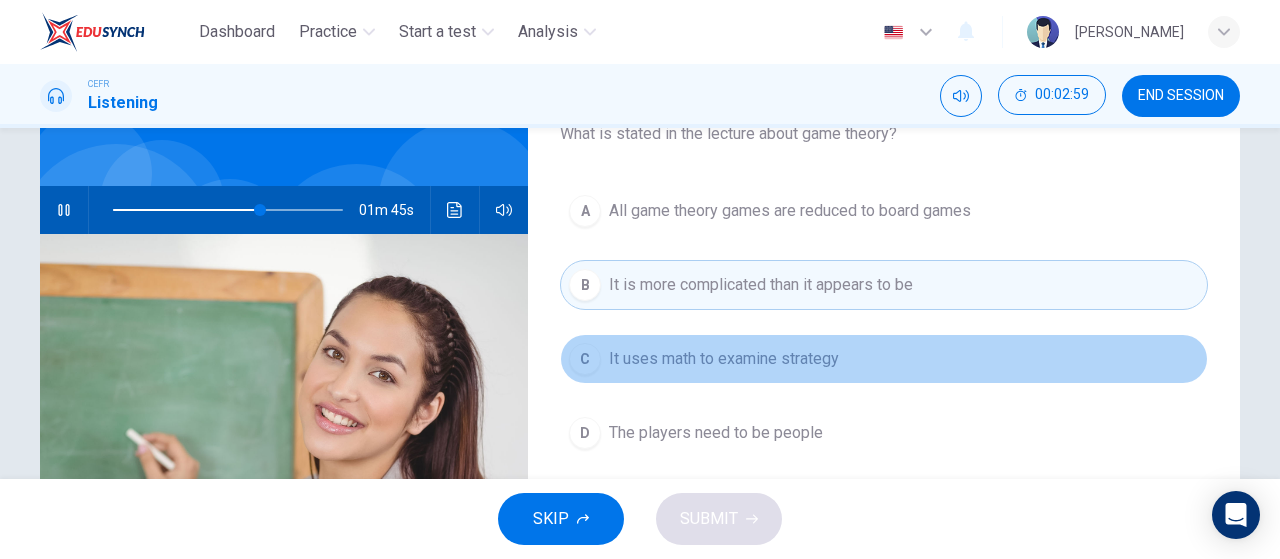click on "It uses math to examine strategy" at bounding box center (724, 359) 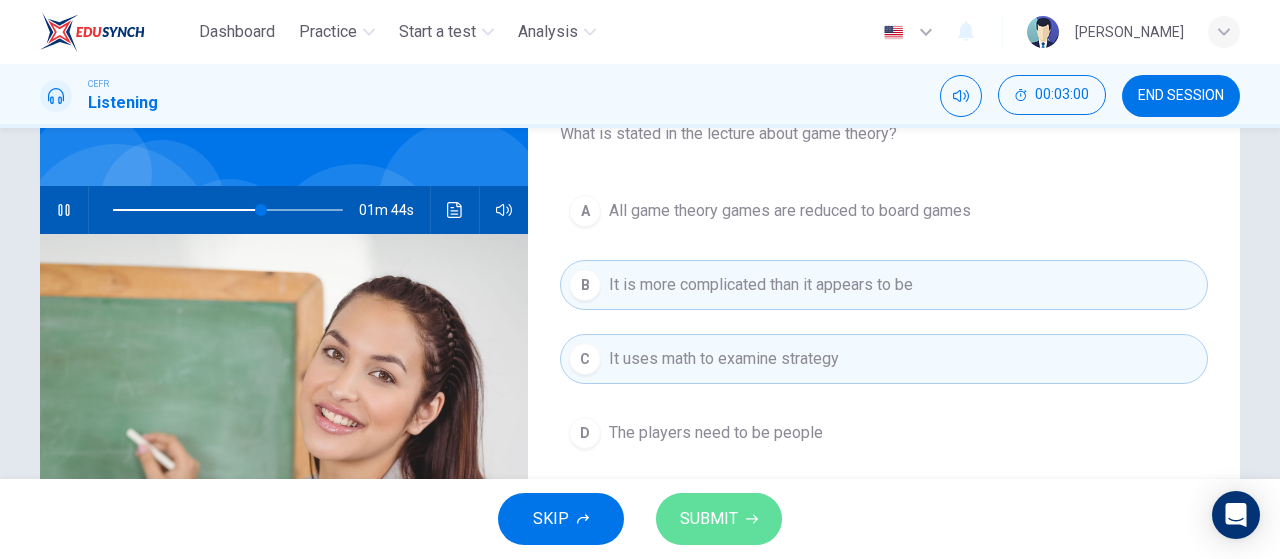 click on "SUBMIT" at bounding box center (719, 519) 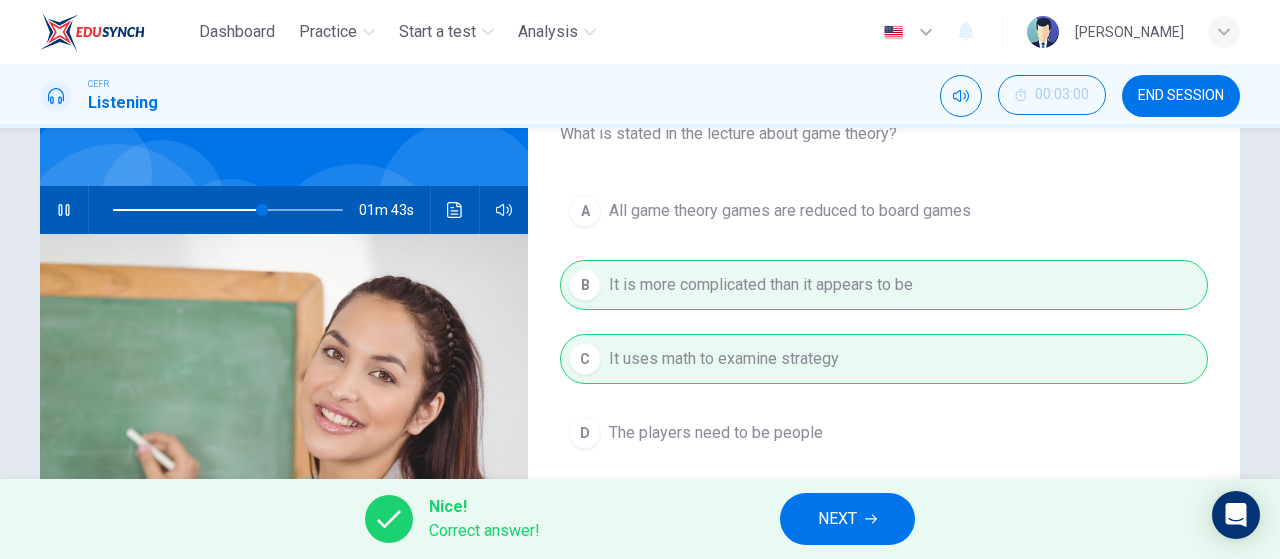 type on "65" 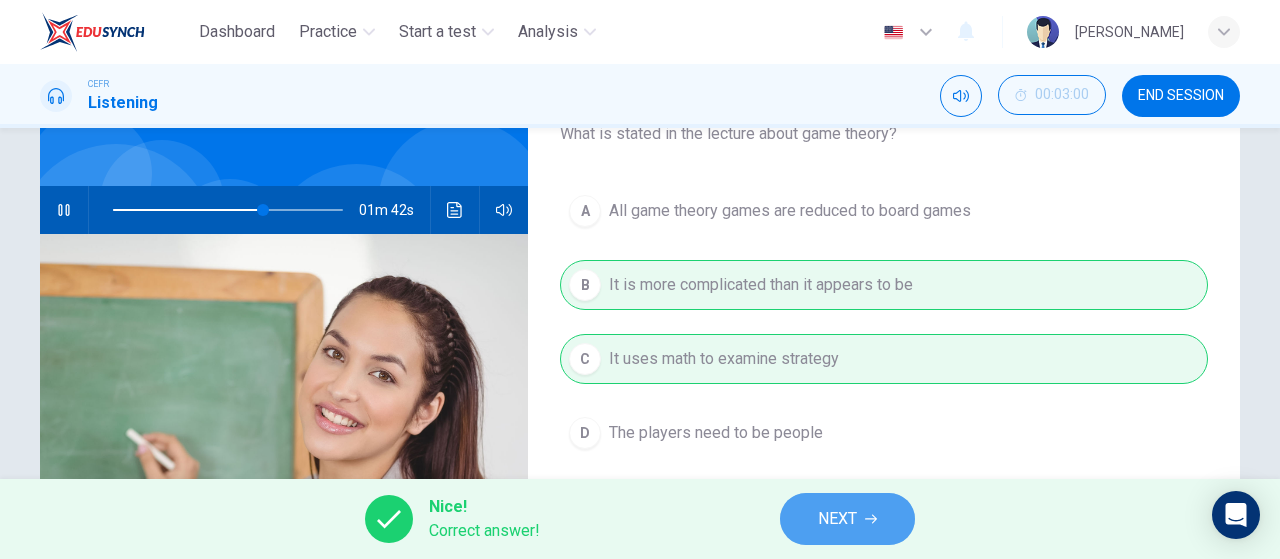 click 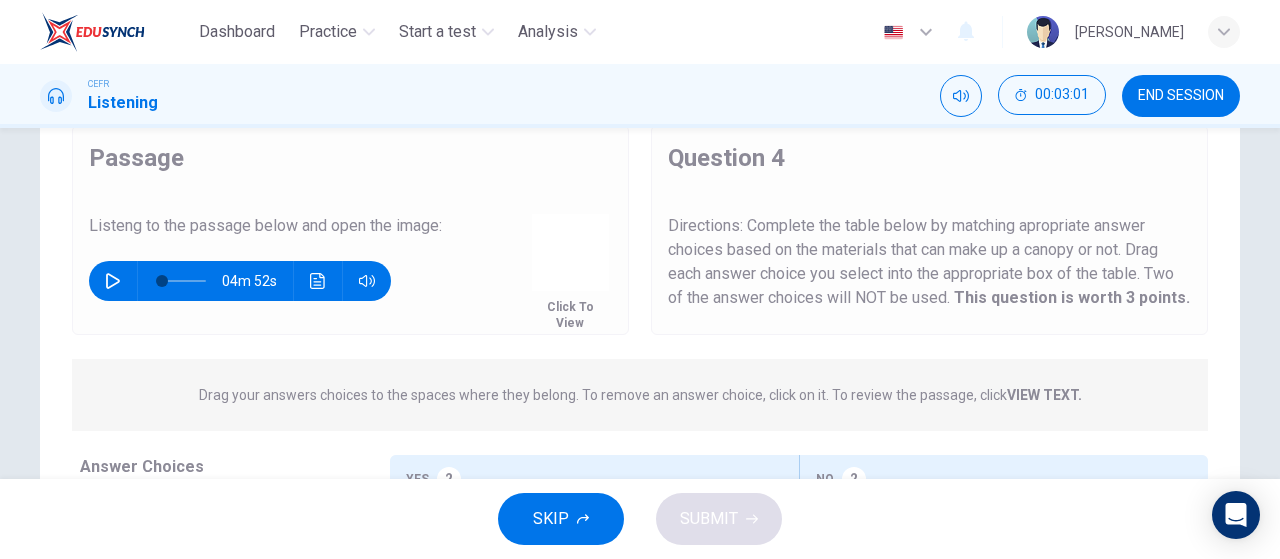 scroll, scrollTop: 104, scrollLeft: 0, axis: vertical 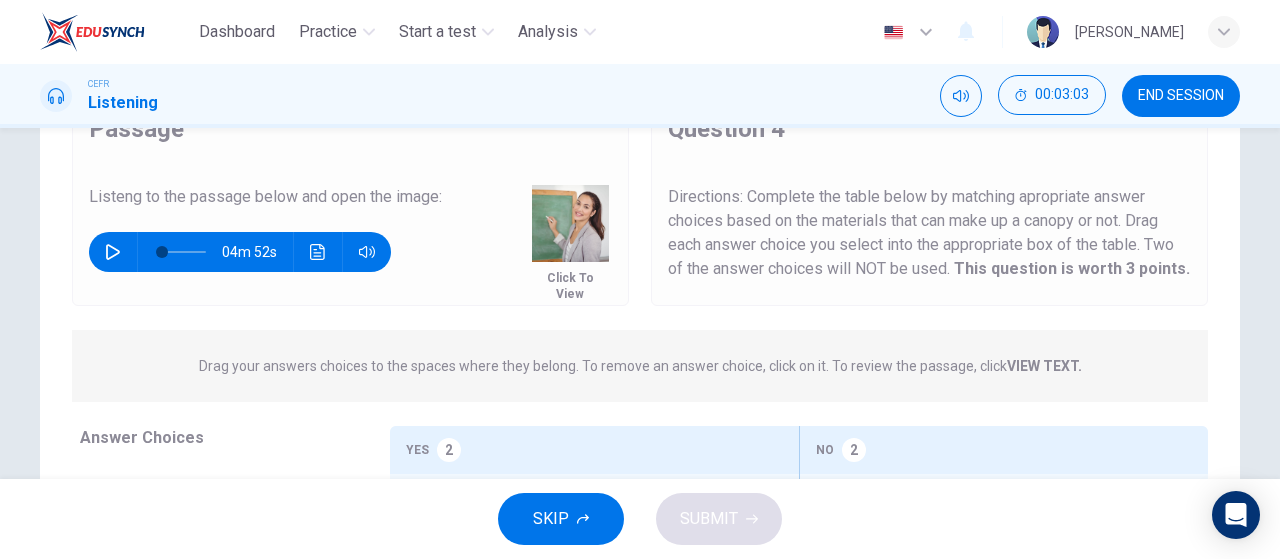 click 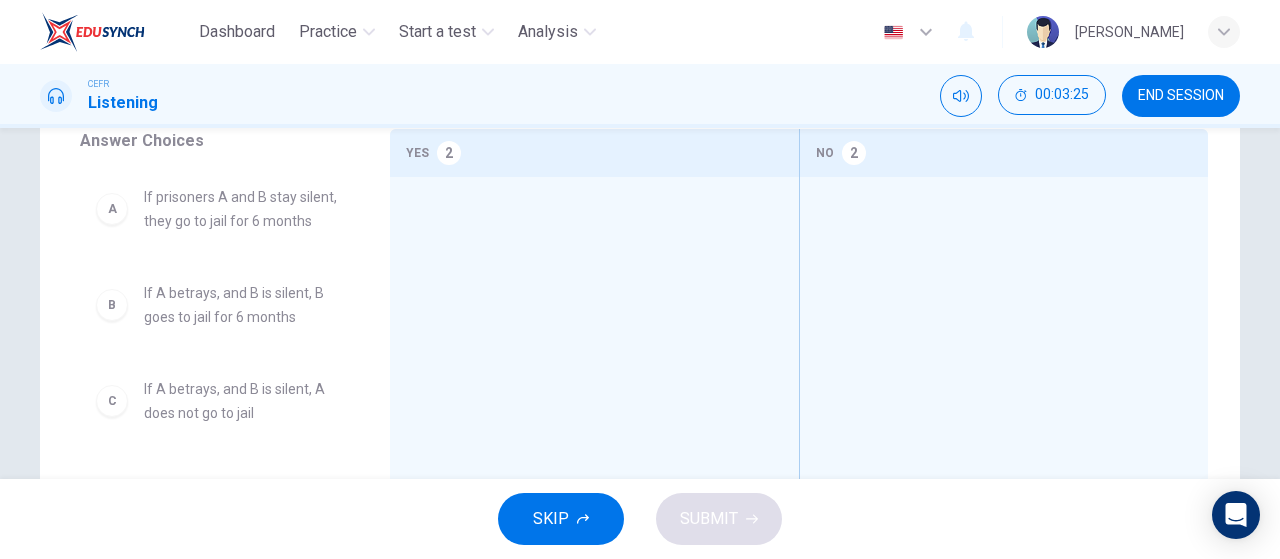 scroll, scrollTop: 400, scrollLeft: 0, axis: vertical 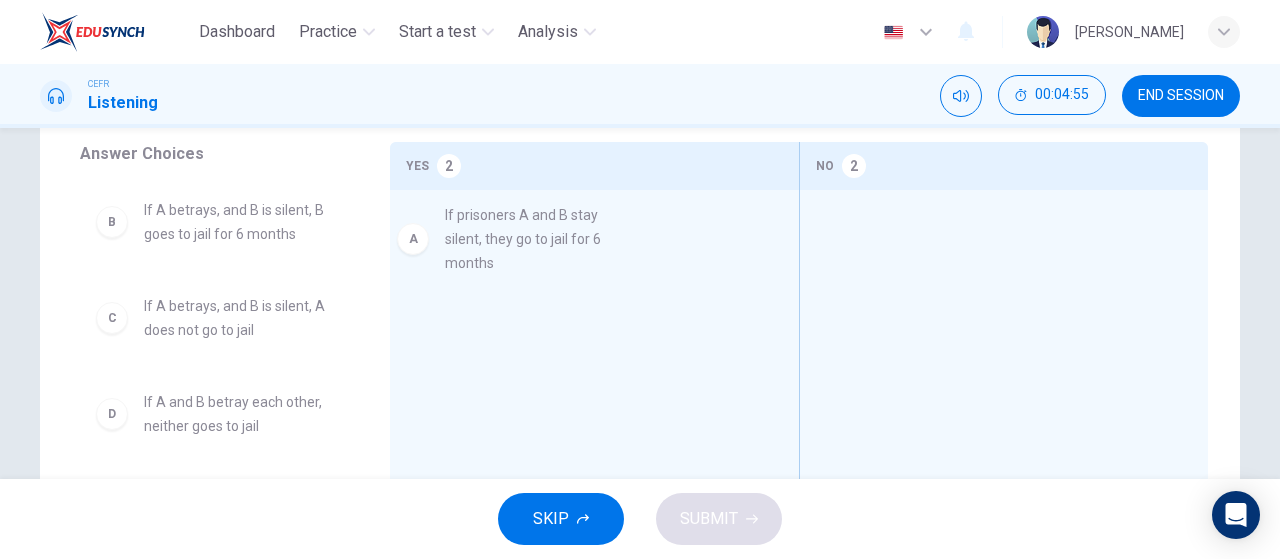 drag, startPoint x: 198, startPoint y: 238, endPoint x: 524, endPoint y: 247, distance: 326.1242 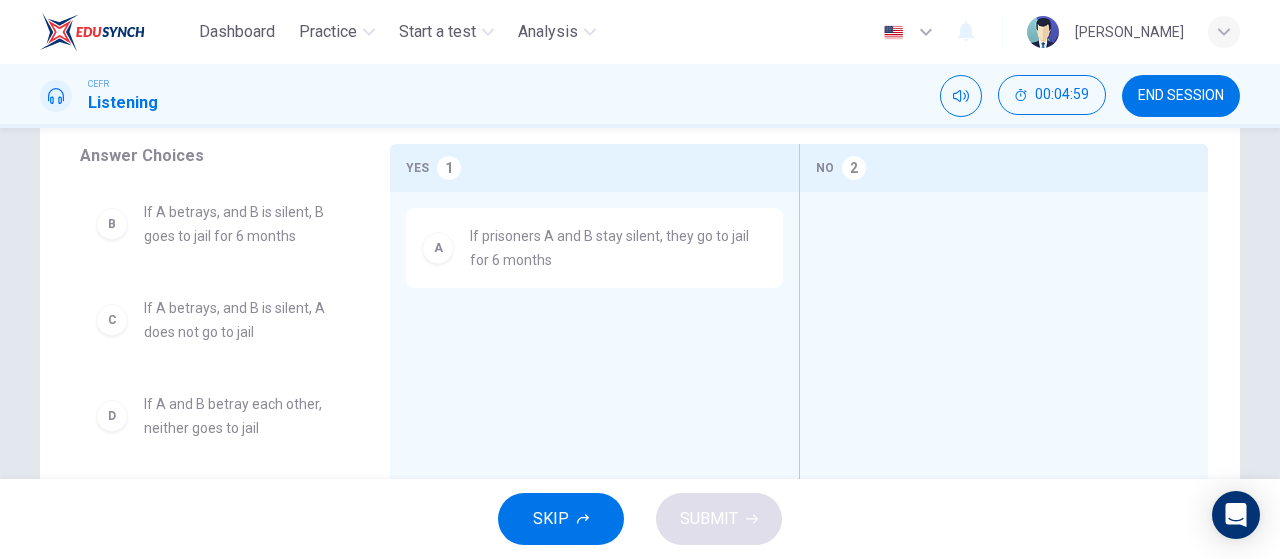 scroll, scrollTop: 388, scrollLeft: 0, axis: vertical 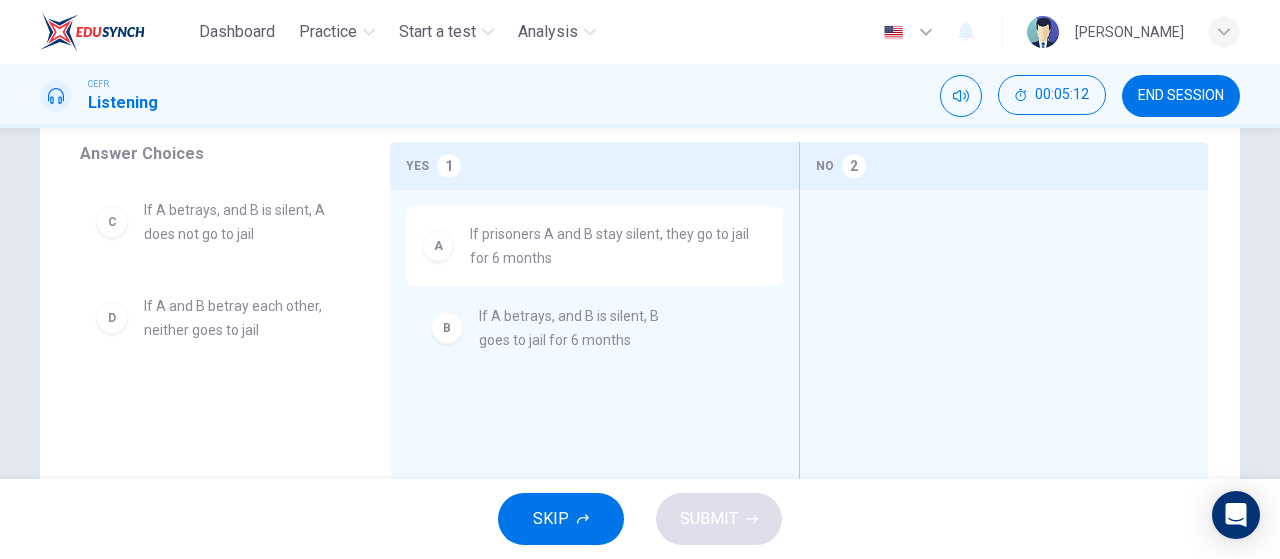 drag, startPoint x: 218, startPoint y: 232, endPoint x: 566, endPoint y: 341, distance: 364.67108 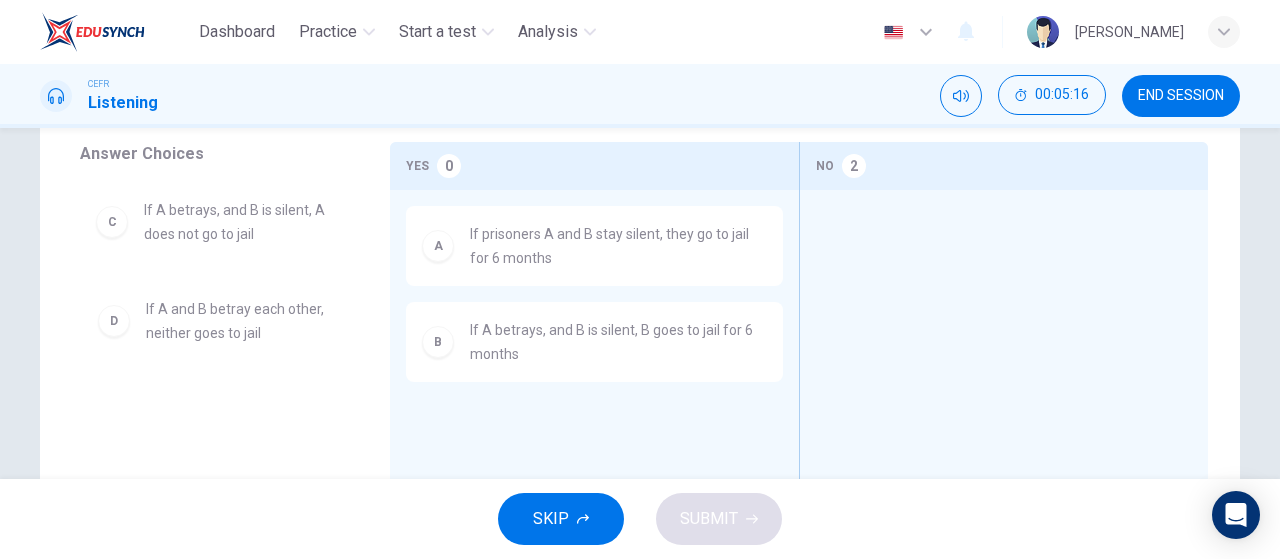 drag, startPoint x: 221, startPoint y: 321, endPoint x: 233, endPoint y: 326, distance: 13 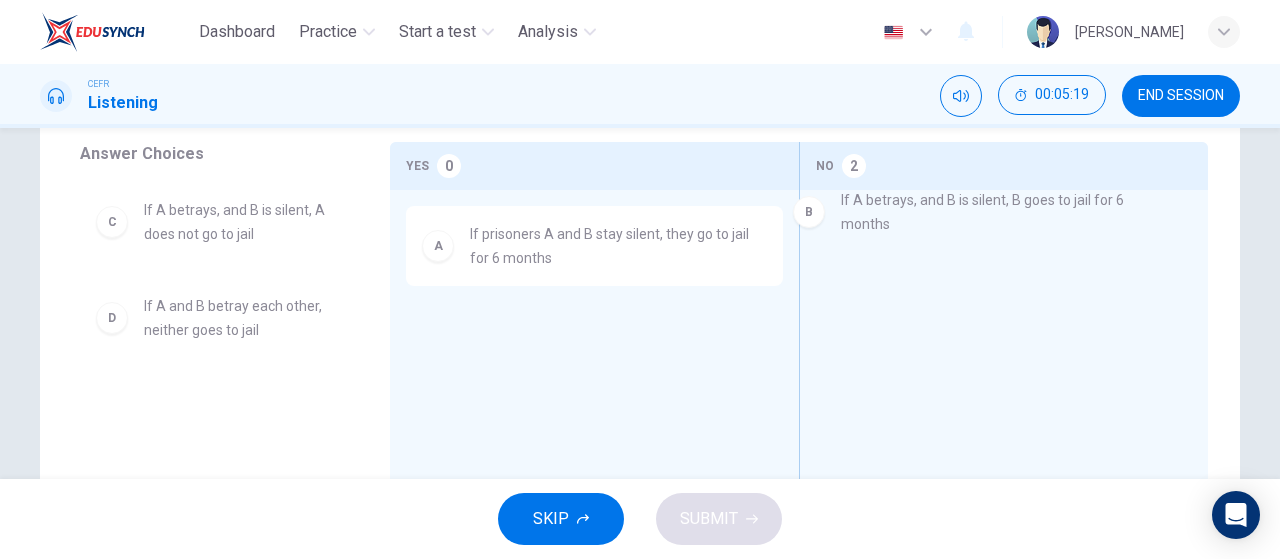drag, startPoint x: 604, startPoint y: 353, endPoint x: 991, endPoint y: 227, distance: 406.9951 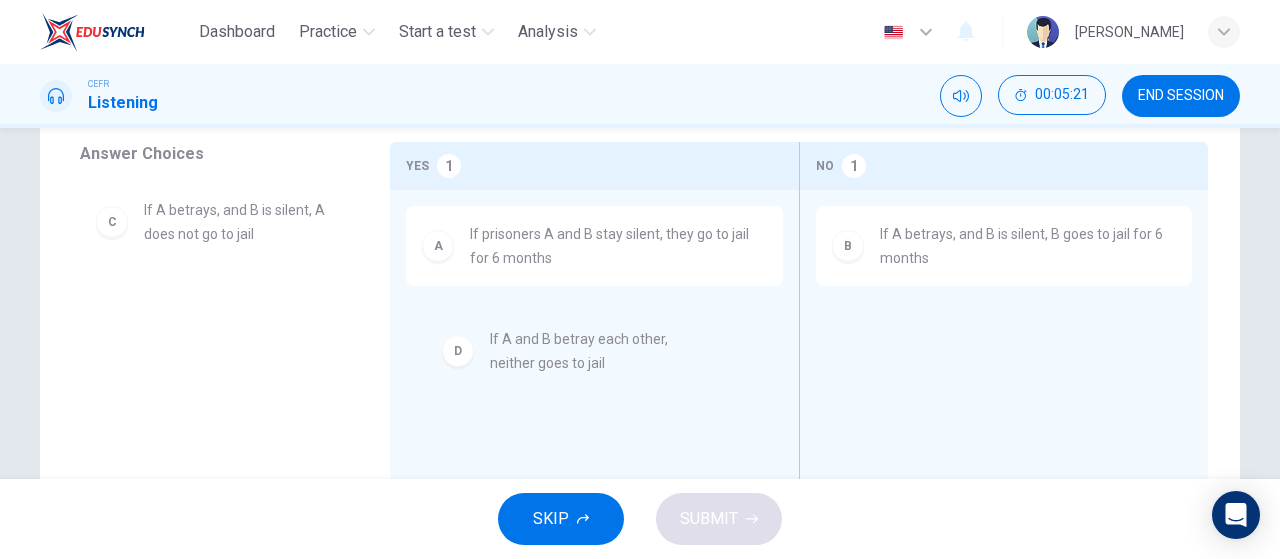 drag, startPoint x: 230, startPoint y: 325, endPoint x: 669, endPoint y: 343, distance: 439.36887 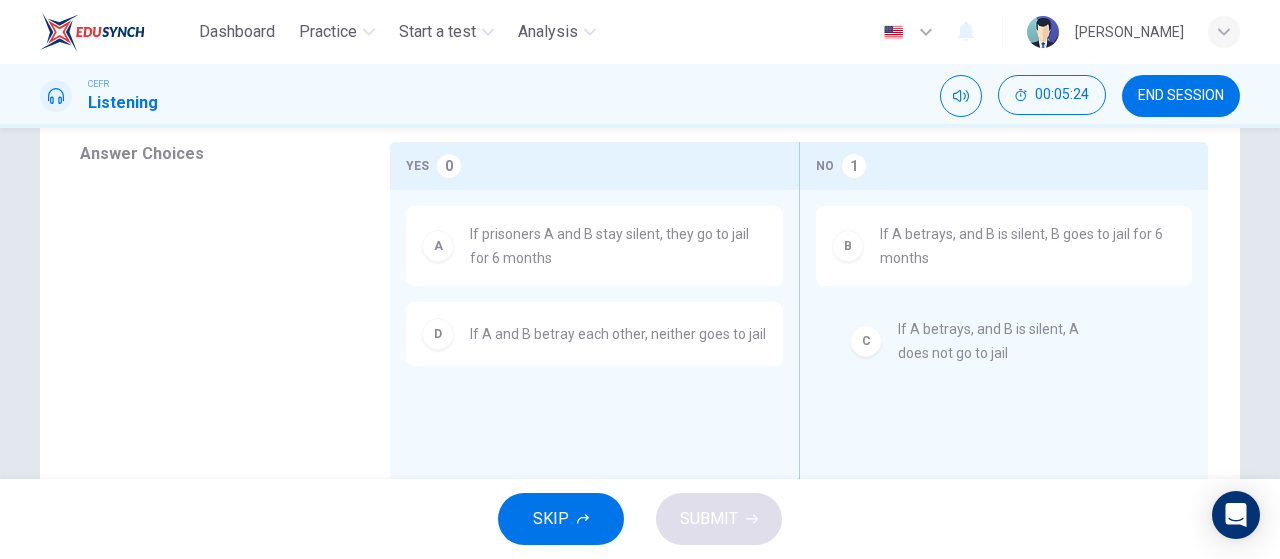 drag, startPoint x: 220, startPoint y: 233, endPoint x: 987, endPoint y: 352, distance: 776.1765 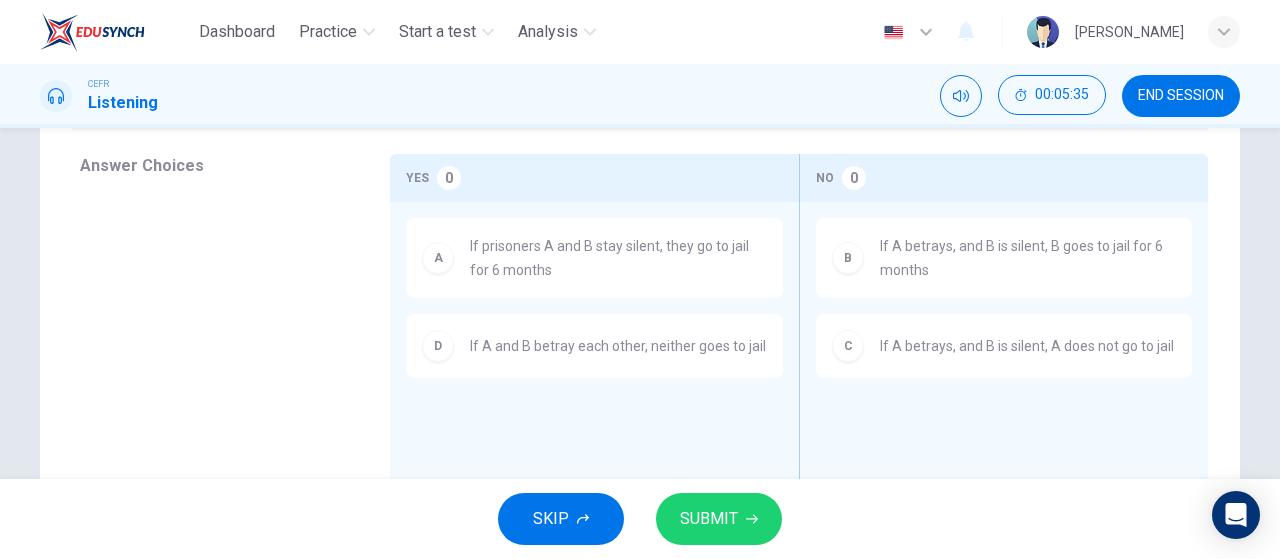 scroll, scrollTop: 380, scrollLeft: 0, axis: vertical 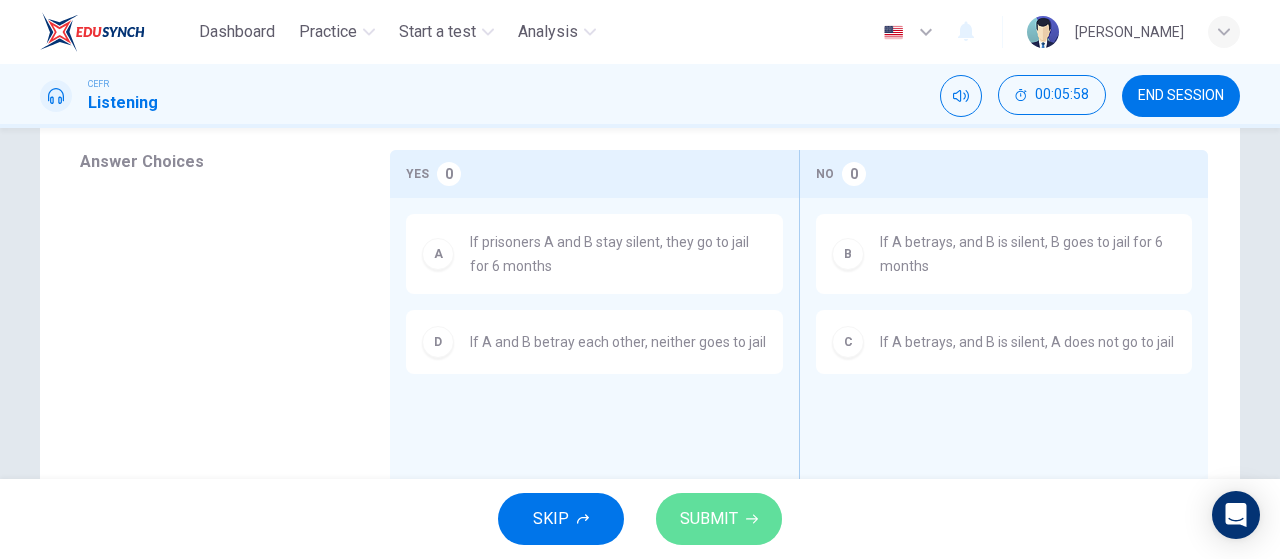 click on "SUBMIT" at bounding box center (709, 519) 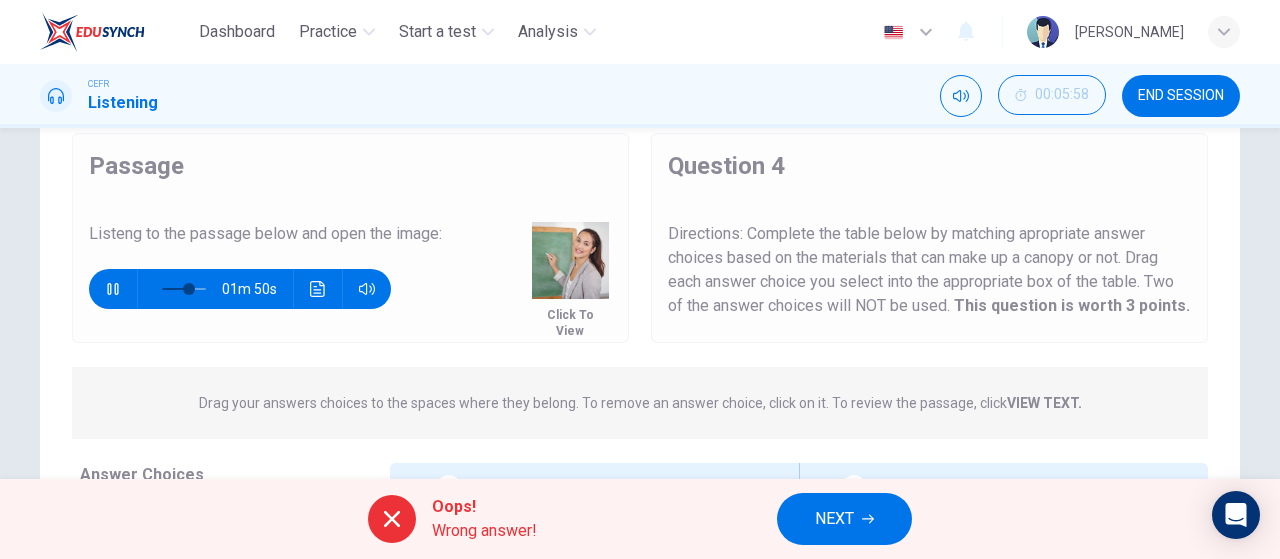 scroll, scrollTop: 68, scrollLeft: 0, axis: vertical 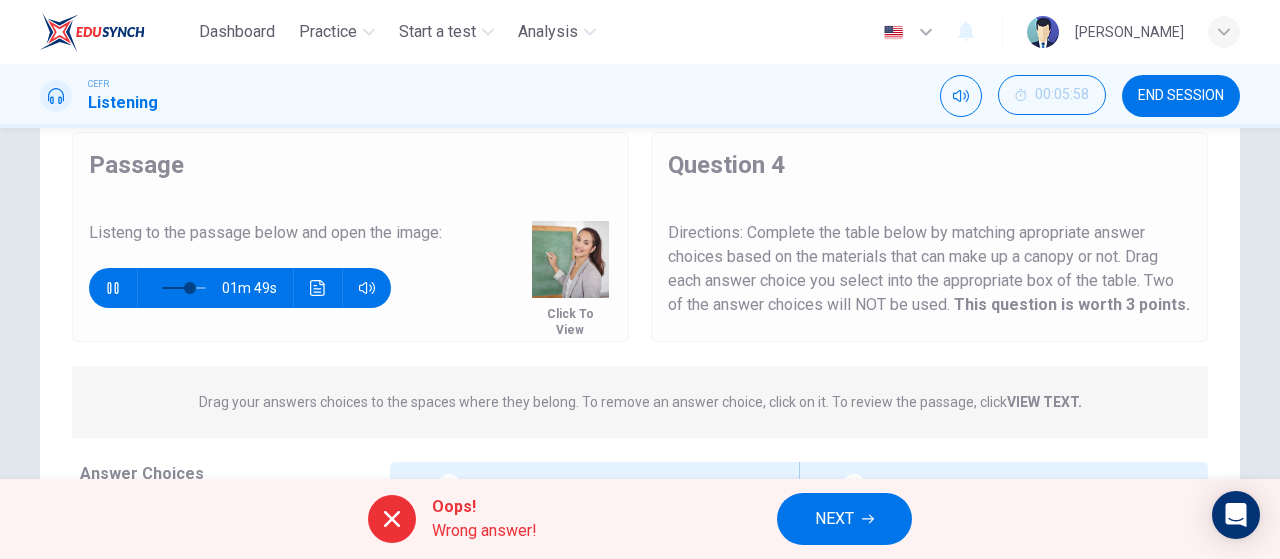 type on "63" 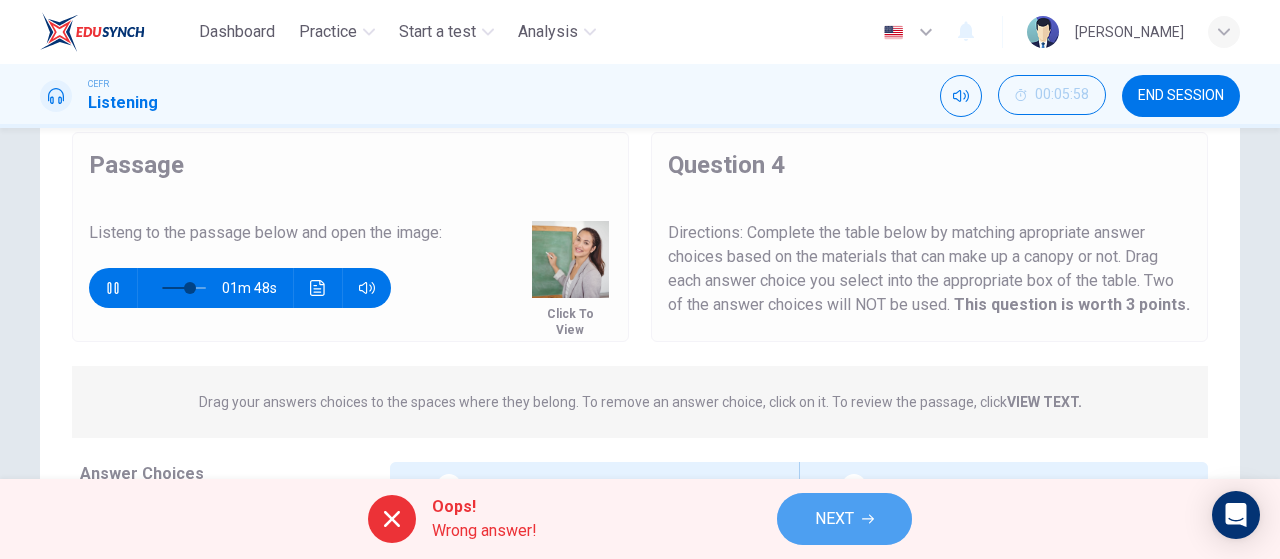 click on "NEXT" at bounding box center (844, 519) 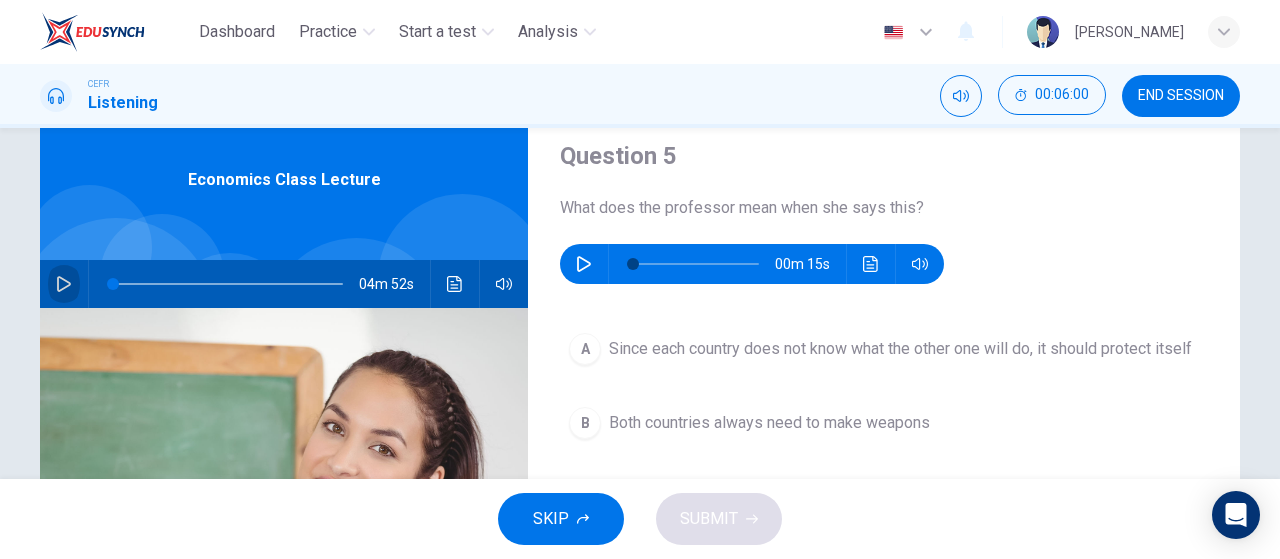 click at bounding box center (64, 284) 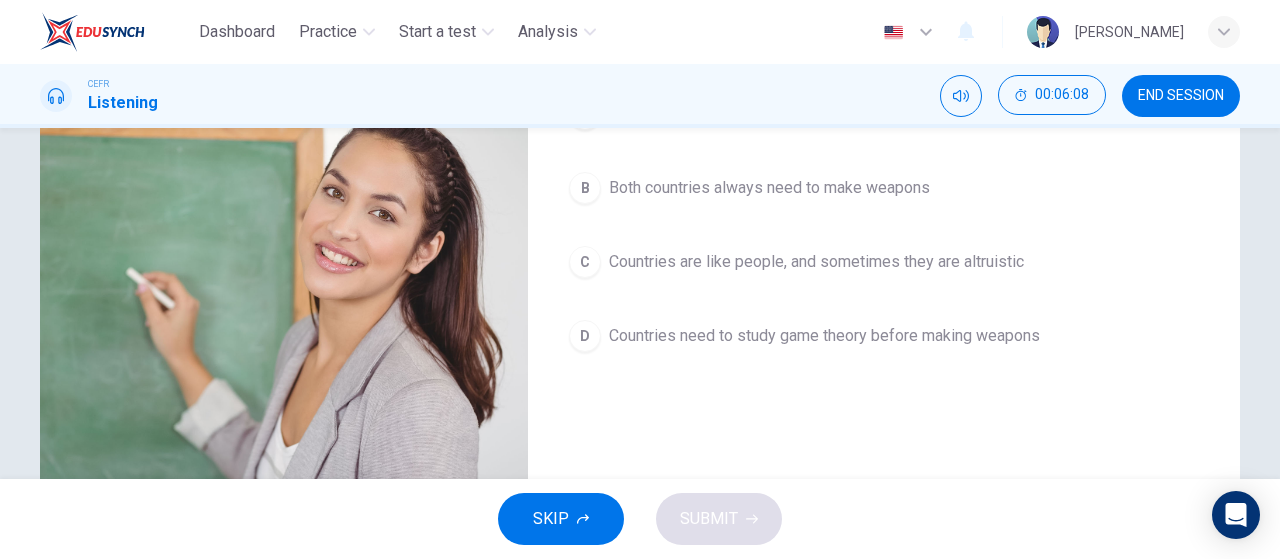scroll, scrollTop: 111, scrollLeft: 0, axis: vertical 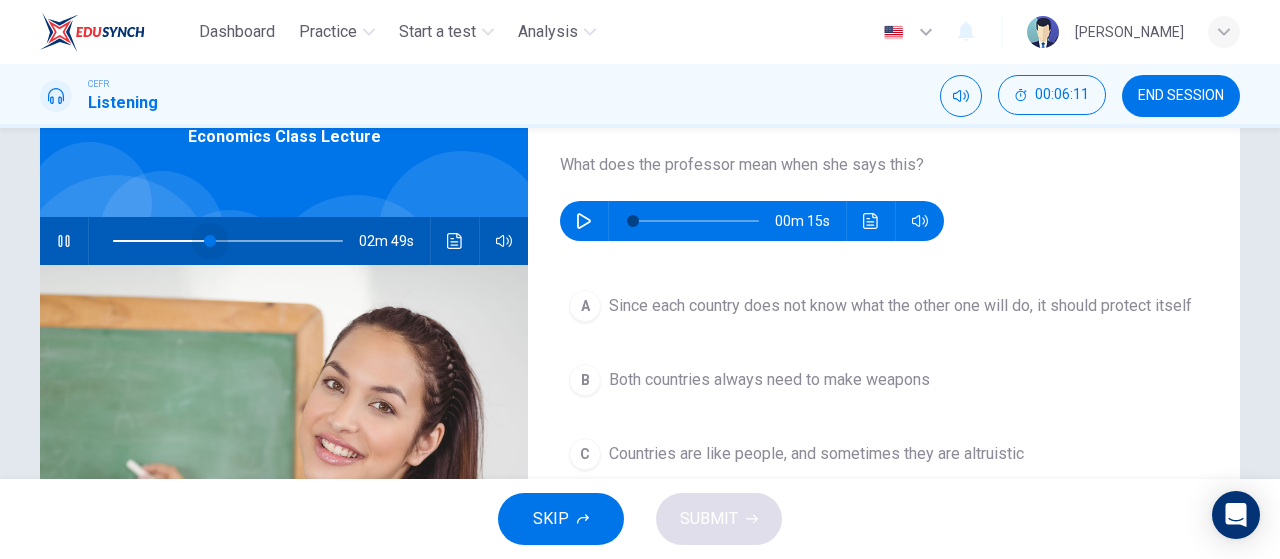 click at bounding box center (228, 241) 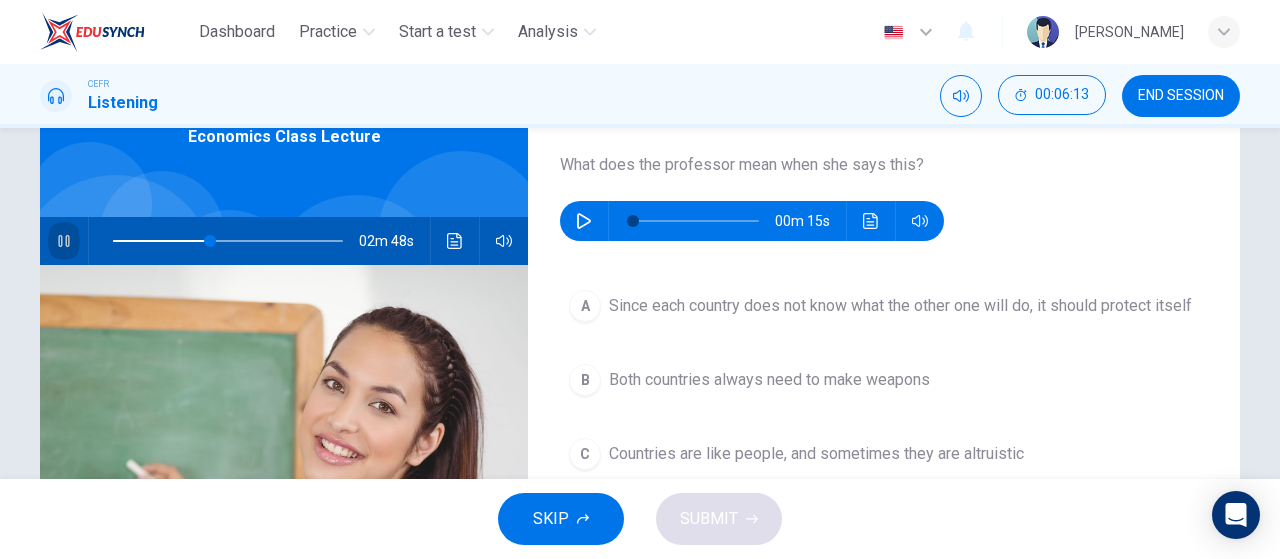 click 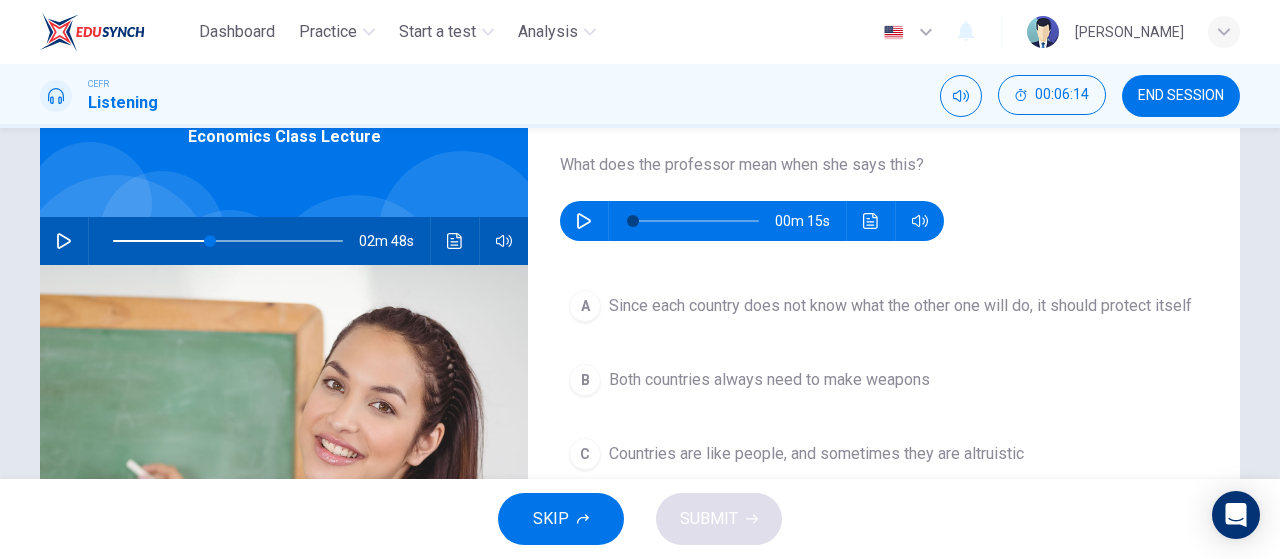 click 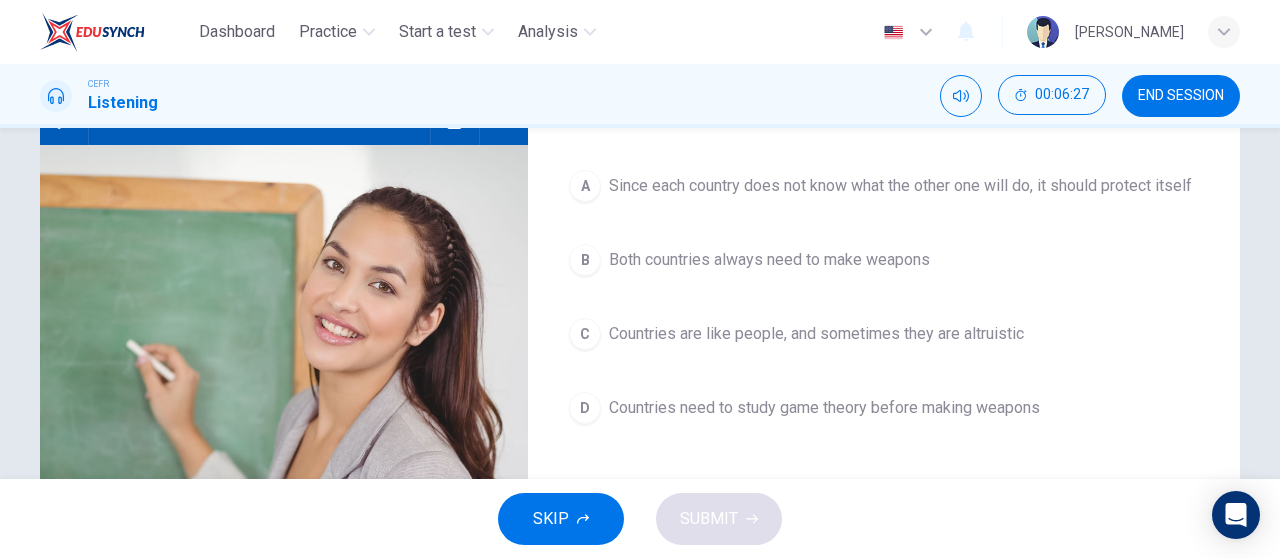 scroll, scrollTop: 232, scrollLeft: 0, axis: vertical 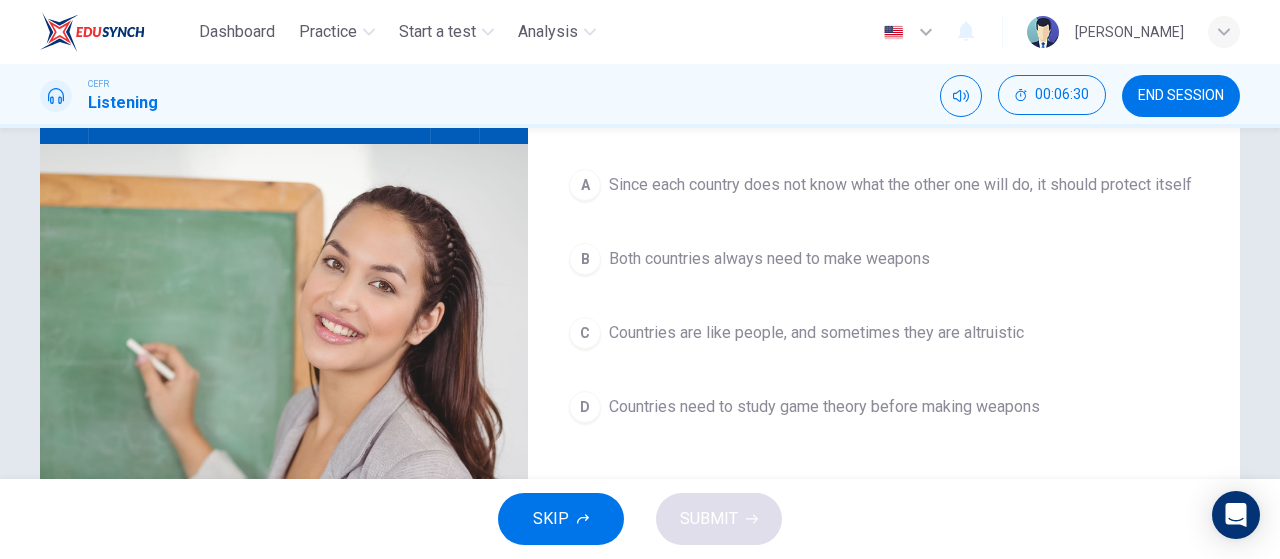 type on "0" 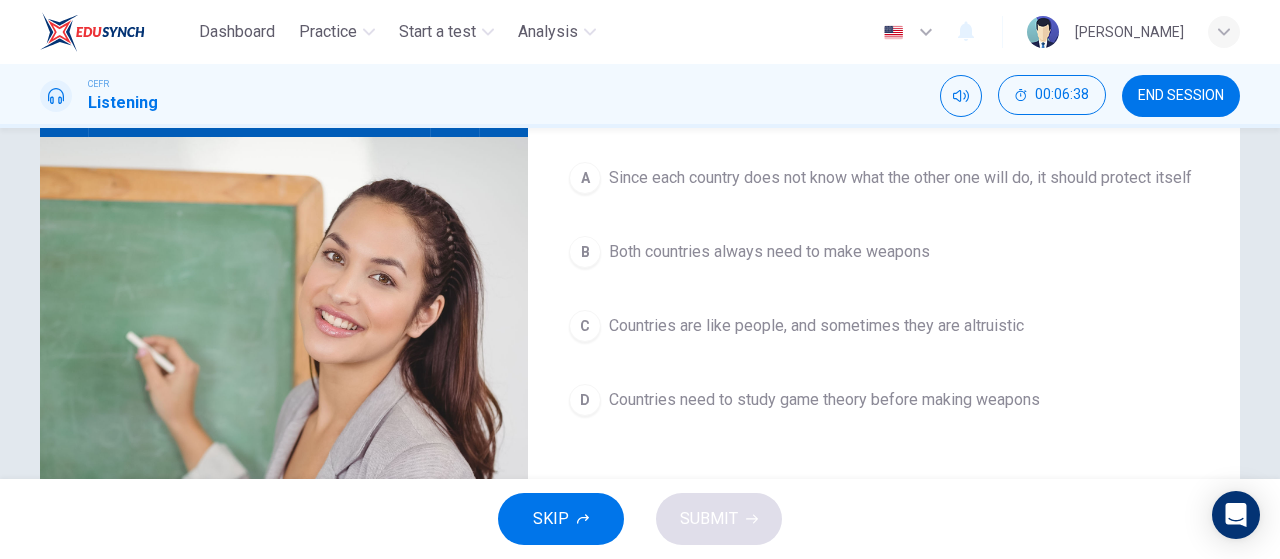 scroll, scrollTop: 240, scrollLeft: 0, axis: vertical 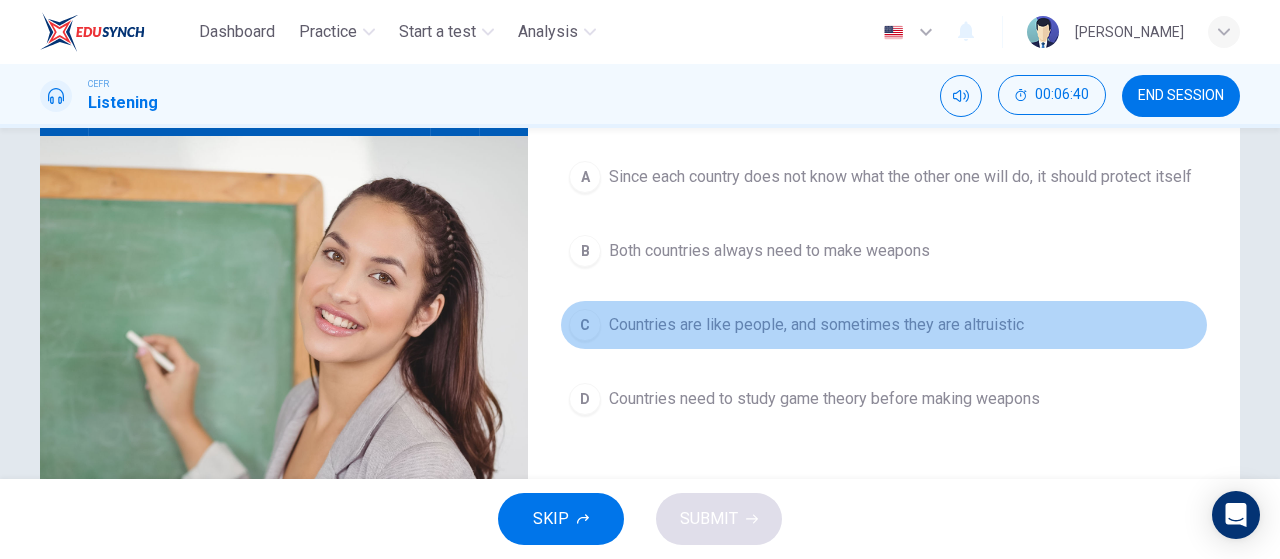 click on "Countries are like people, and sometimes they are altruistic" at bounding box center [816, 325] 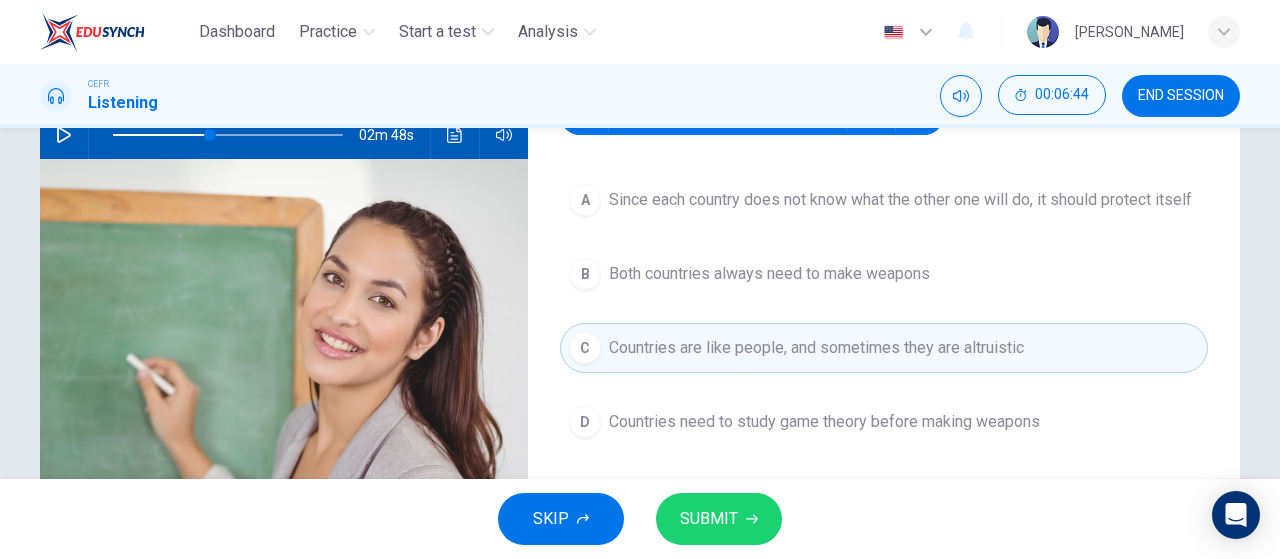 scroll, scrollTop: 216, scrollLeft: 0, axis: vertical 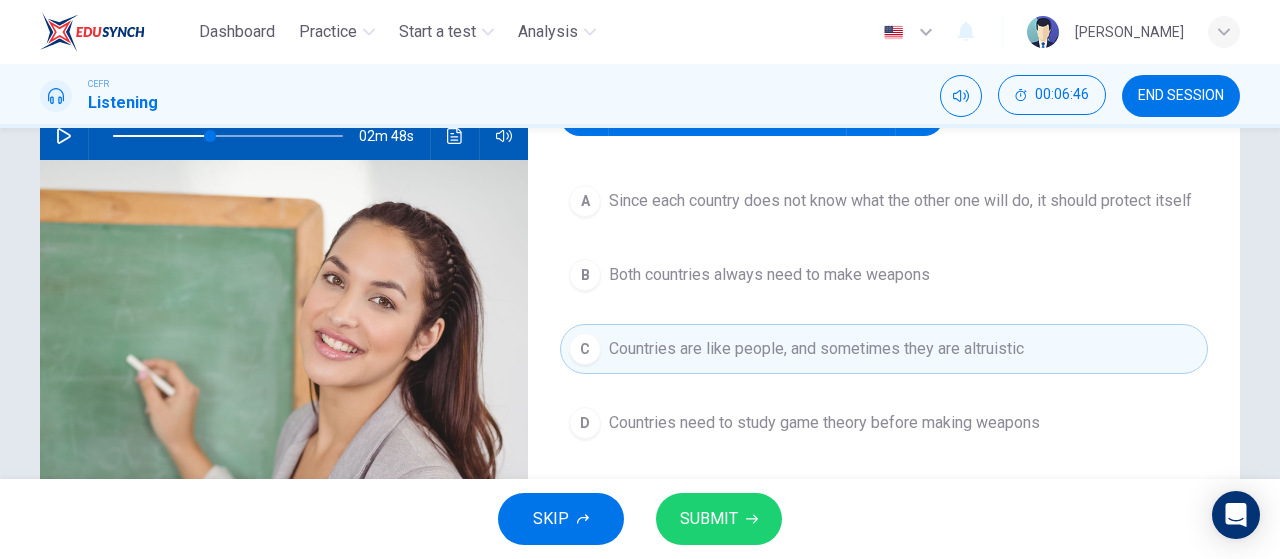 click on "SUBMIT" at bounding box center [709, 519] 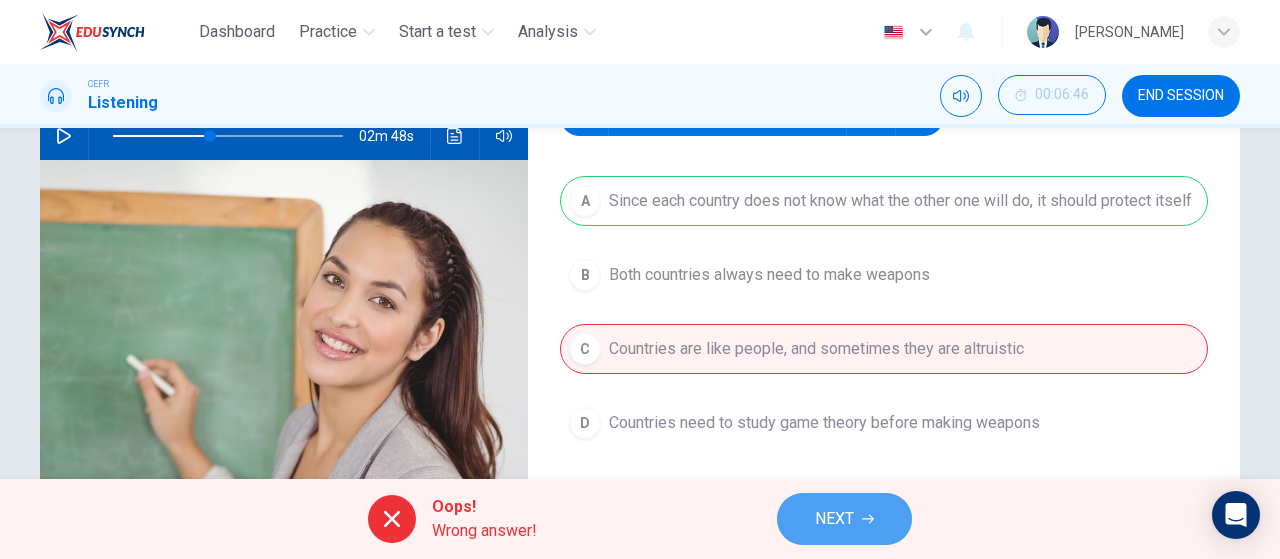 click on "NEXT" at bounding box center (834, 519) 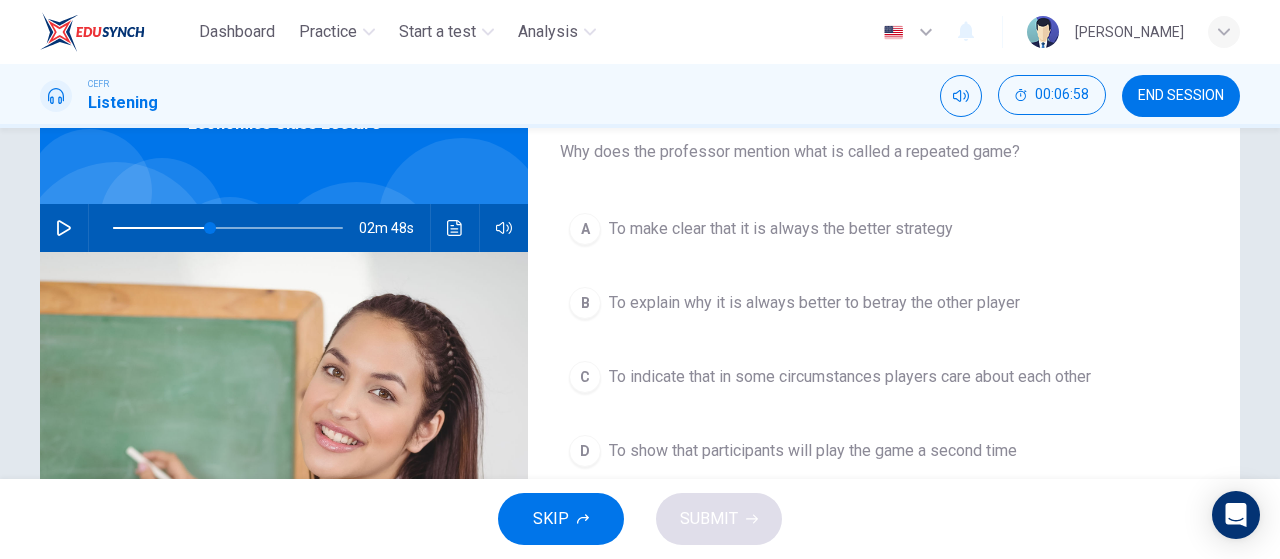 scroll, scrollTop: 125, scrollLeft: 0, axis: vertical 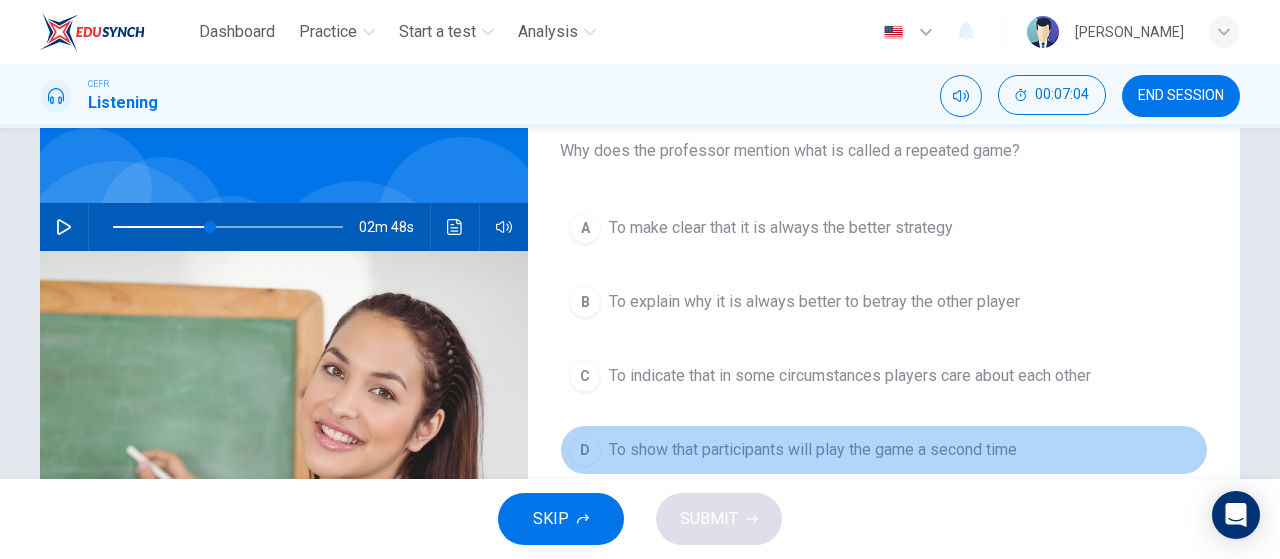 click on "D To show that participants will play the game a second time" at bounding box center [884, 450] 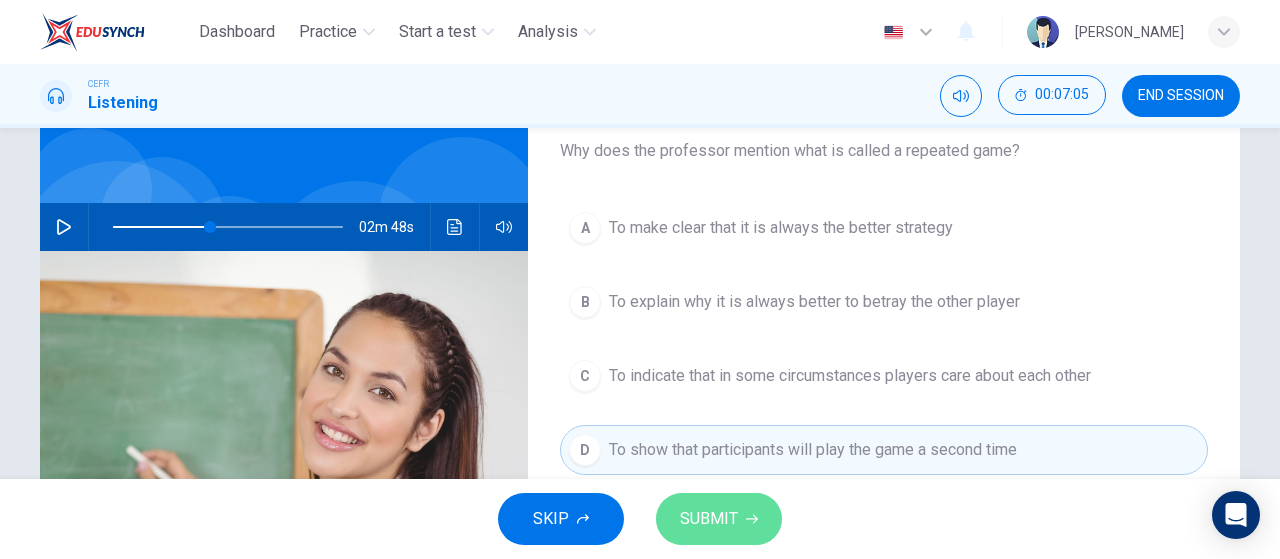 click on "SUBMIT" at bounding box center (709, 519) 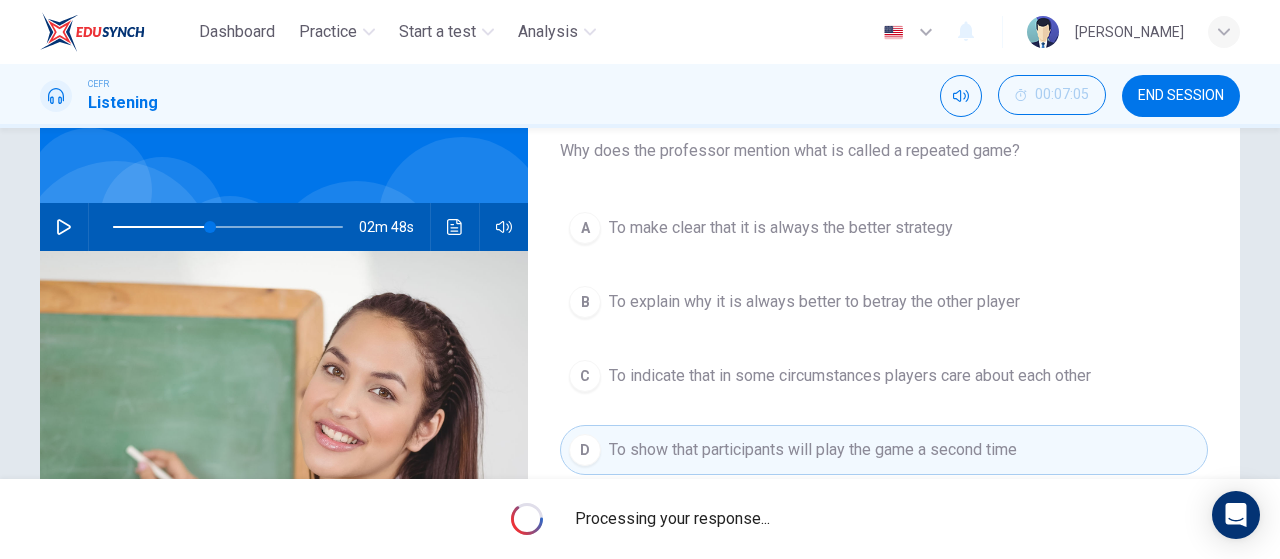 type on "42" 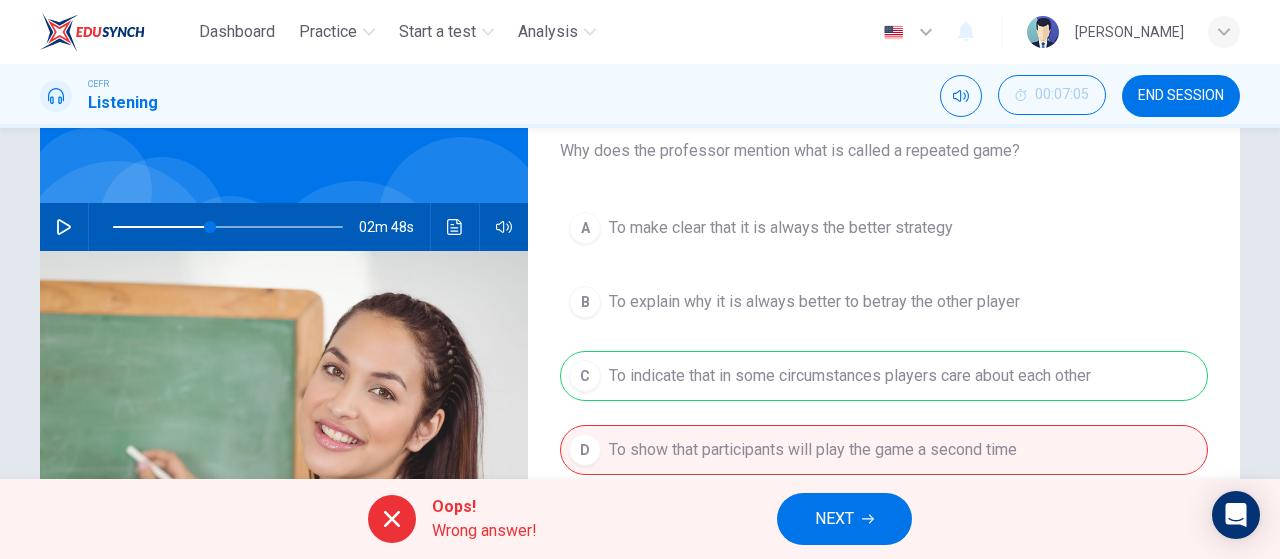 click on "NEXT" at bounding box center (834, 519) 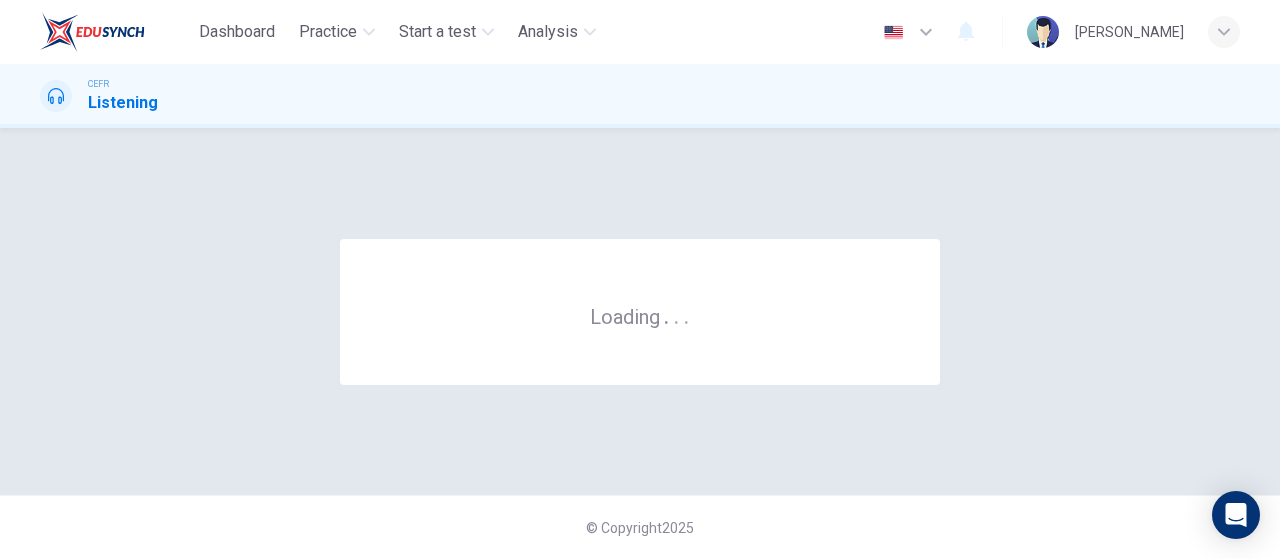 scroll, scrollTop: 0, scrollLeft: 0, axis: both 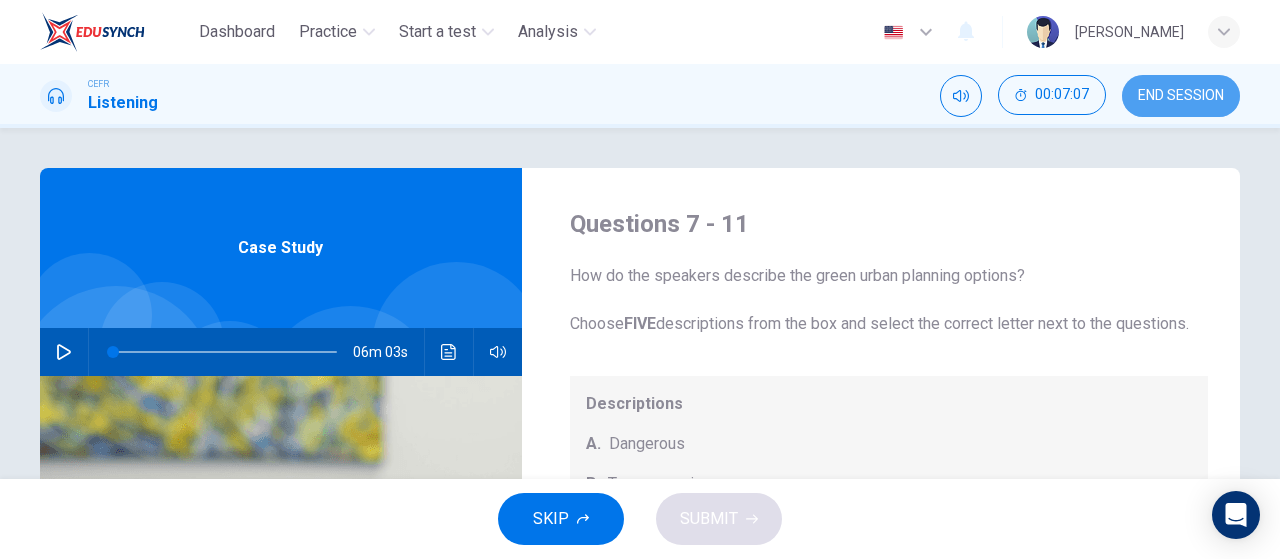 click on "END SESSION" at bounding box center (1181, 96) 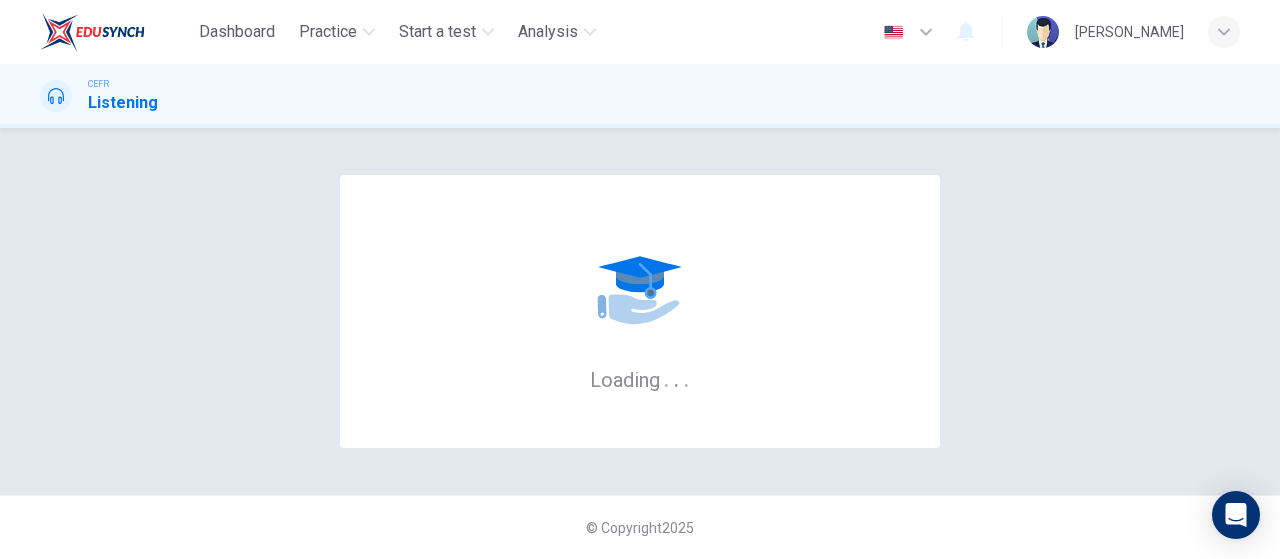 scroll, scrollTop: 0, scrollLeft: 0, axis: both 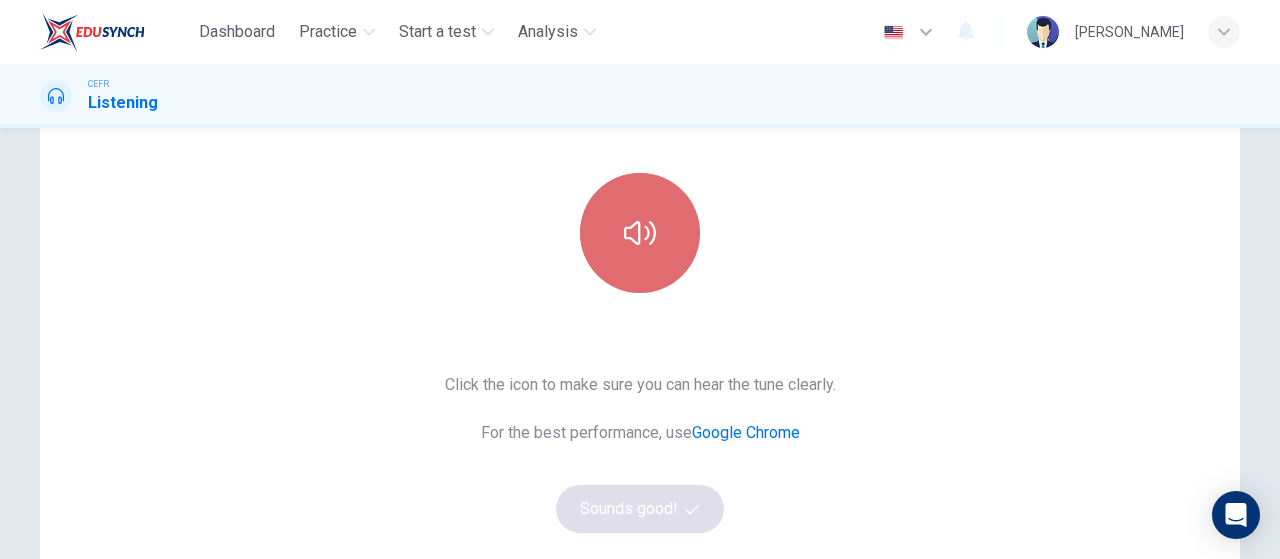 click at bounding box center [640, 233] 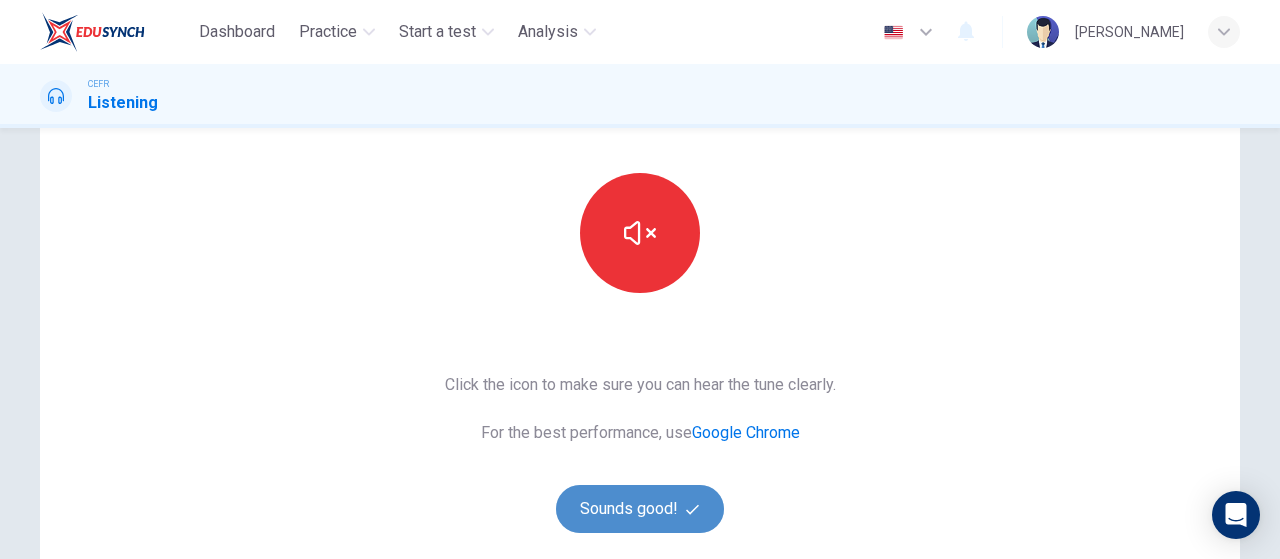 click on "Sounds good!" at bounding box center [640, 509] 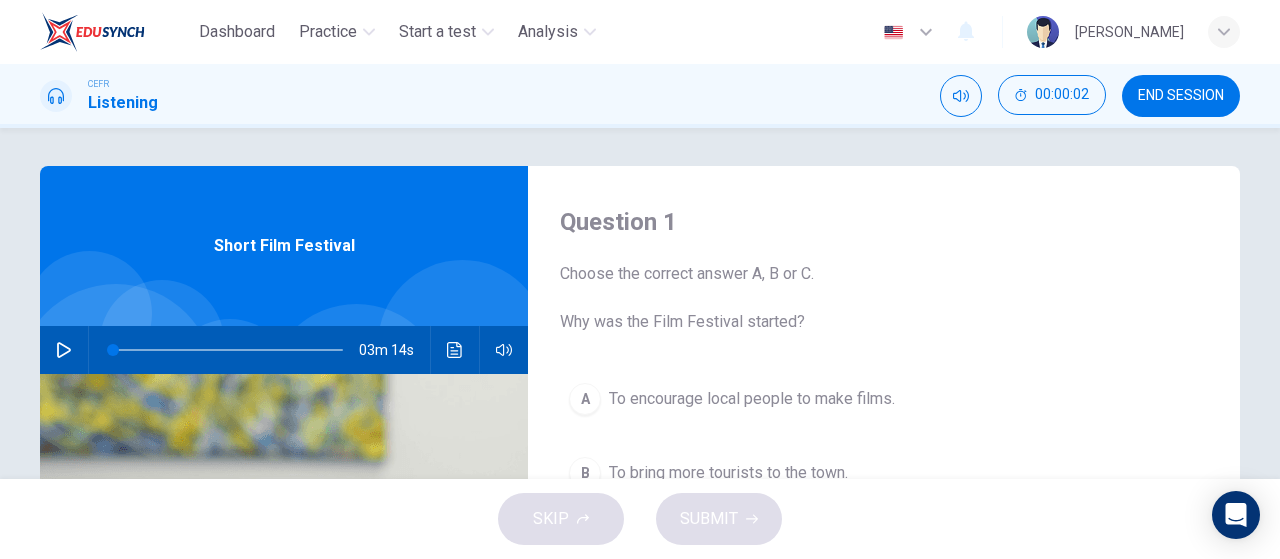 scroll, scrollTop: 1, scrollLeft: 0, axis: vertical 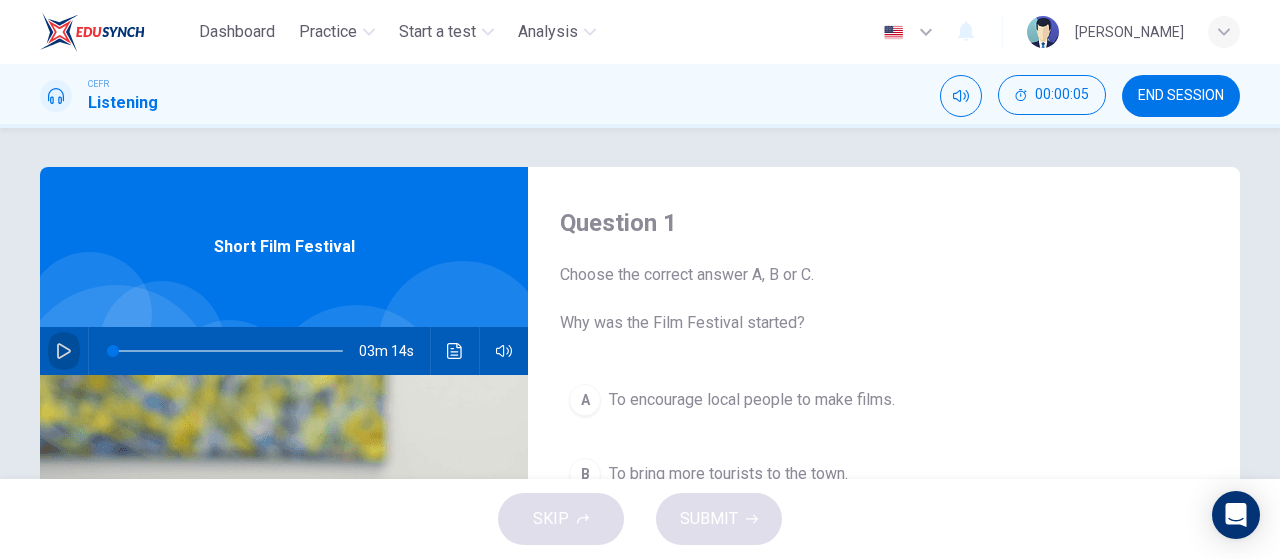 click 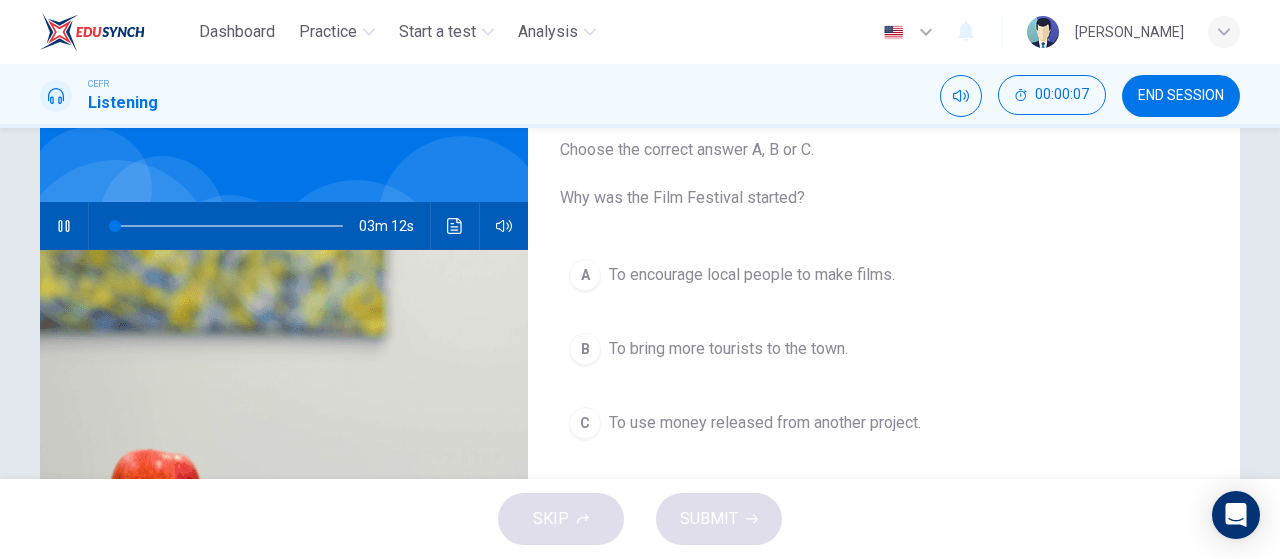 scroll, scrollTop: 131, scrollLeft: 0, axis: vertical 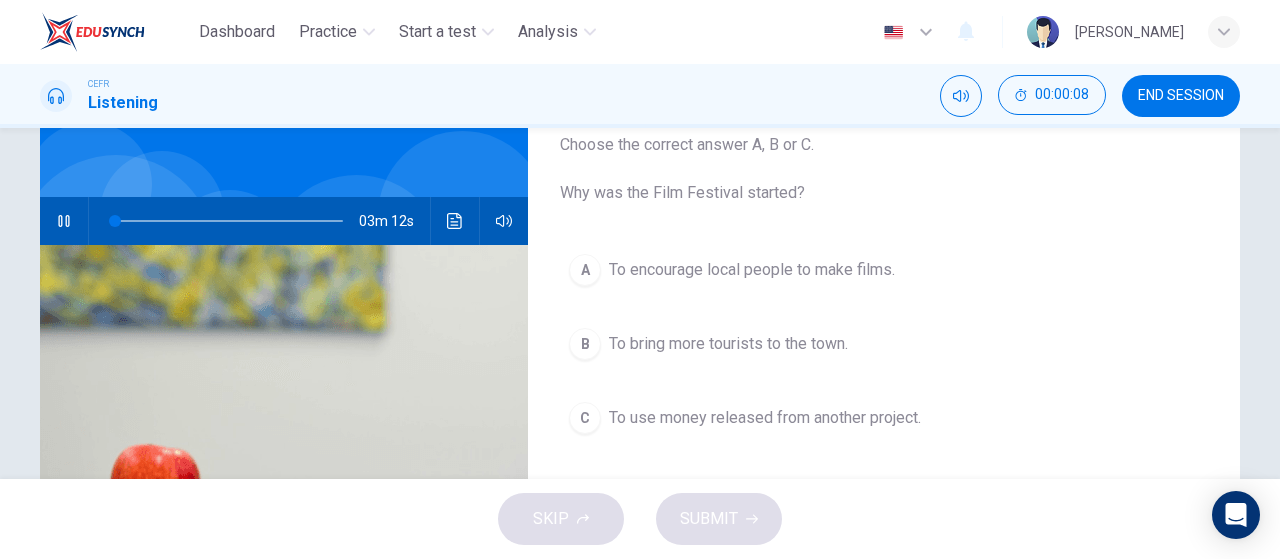 type on "2" 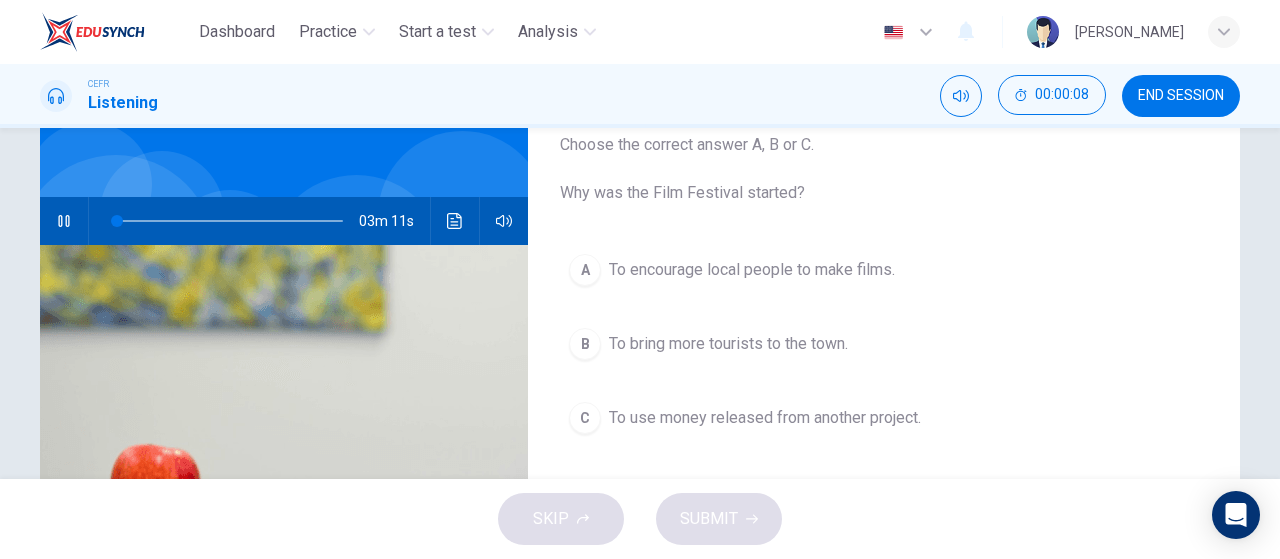 type 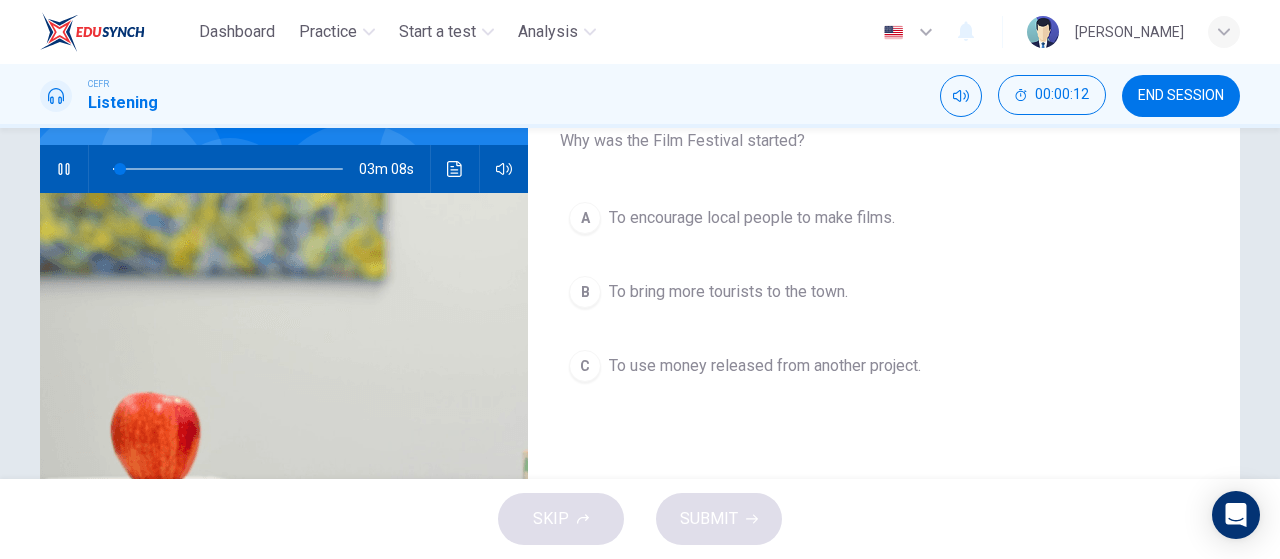 scroll, scrollTop: 180, scrollLeft: 0, axis: vertical 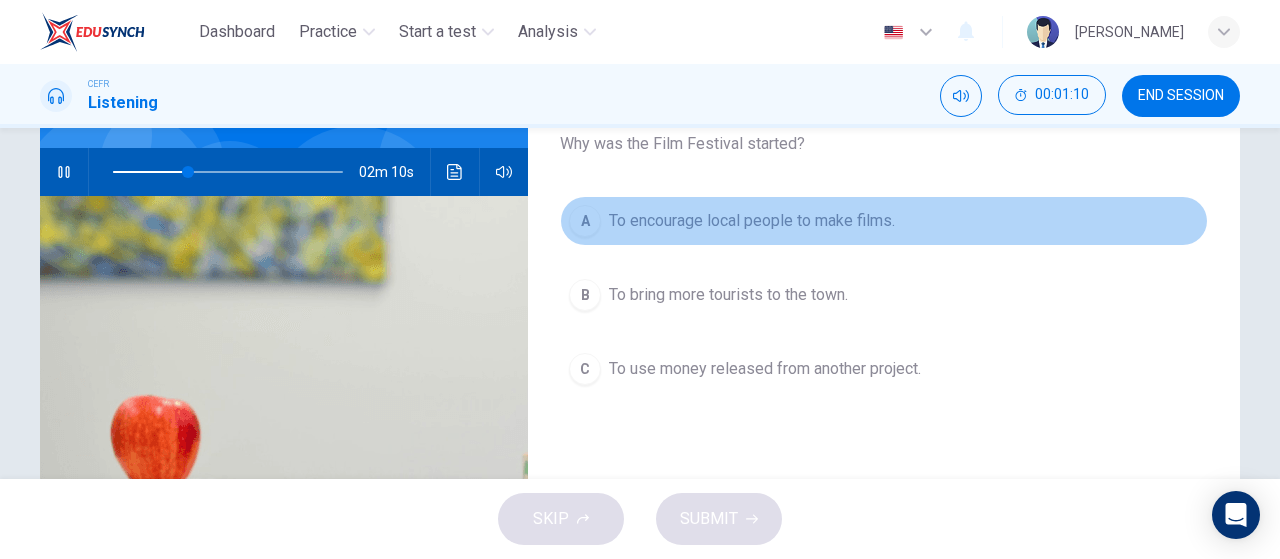click on "To encourage local people to make films." at bounding box center (752, 221) 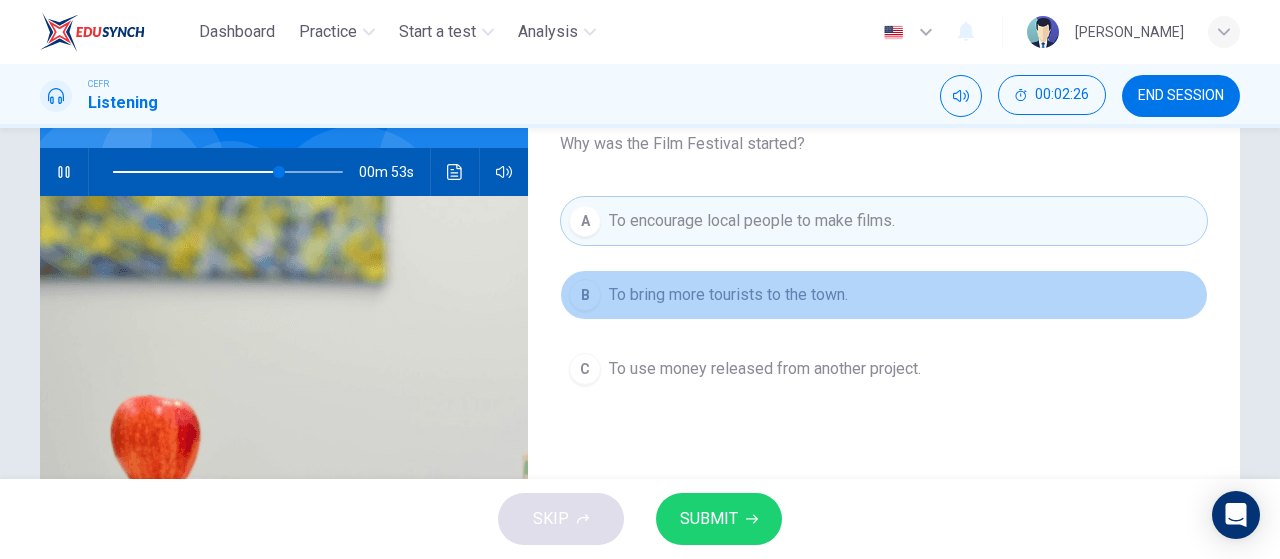 click on "To bring more tourists to the town." at bounding box center [728, 295] 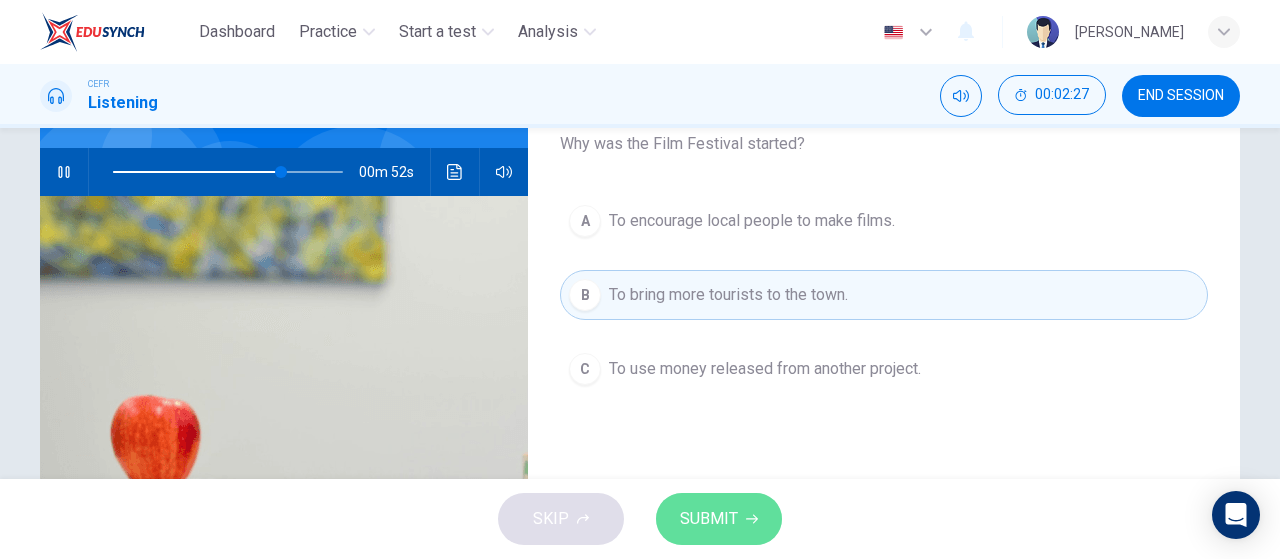click on "SUBMIT" at bounding box center [719, 519] 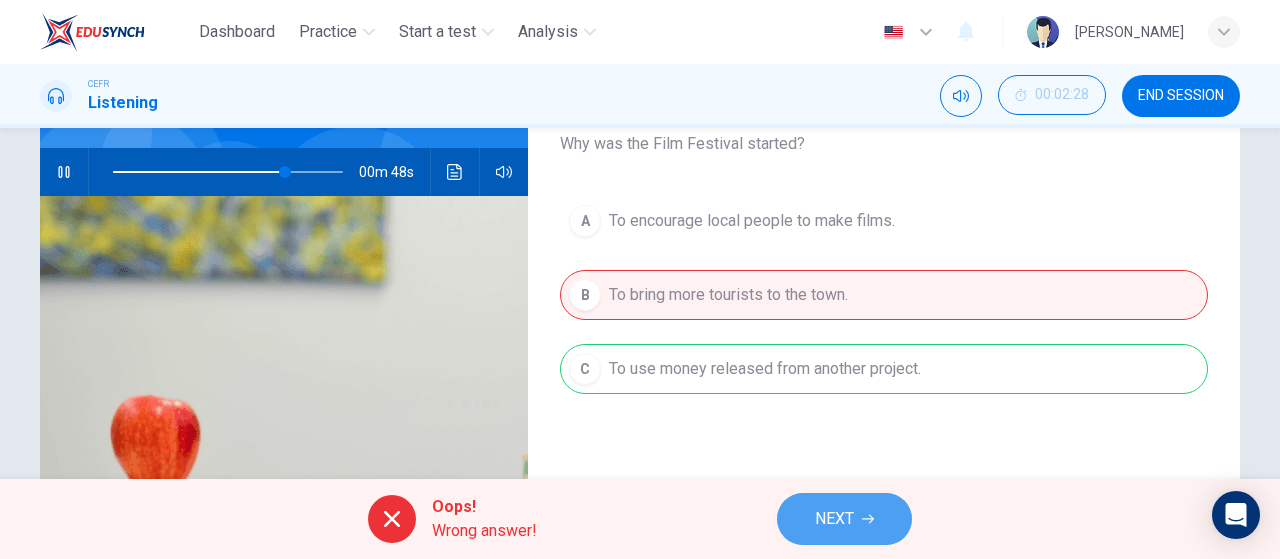 click on "NEXT" at bounding box center (834, 519) 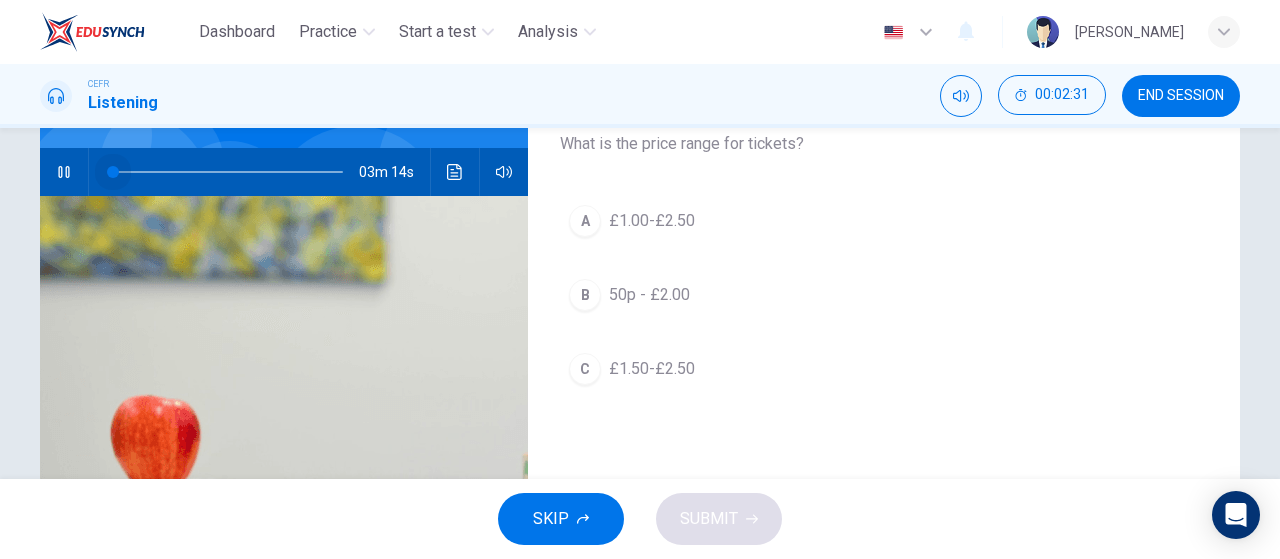 drag, startPoint x: 284, startPoint y: 167, endPoint x: 80, endPoint y: 156, distance: 204.29636 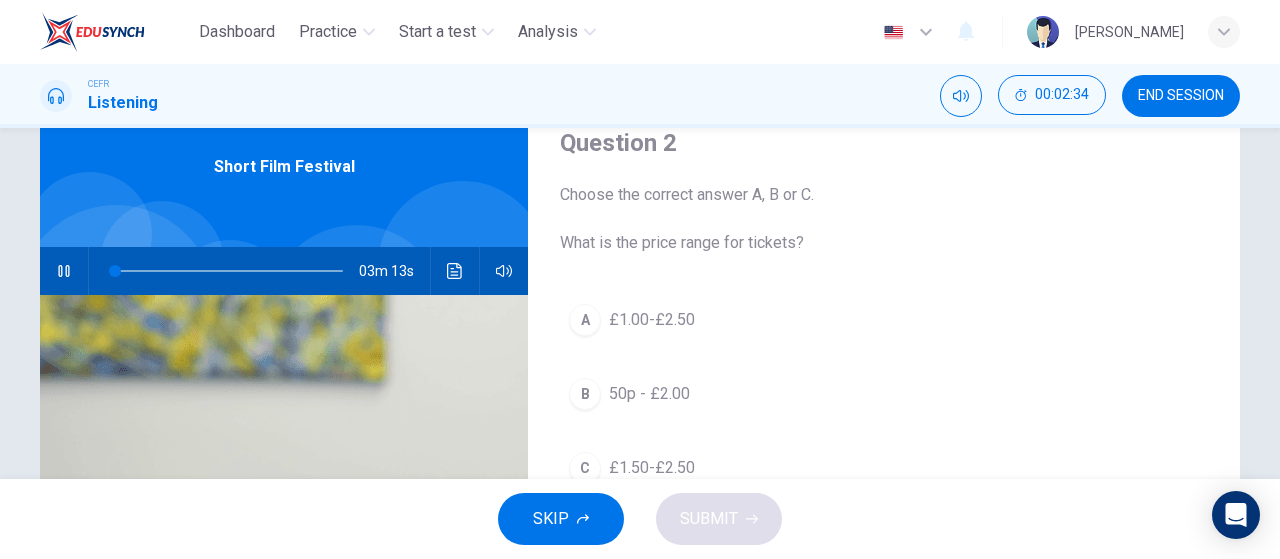 scroll, scrollTop: 72, scrollLeft: 0, axis: vertical 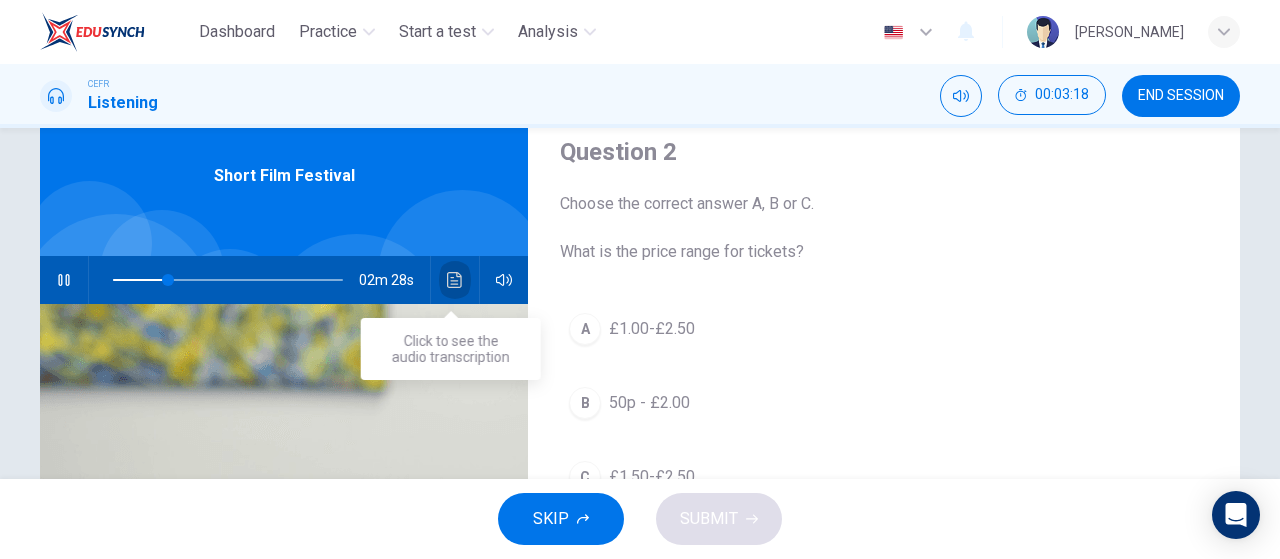 click at bounding box center (455, 280) 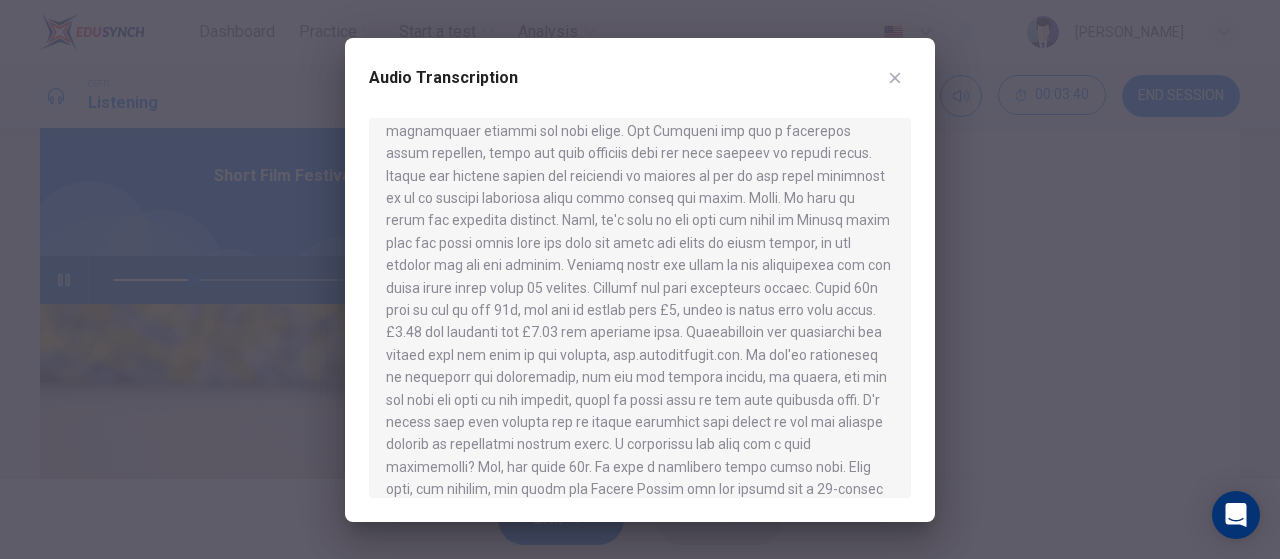 scroll, scrollTop: 150, scrollLeft: 0, axis: vertical 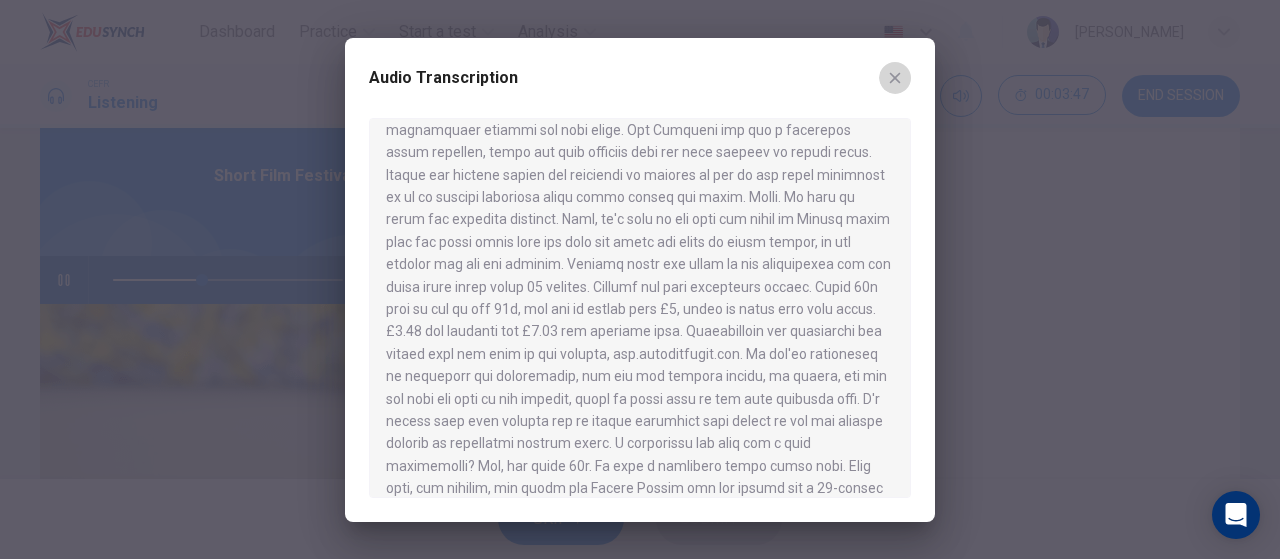 click 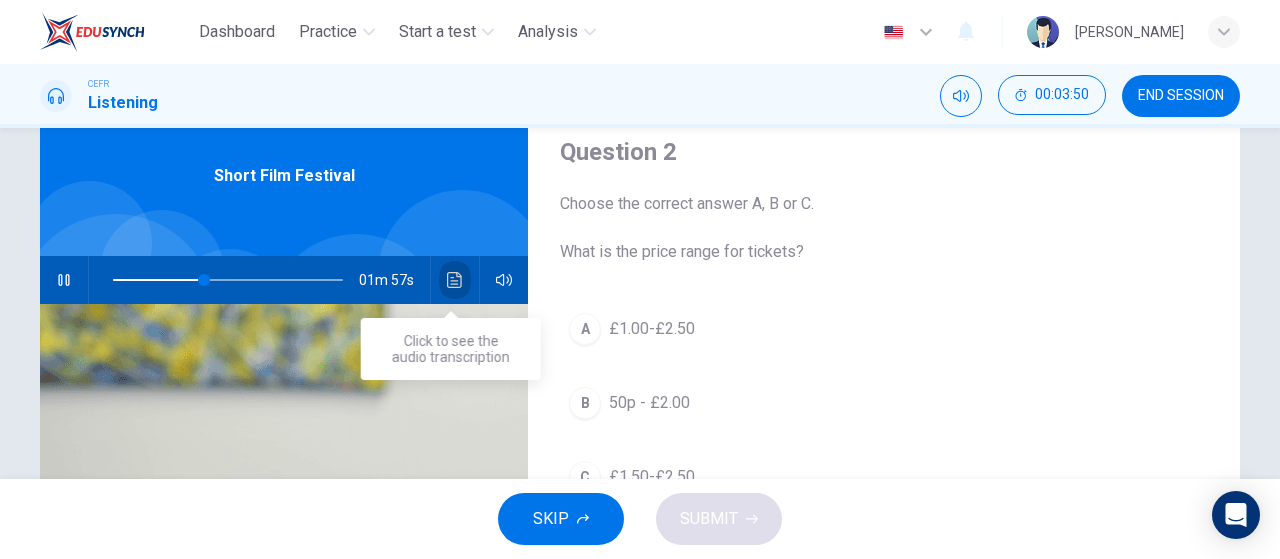 click 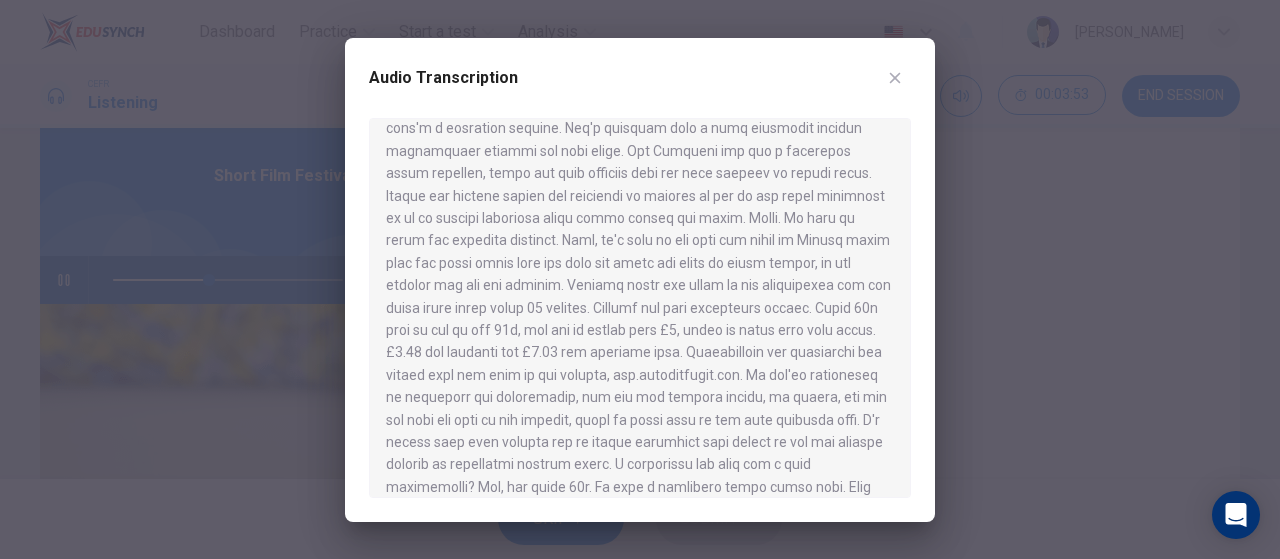 scroll, scrollTop: 130, scrollLeft: 0, axis: vertical 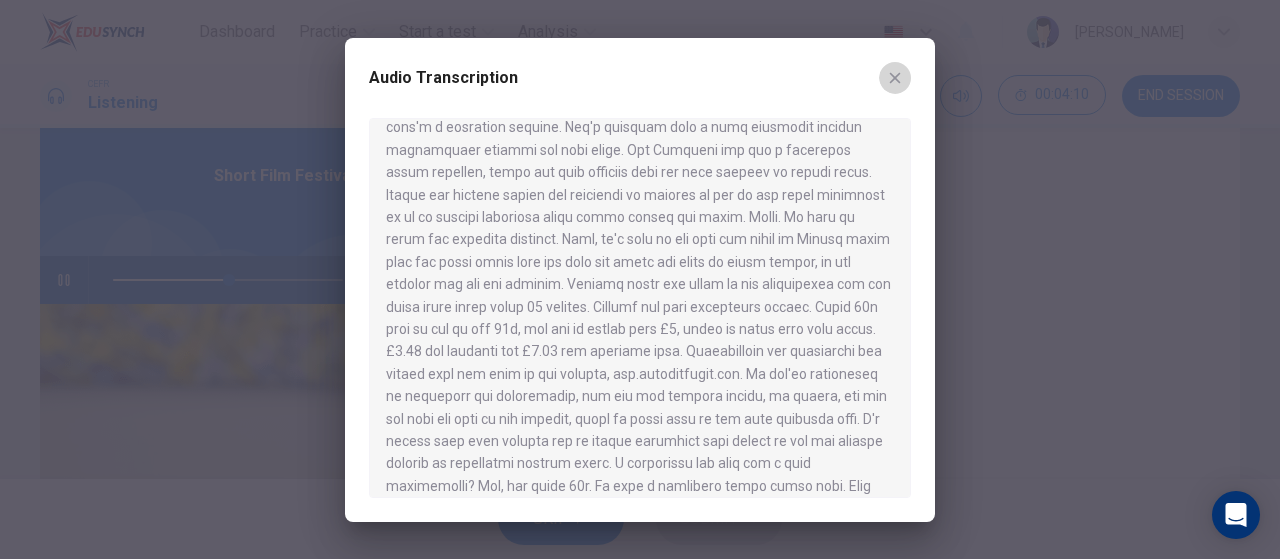 click 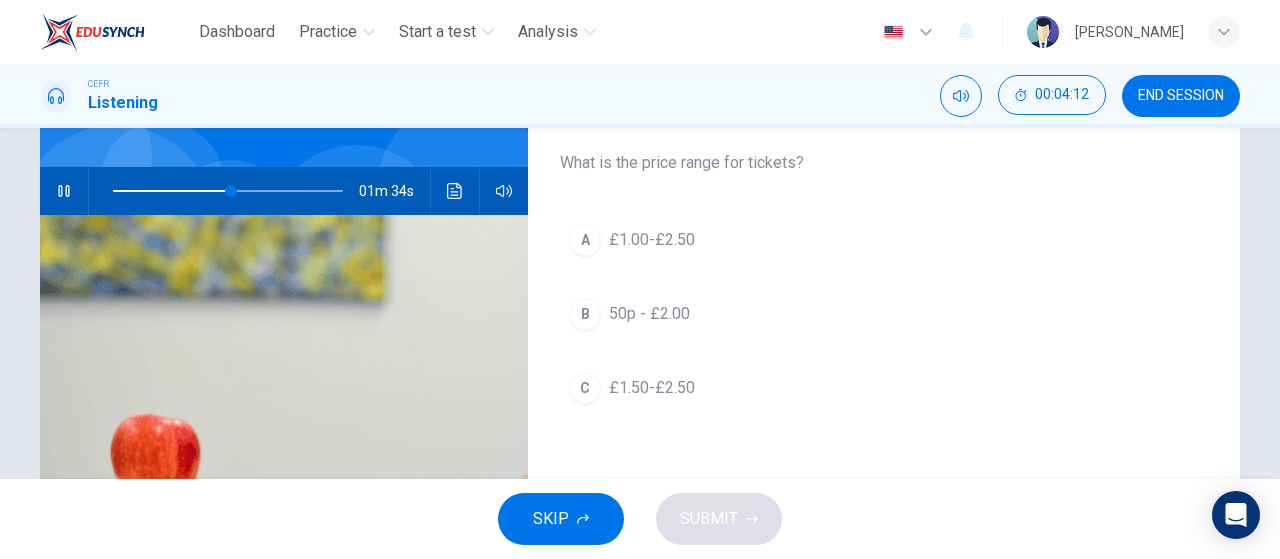 scroll, scrollTop: 168, scrollLeft: 0, axis: vertical 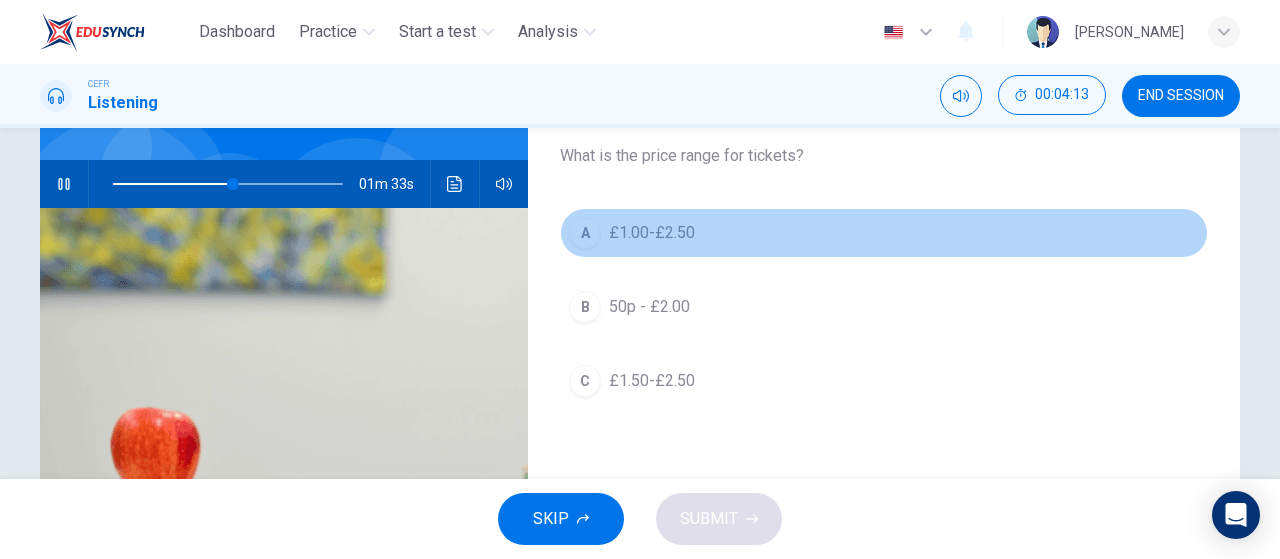click on "£1.00-£2.50" at bounding box center (652, 233) 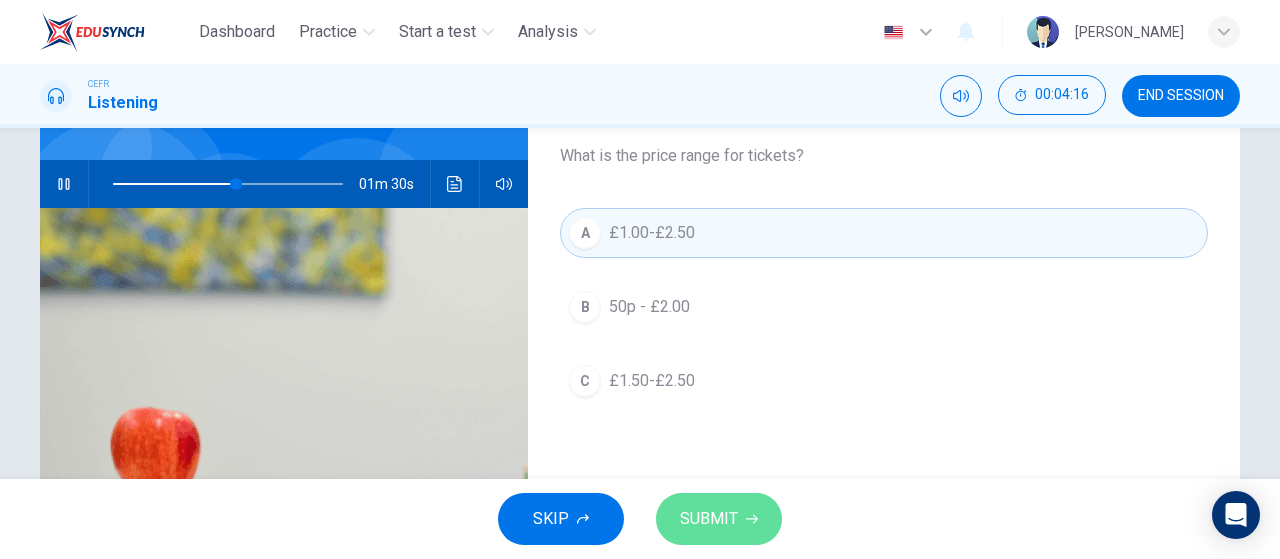click on "SUBMIT" at bounding box center (719, 519) 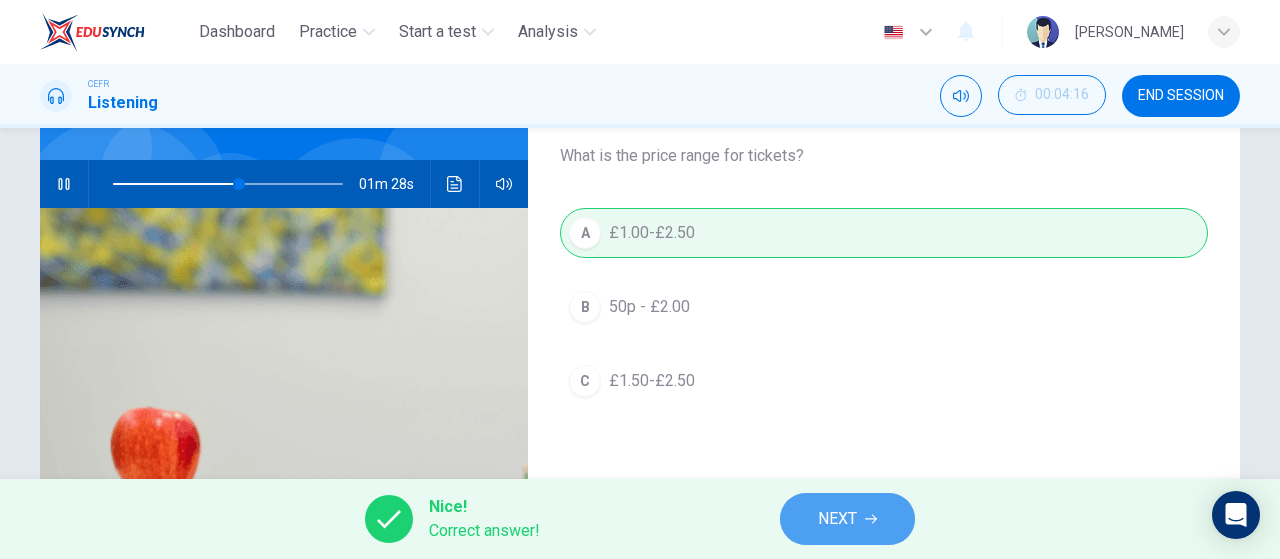 click on "NEXT" at bounding box center (837, 519) 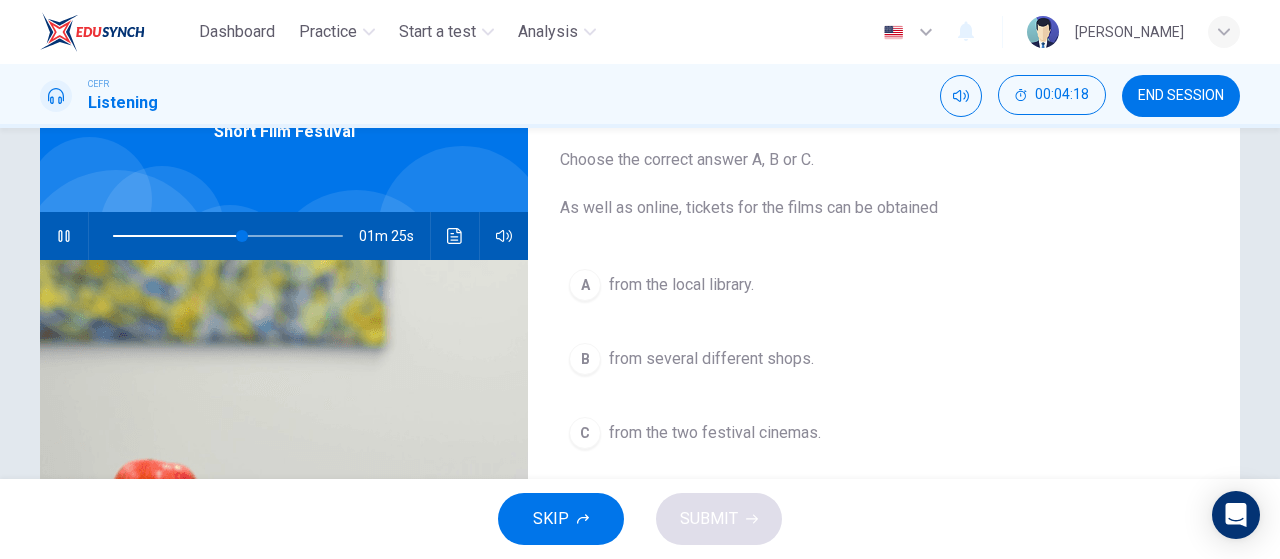 scroll, scrollTop: 163, scrollLeft: 0, axis: vertical 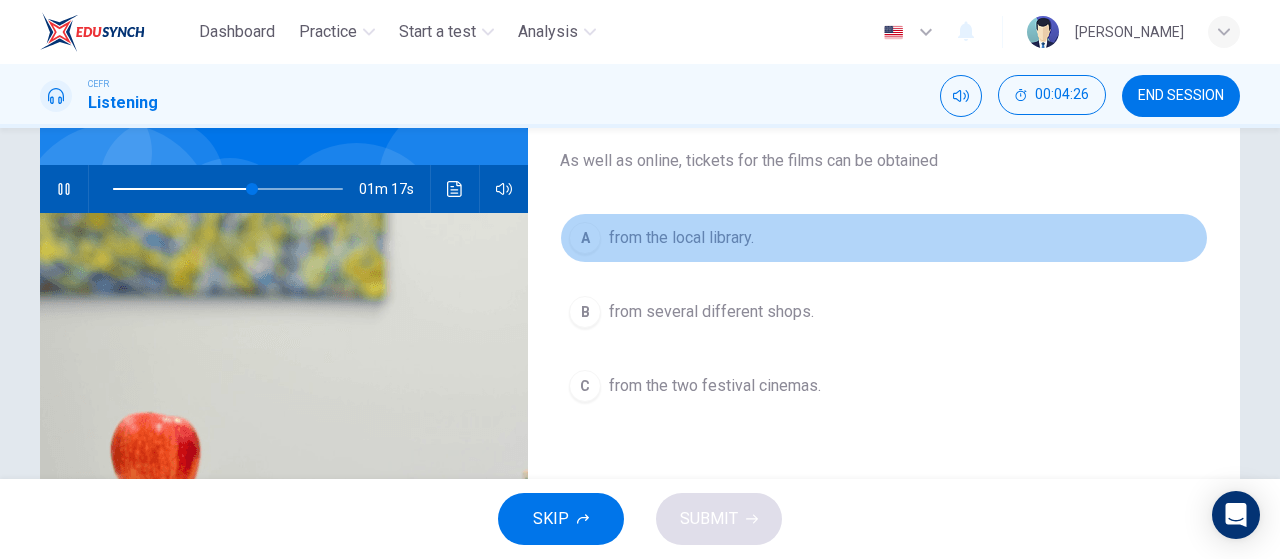 click on "from the local library." at bounding box center (681, 238) 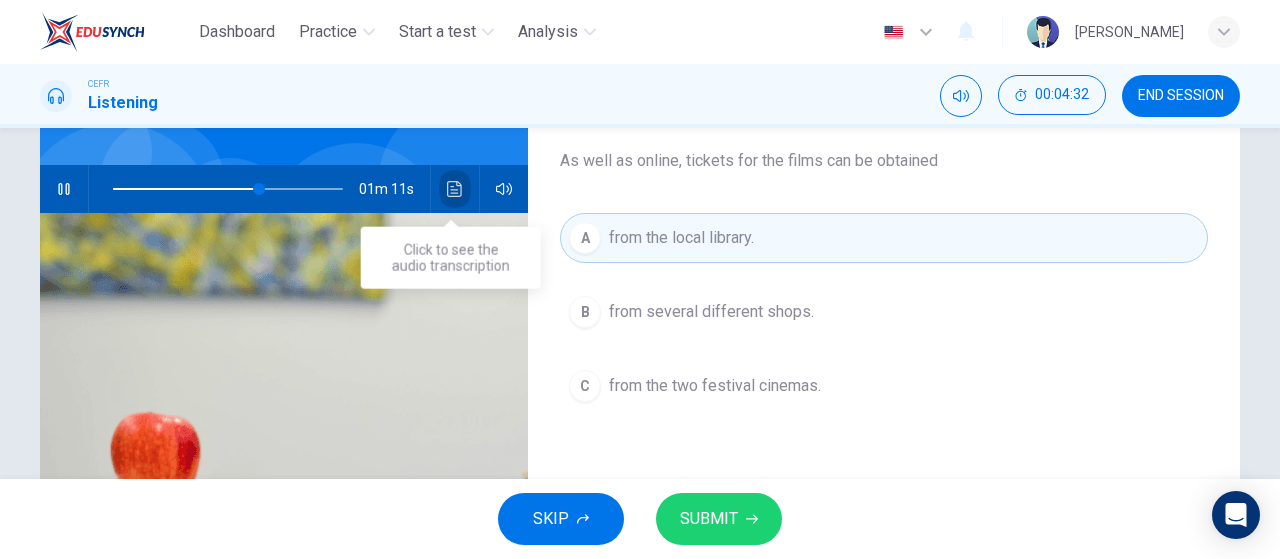 click 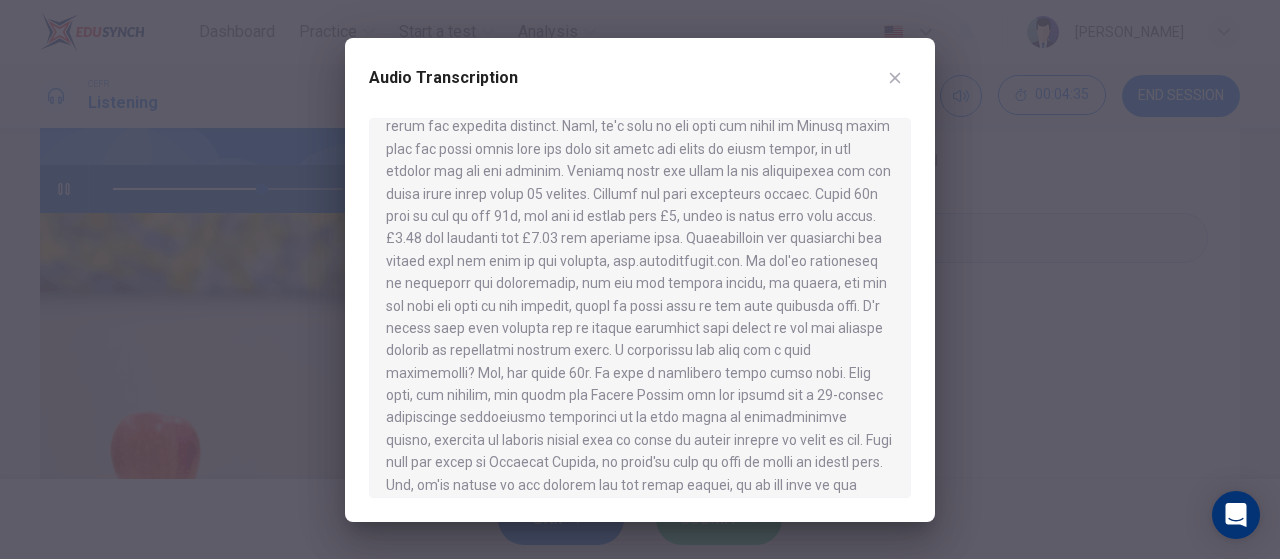 scroll, scrollTop: 244, scrollLeft: 0, axis: vertical 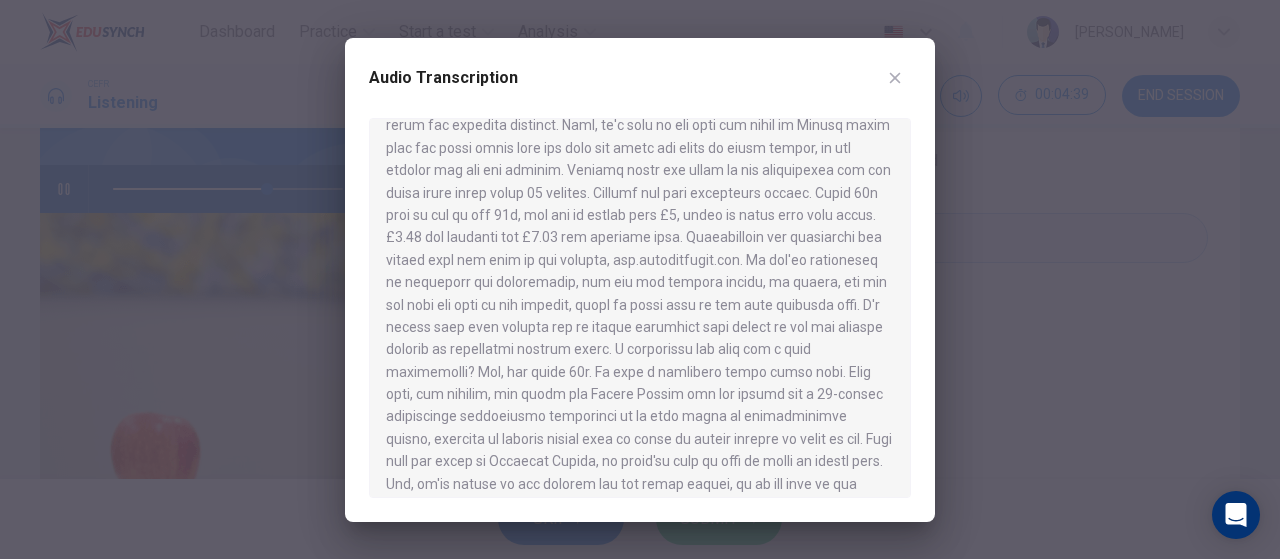 click at bounding box center (640, 279) 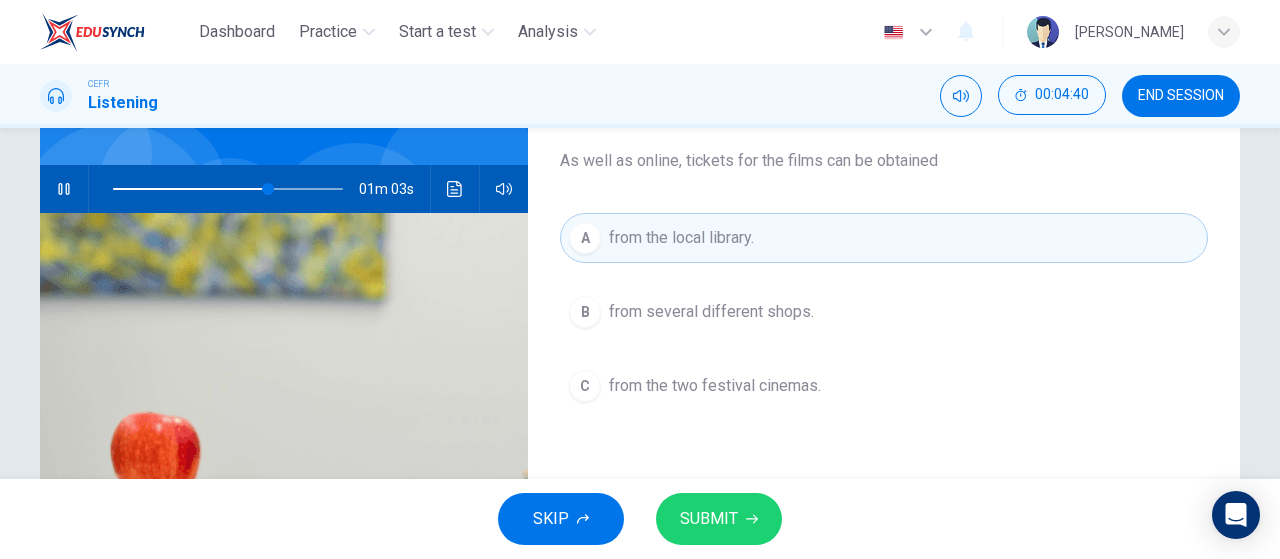 click on "SUBMIT" at bounding box center (719, 519) 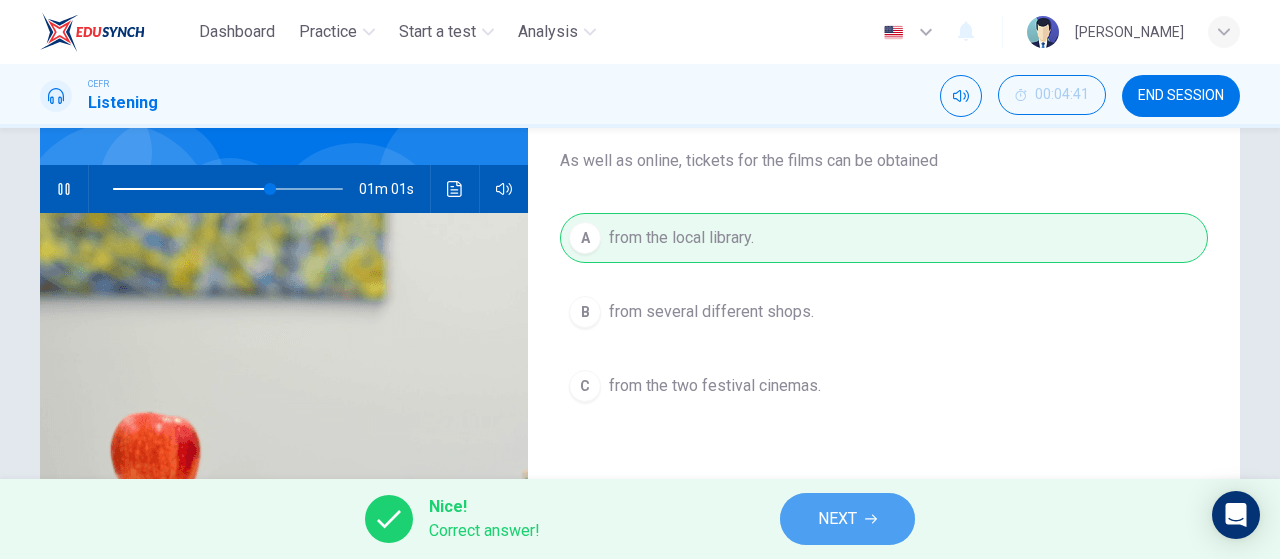 click 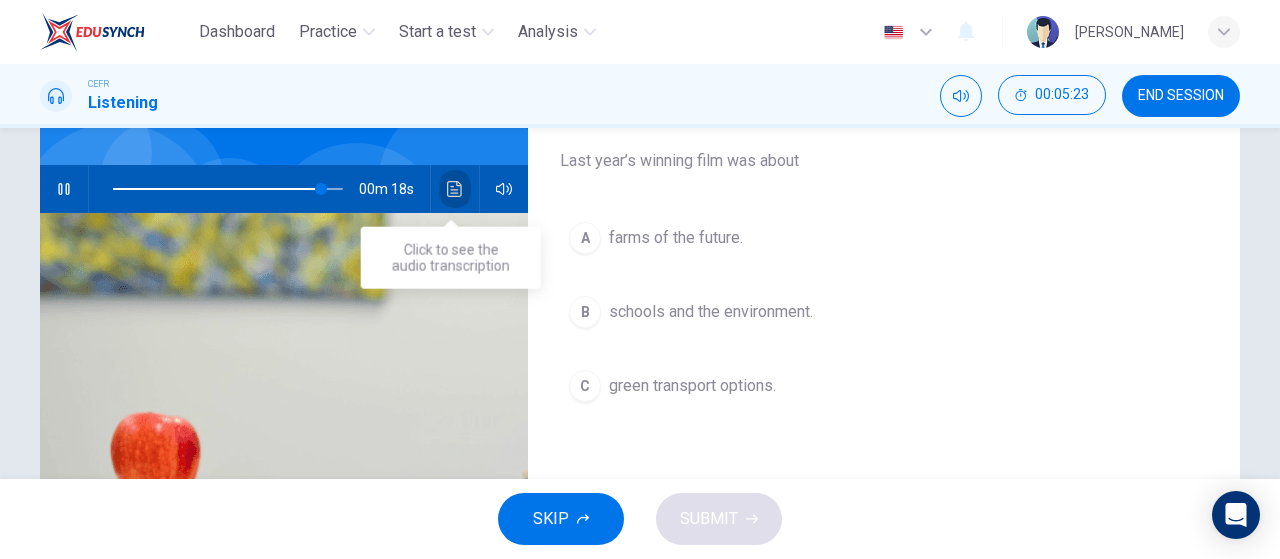 click 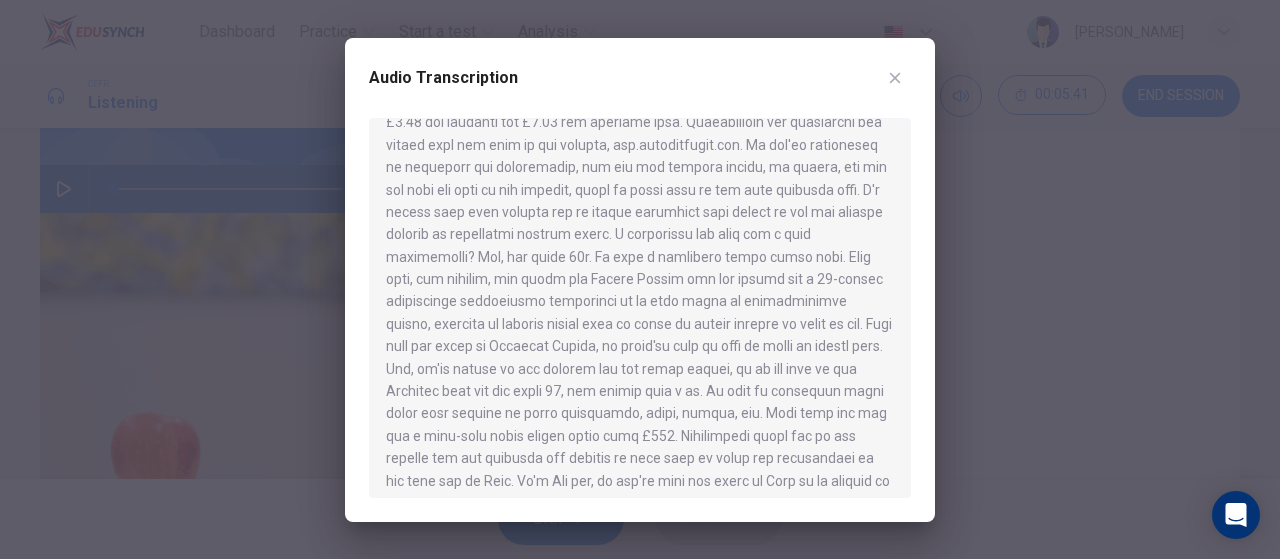 scroll, scrollTop: 360, scrollLeft: 0, axis: vertical 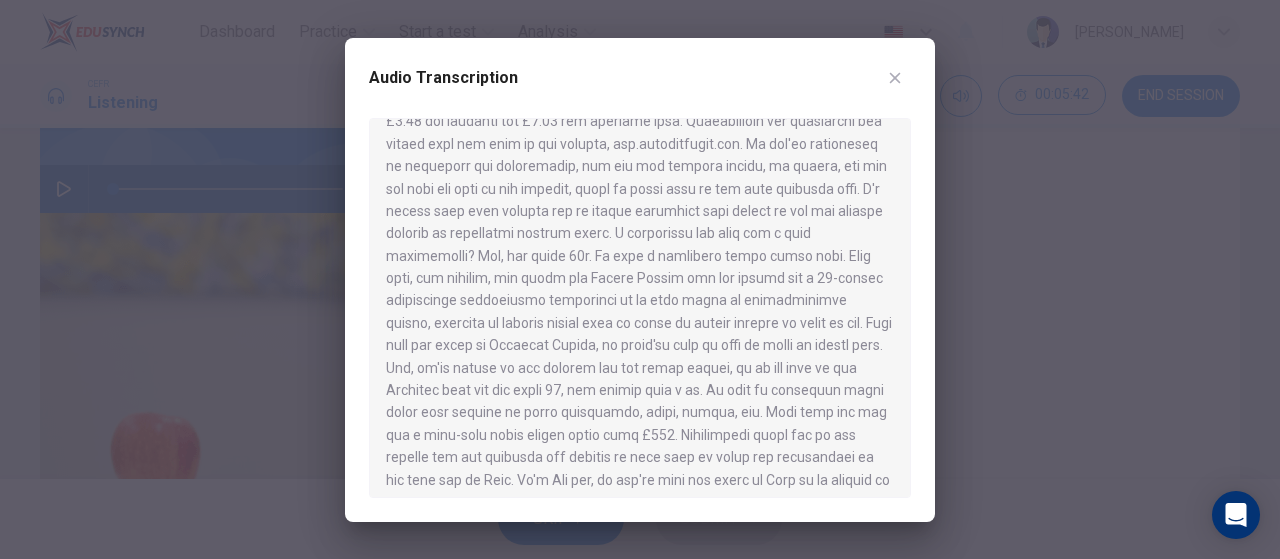 click at bounding box center [640, 279] 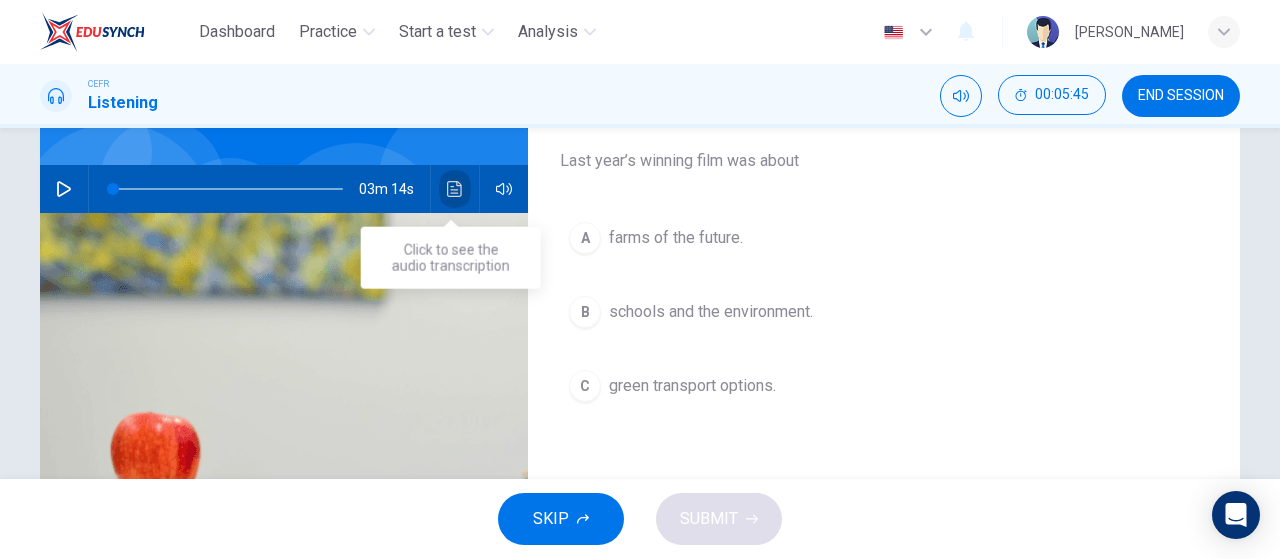 click 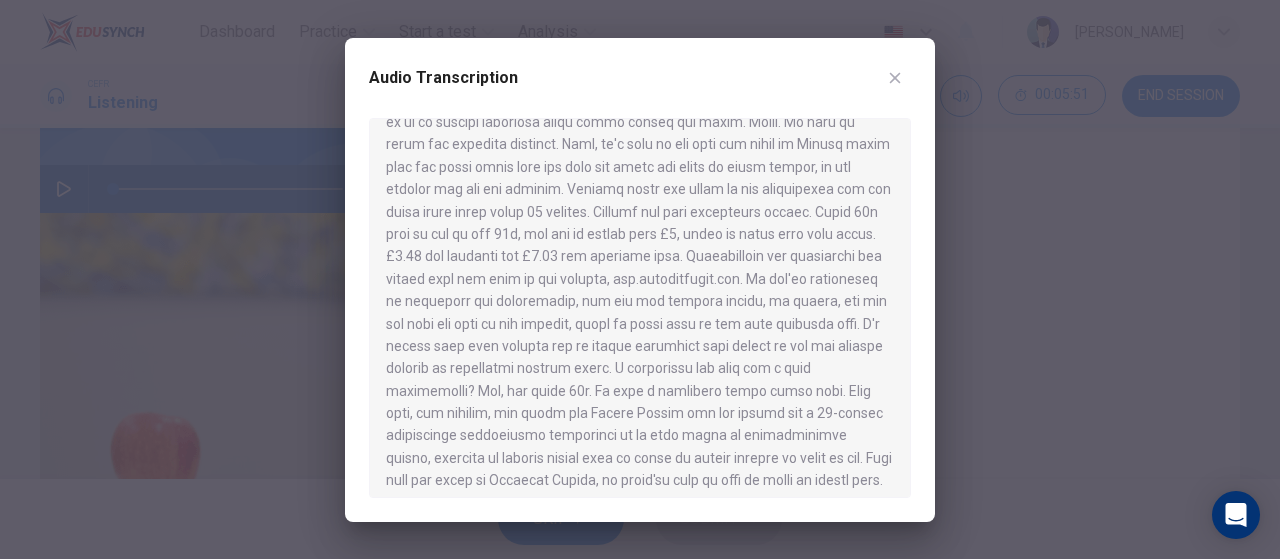 scroll, scrollTop: 230, scrollLeft: 0, axis: vertical 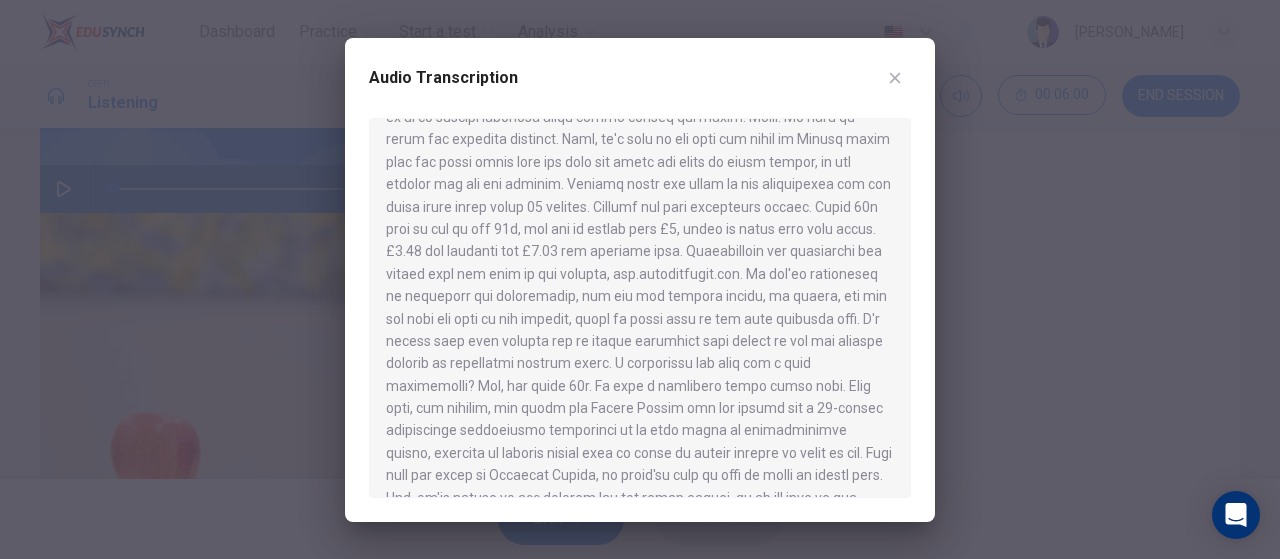 click at bounding box center [640, 279] 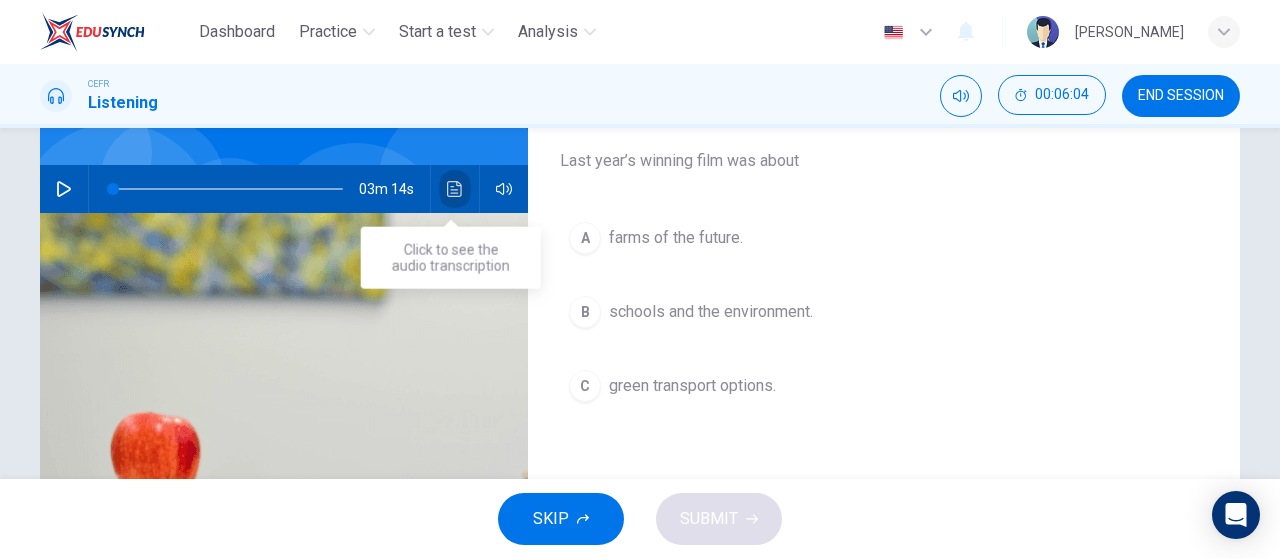 click 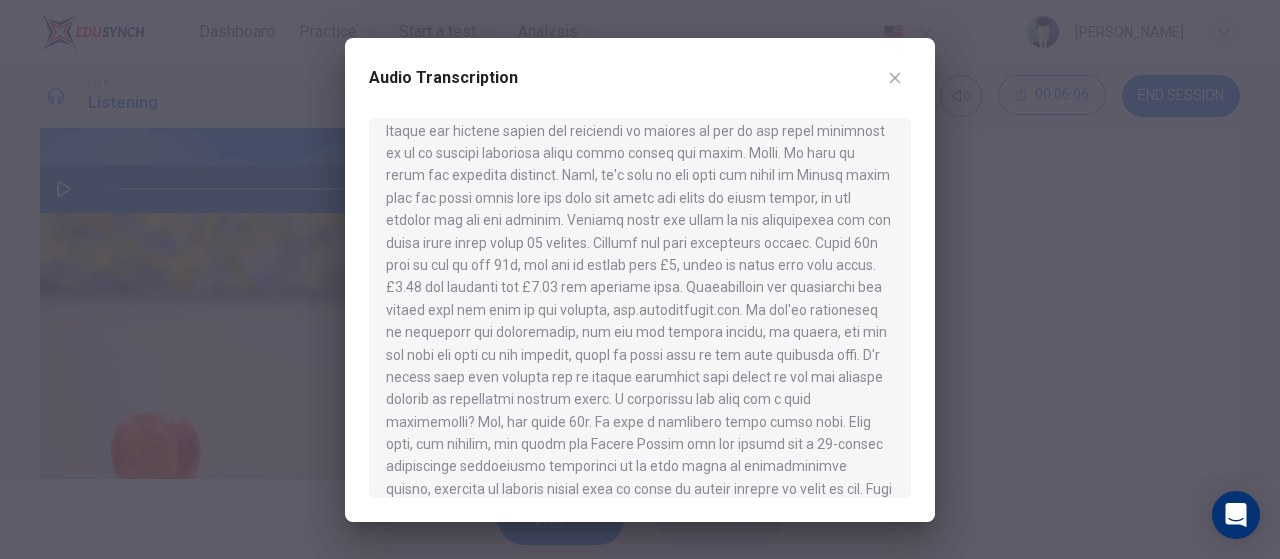 scroll, scrollTop: 198, scrollLeft: 0, axis: vertical 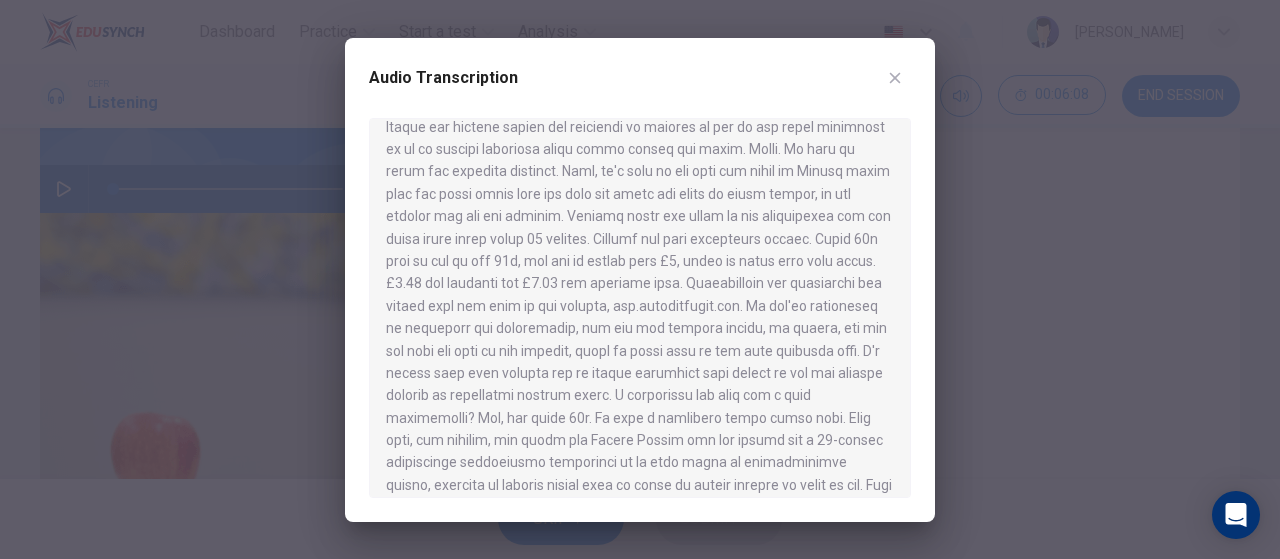 click at bounding box center [640, 279] 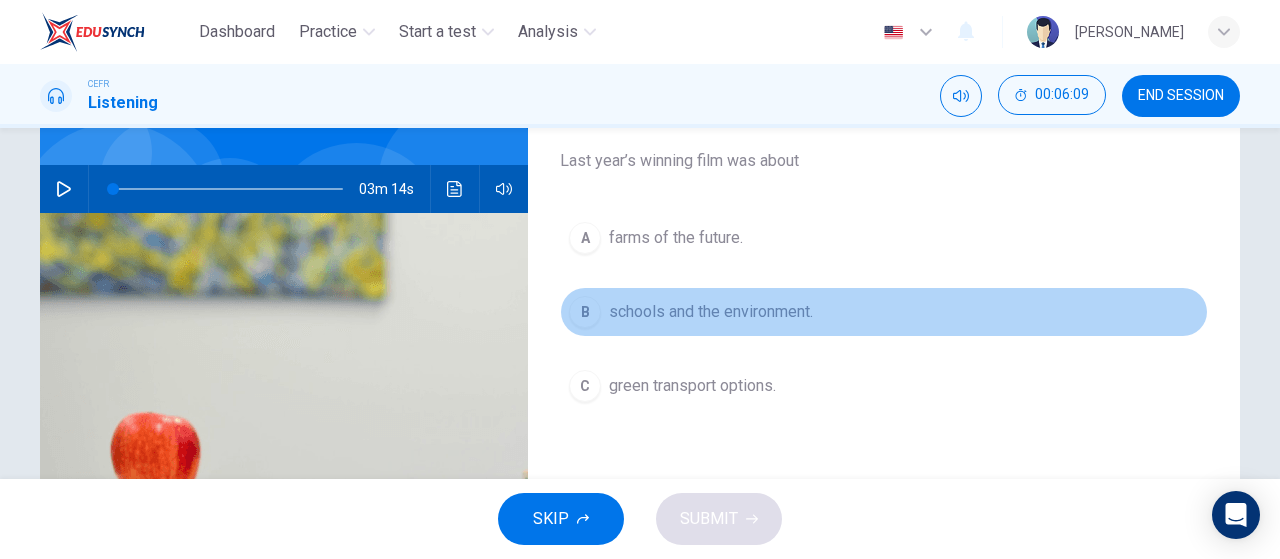 click on "schools and the environment." at bounding box center [711, 312] 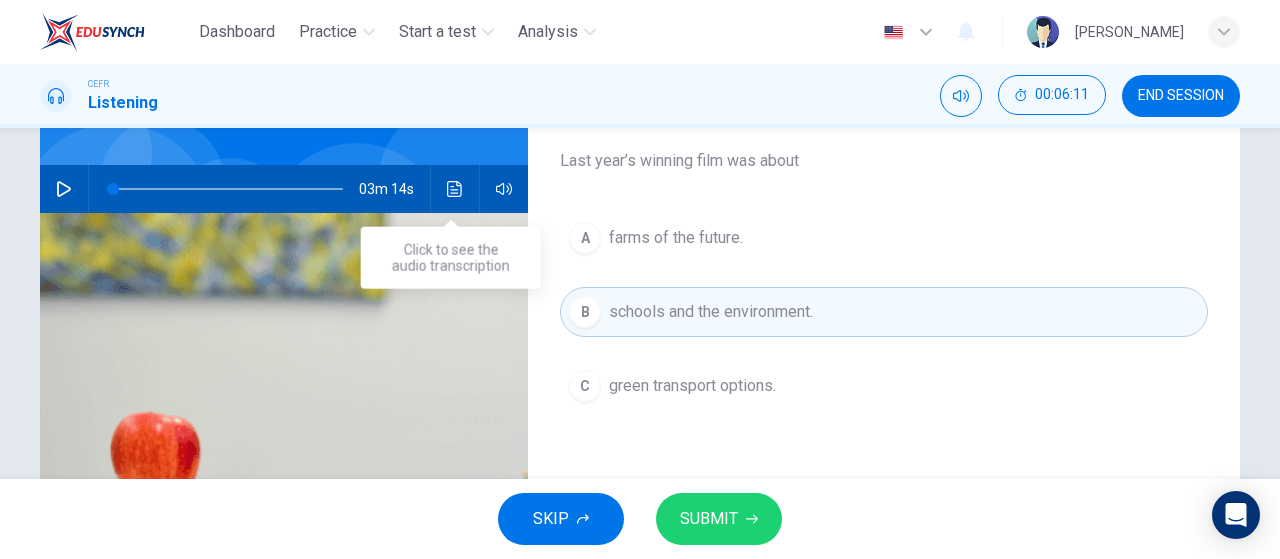 click 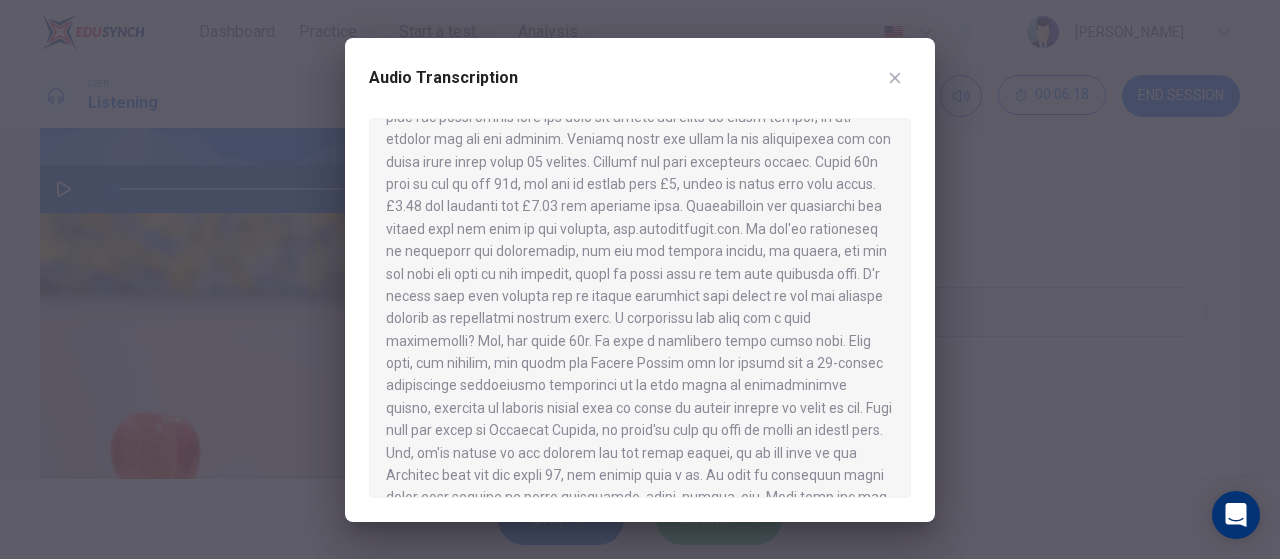 scroll, scrollTop: 276, scrollLeft: 0, axis: vertical 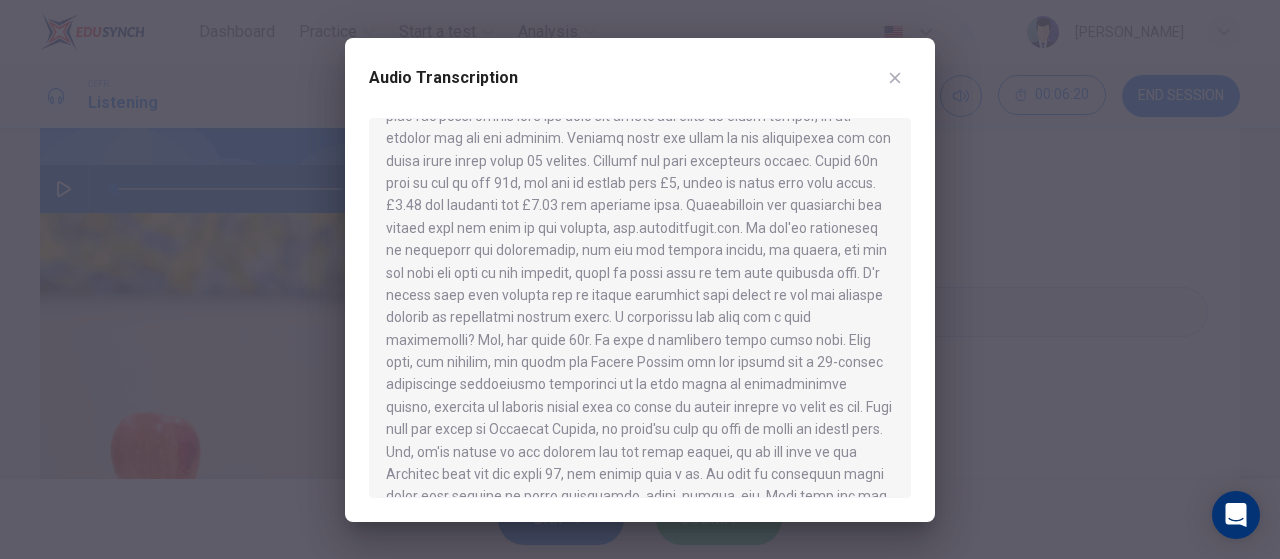 click at bounding box center [640, 279] 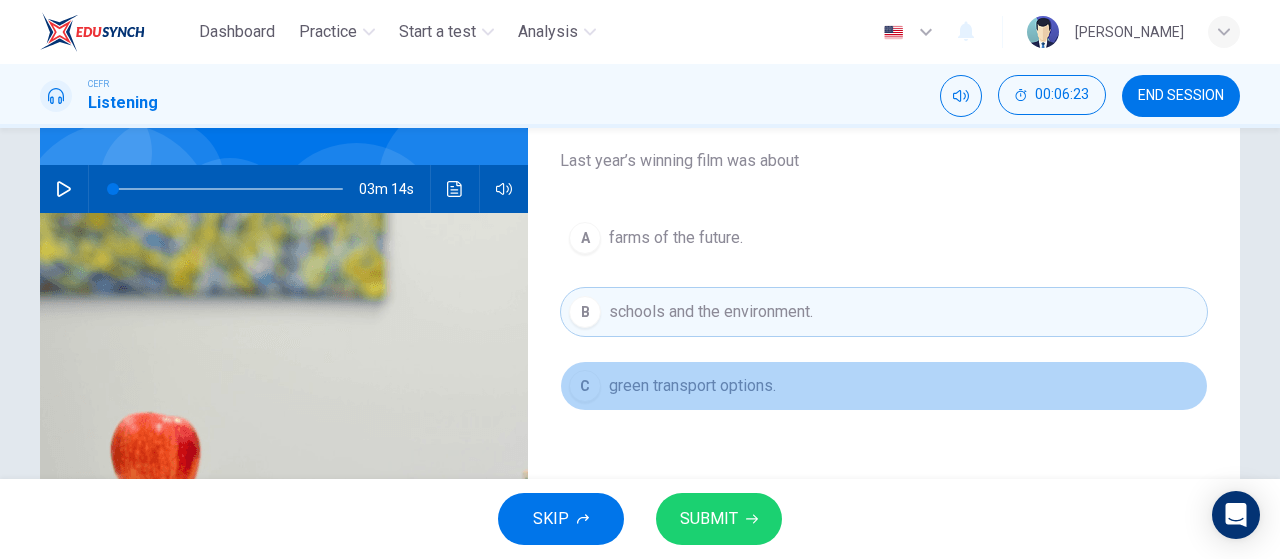 click on "C green transport options." at bounding box center (884, 386) 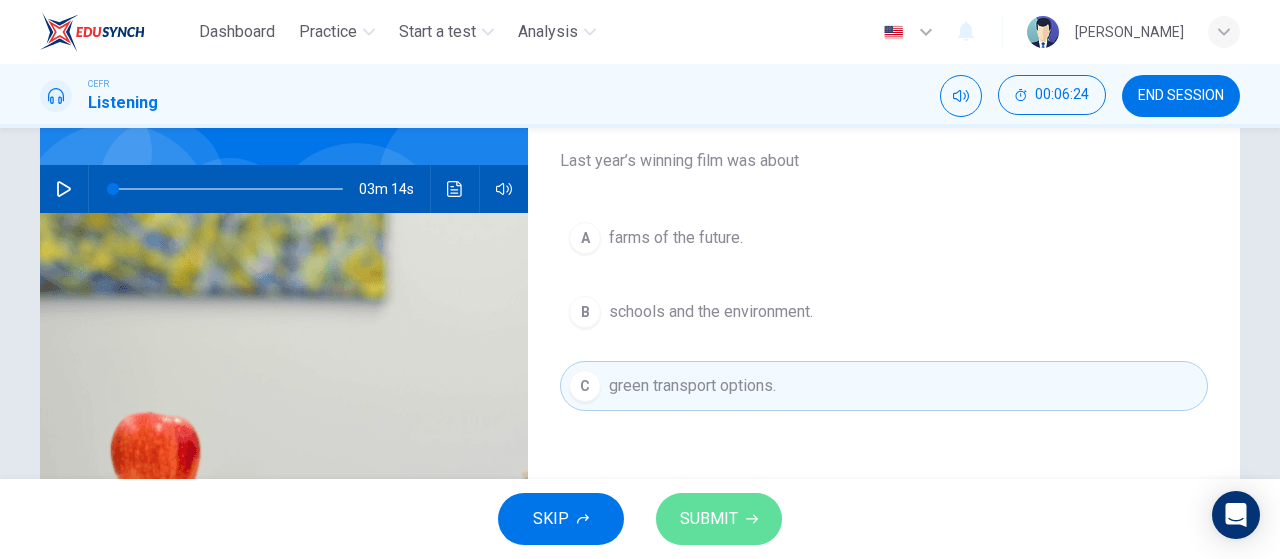 click on "SUBMIT" at bounding box center [709, 519] 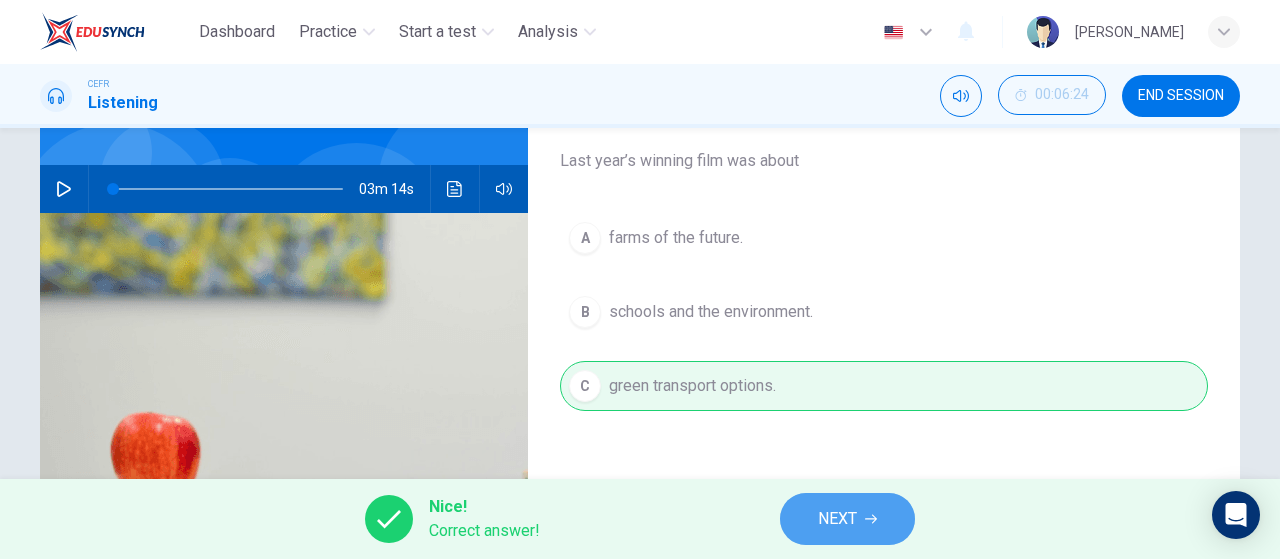 click on "NEXT" at bounding box center [837, 519] 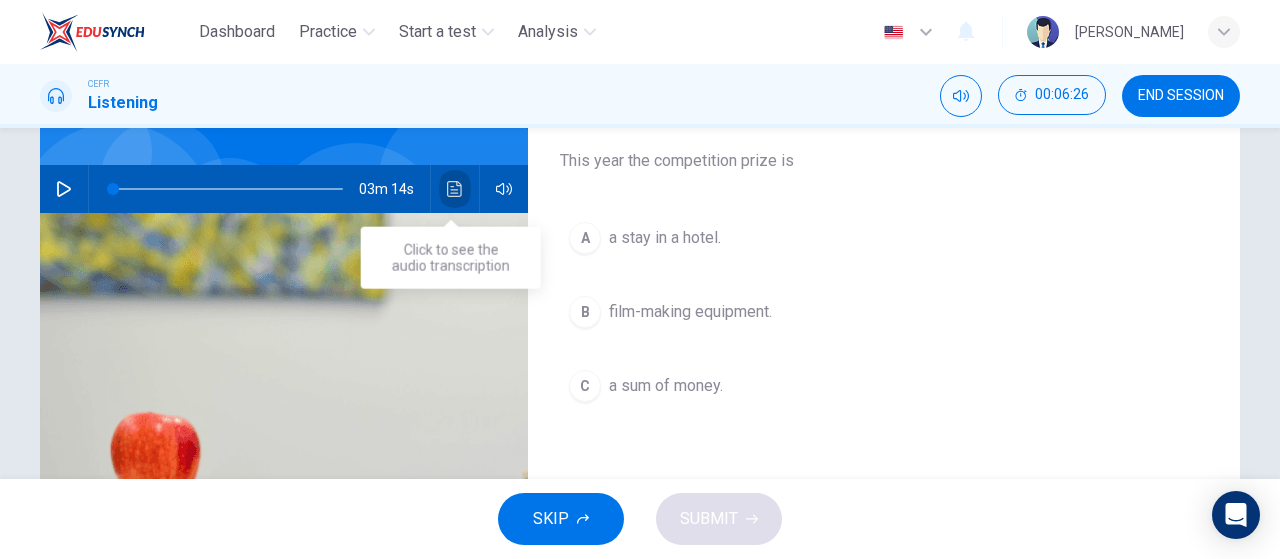 click 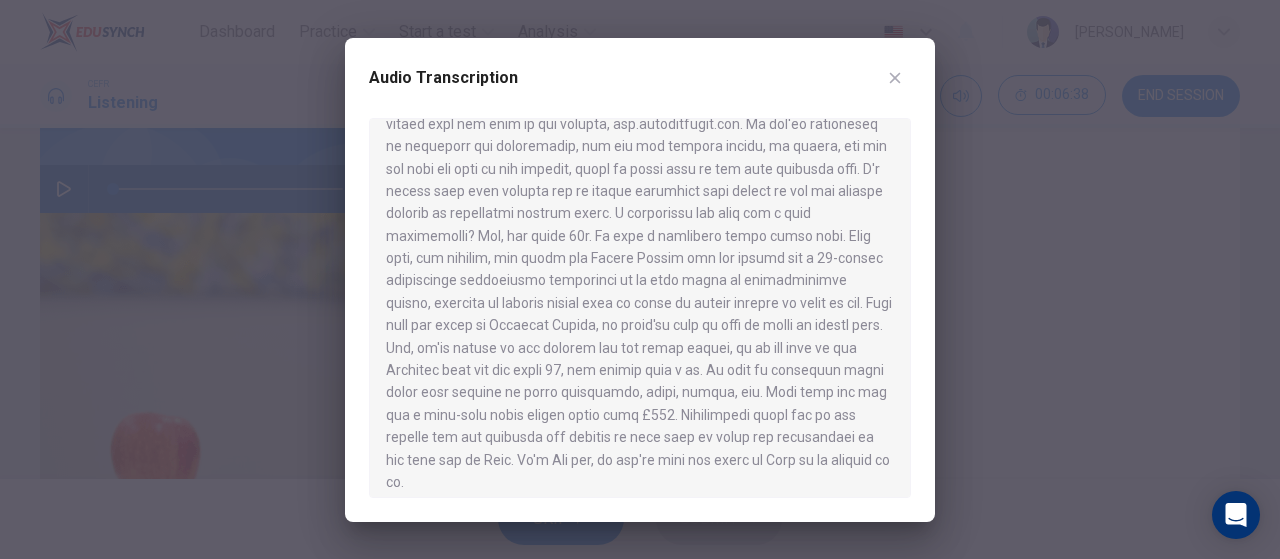 scroll, scrollTop: 381, scrollLeft: 0, axis: vertical 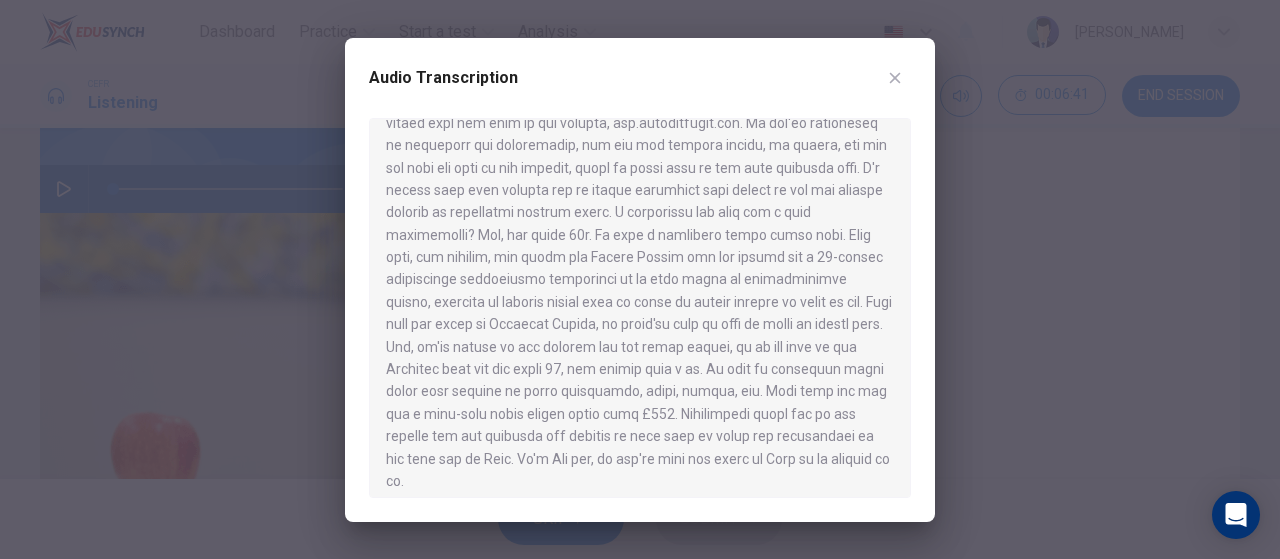 click at bounding box center [640, 279] 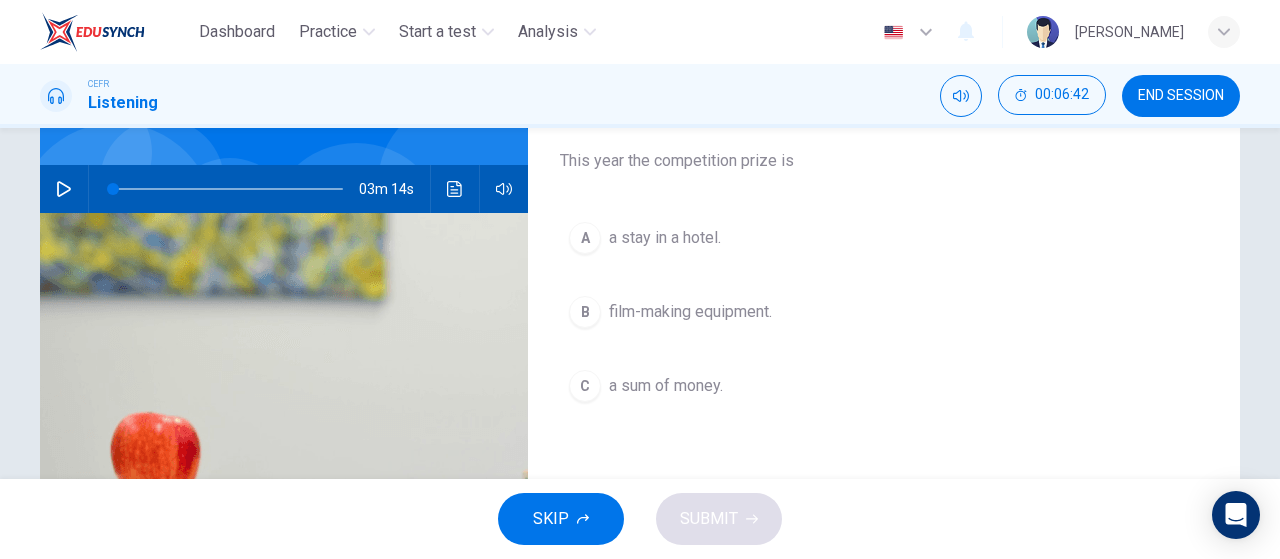 click on "a sum of money." at bounding box center [666, 386] 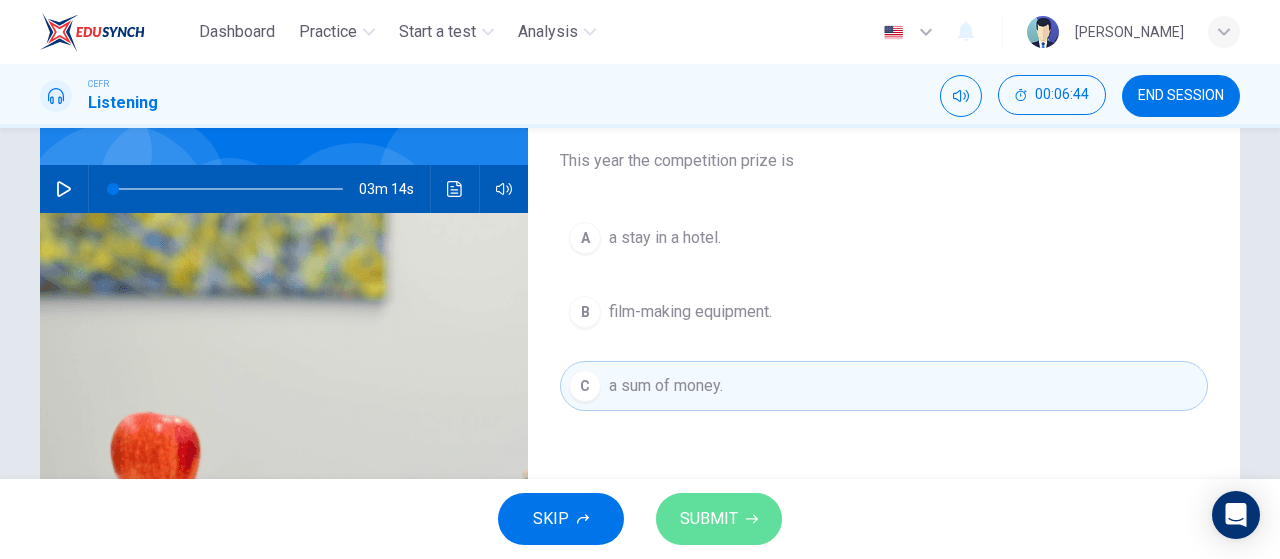 click on "SUBMIT" at bounding box center (719, 519) 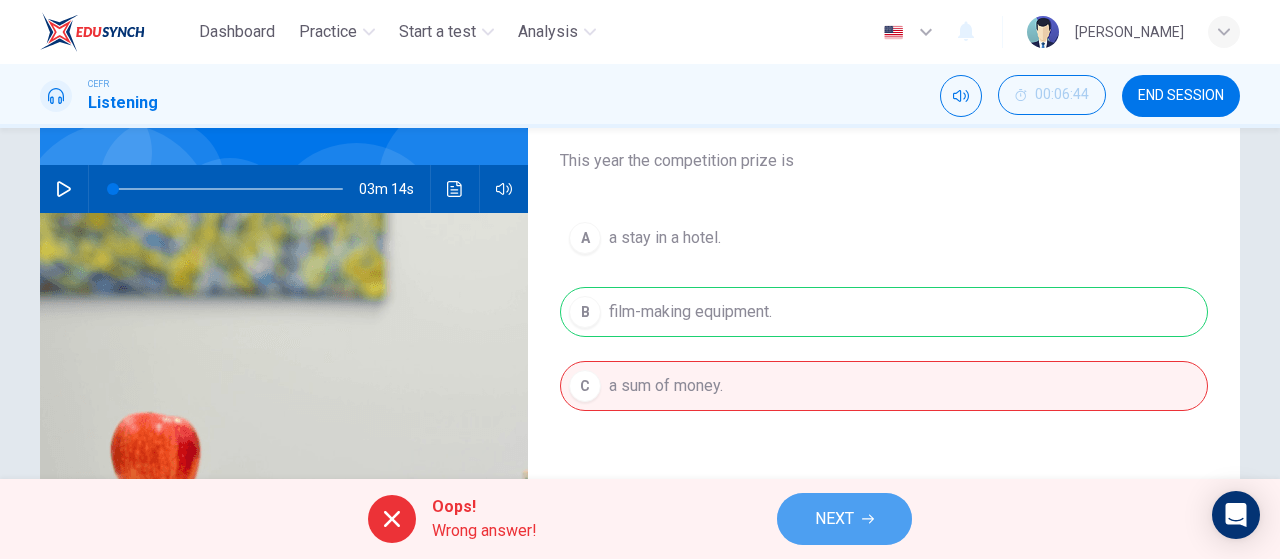 click on "NEXT" at bounding box center [834, 519] 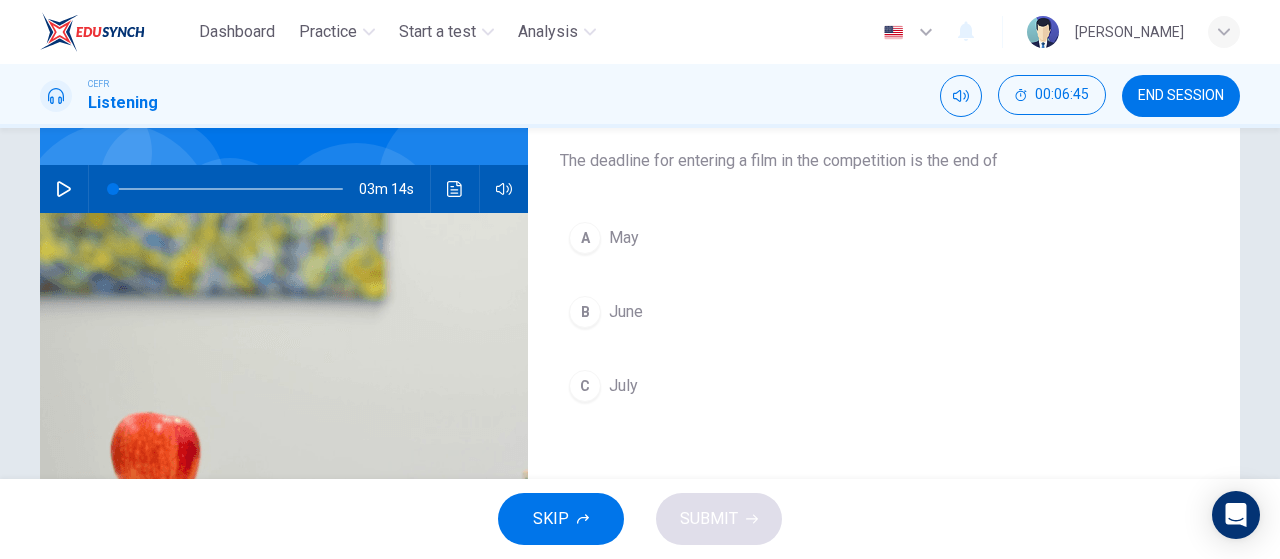click on "03m 14s" at bounding box center [284, 189] 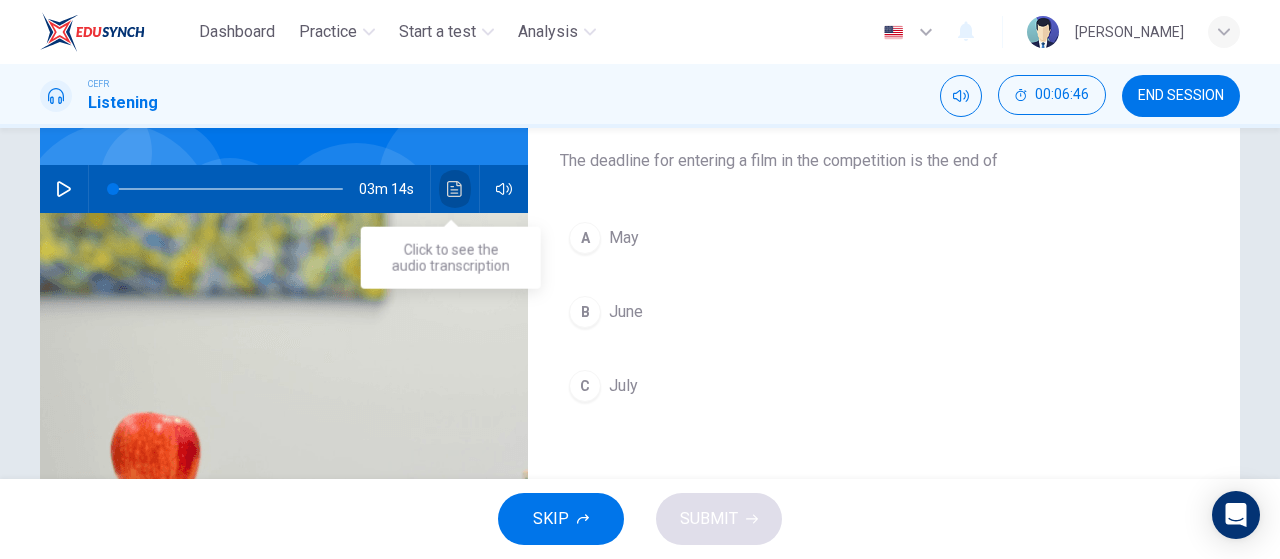 click at bounding box center [455, 189] 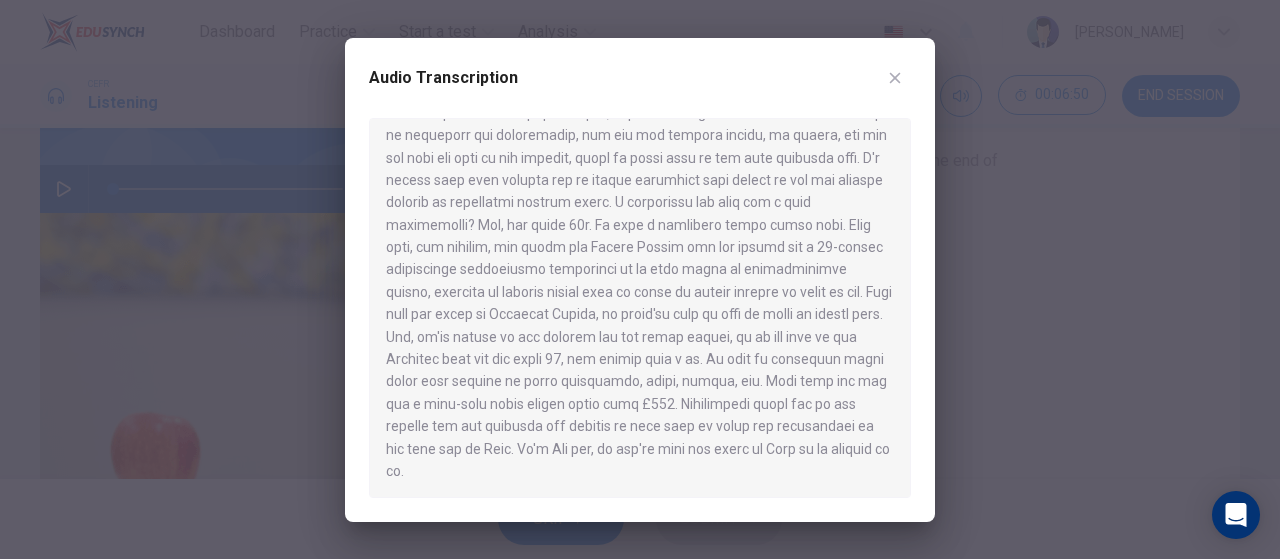 scroll, scrollTop: 392, scrollLeft: 0, axis: vertical 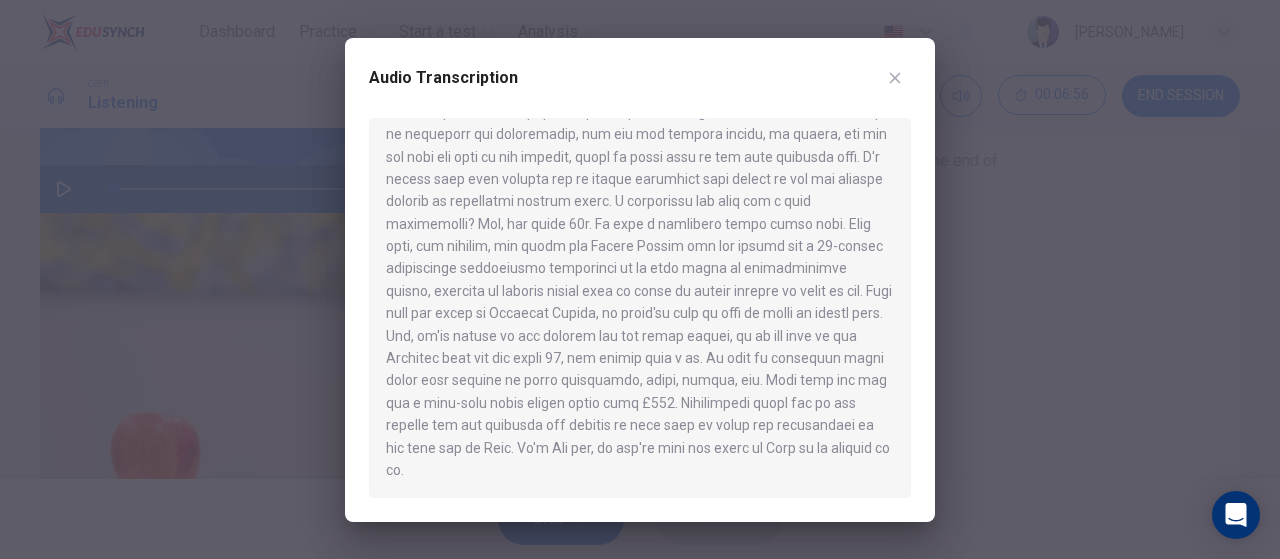click at bounding box center (640, 279) 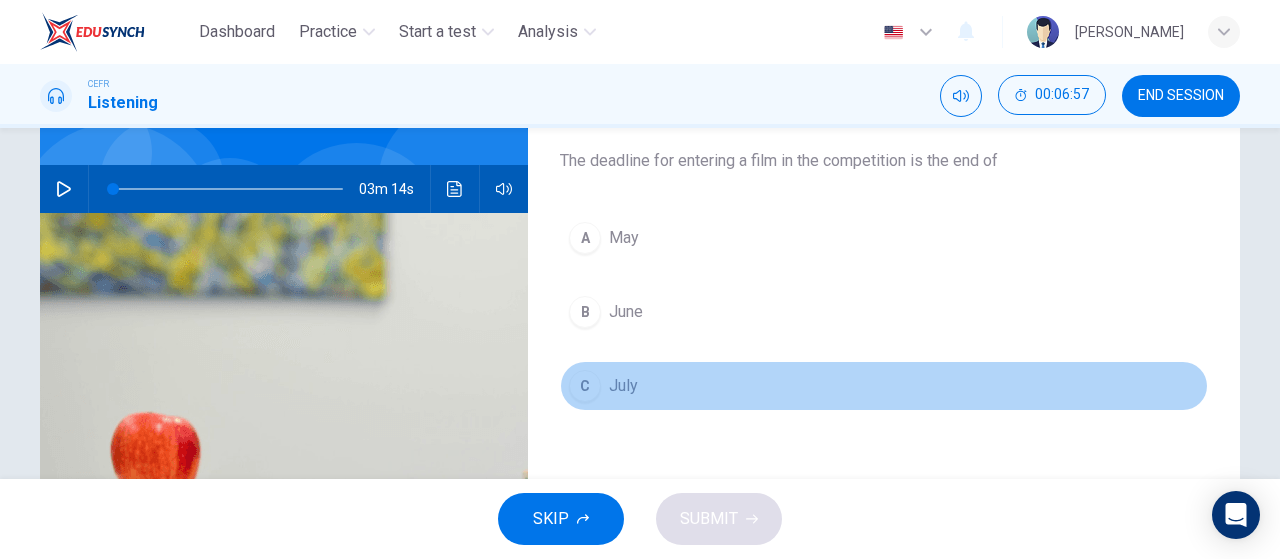 click on "C July" at bounding box center (884, 386) 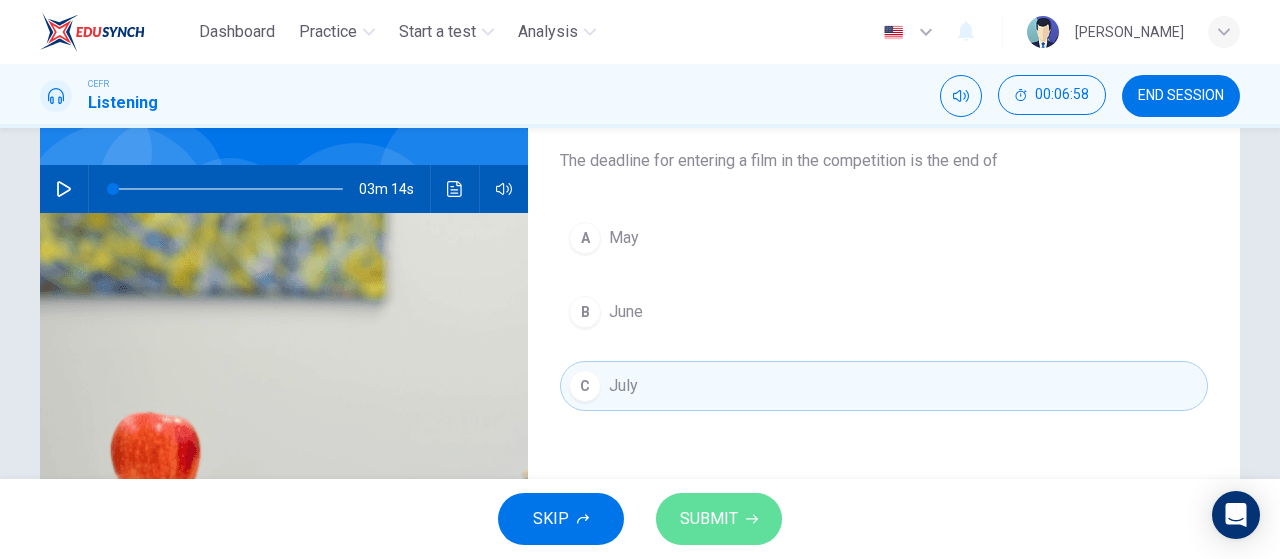 click on "SUBMIT" at bounding box center [709, 519] 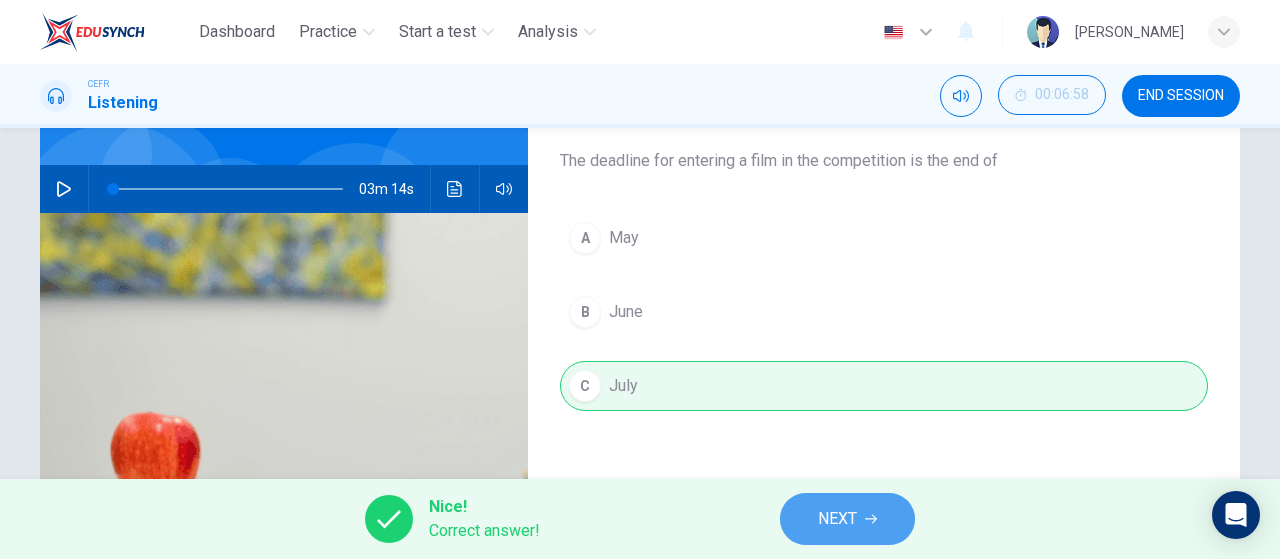click on "NEXT" at bounding box center (847, 519) 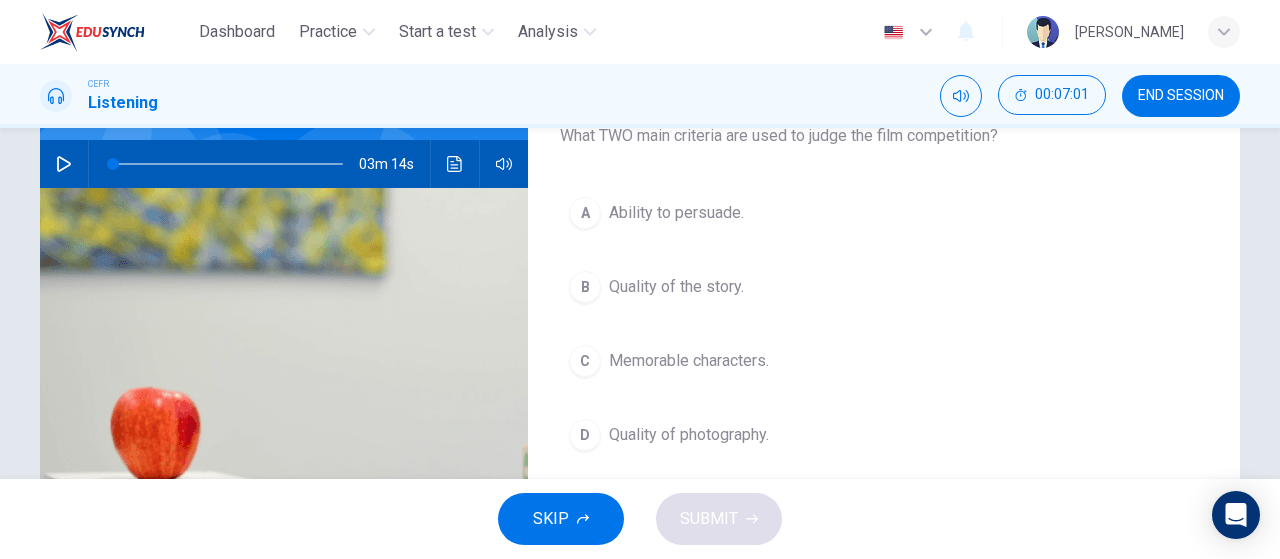 scroll, scrollTop: 185, scrollLeft: 0, axis: vertical 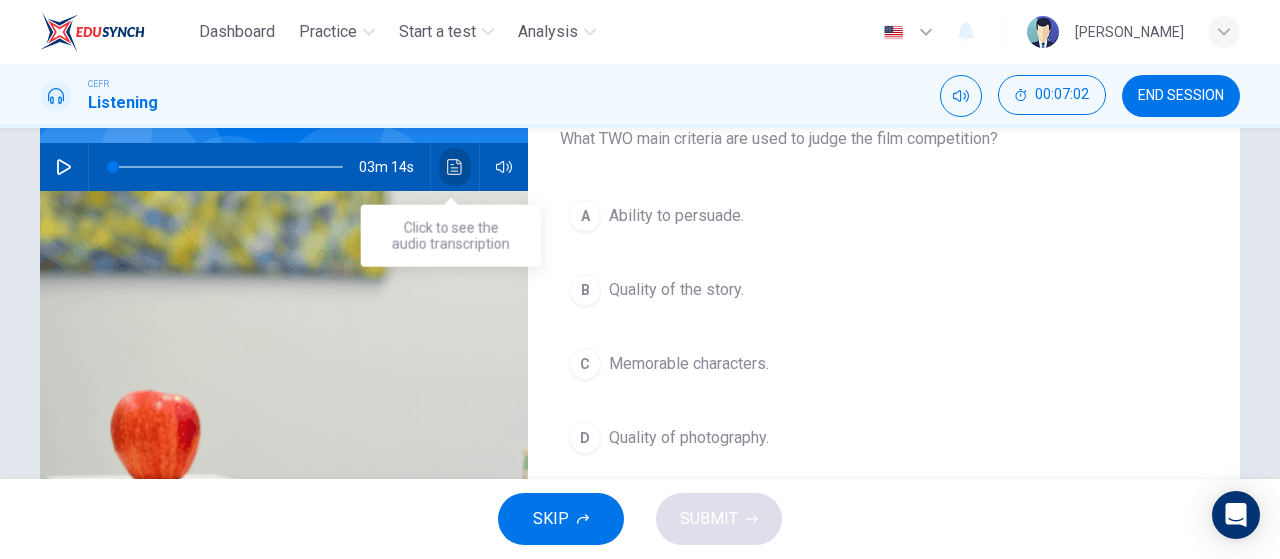 click 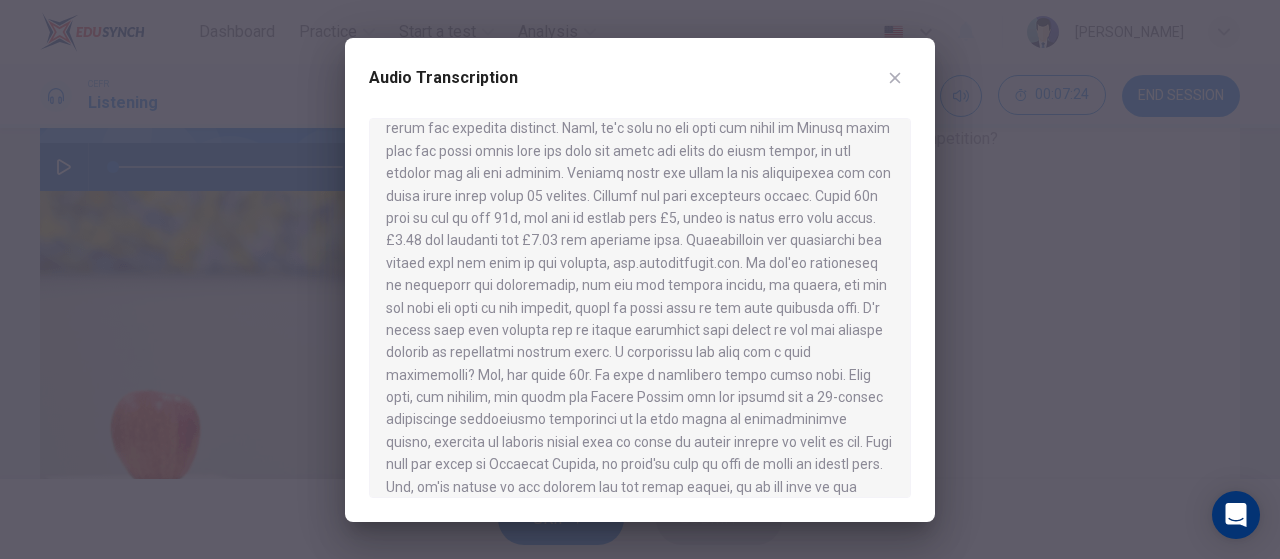 scroll, scrollTop: 392, scrollLeft: 0, axis: vertical 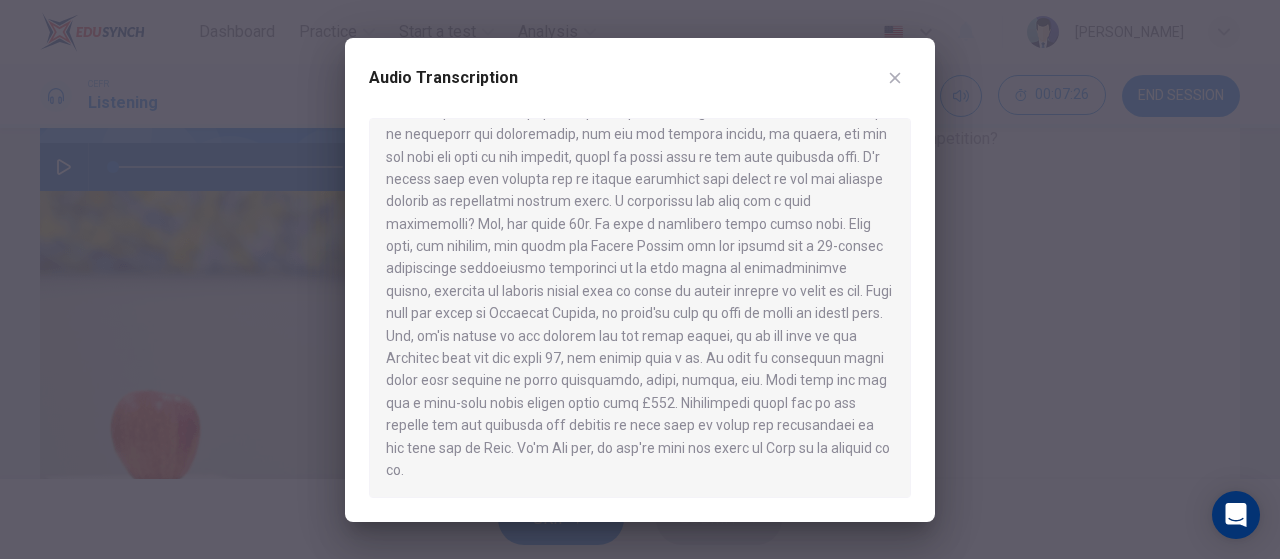 click at bounding box center (640, 279) 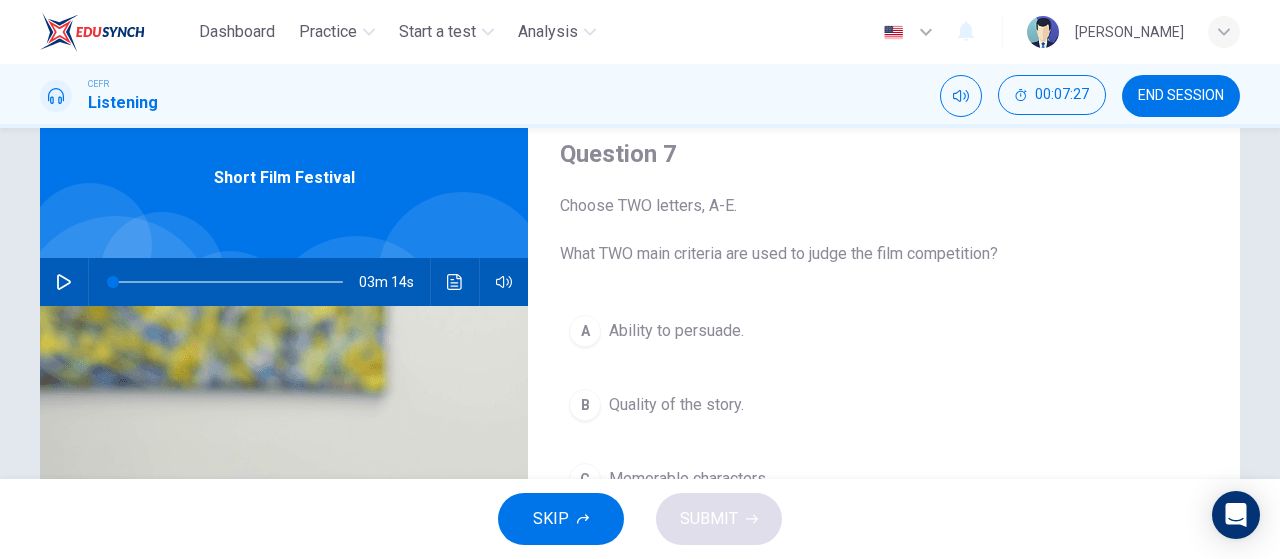 scroll, scrollTop: 73, scrollLeft: 0, axis: vertical 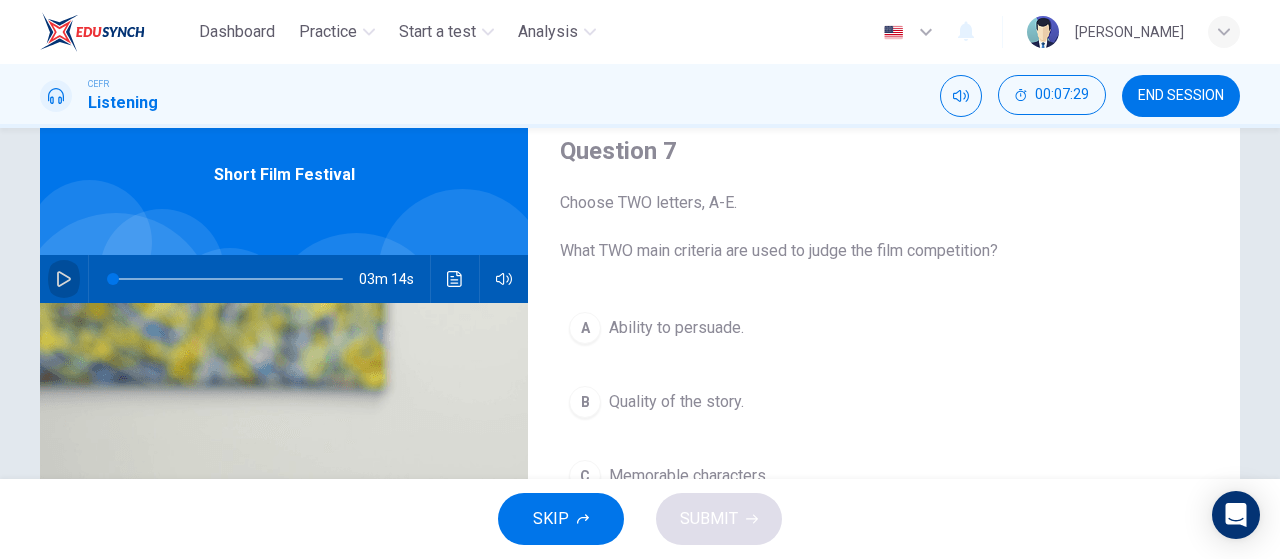 click 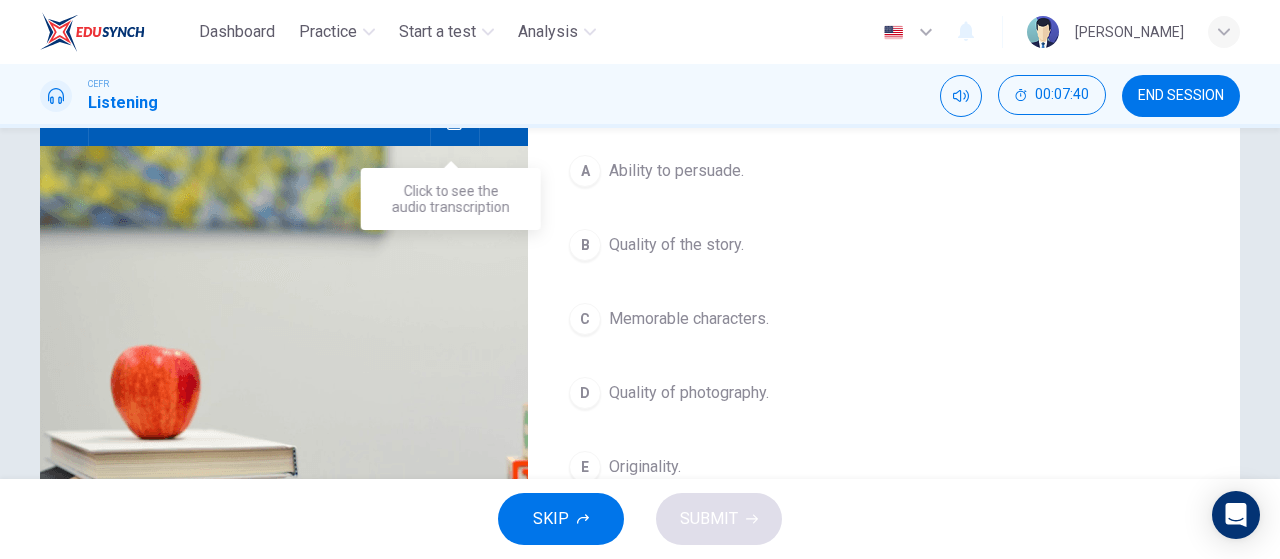 scroll, scrollTop: 217, scrollLeft: 0, axis: vertical 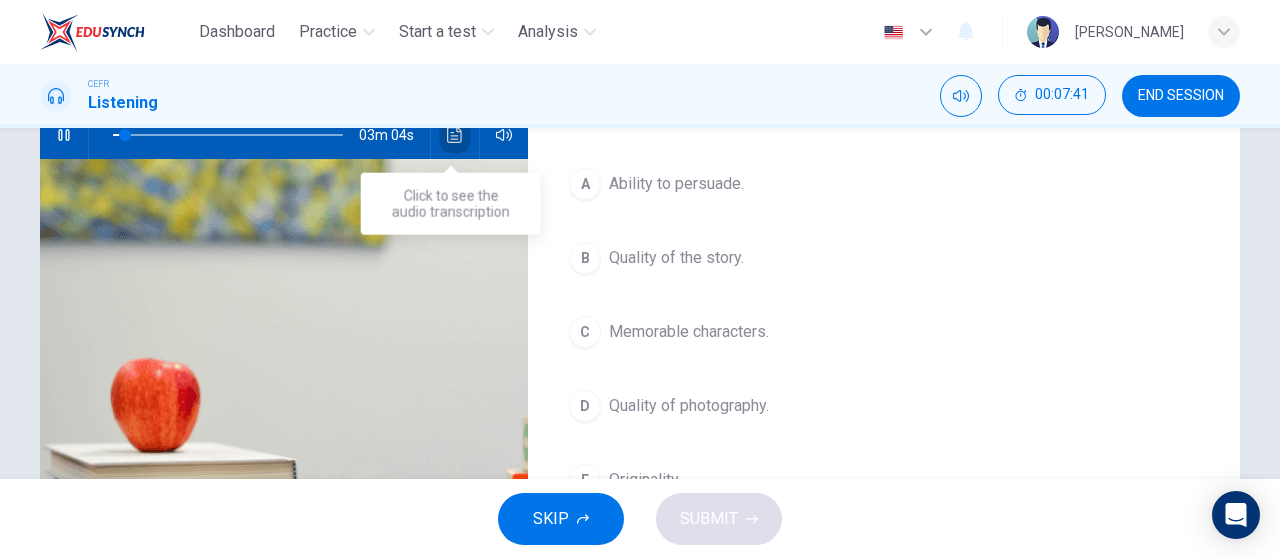 click 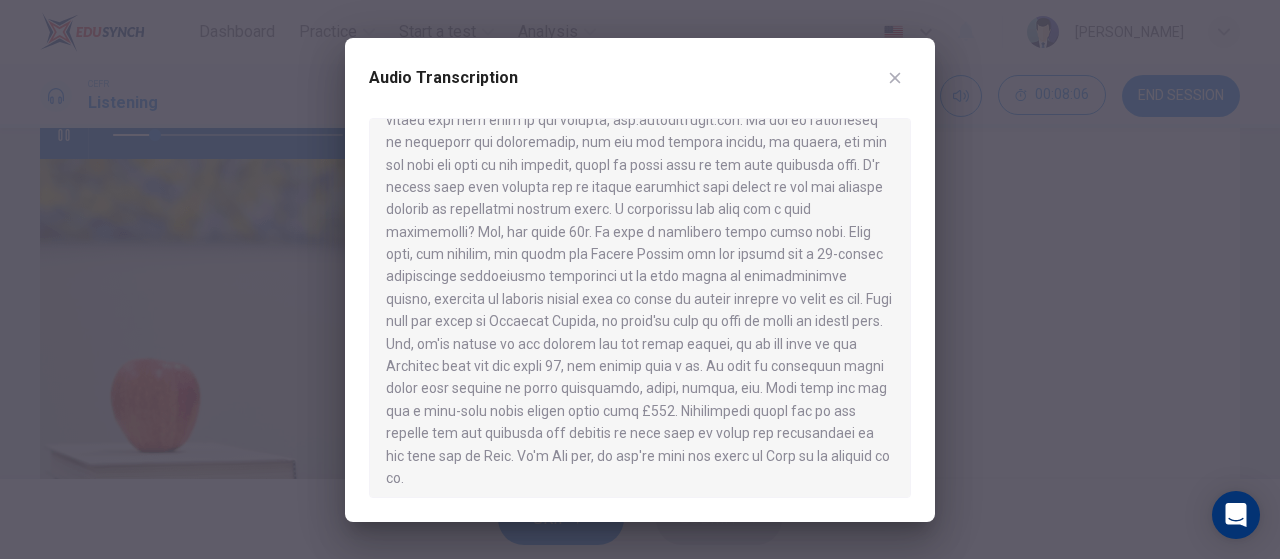 scroll, scrollTop: 392, scrollLeft: 0, axis: vertical 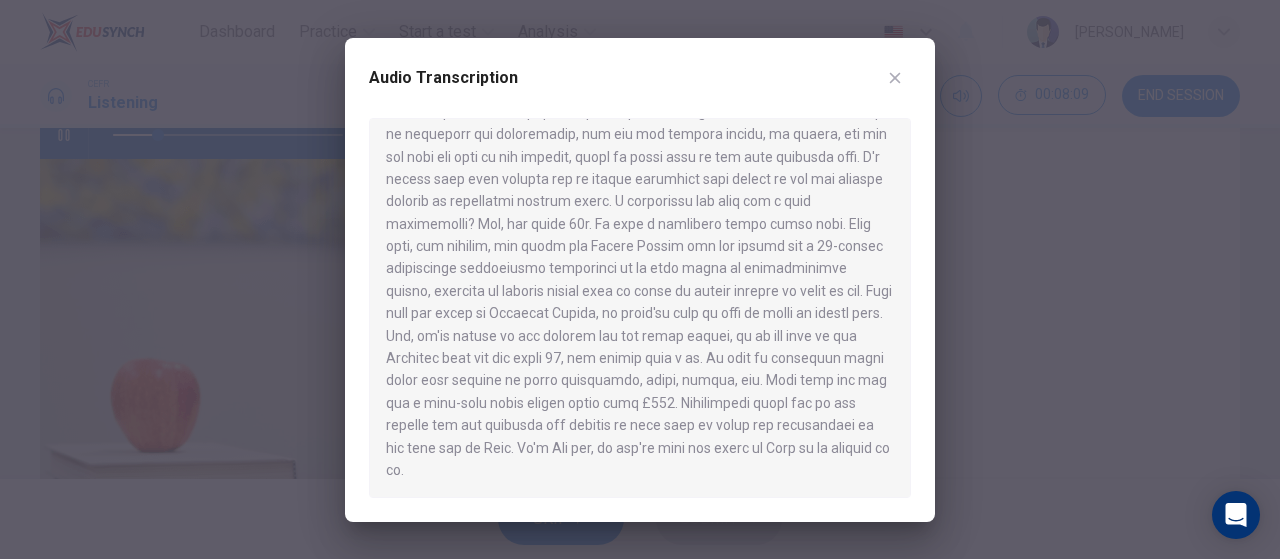 drag, startPoint x: 794, startPoint y: 407, endPoint x: 1027, endPoint y: 393, distance: 233.42023 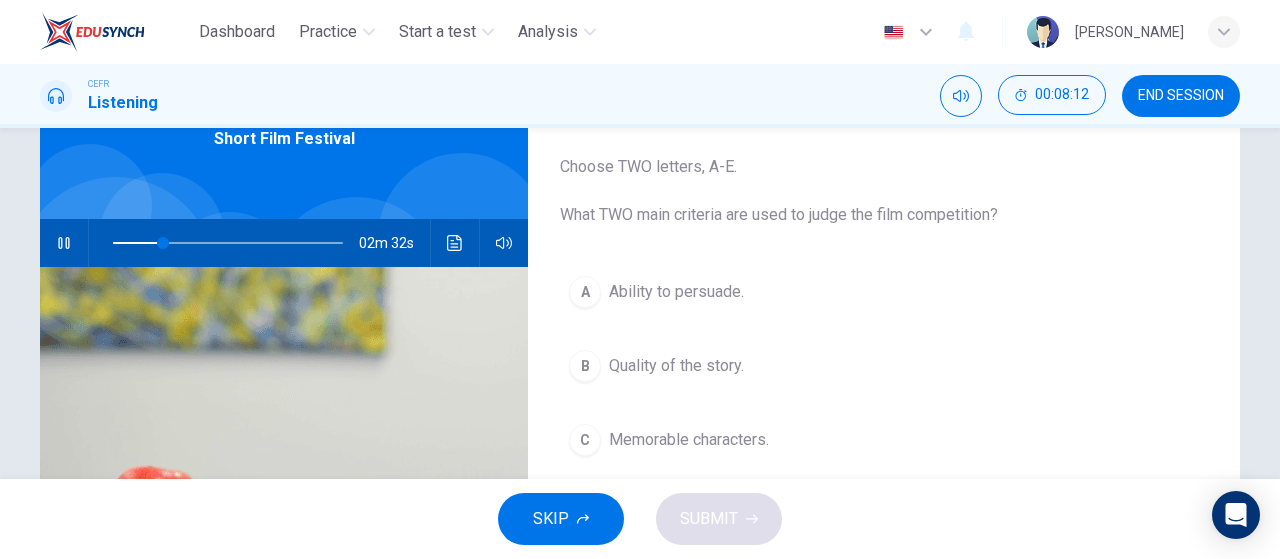 scroll, scrollTop: 107, scrollLeft: 0, axis: vertical 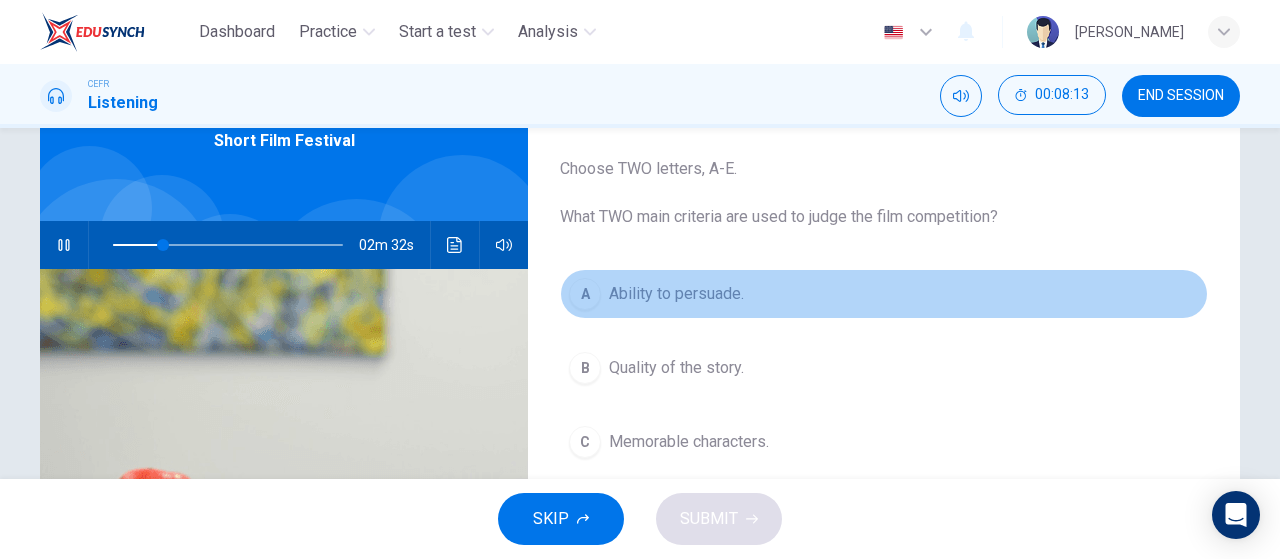 click on "Ability to persuade." at bounding box center (676, 294) 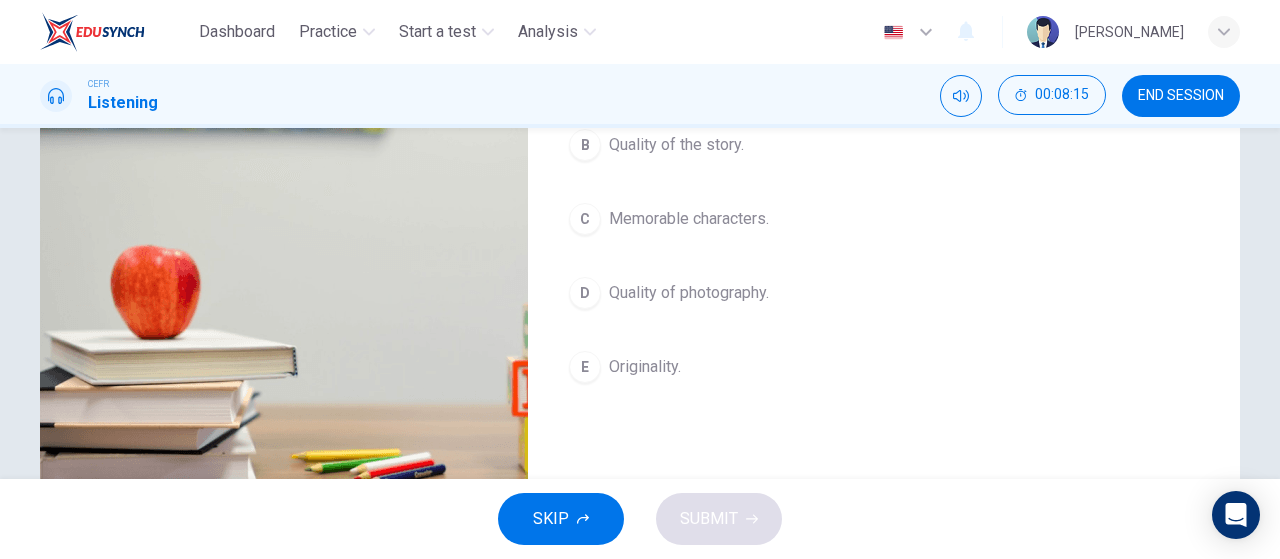 scroll, scrollTop: 313, scrollLeft: 0, axis: vertical 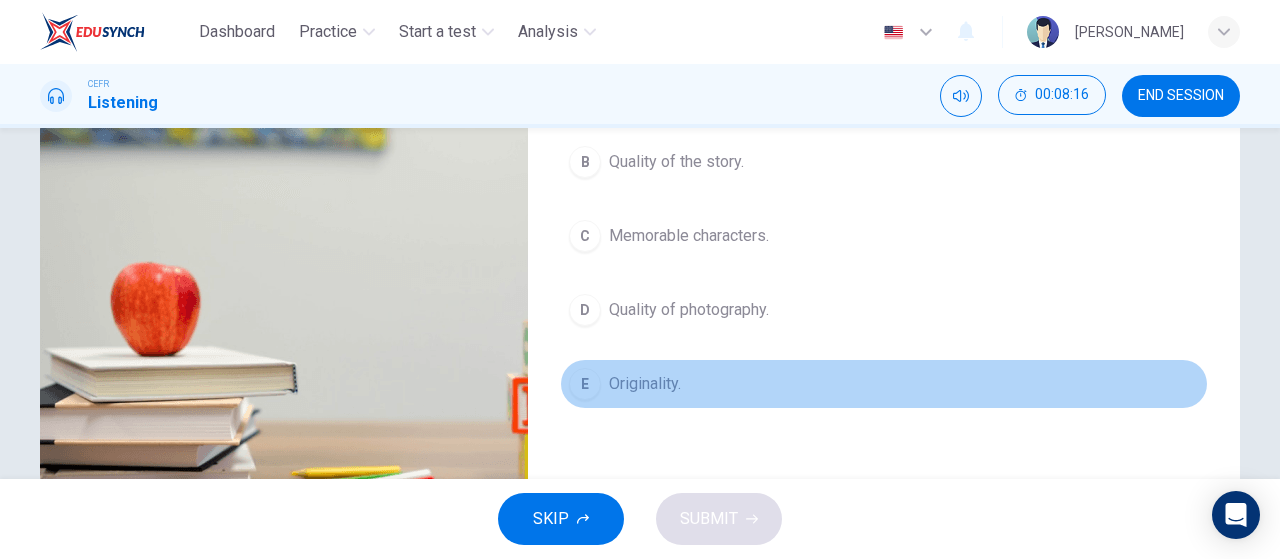 click on "Originality." at bounding box center (645, 384) 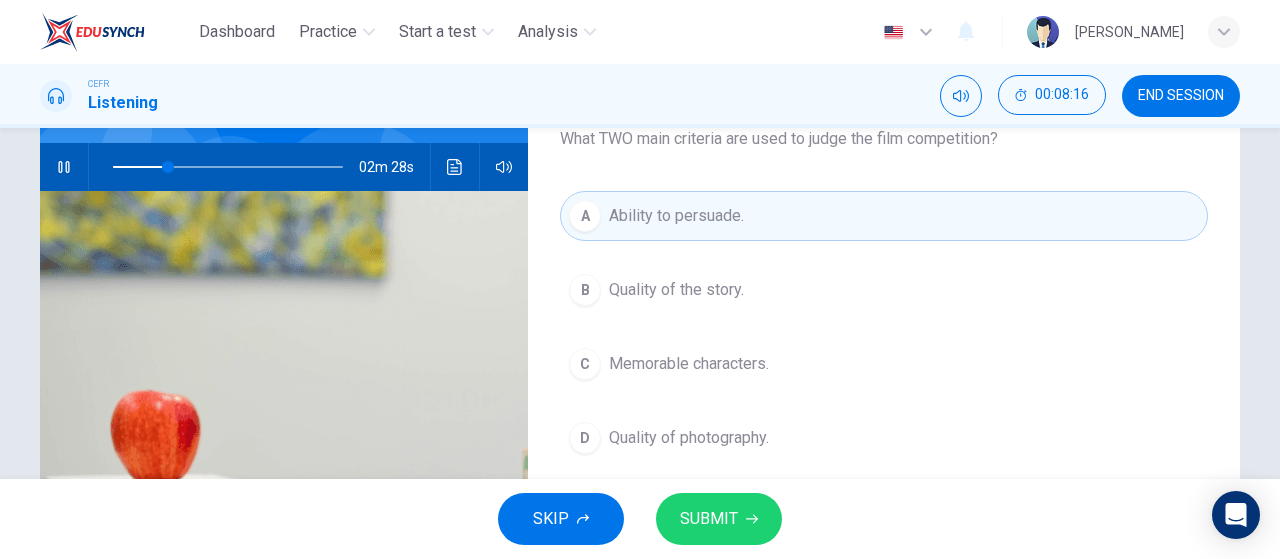 scroll, scrollTop: 178, scrollLeft: 0, axis: vertical 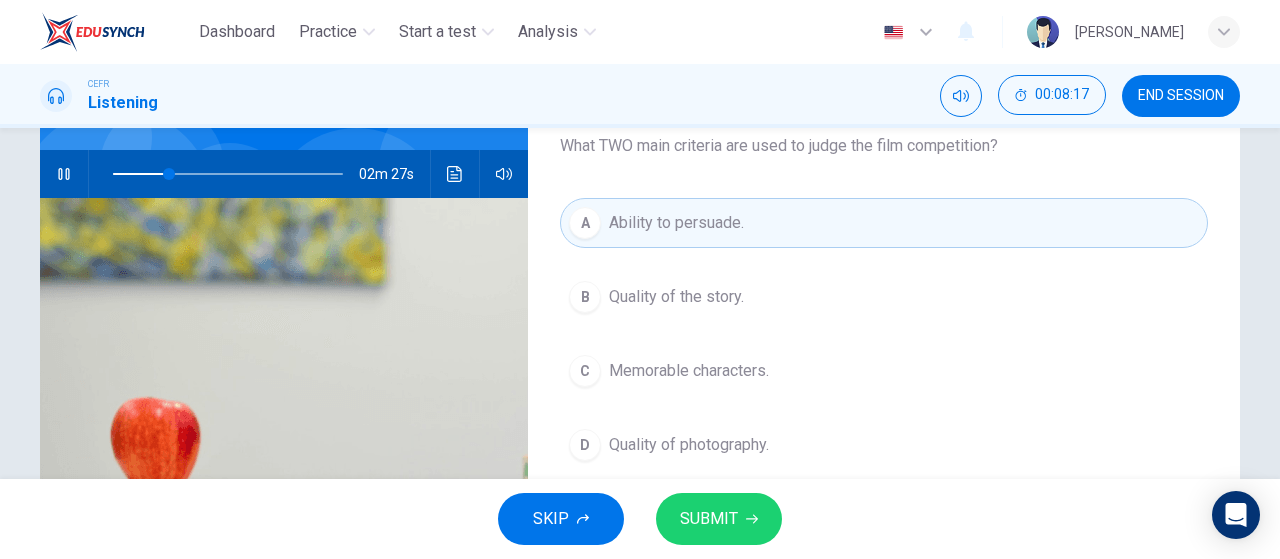 click on "SUBMIT" at bounding box center [709, 519] 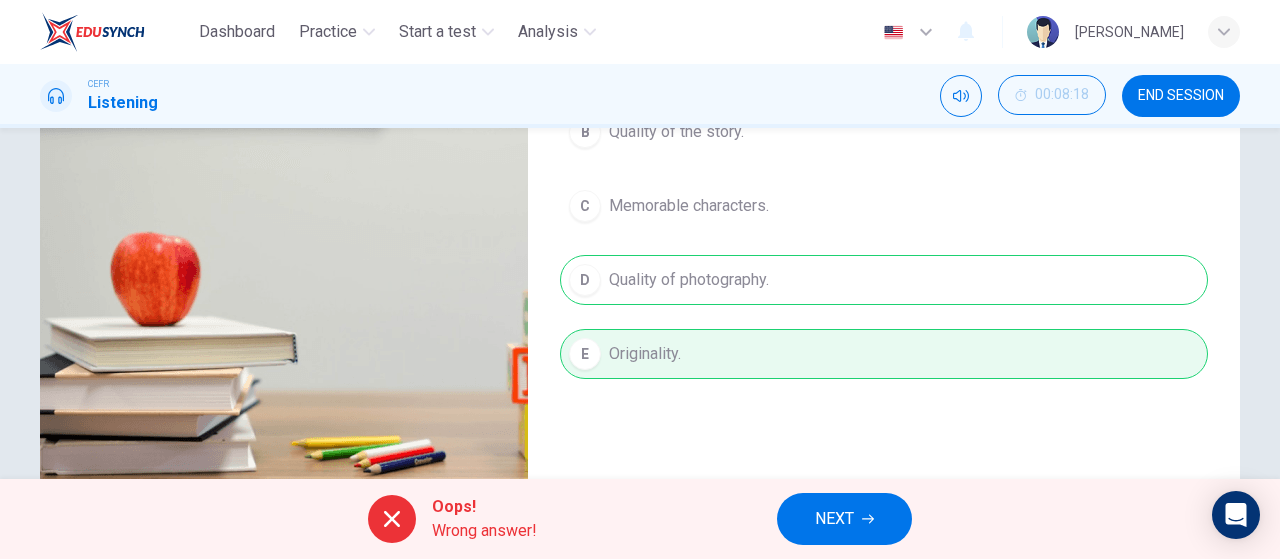 scroll, scrollTop: 335, scrollLeft: 0, axis: vertical 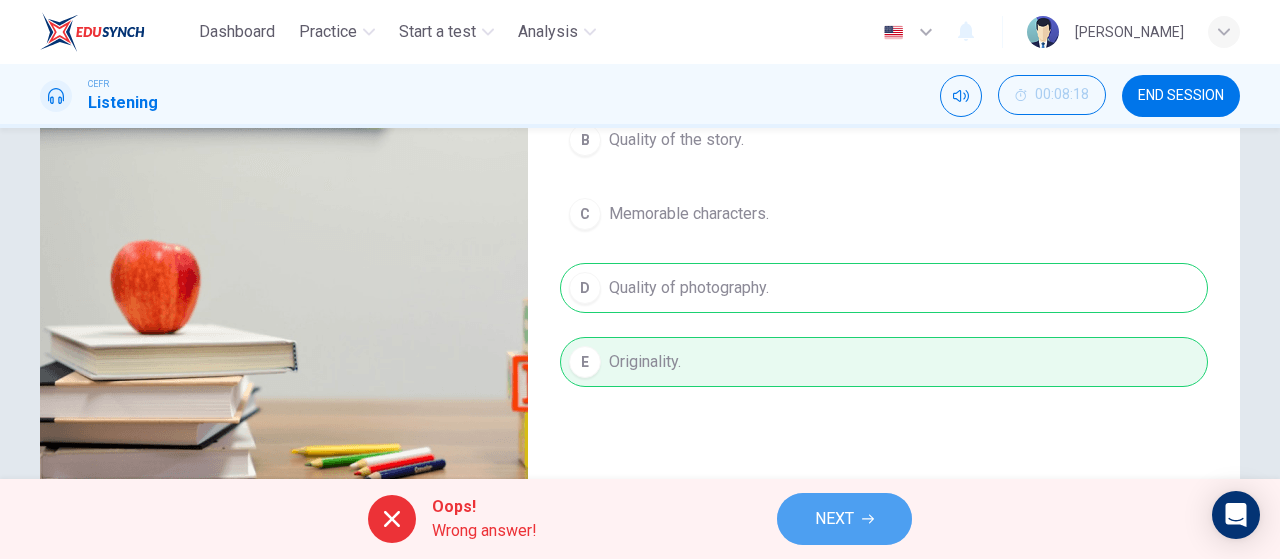 click on "NEXT" at bounding box center (834, 519) 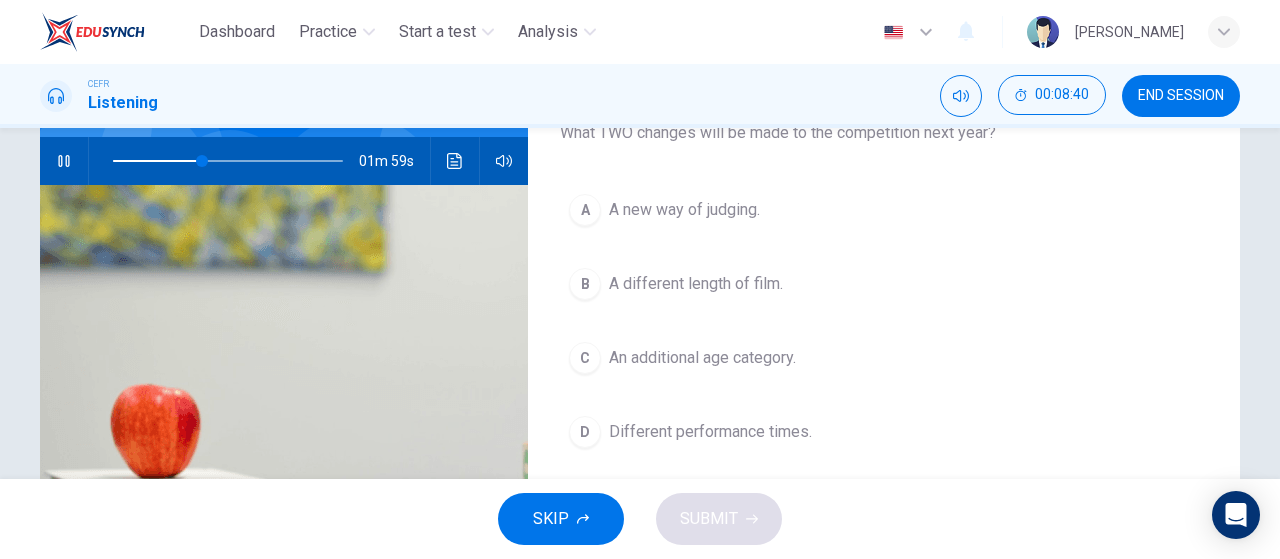 scroll, scrollTop: 190, scrollLeft: 0, axis: vertical 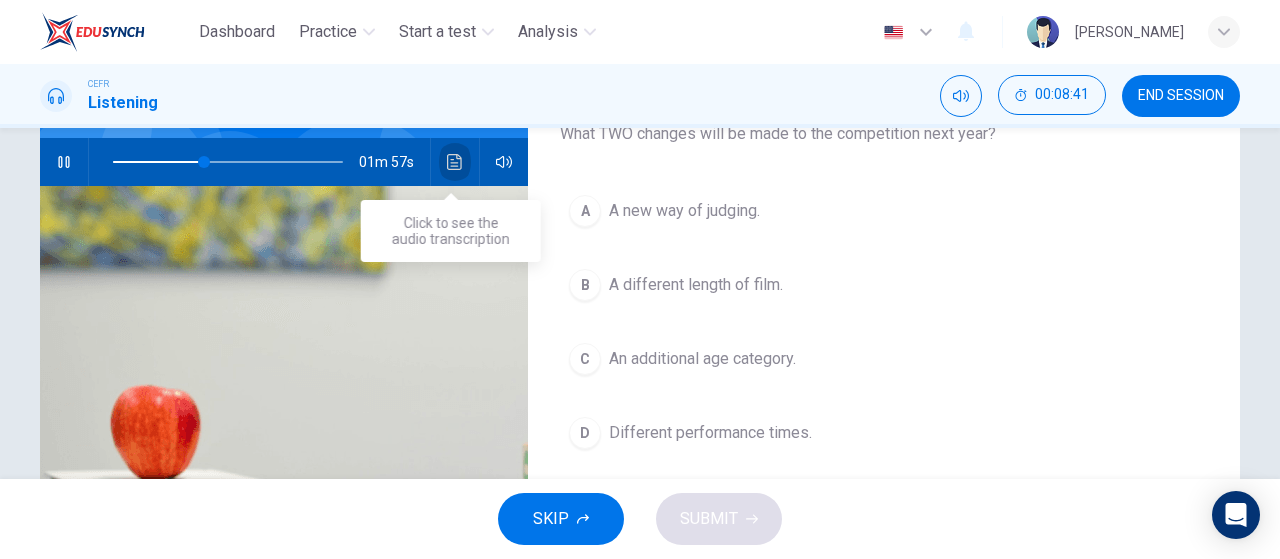 click 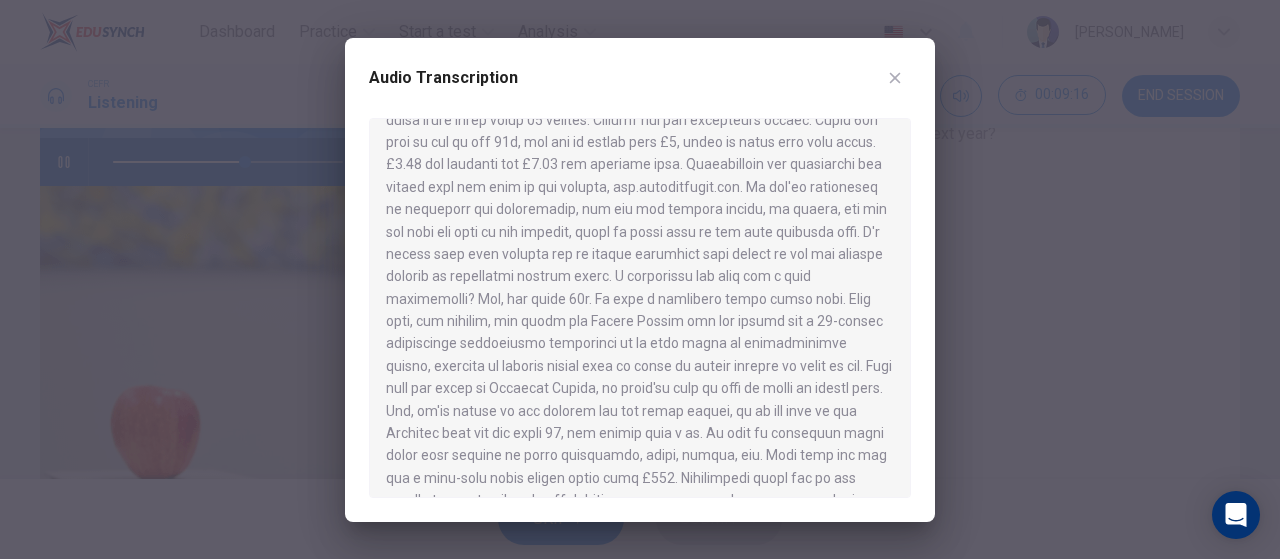 scroll, scrollTop: 392, scrollLeft: 0, axis: vertical 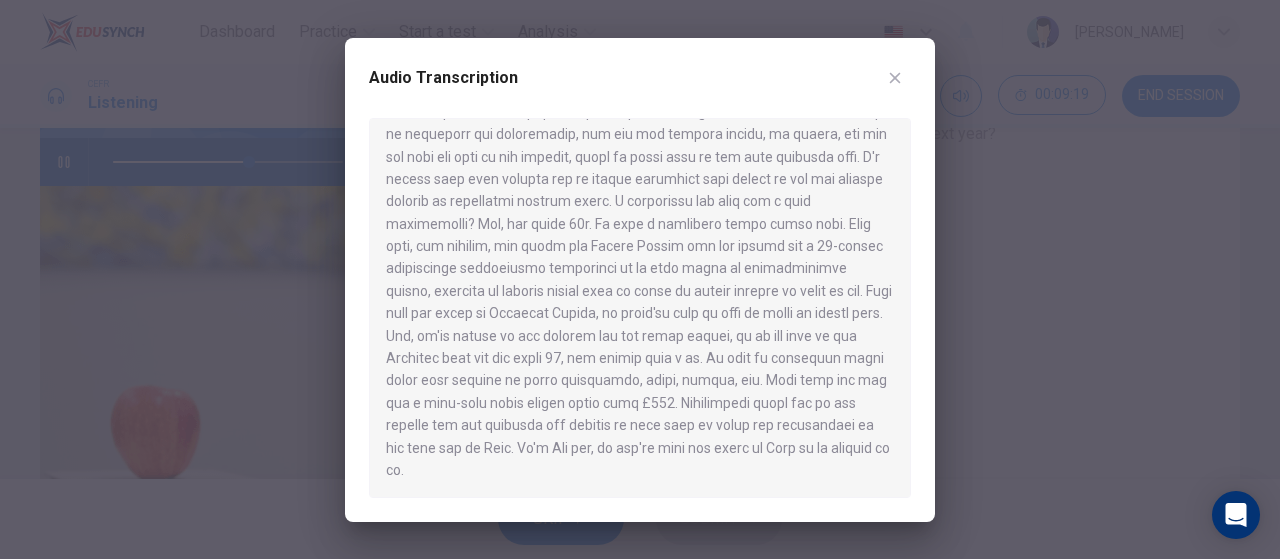 click at bounding box center [640, 279] 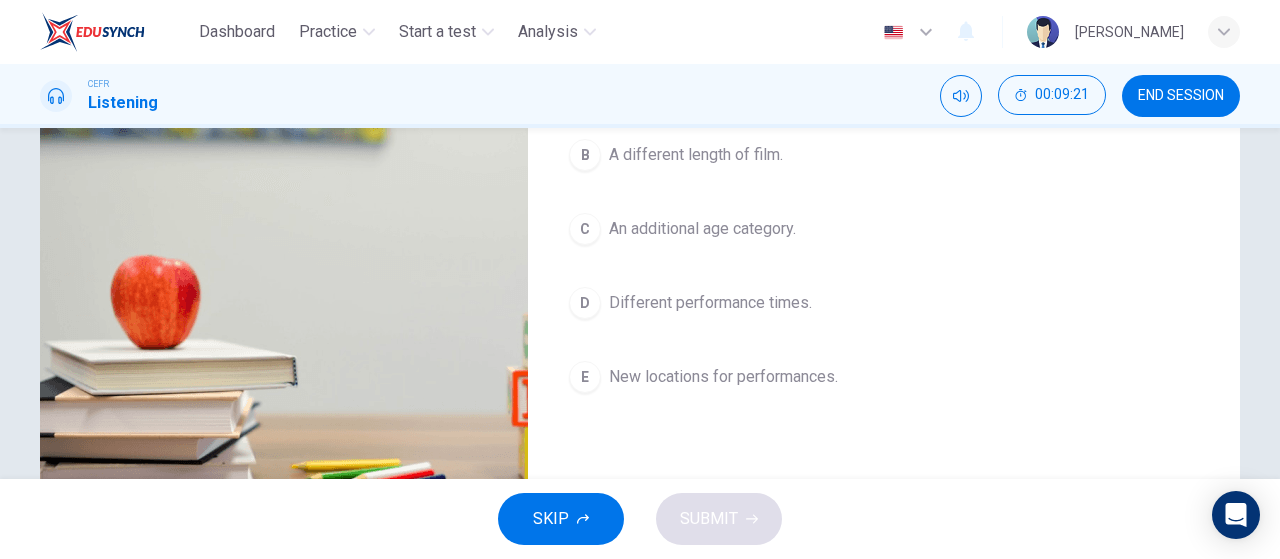 scroll, scrollTop: 321, scrollLeft: 0, axis: vertical 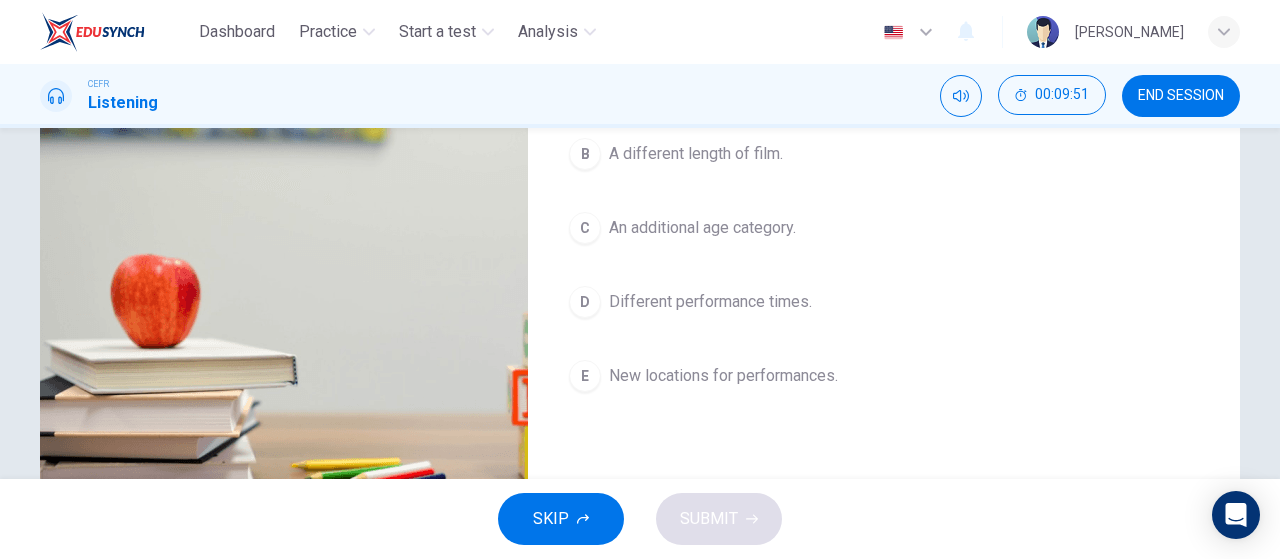 click on "A A new way of judging. B A different length of film. C An additional age category. D Different performance times. E New locations for performances." at bounding box center (884, 248) 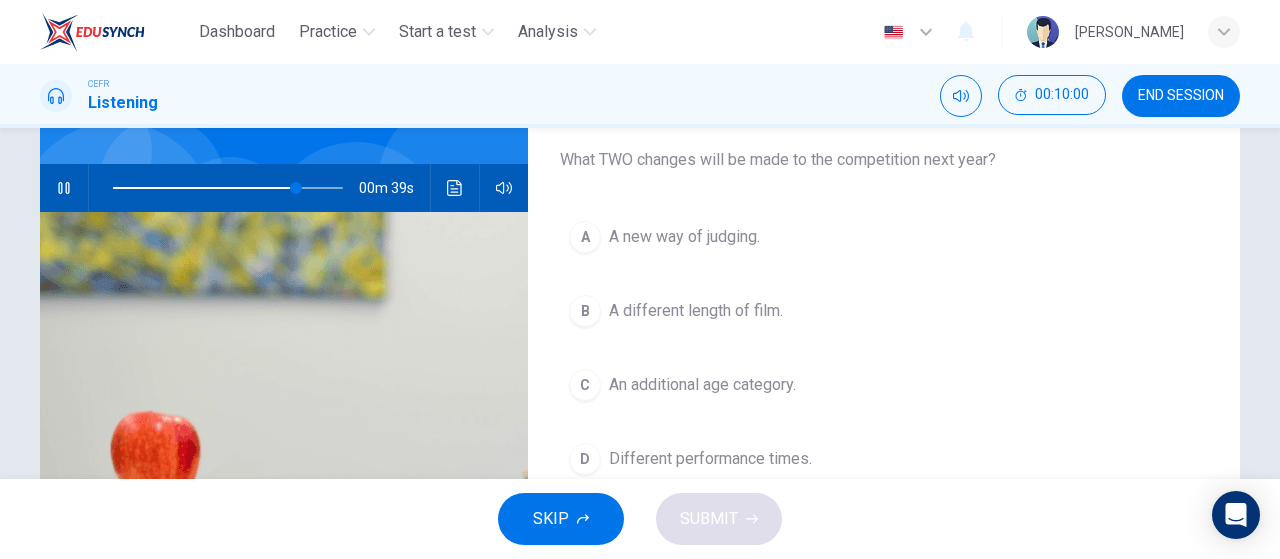 scroll, scrollTop: 146, scrollLeft: 0, axis: vertical 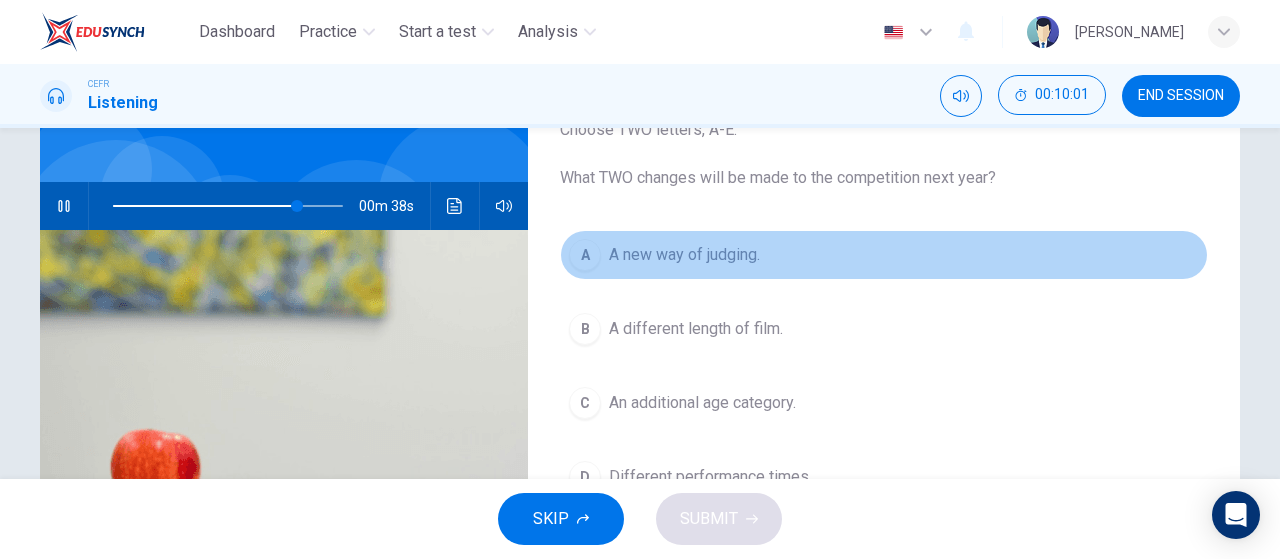 click on "A new way of judging." at bounding box center [684, 255] 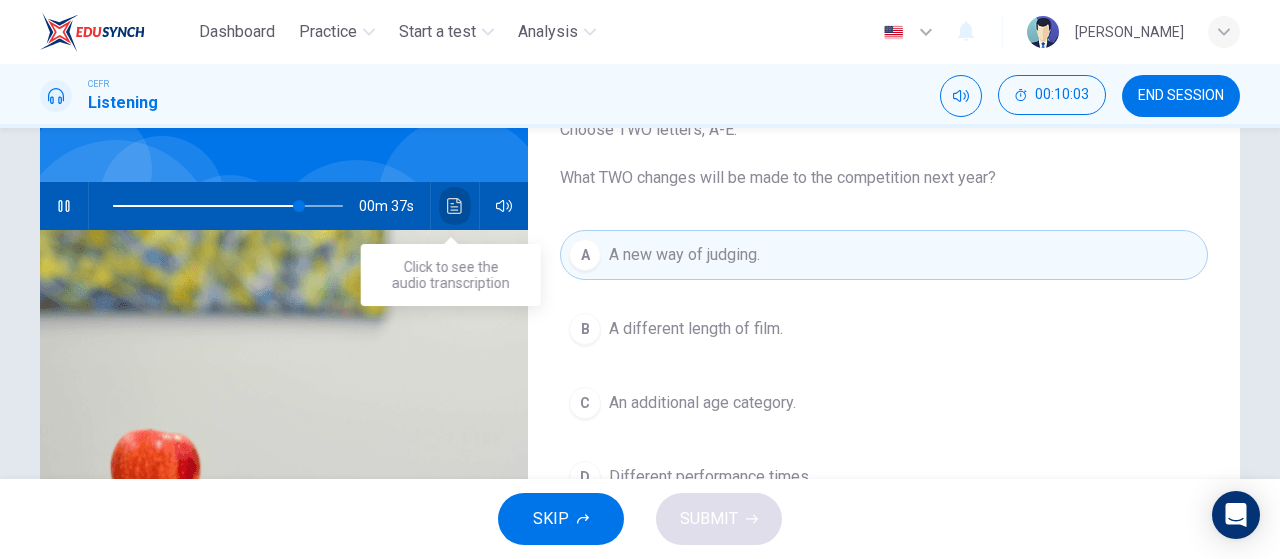 click 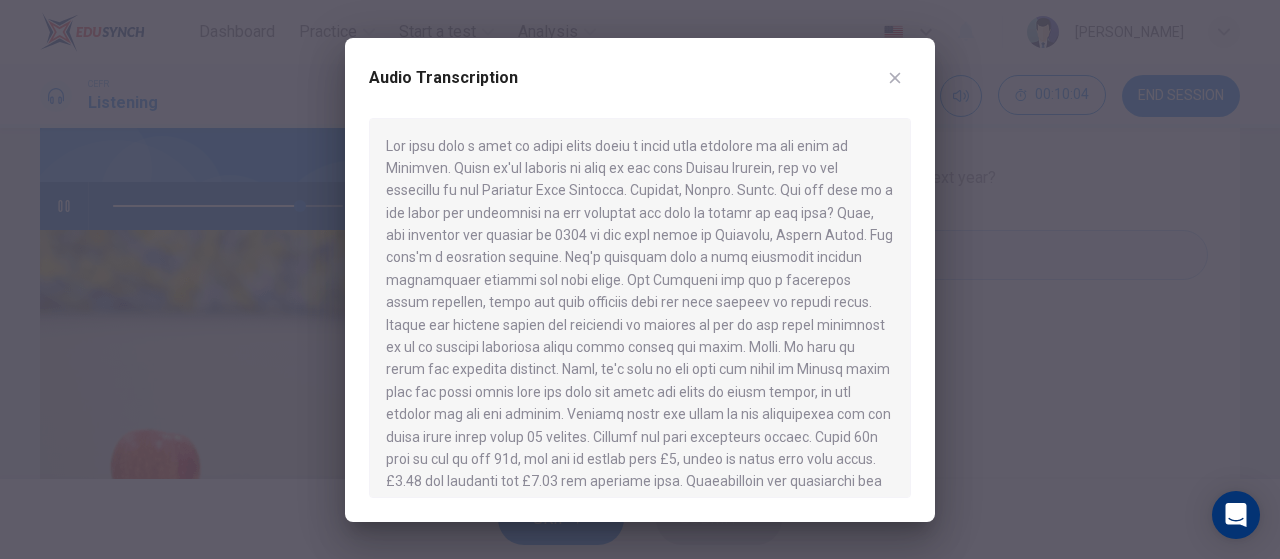 scroll, scrollTop: 392, scrollLeft: 0, axis: vertical 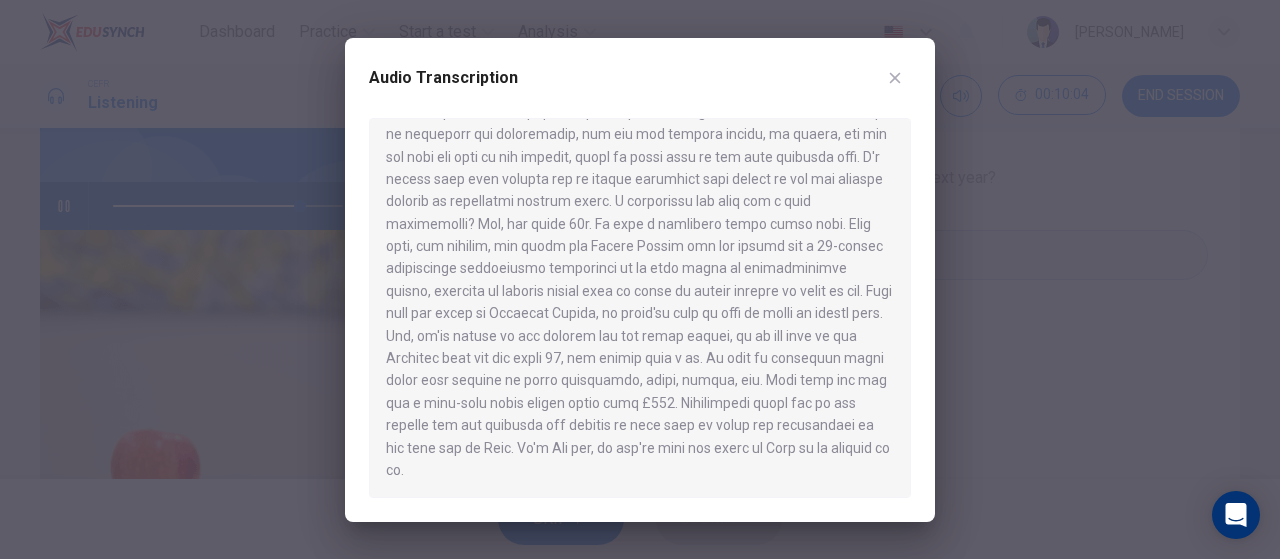 type on "82" 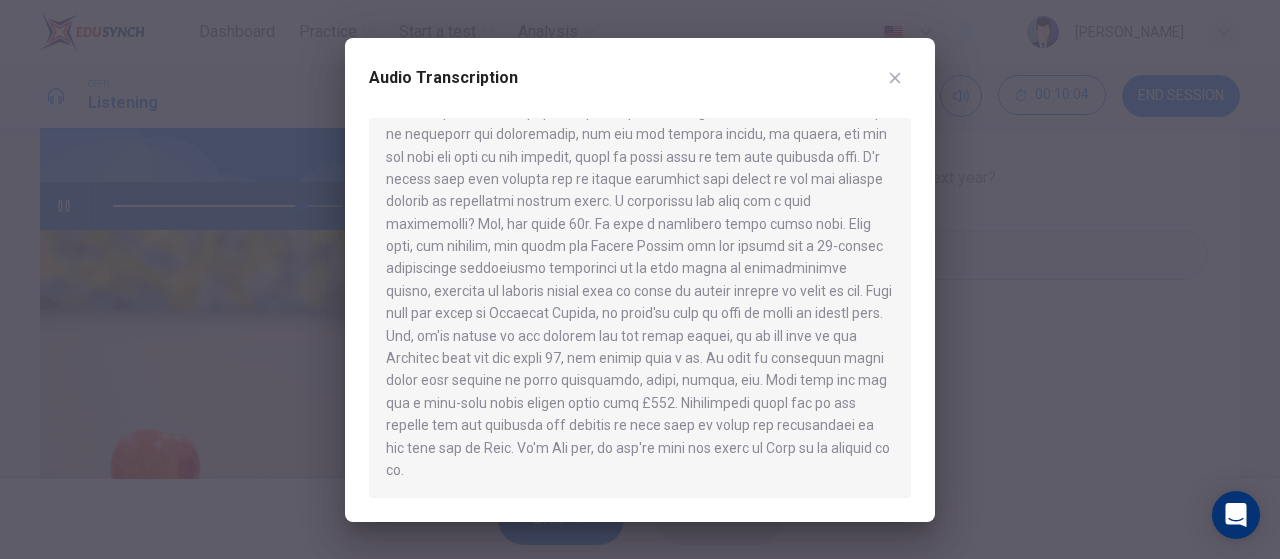 type 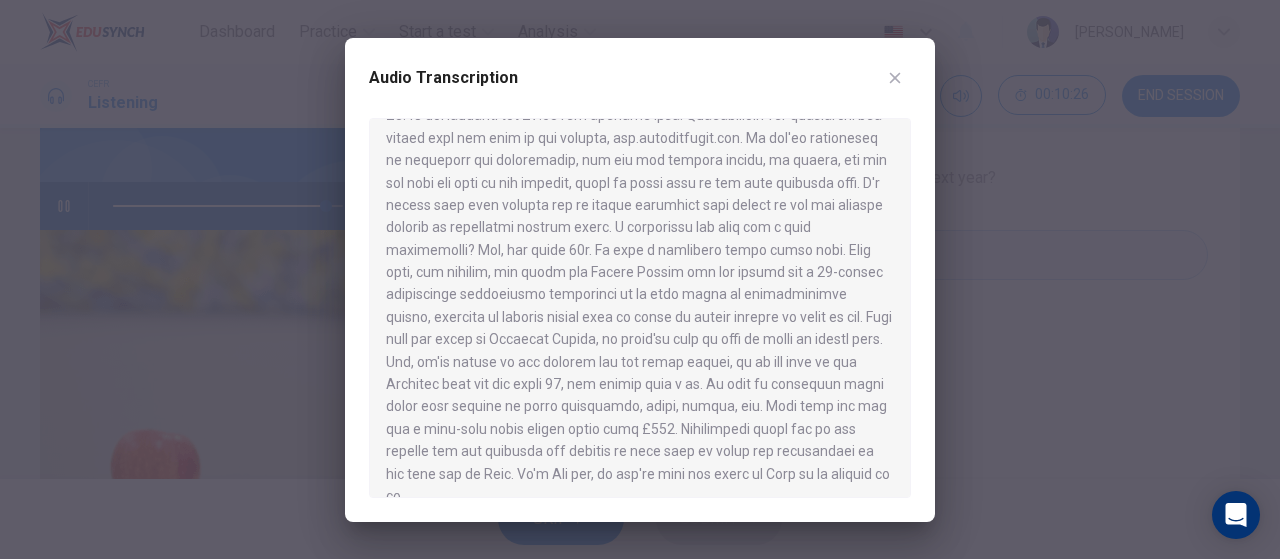 scroll, scrollTop: 370, scrollLeft: 0, axis: vertical 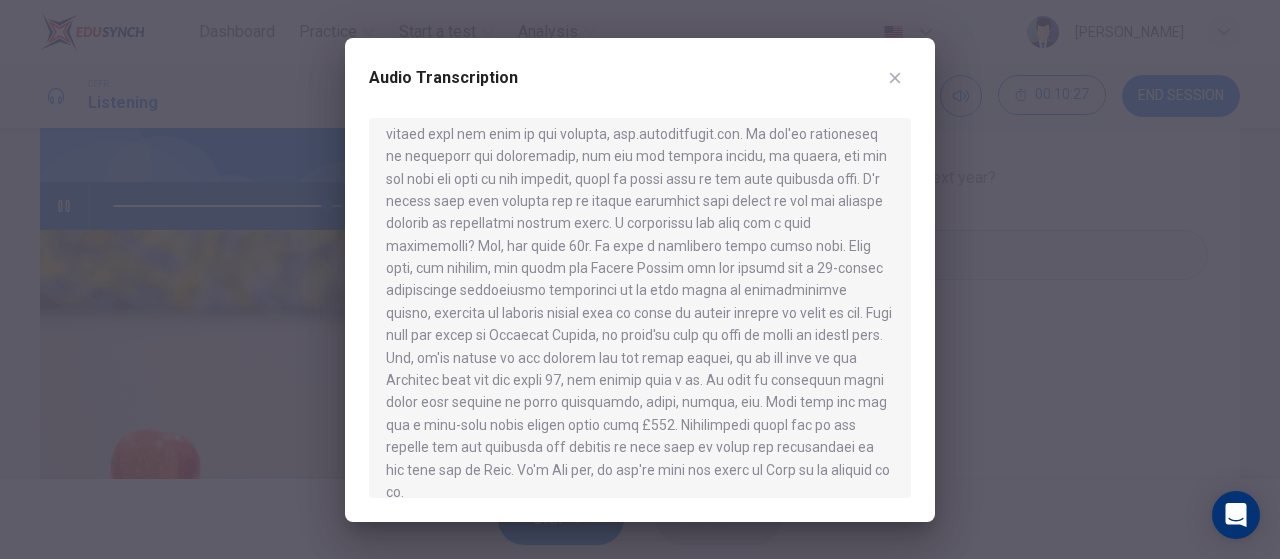 click at bounding box center [640, 279] 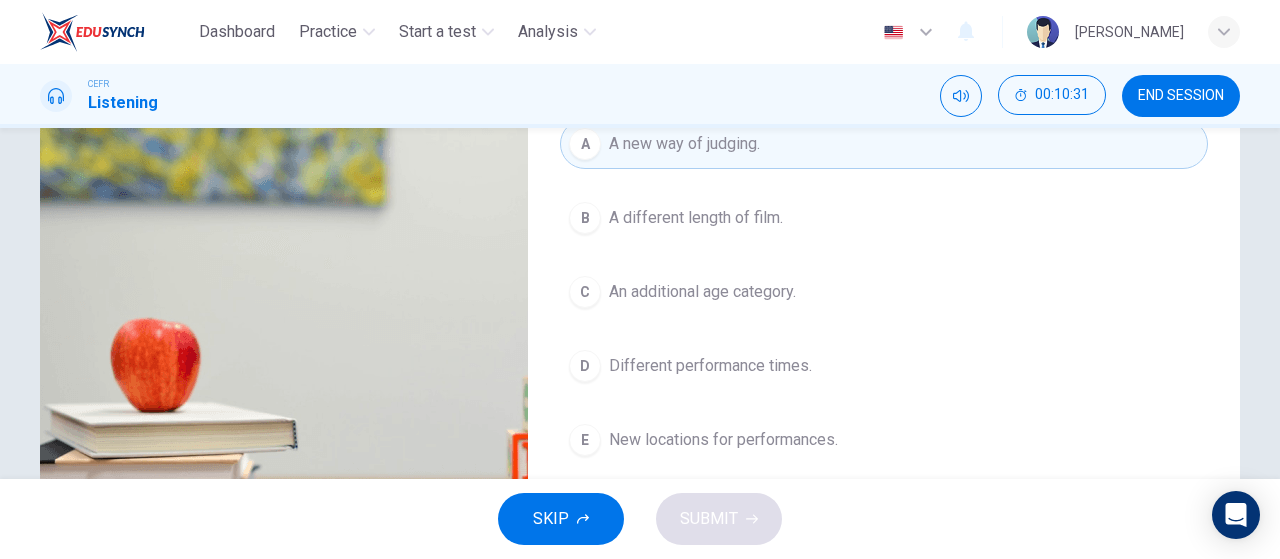 scroll, scrollTop: 249, scrollLeft: 0, axis: vertical 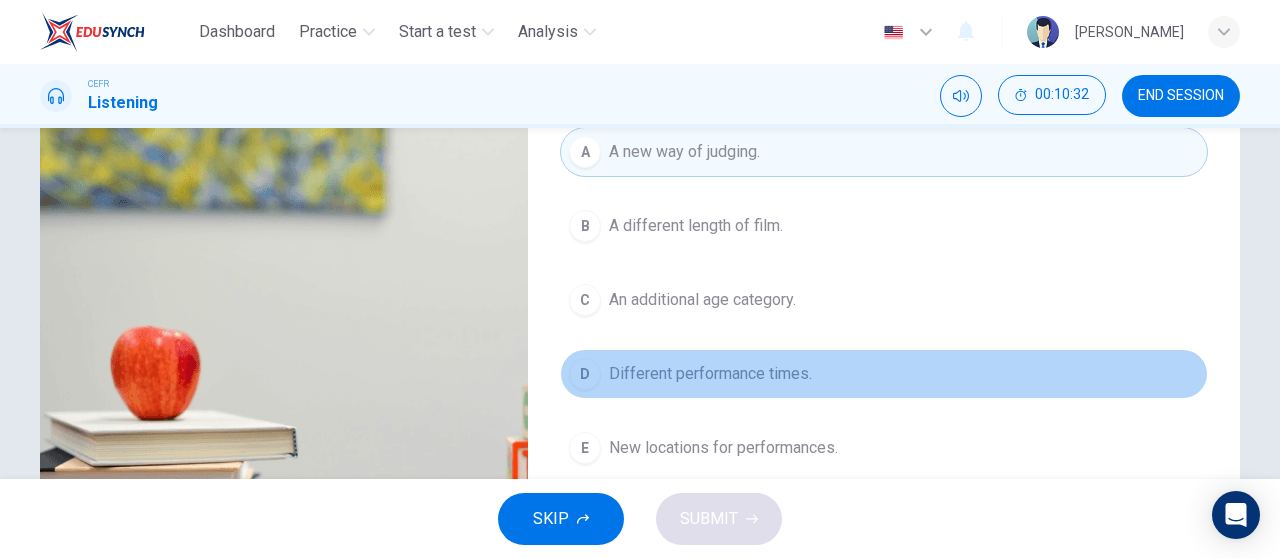 click on "Different performance times." at bounding box center [710, 374] 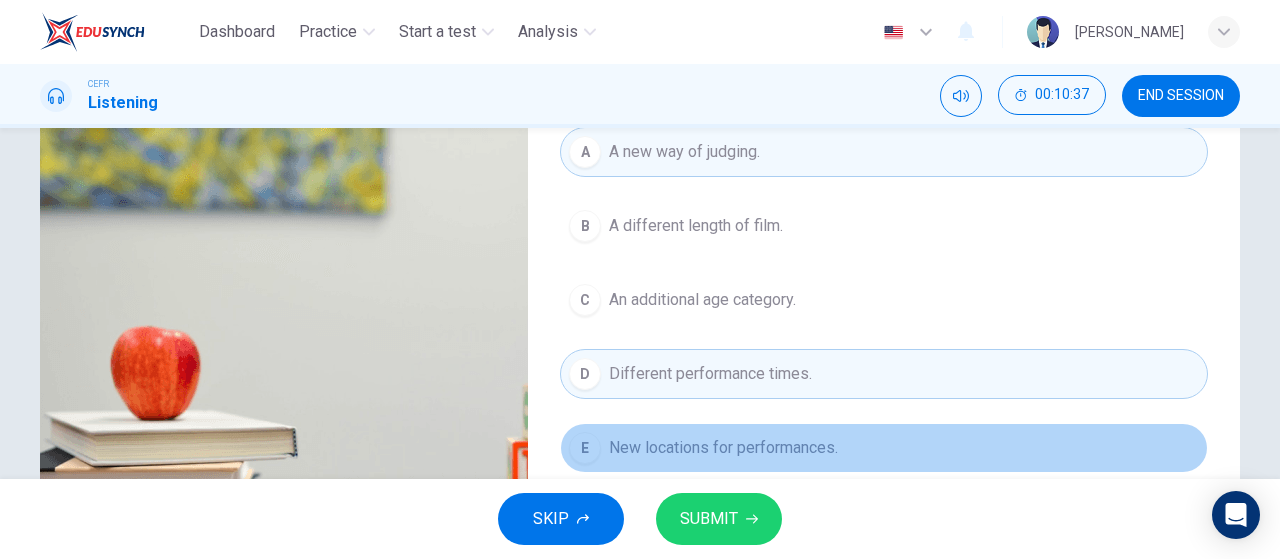 click on "New locations for performances." at bounding box center [723, 448] 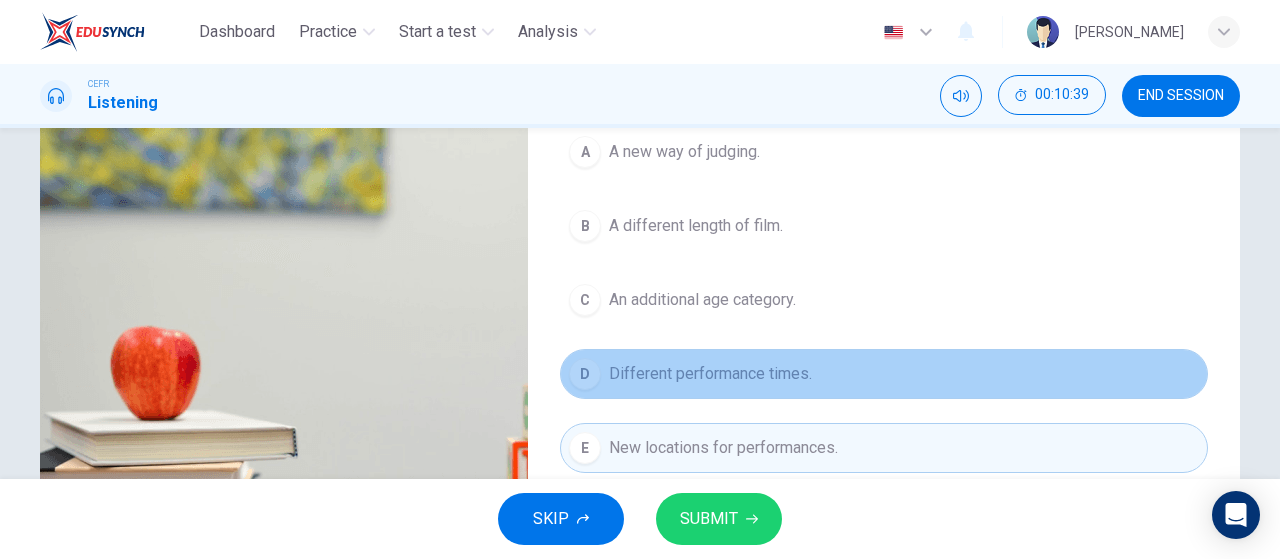 click on "Different performance times." at bounding box center (710, 374) 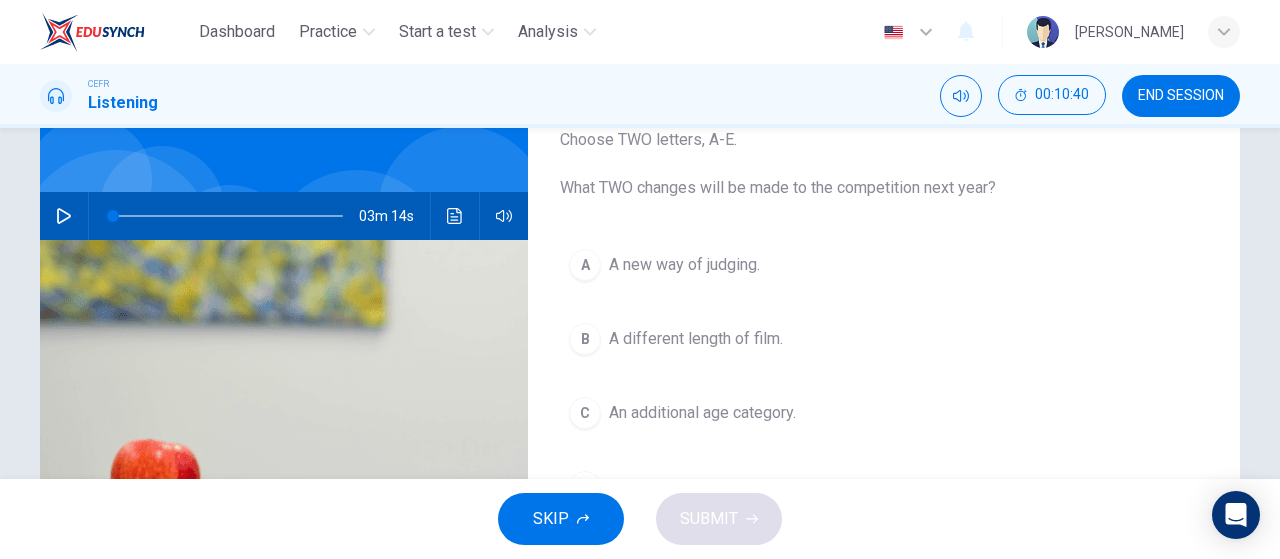 scroll, scrollTop: 135, scrollLeft: 0, axis: vertical 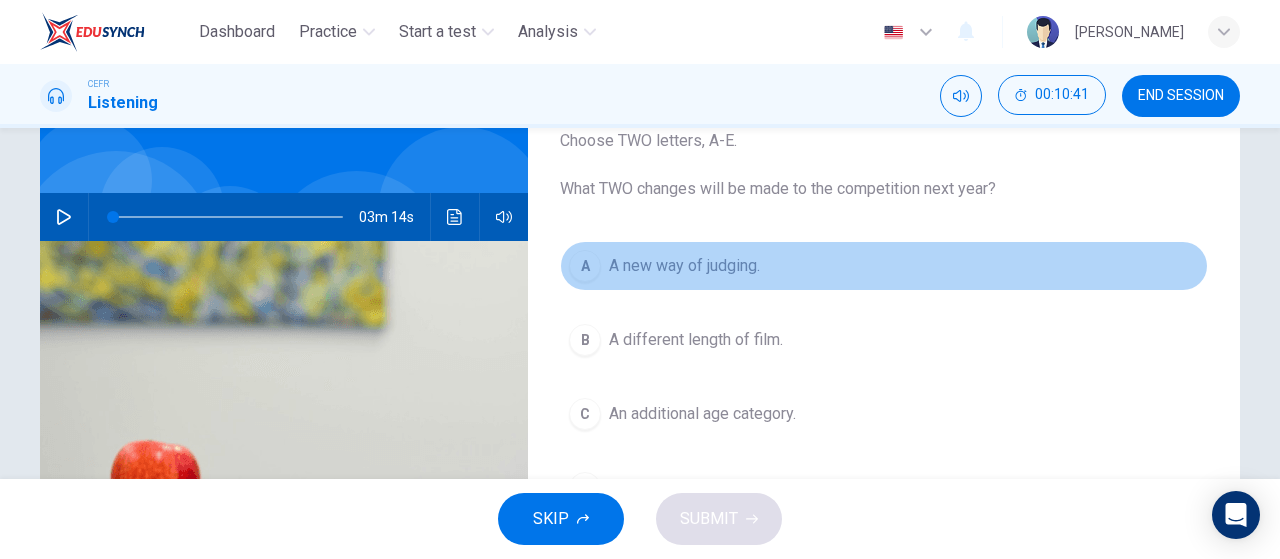 click on "A A new way of judging." at bounding box center (884, 266) 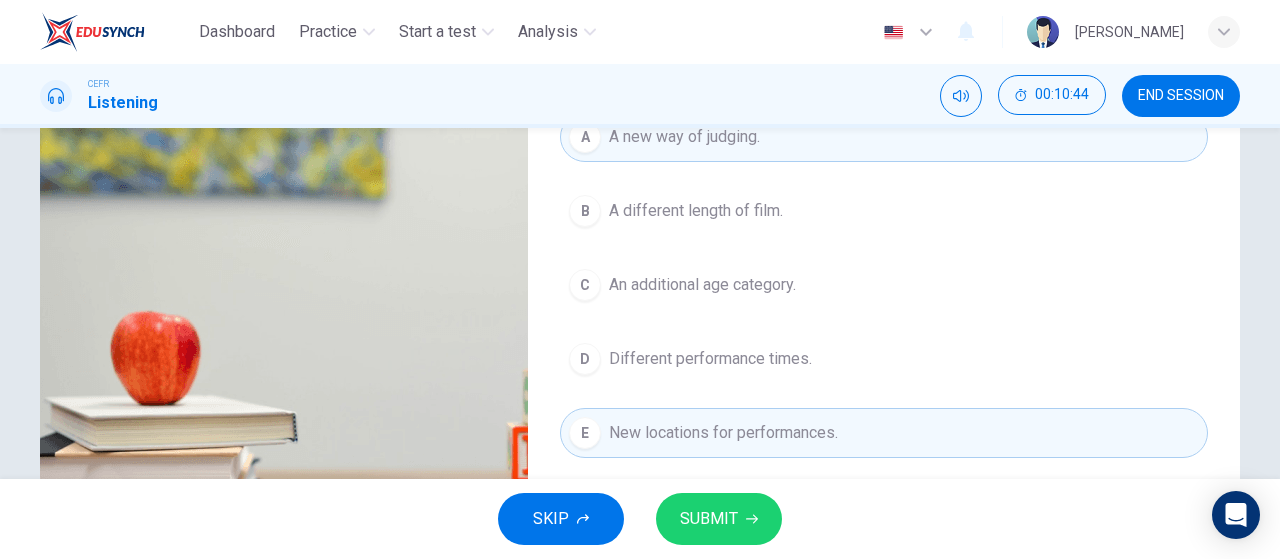 scroll, scrollTop: 260, scrollLeft: 0, axis: vertical 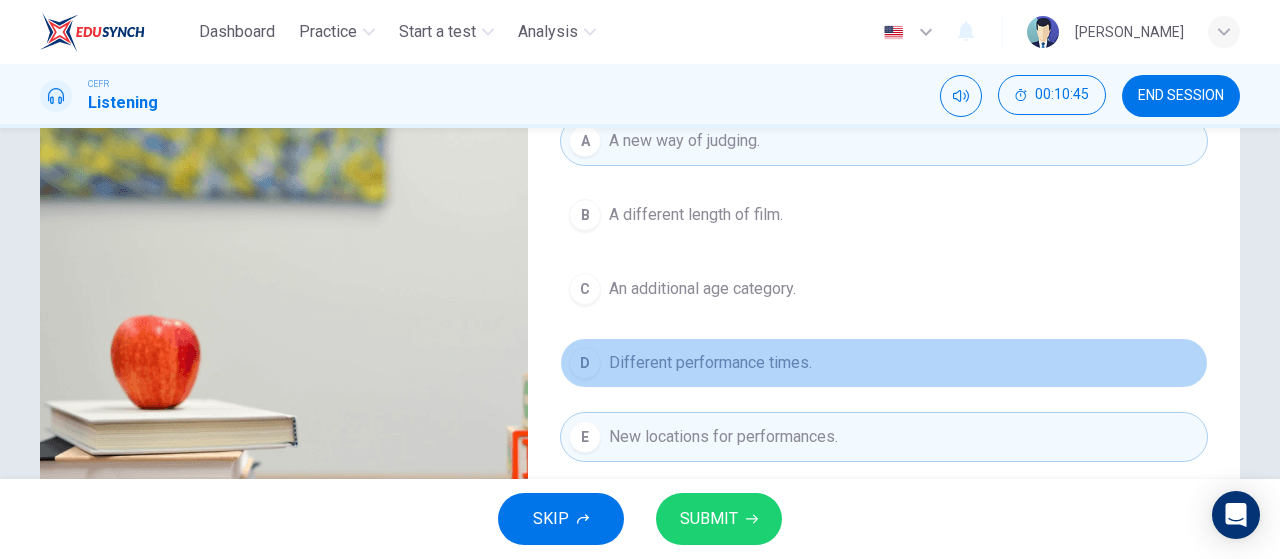 click on "Different performance times." at bounding box center (710, 363) 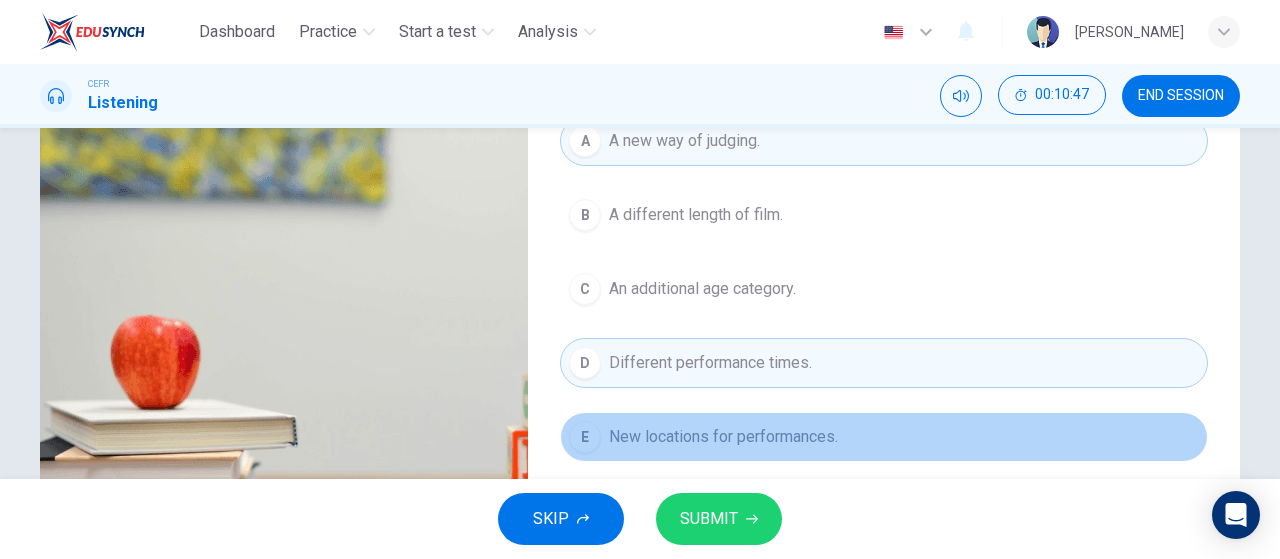 click on "New locations for performances." at bounding box center [723, 437] 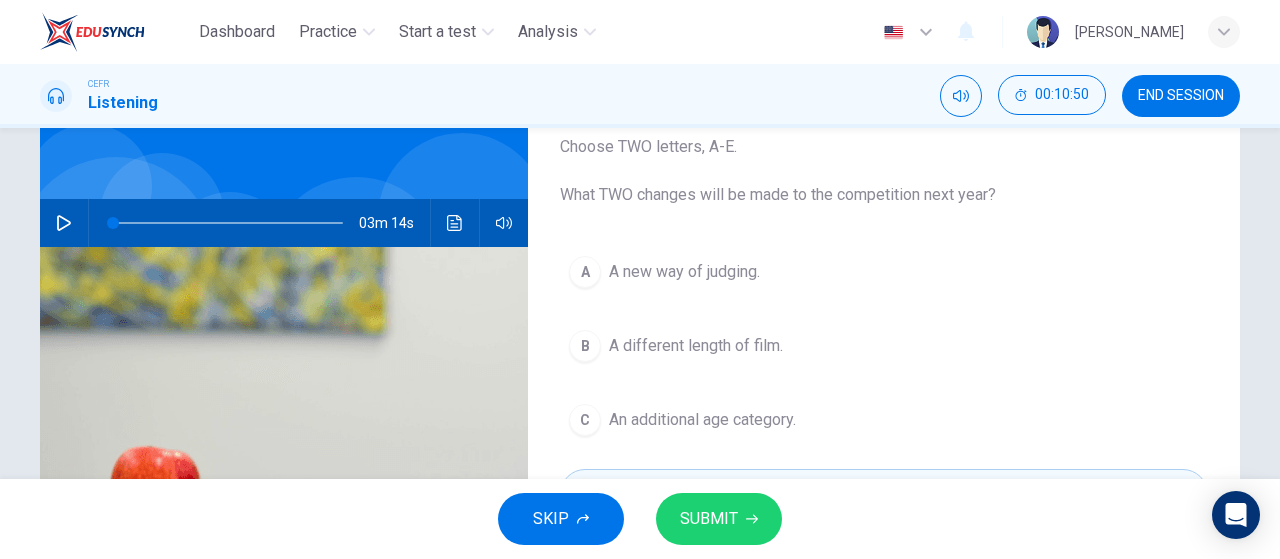 scroll, scrollTop: 128, scrollLeft: 0, axis: vertical 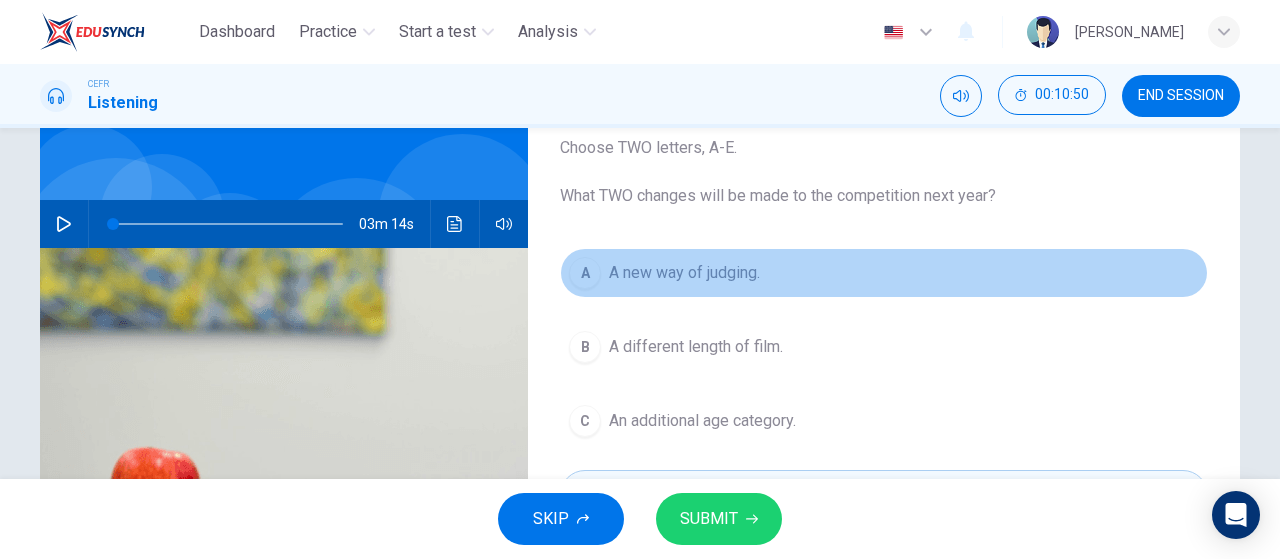 click on "A new way of judging." at bounding box center [684, 273] 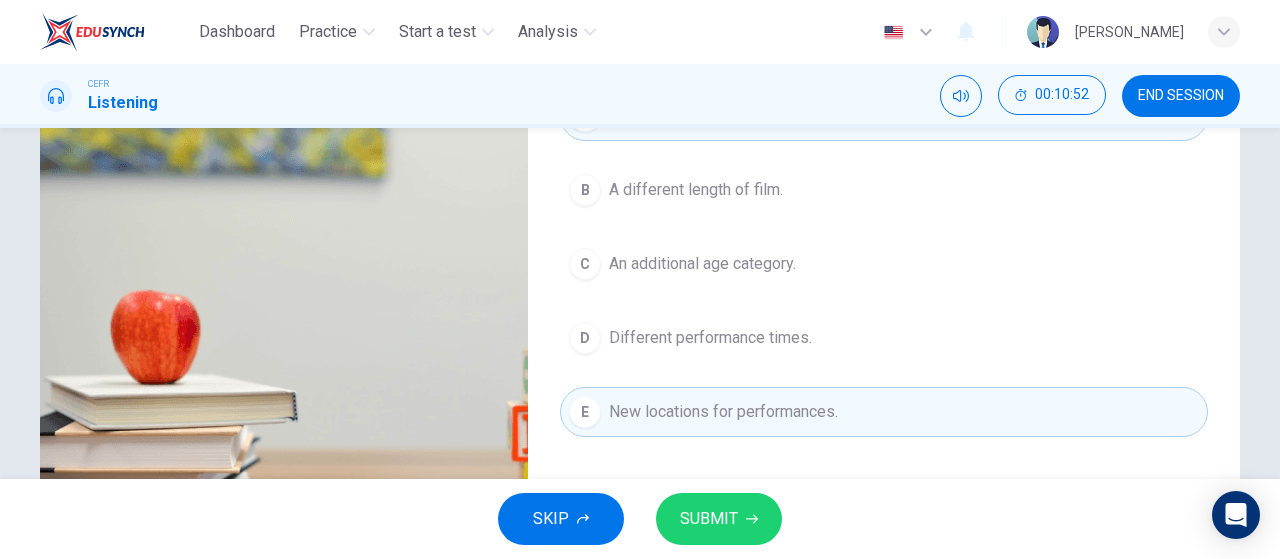 scroll, scrollTop: 277, scrollLeft: 0, axis: vertical 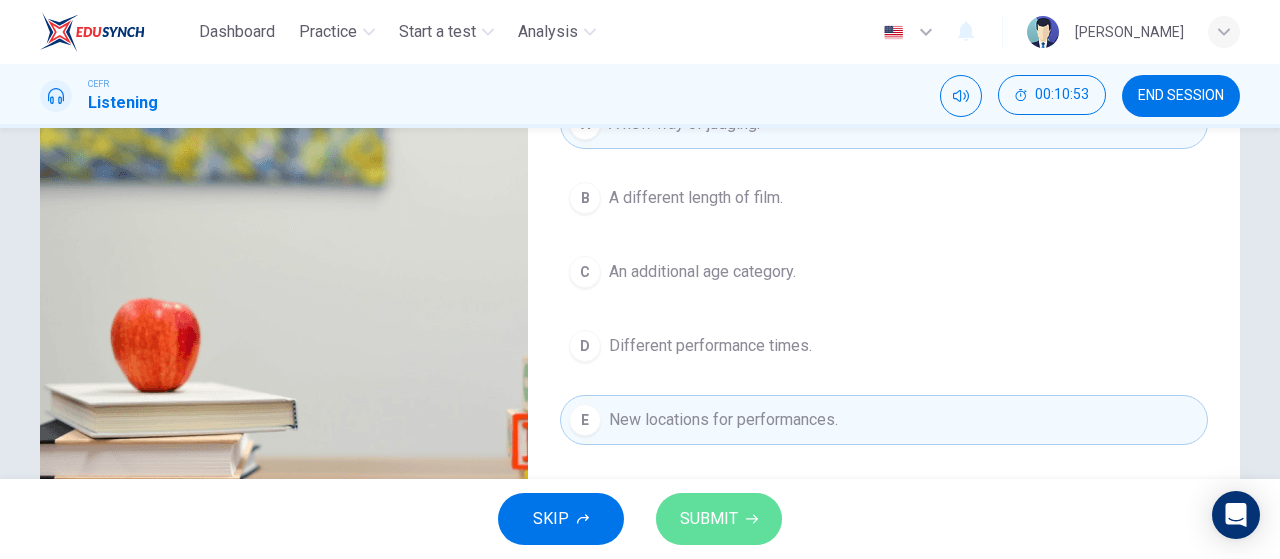 click on "SUBMIT" at bounding box center (719, 519) 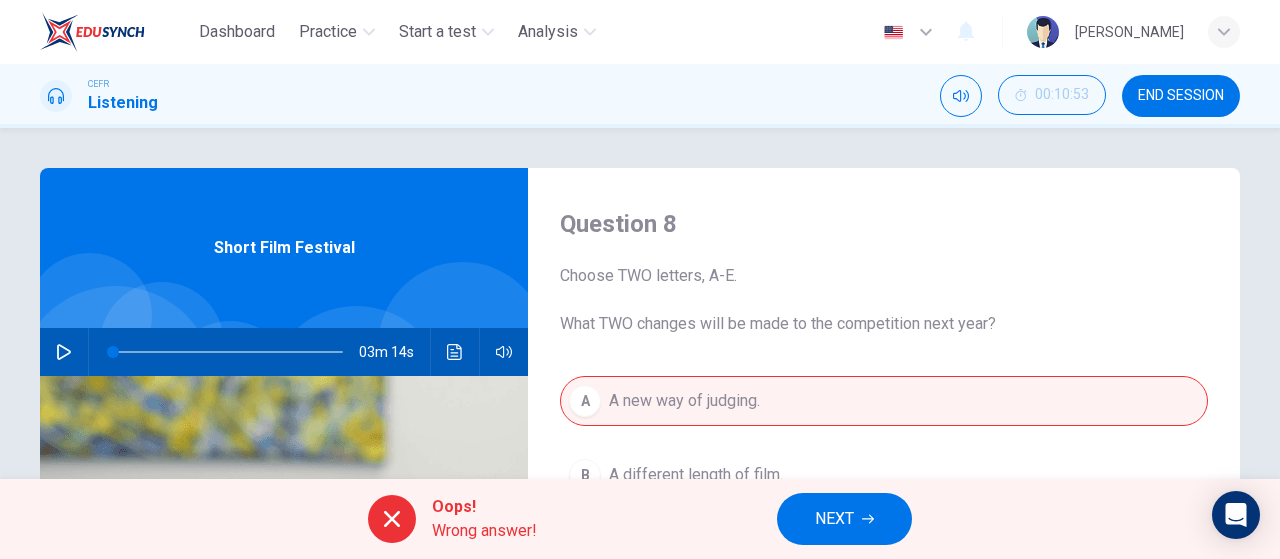 scroll, scrollTop: 239, scrollLeft: 0, axis: vertical 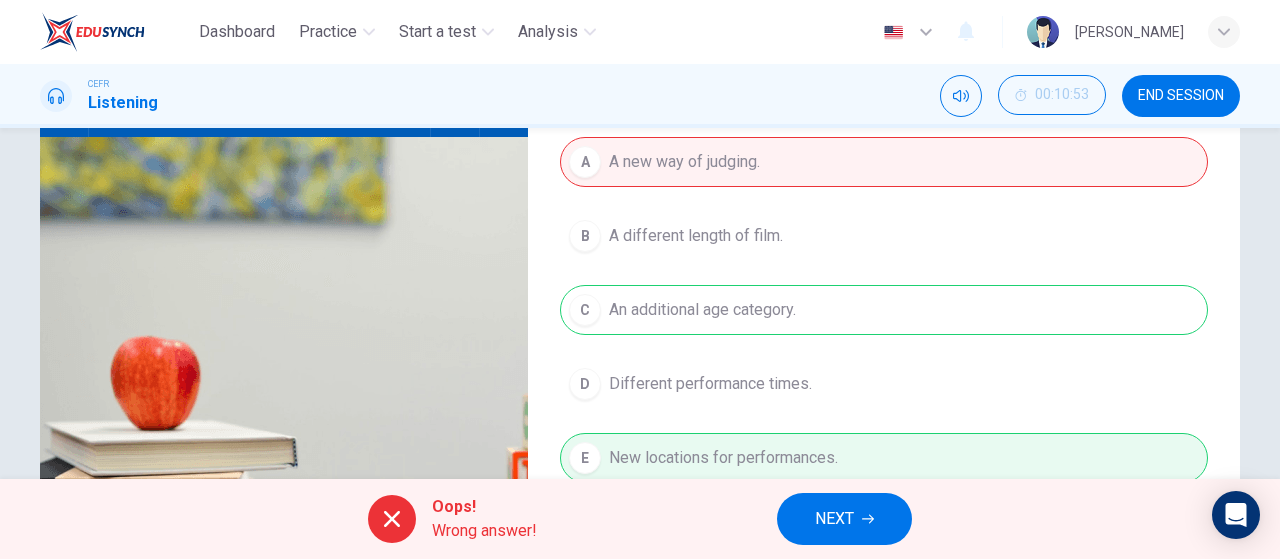click on "A A new way of judging. B A different length of film. C An additional age category. D Different performance times. E New locations for performances." at bounding box center (884, 330) 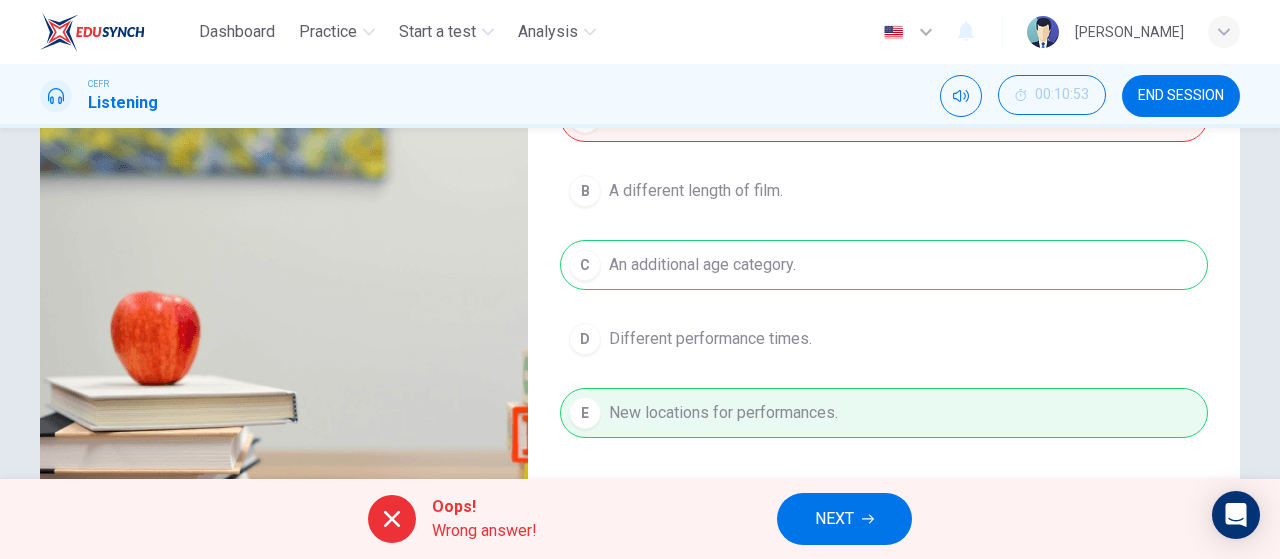 scroll, scrollTop: 281, scrollLeft: 0, axis: vertical 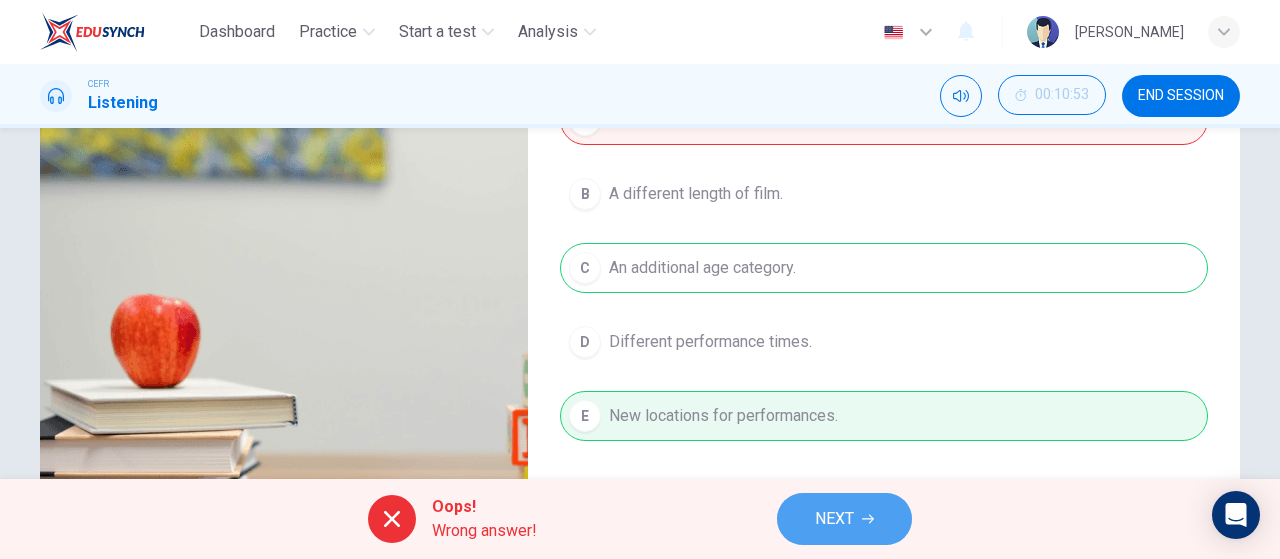 click on "NEXT" at bounding box center (844, 519) 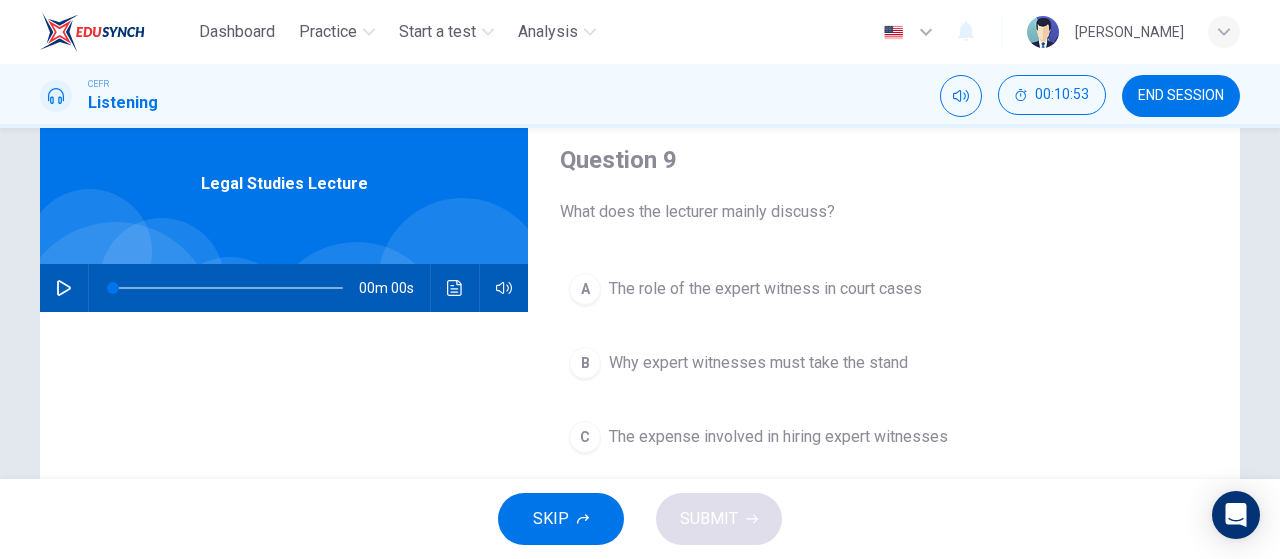 scroll, scrollTop: 69, scrollLeft: 0, axis: vertical 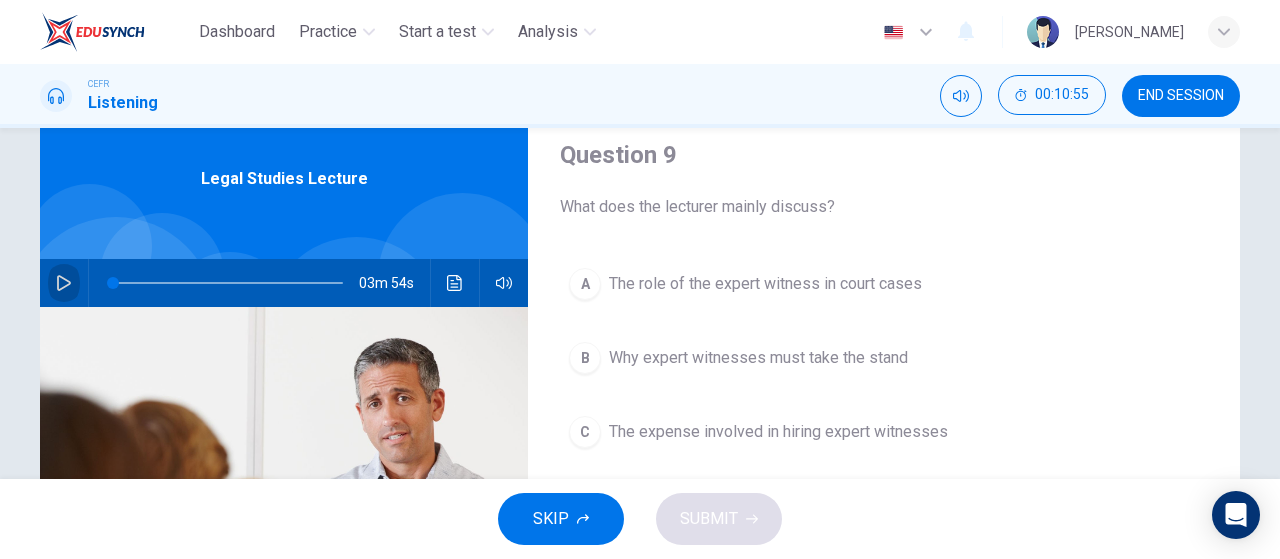 click 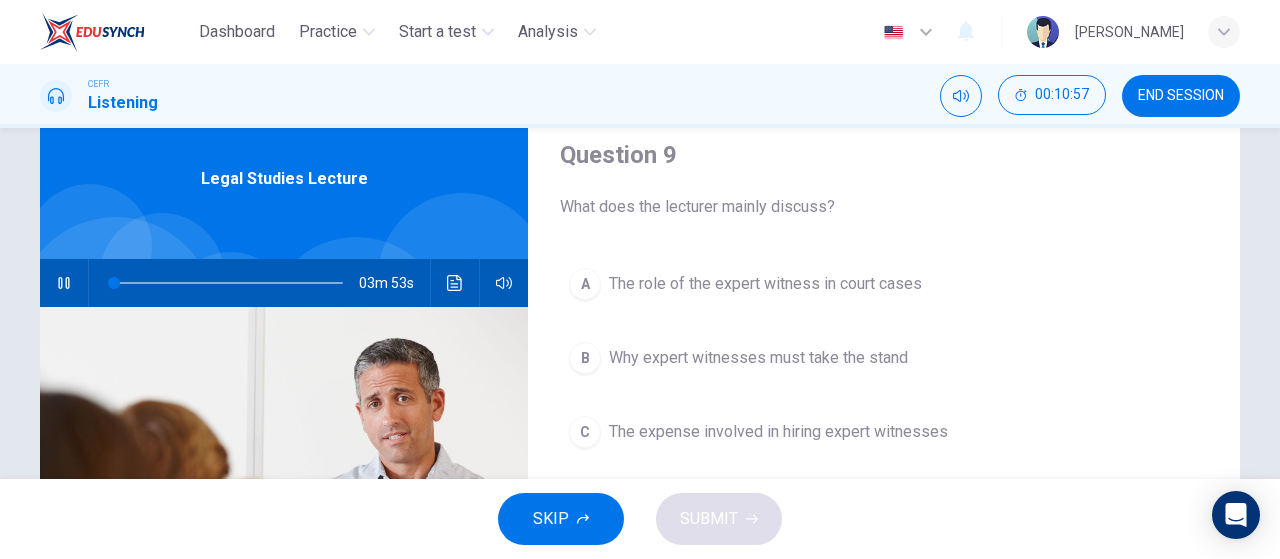 scroll, scrollTop: 105, scrollLeft: 0, axis: vertical 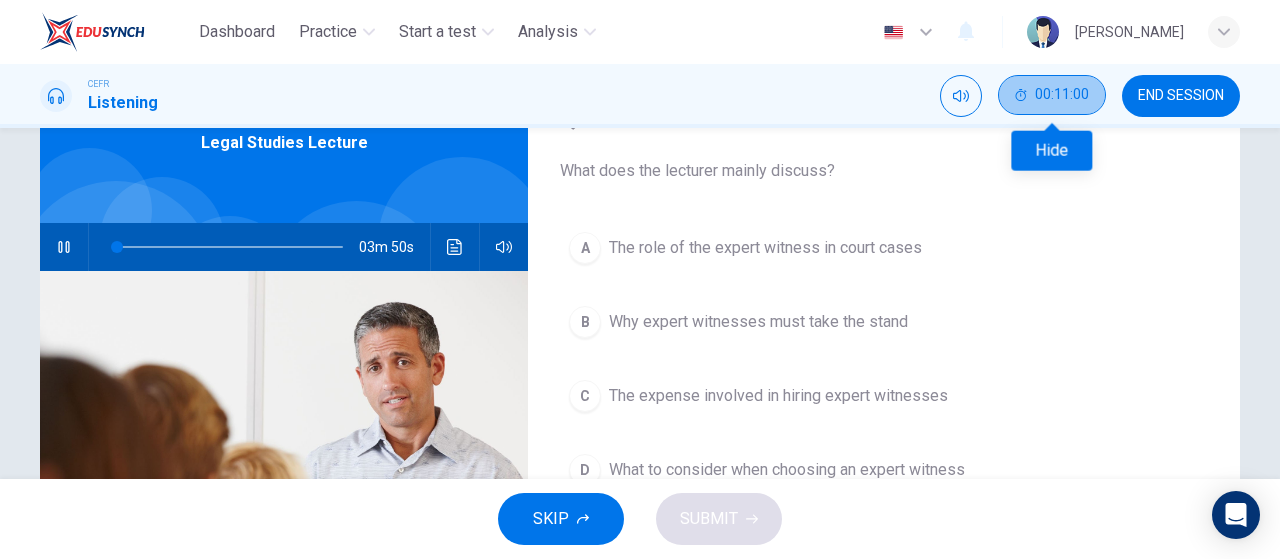 click on "00:11:00" at bounding box center [1052, 95] 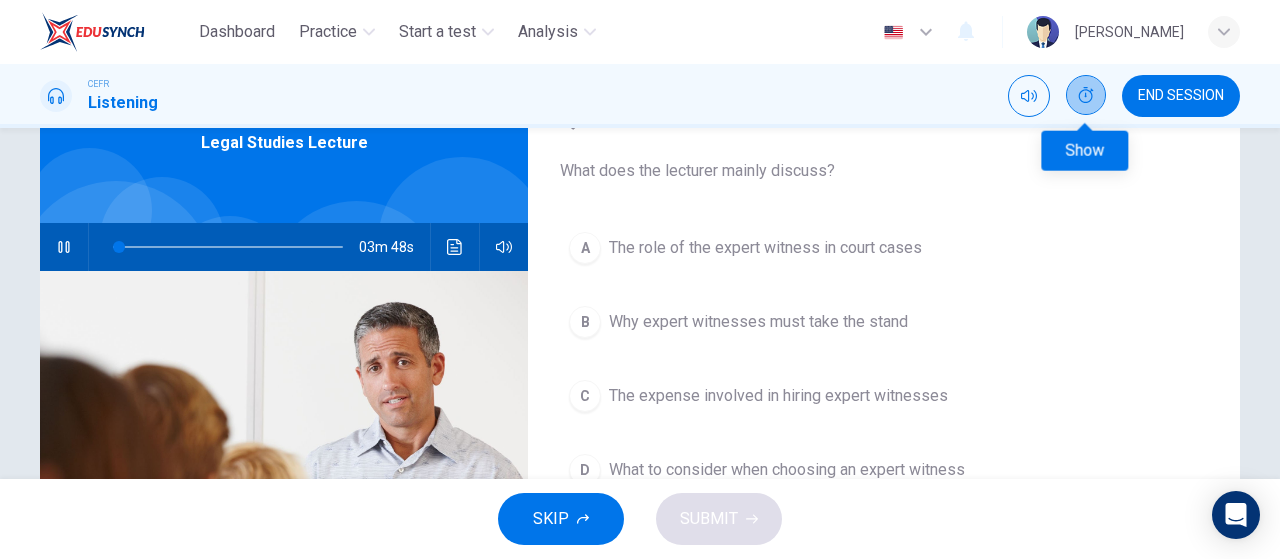 click at bounding box center (1086, 95) 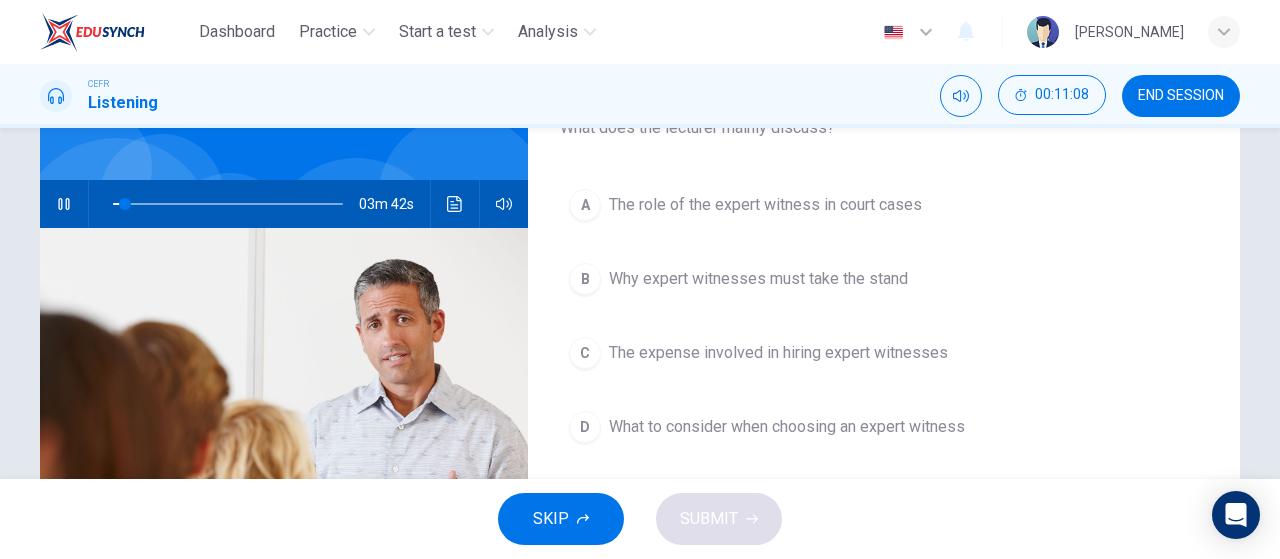 scroll, scrollTop: 147, scrollLeft: 0, axis: vertical 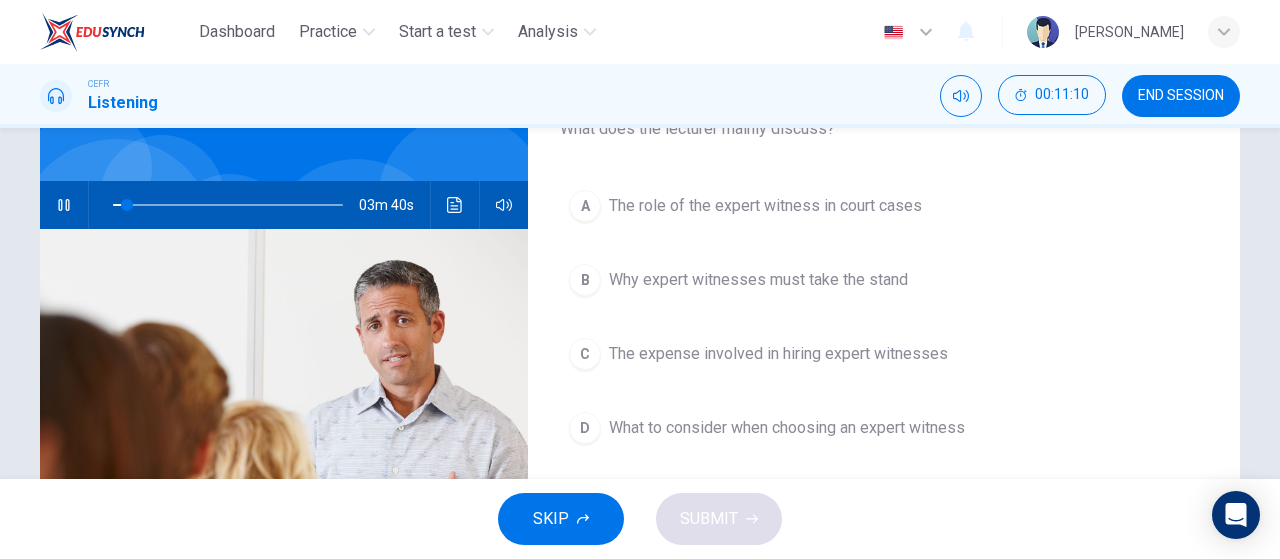 type on "6" 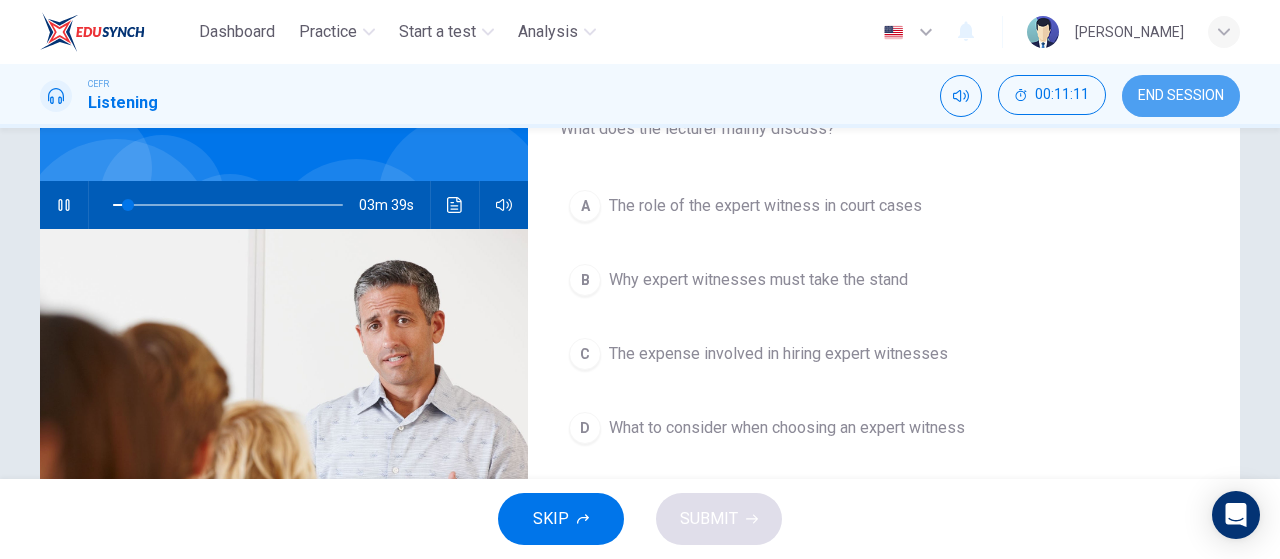 click on "END SESSION" at bounding box center (1181, 96) 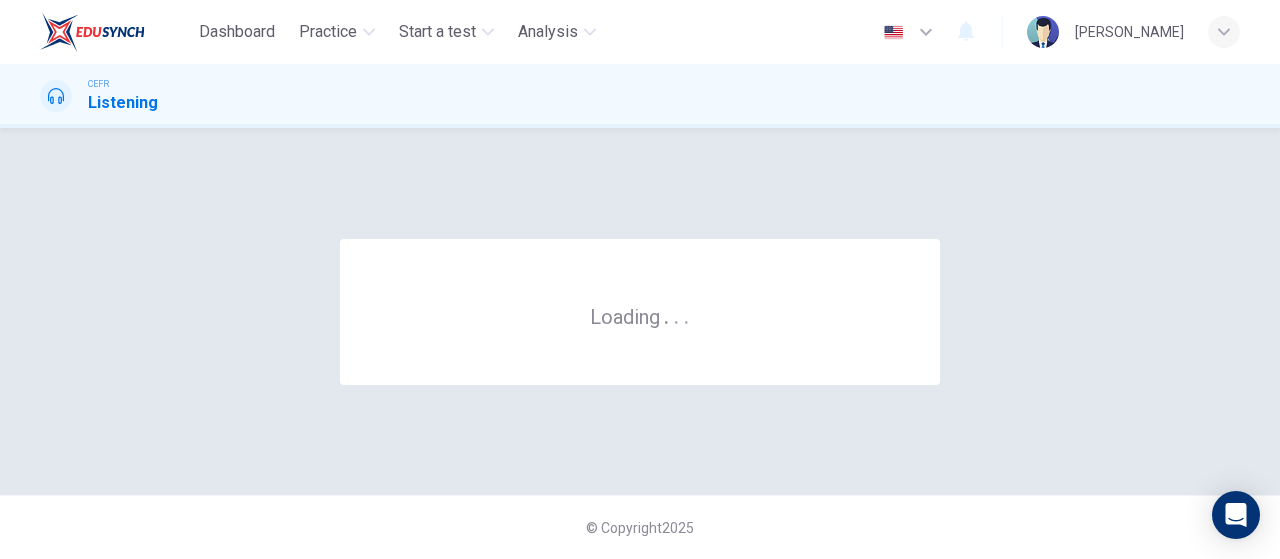 scroll, scrollTop: 0, scrollLeft: 0, axis: both 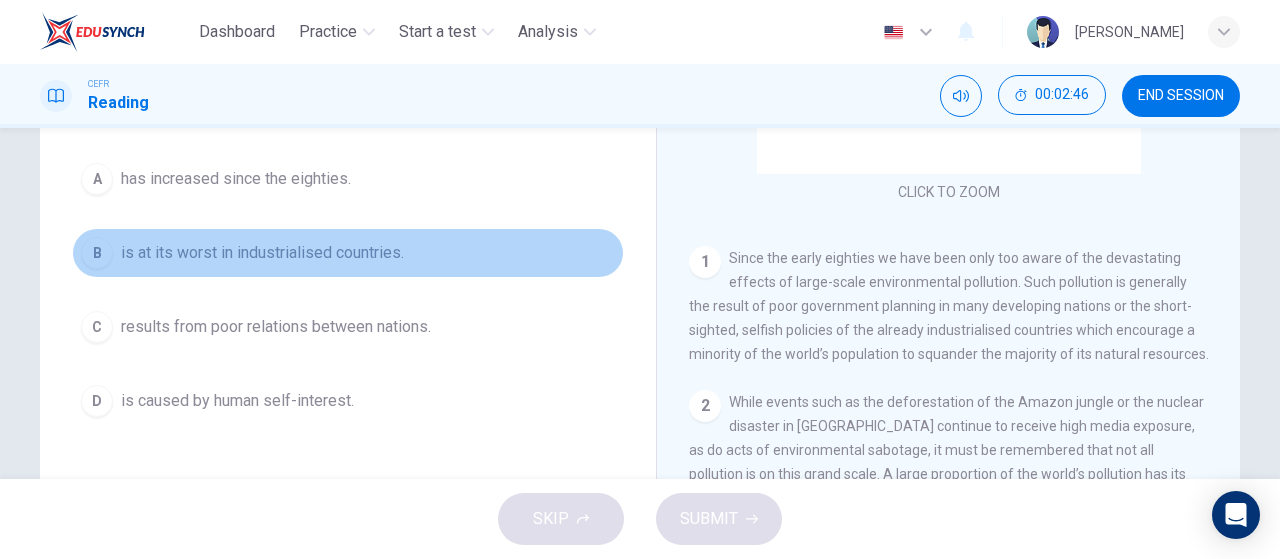 click on "is at its worst in industrialised countries." at bounding box center [262, 253] 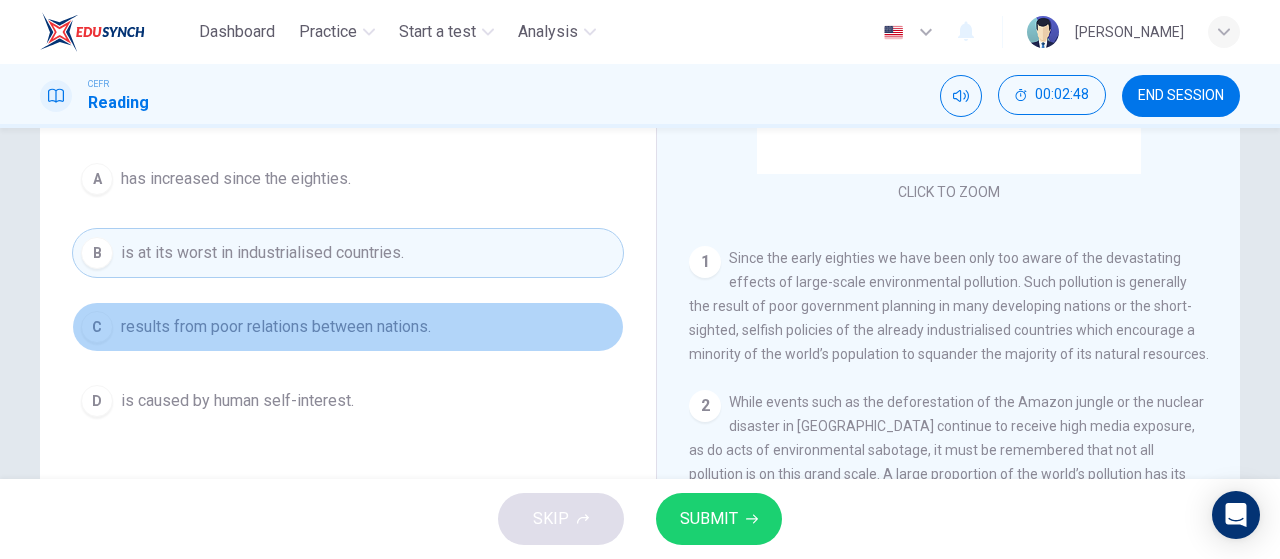 click on "results from poor relations between nations." at bounding box center (276, 327) 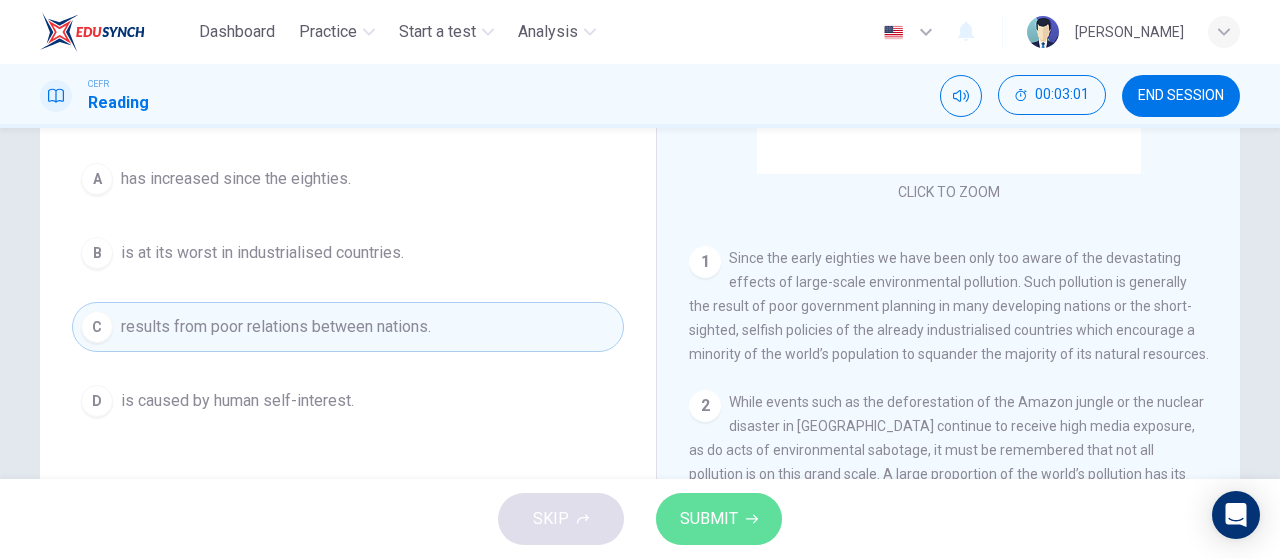 click on "SUBMIT" at bounding box center [709, 519] 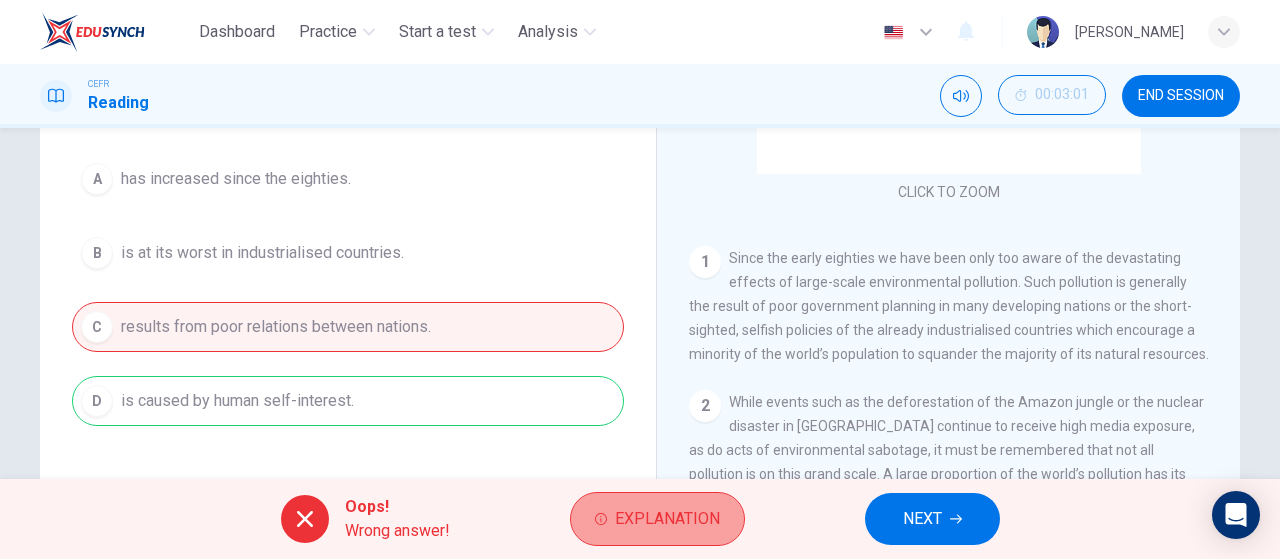 click on "Explanation" at bounding box center [667, 519] 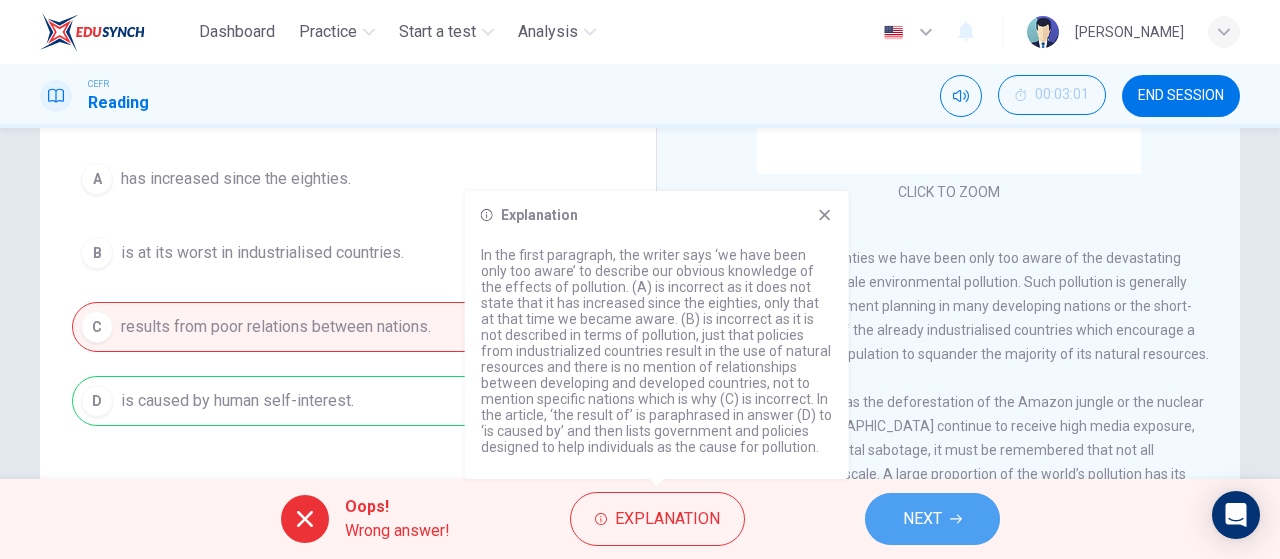 click on "NEXT" at bounding box center (932, 519) 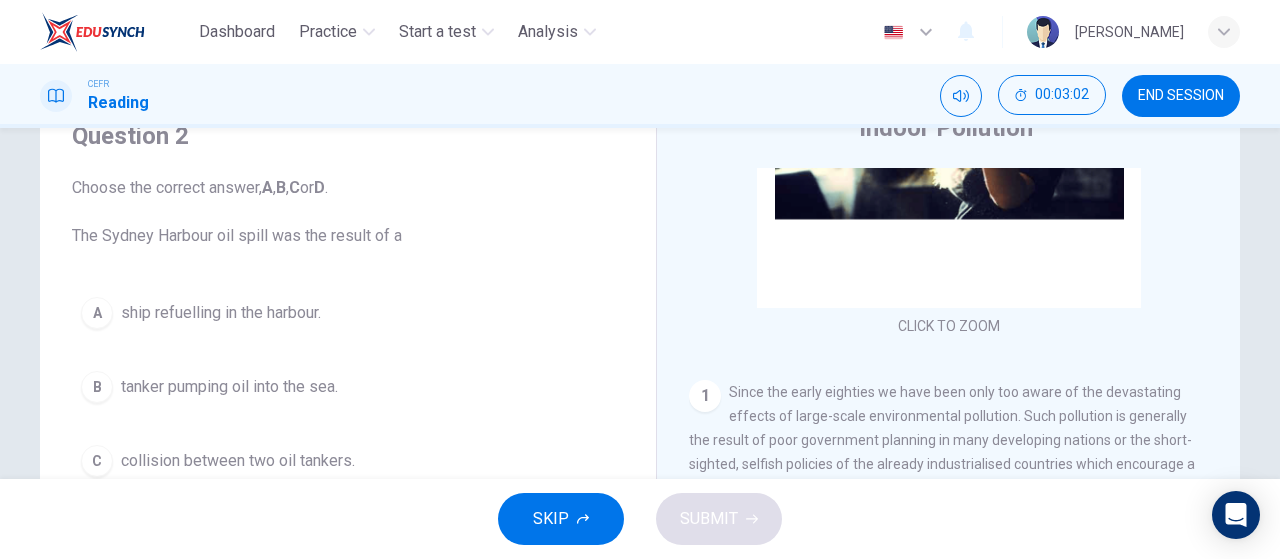 scroll, scrollTop: 89, scrollLeft: 0, axis: vertical 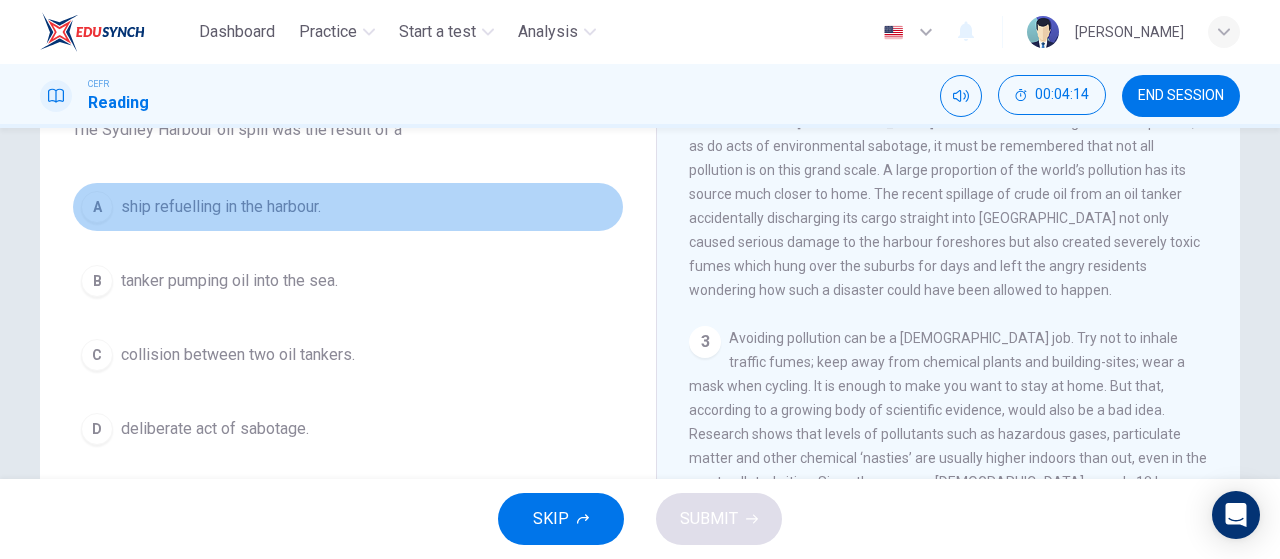 click on "ship refuelling in the harbour." at bounding box center [221, 207] 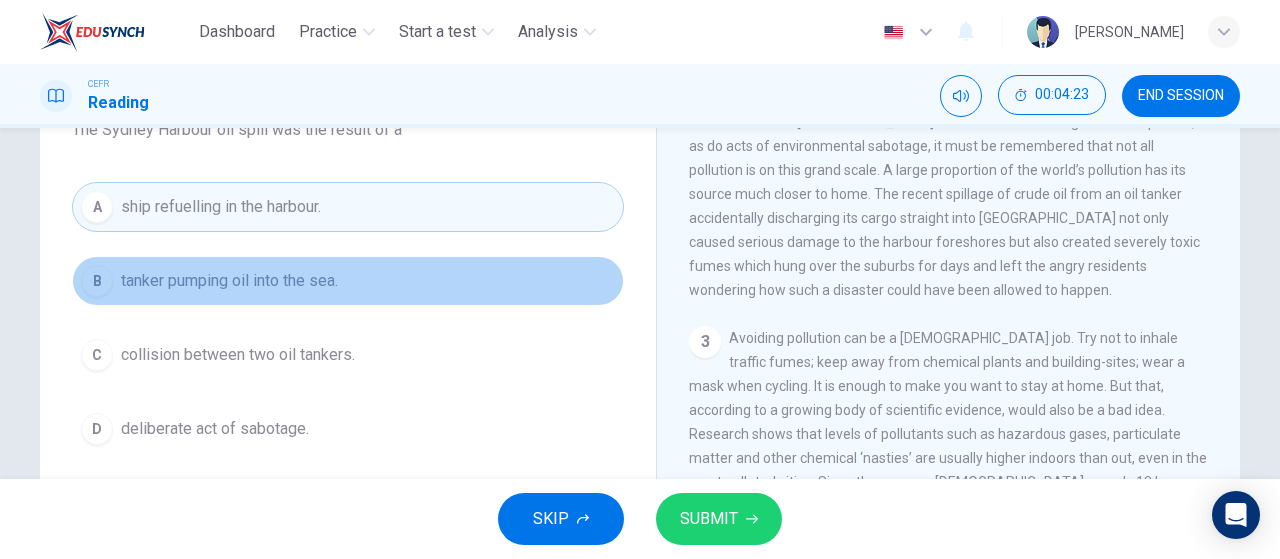 click on "B tanker pumping oil into the sea." at bounding box center [348, 281] 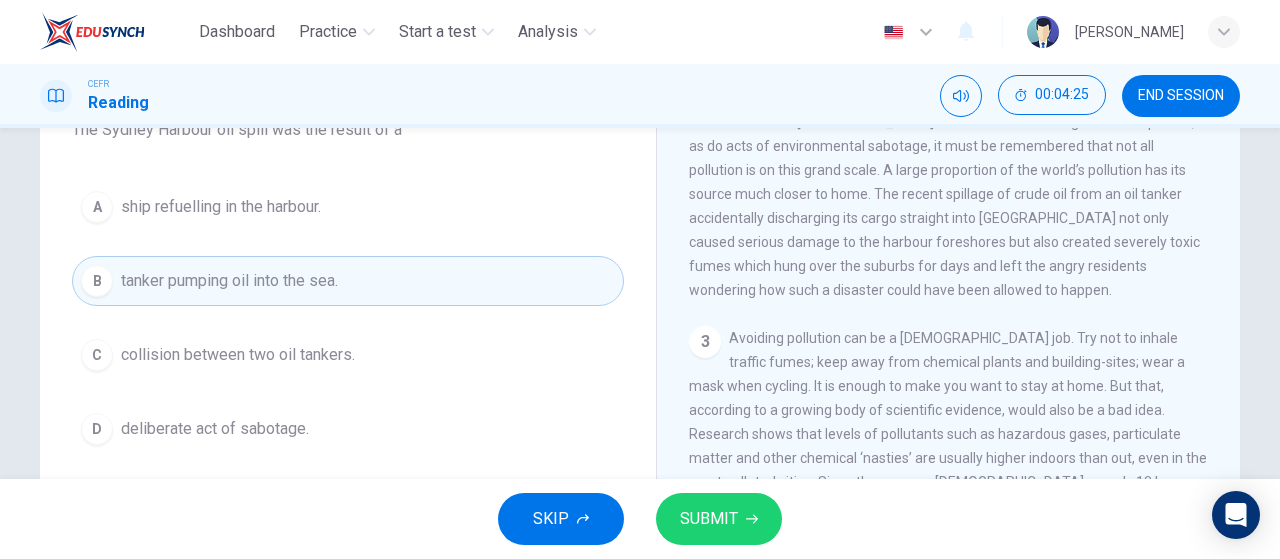 click on "SUBMIT" at bounding box center [719, 519] 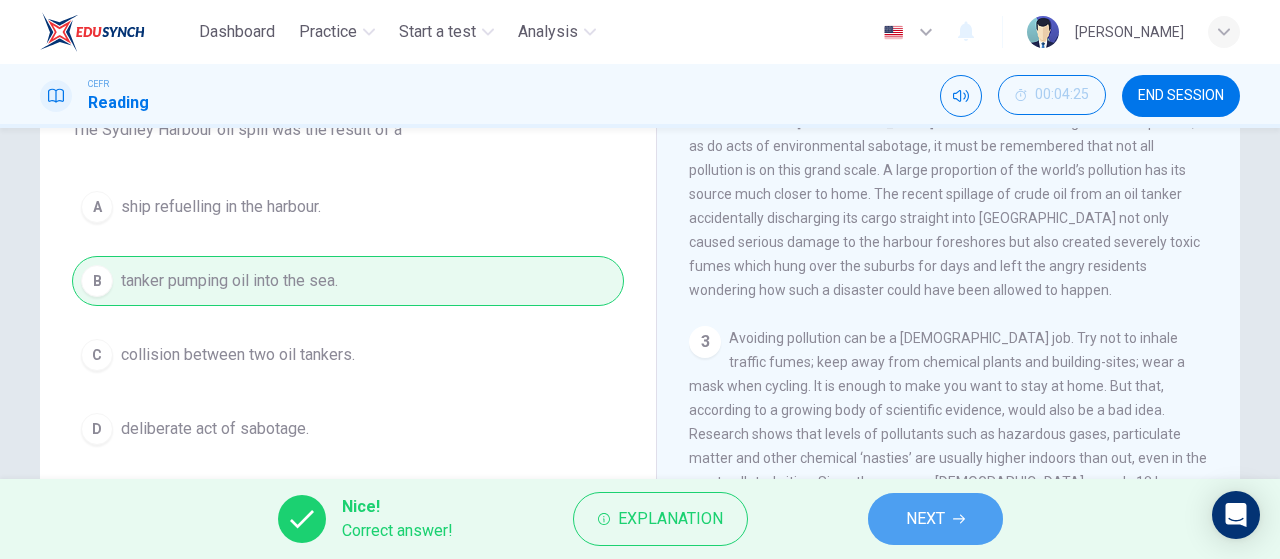 click on "NEXT" at bounding box center (925, 519) 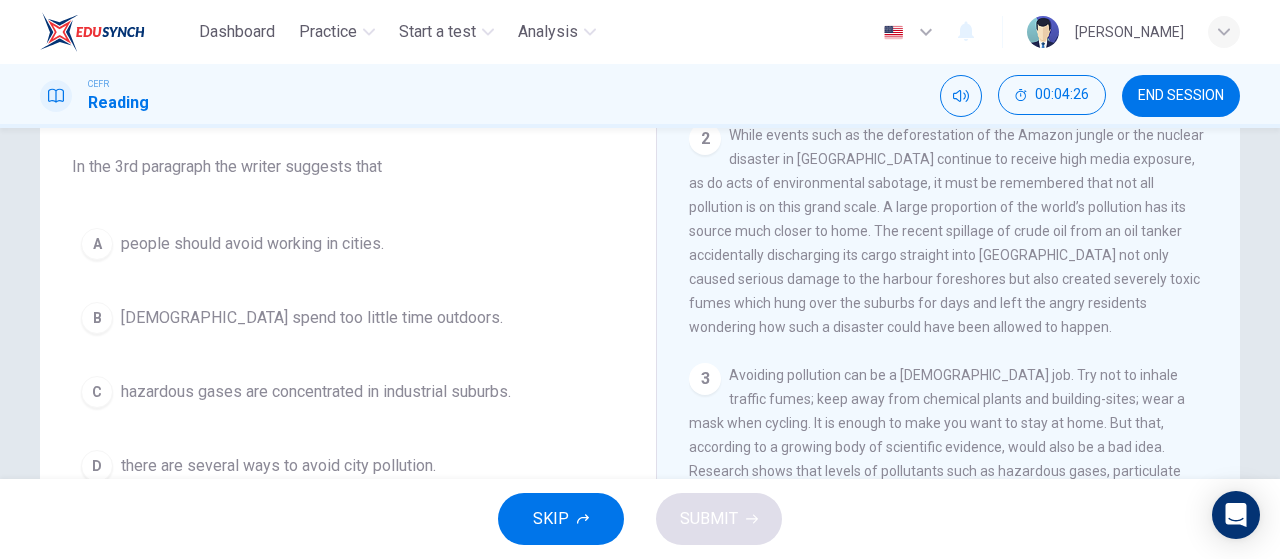 scroll, scrollTop: 156, scrollLeft: 0, axis: vertical 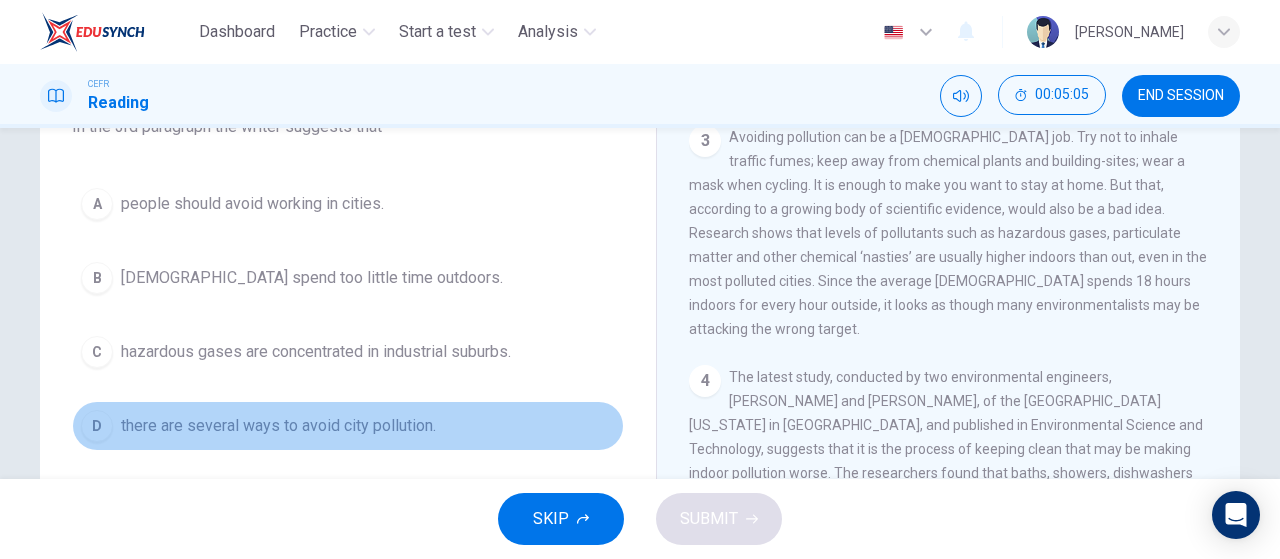 click on "there are several ways to avoid city pollution." at bounding box center [278, 426] 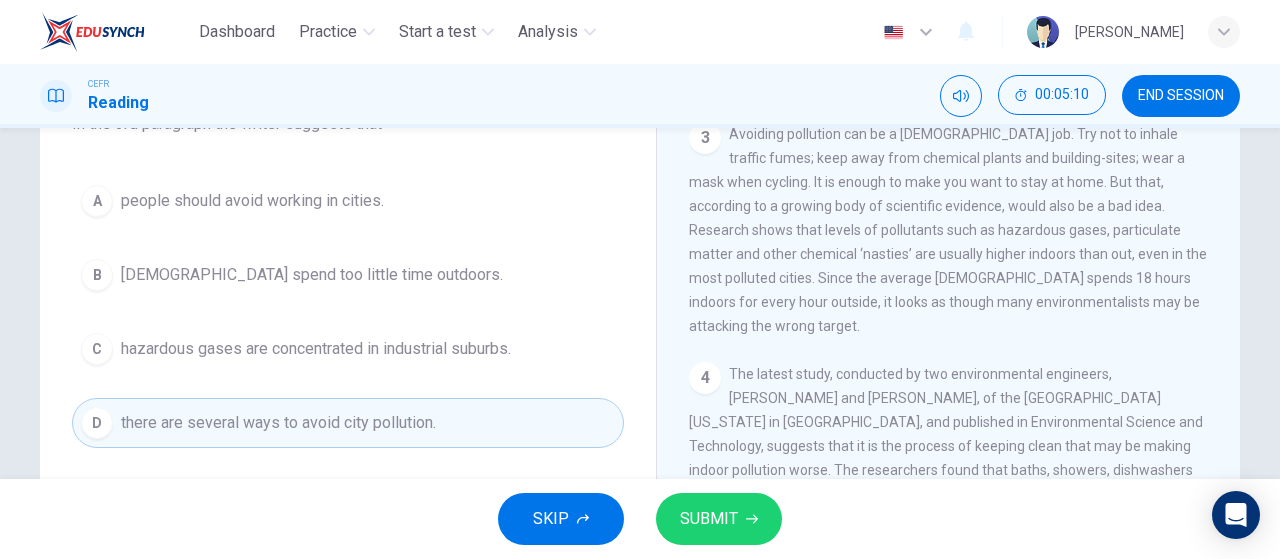 scroll, scrollTop: 197, scrollLeft: 0, axis: vertical 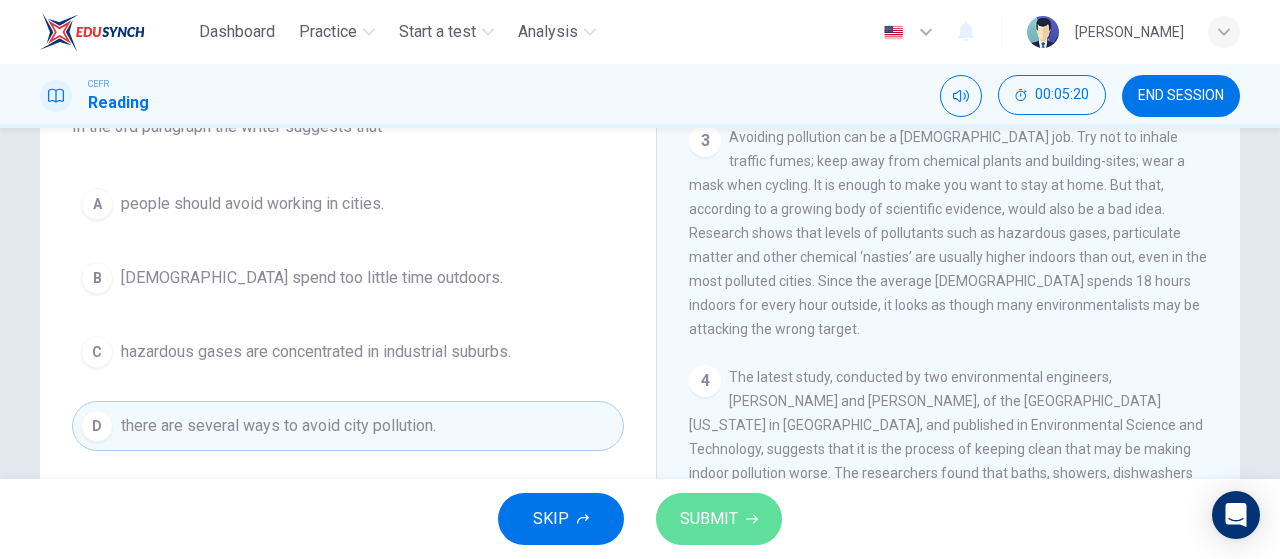 click on "SUBMIT" at bounding box center (719, 519) 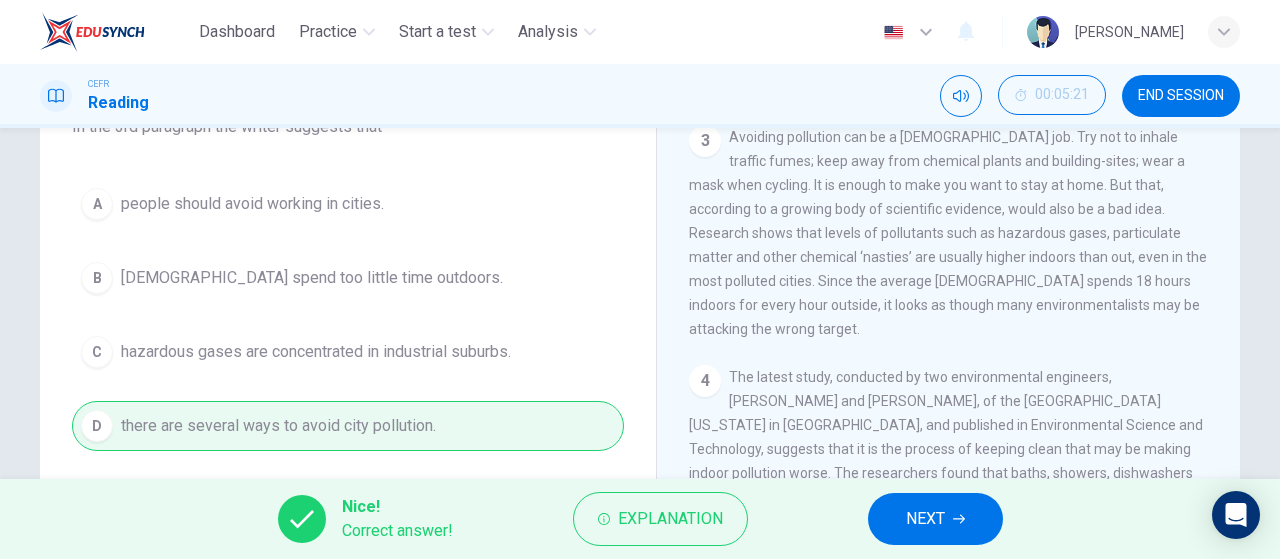 click on "NEXT" at bounding box center (925, 519) 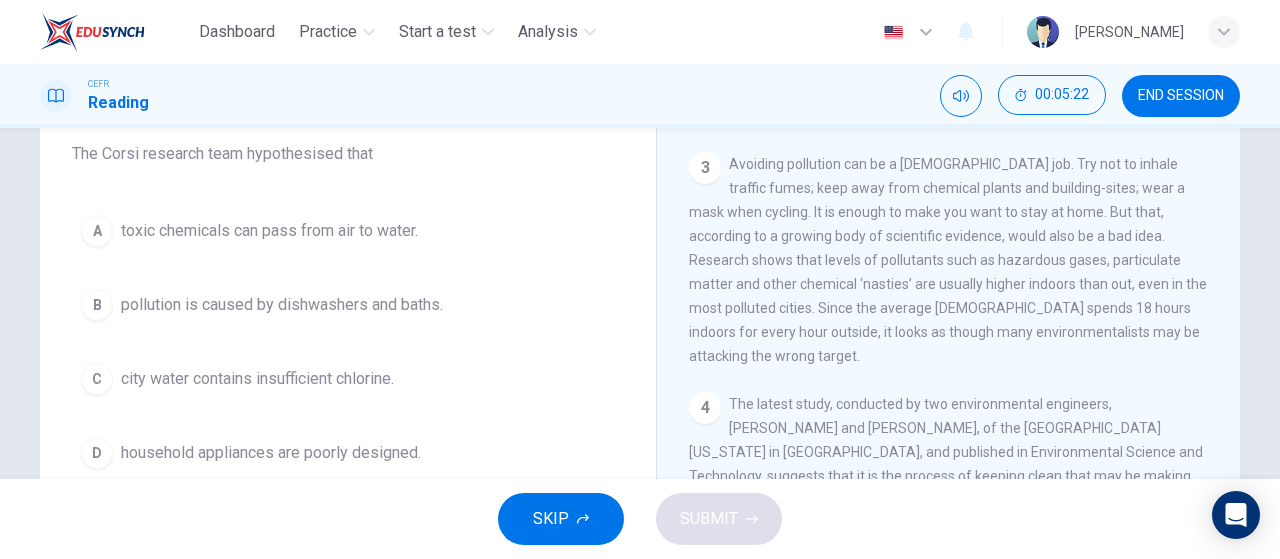 scroll, scrollTop: 171, scrollLeft: 0, axis: vertical 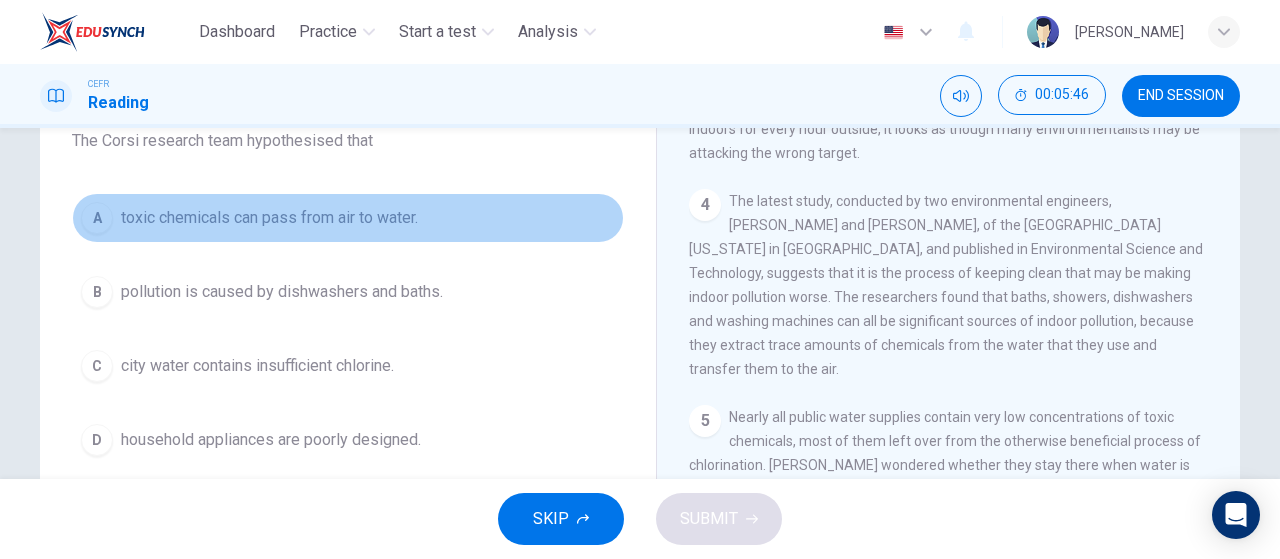 click on "toxic chemicals can pass from air to water." at bounding box center (269, 218) 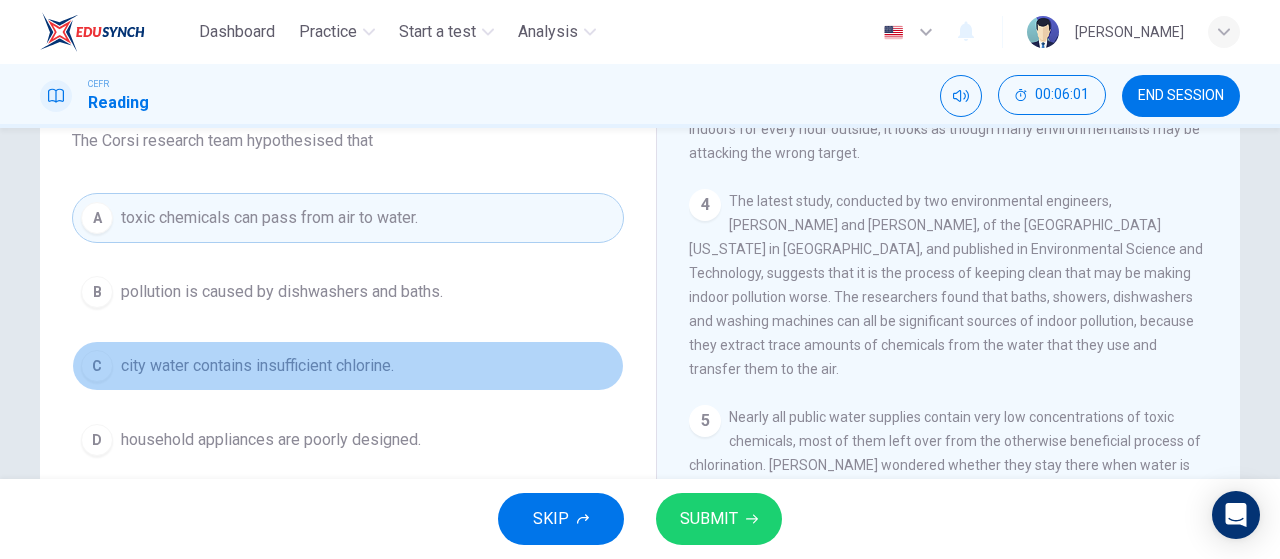 click on "city water contains insufficient chlorine." at bounding box center (257, 366) 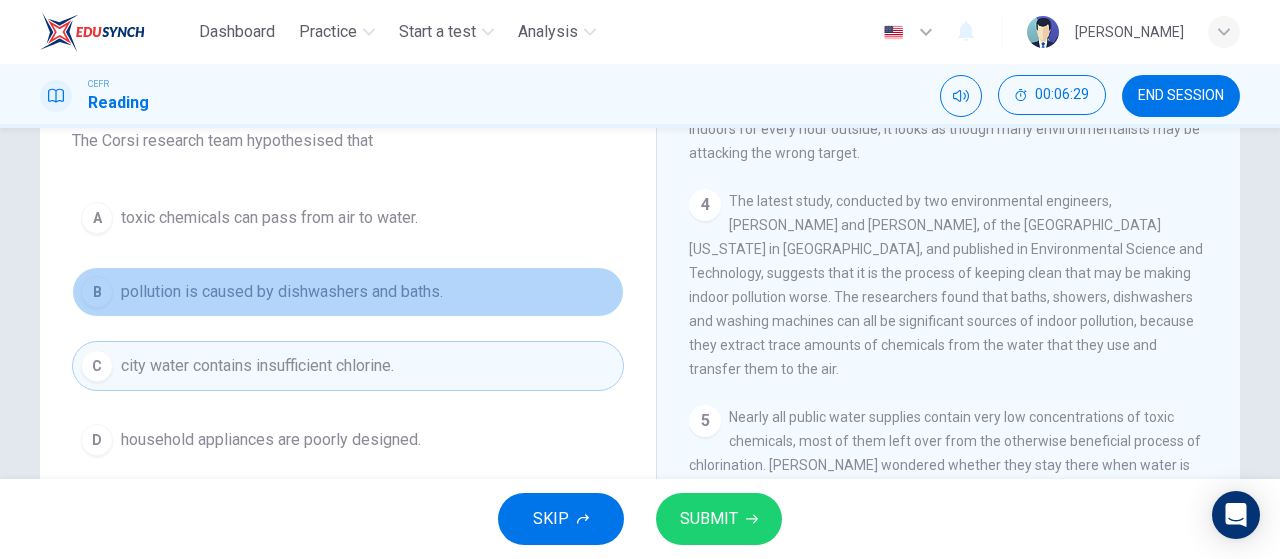 click on "pollution is caused by dishwashers and baths." at bounding box center (282, 292) 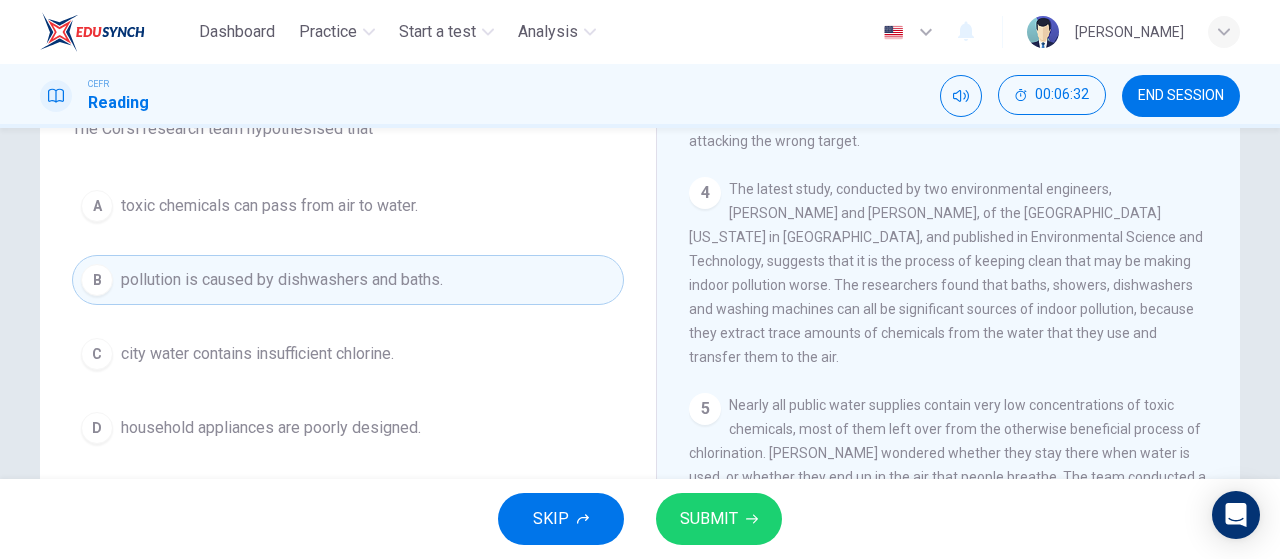 scroll, scrollTop: 191, scrollLeft: 0, axis: vertical 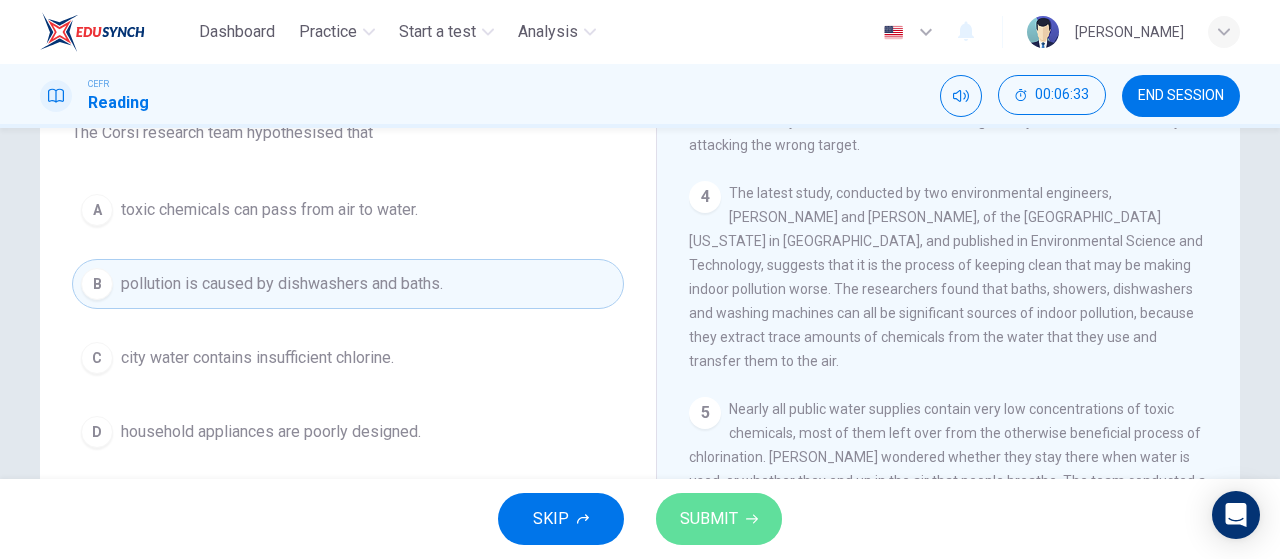 click on "SUBMIT" at bounding box center (719, 519) 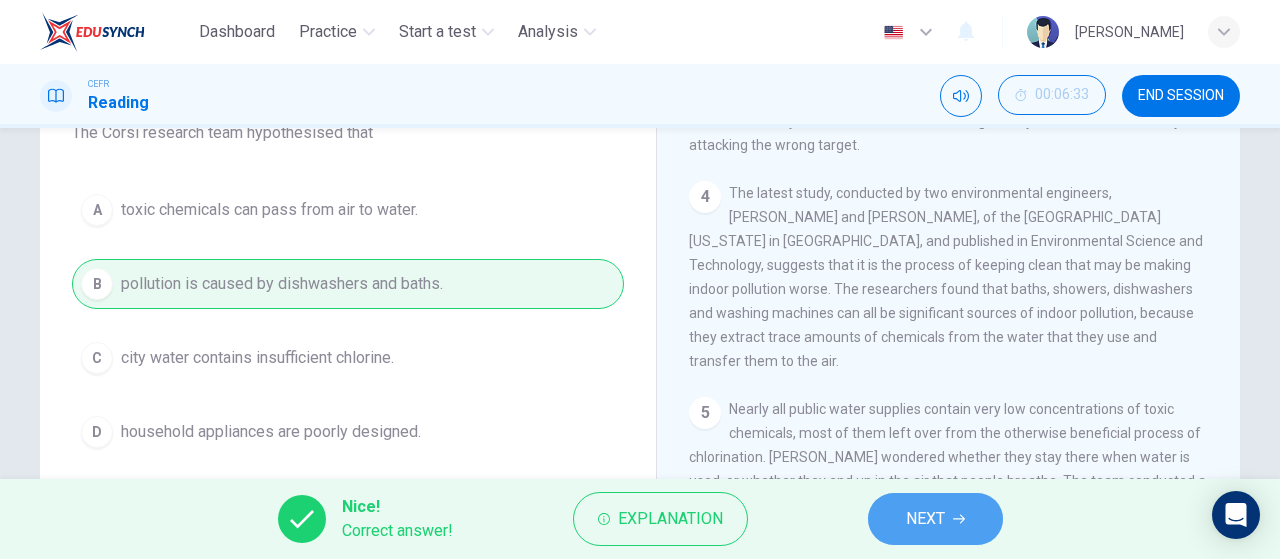 click on "NEXT" at bounding box center (935, 519) 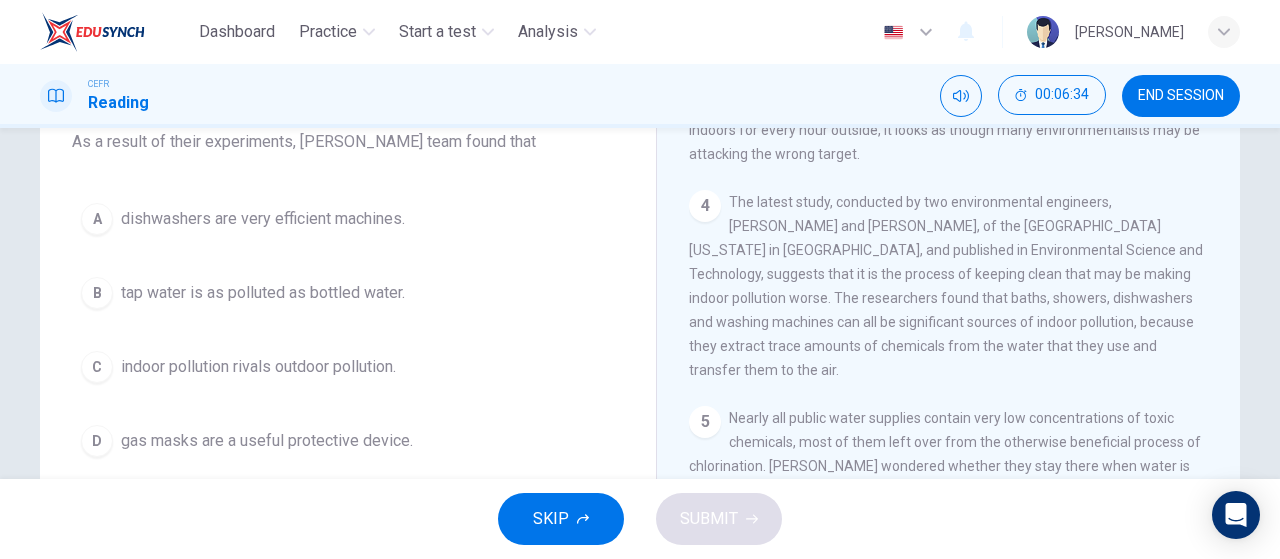 scroll, scrollTop: 185, scrollLeft: 0, axis: vertical 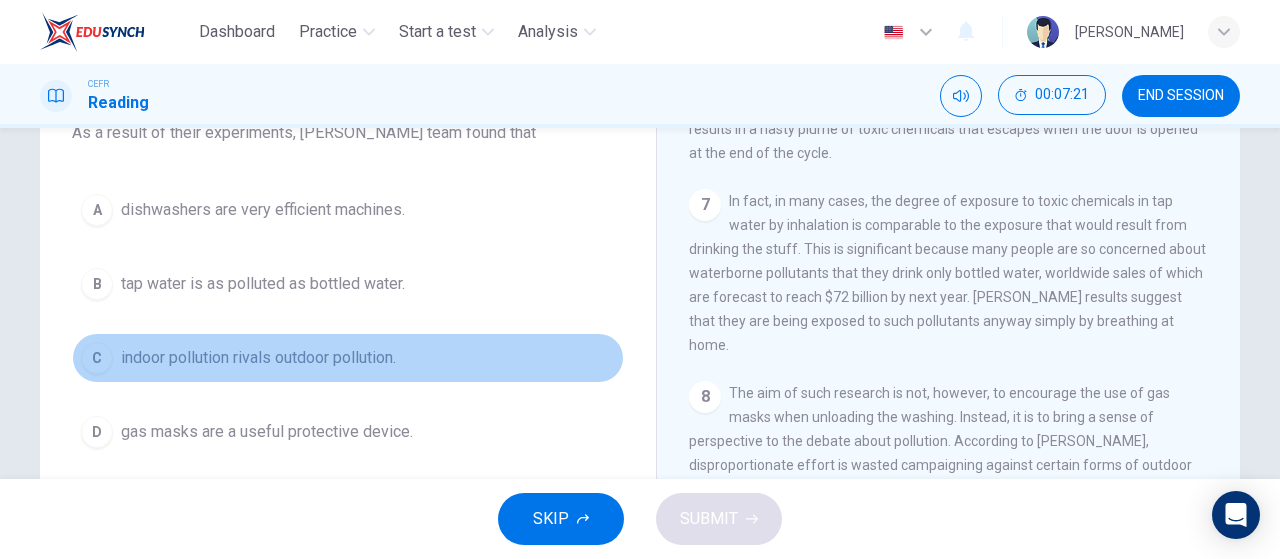 click on "indoor pollution rivals outdoor pollution." at bounding box center (258, 358) 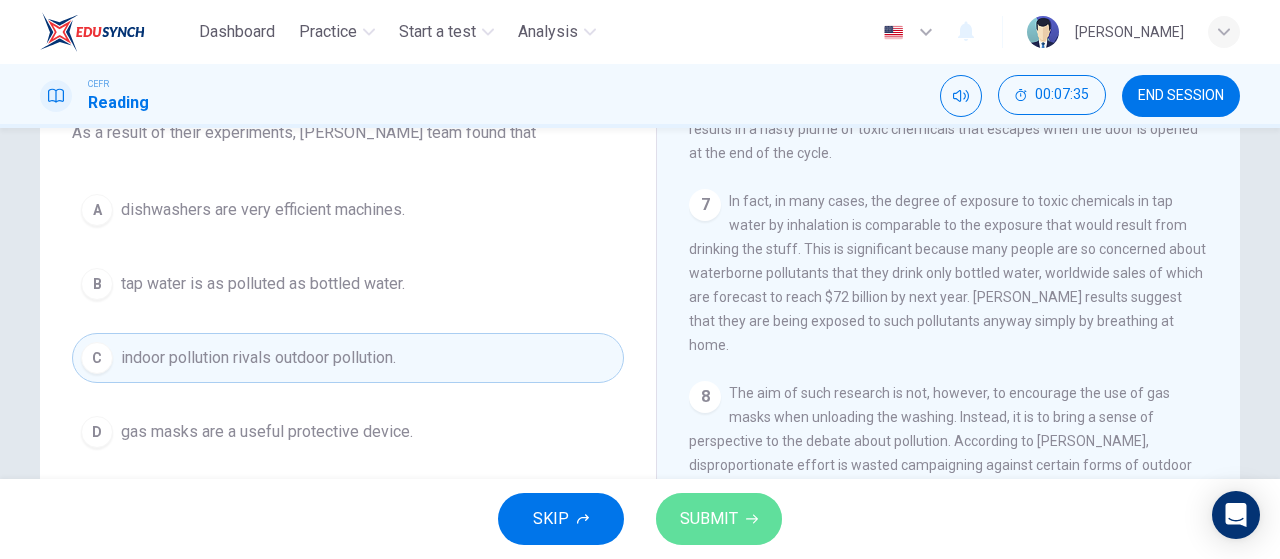 click on "SUBMIT" at bounding box center [719, 519] 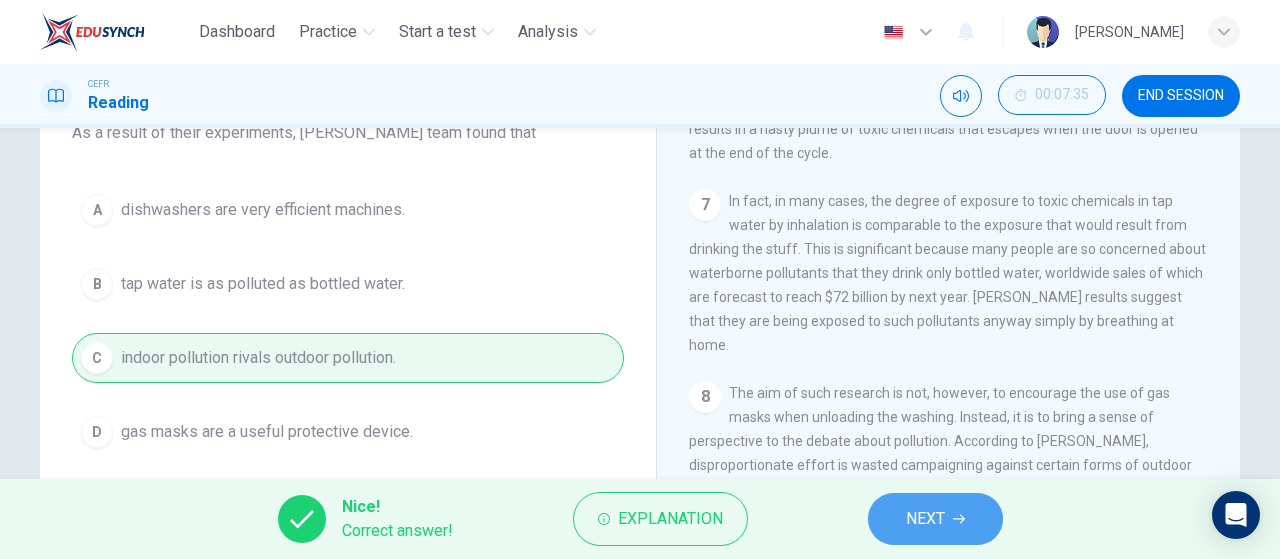 click on "NEXT" at bounding box center [925, 519] 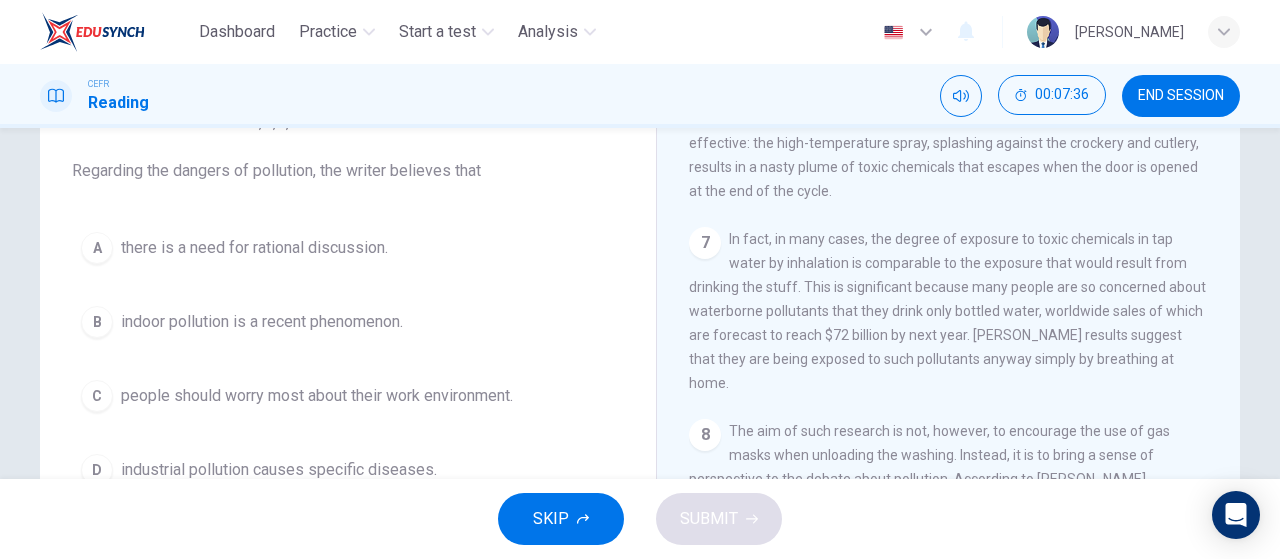 scroll, scrollTop: 153, scrollLeft: 0, axis: vertical 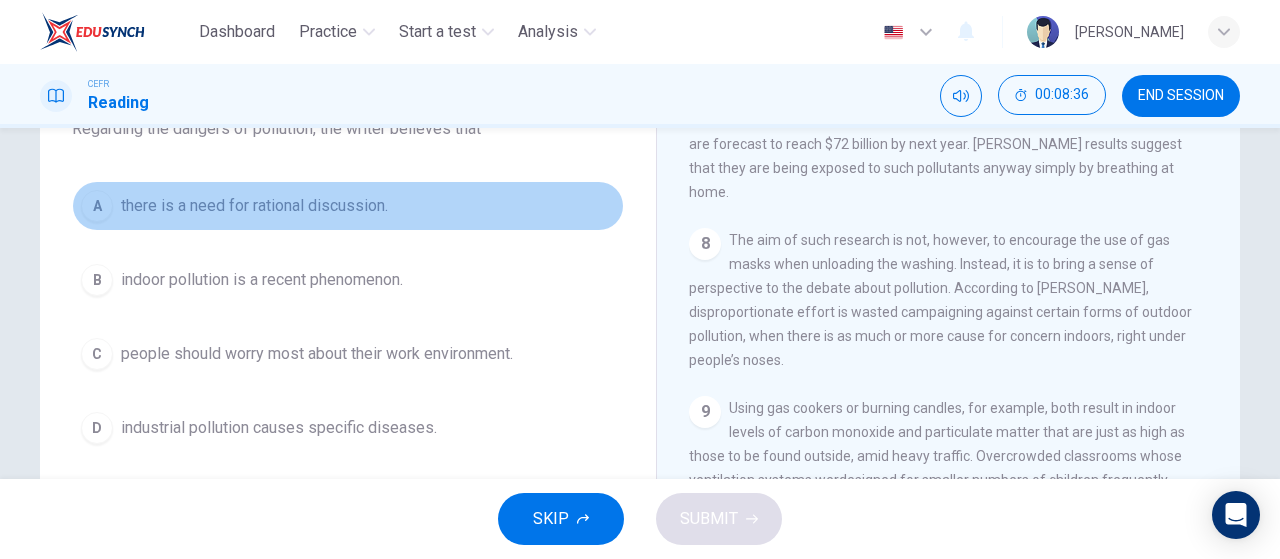 click on "there is a need for rational discussion." at bounding box center (254, 206) 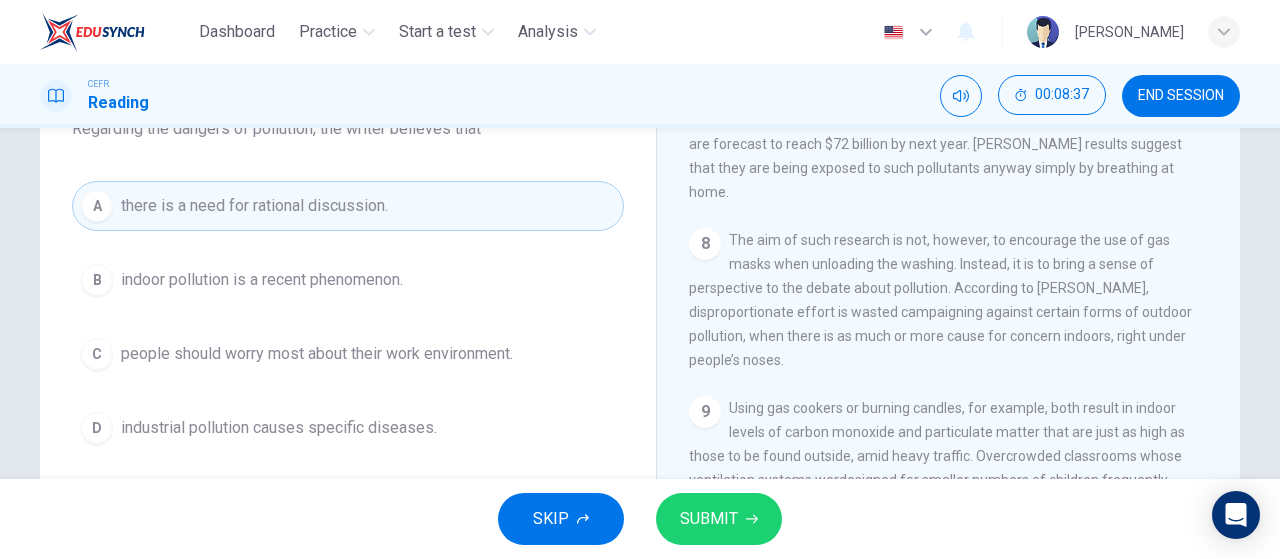 click on "SUBMIT" at bounding box center (719, 519) 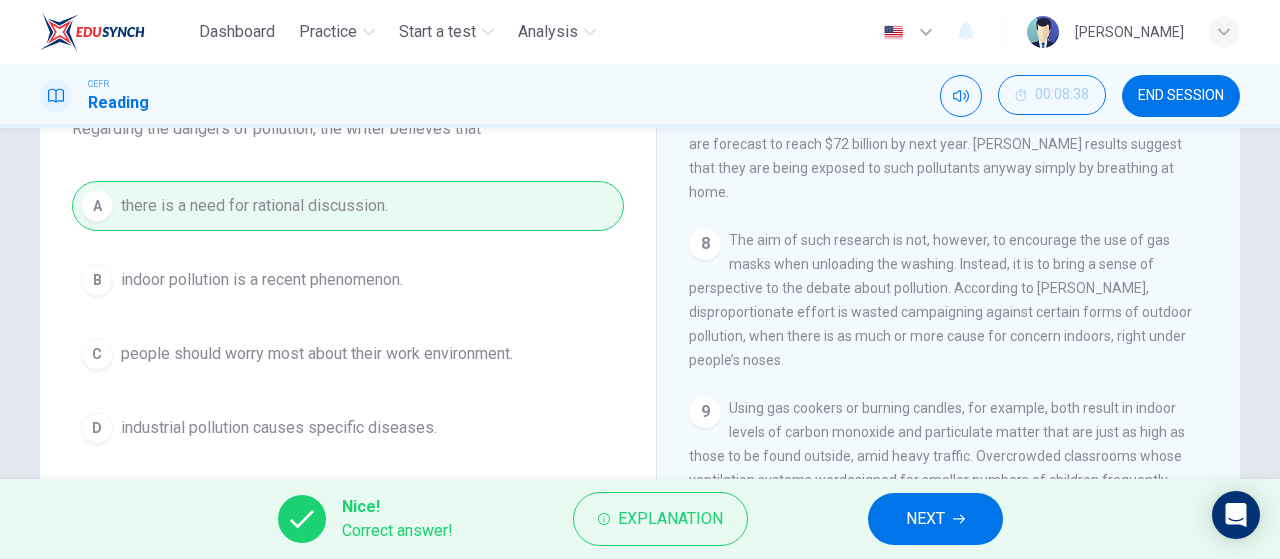 click on "NEXT" at bounding box center (925, 519) 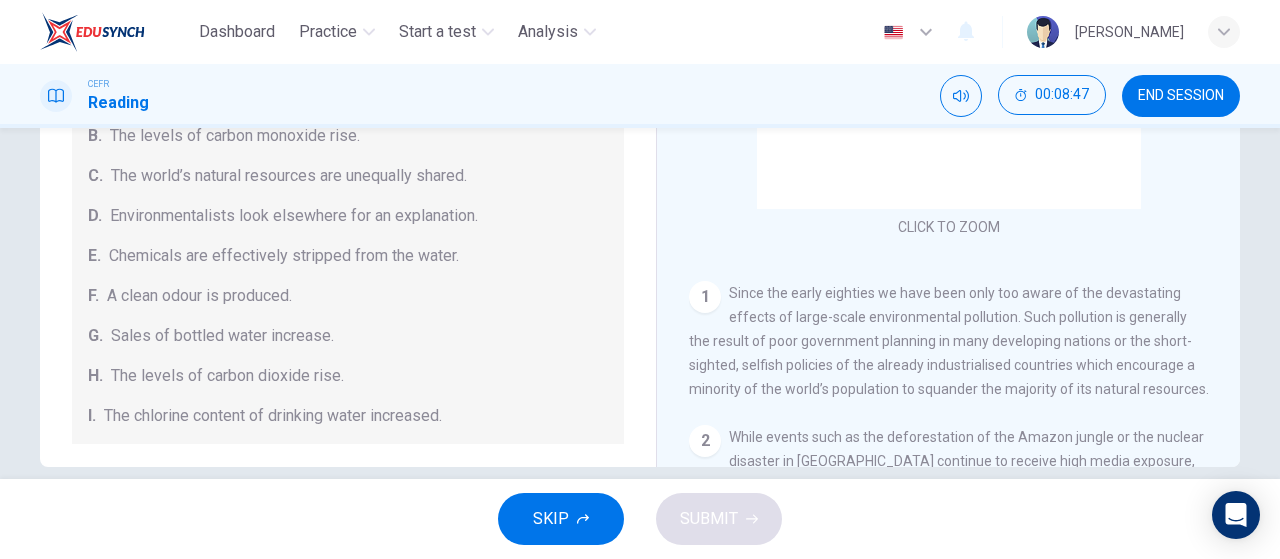 scroll, scrollTop: 393, scrollLeft: 0, axis: vertical 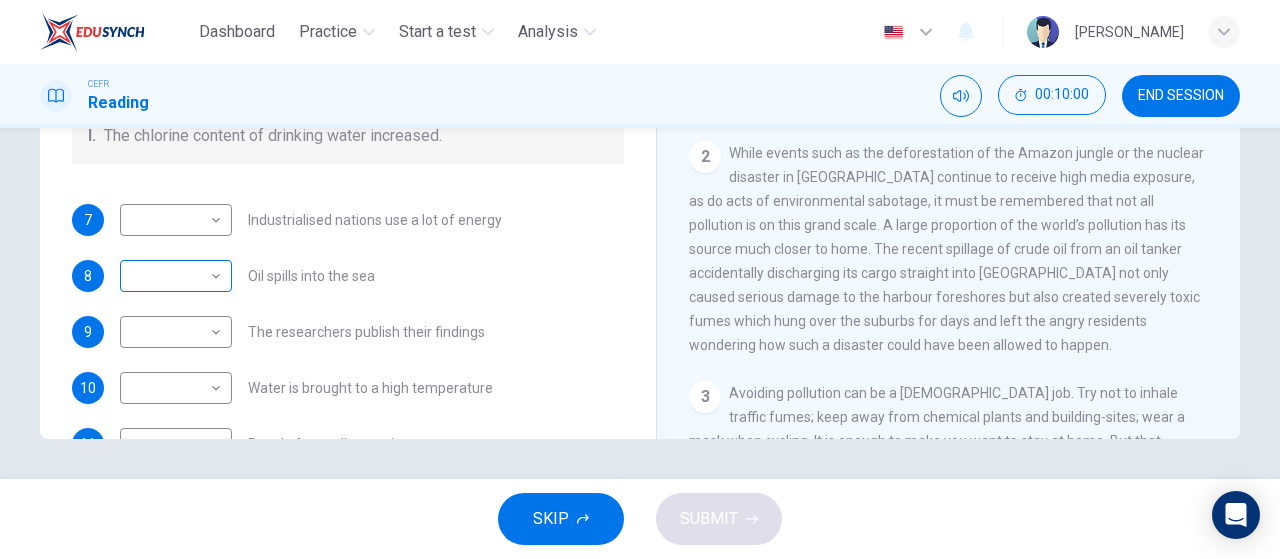 click on "​ ​" at bounding box center [176, 276] 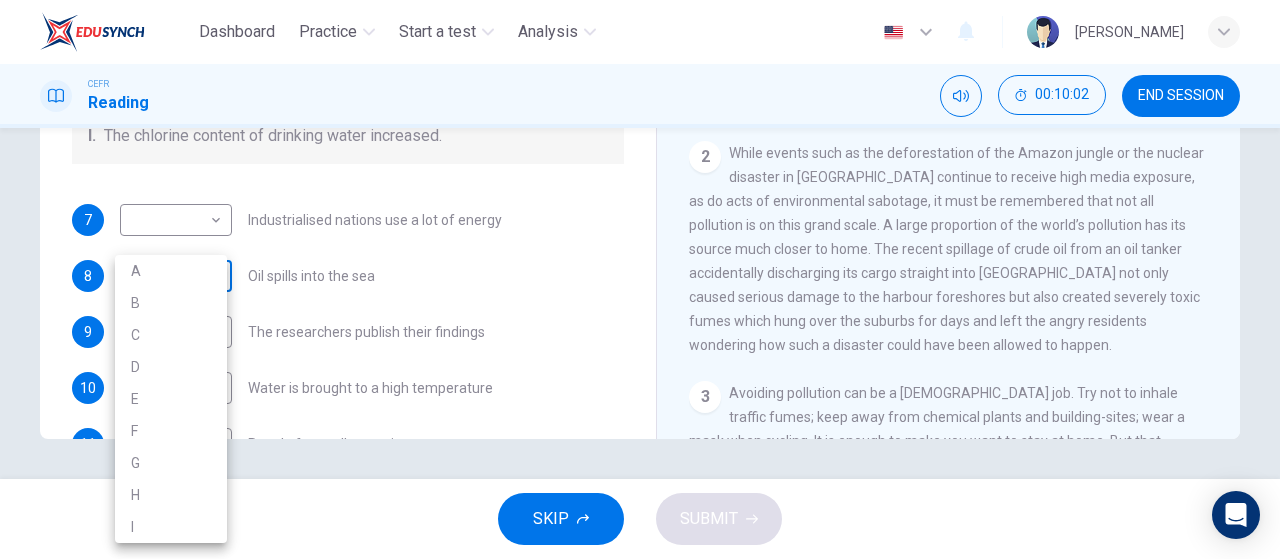 click on "Dashboard Practice Start a test Analysis English en ​ [PERSON_NAME] CEFR Reading 00:10:02 END SESSION Questions 7 - 13 The Reading Passage describes a number of cause and effect relationships.
Match each cause with its effect ( A-J ).
Write the appropriate letters ( A-J ) in the boxes below. Causes A. The focus of pollution moves to the home. B. The levels of [MEDICAL_DATA] rise. C. The world’s natural resources are unequally shared. D. Environmentalists look elsewhere for an explanation. E. Chemicals are effectively stripped from the water. F. A clean odour is produced. G. Sales of bottled water increase. H. The levels of carbon dioxide rise. I. The chlorine content of drinking water increased. 7 ​ ​ Industrialised nations use a lot of energy 8 ​ ​ Oil spills into the sea 9 ​ ​ The researchers publish their findings 10 ​ ​ Water is brought to a high temperature 11 ​ ​ People fear pollutants in tap water 12 ​ ​ Air conditioning systems are inadequate 13 1" at bounding box center [640, 279] 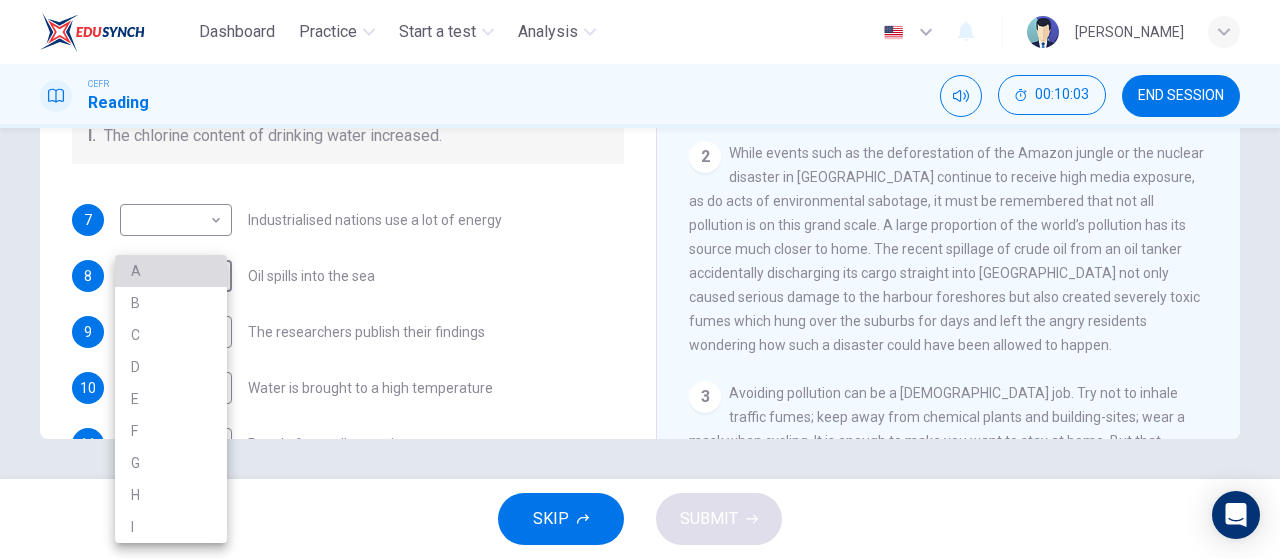 click on "A" at bounding box center (171, 271) 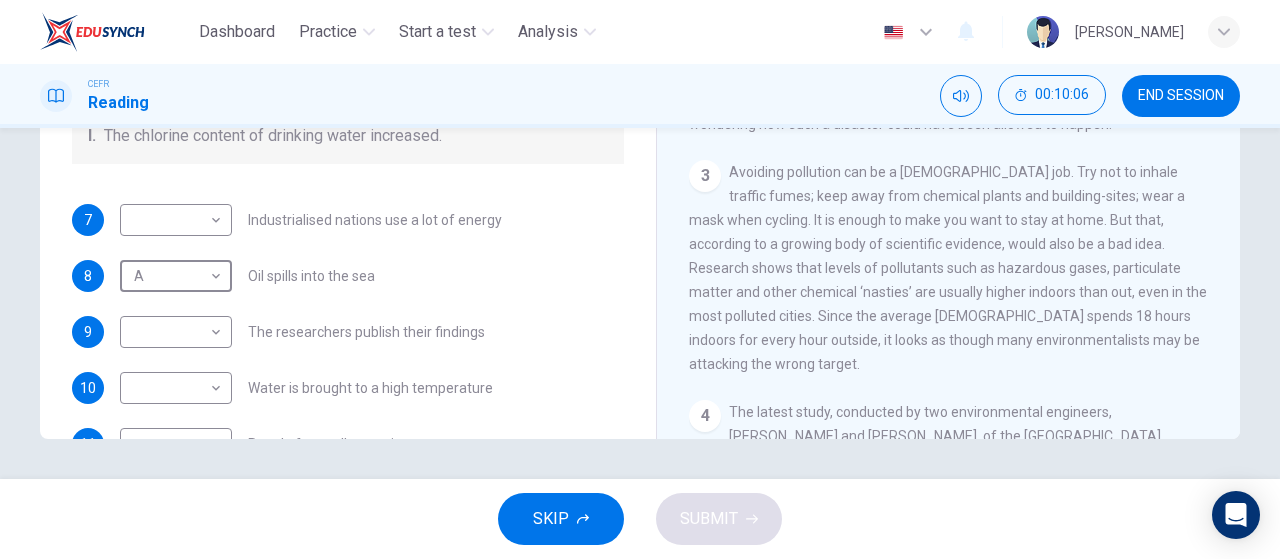 scroll, scrollTop: 479, scrollLeft: 0, axis: vertical 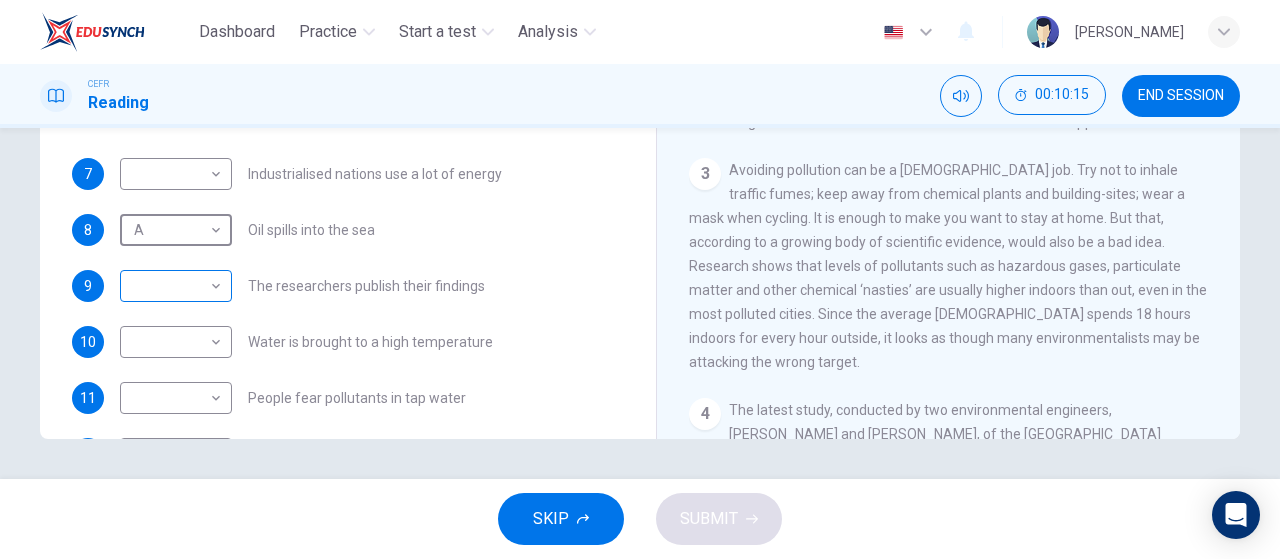 click on "Dashboard Practice Start a test Analysis English en ​ [PERSON_NAME] CEFR Reading 00:10:15 END SESSION Questions 7 - 13 The Reading Passage describes a number of cause and effect relationships.
Match each cause with its effect ( A-J ).
Write the appropriate letters ( A-J ) in the boxes below. Causes A. The focus of pollution moves to the home. B. The levels of [MEDICAL_DATA] rise. C. The world’s natural resources are unequally shared. D. Environmentalists look elsewhere for an explanation. E. Chemicals are effectively stripped from the water. F. A clean odour is produced. G. Sales of bottled water increase. H. The levels of carbon dioxide rise. I. The chlorine content of drinking water increased. 7 ​ ​ Industrialised nations use a lot of energy 8 A A ​ Oil spills into the sea 9 ​ ​ The researchers publish their findings 10 ​ ​ Water is brought to a high temperature 11 ​ ​ People fear pollutants in tap water 12 ​ ​ Air conditioning systems are inadequate 13 1" at bounding box center [640, 279] 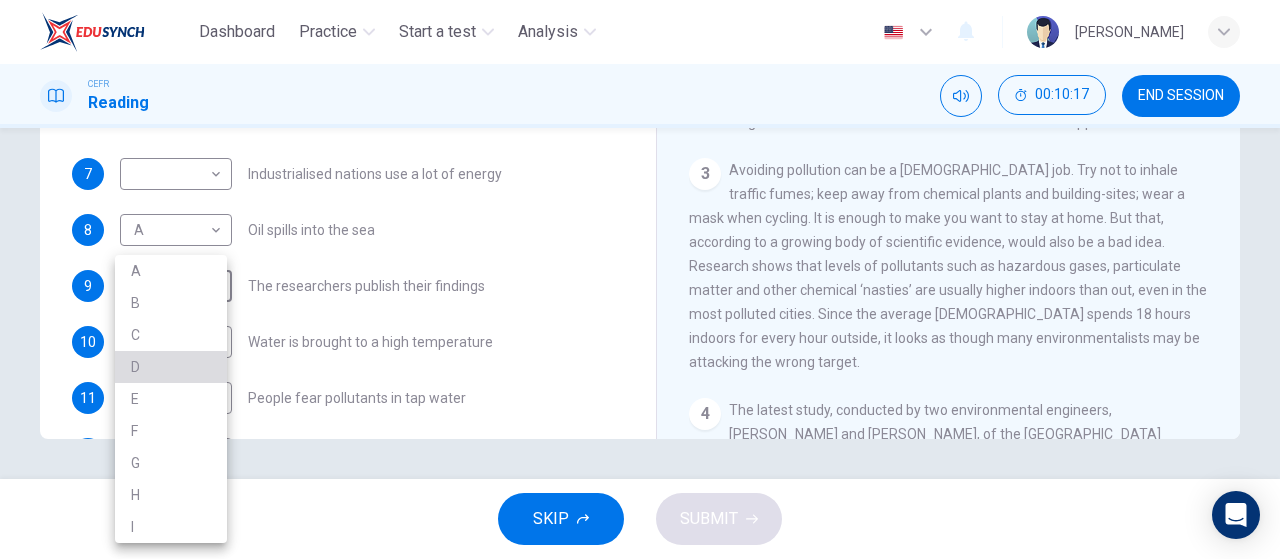 click on "D" at bounding box center [171, 367] 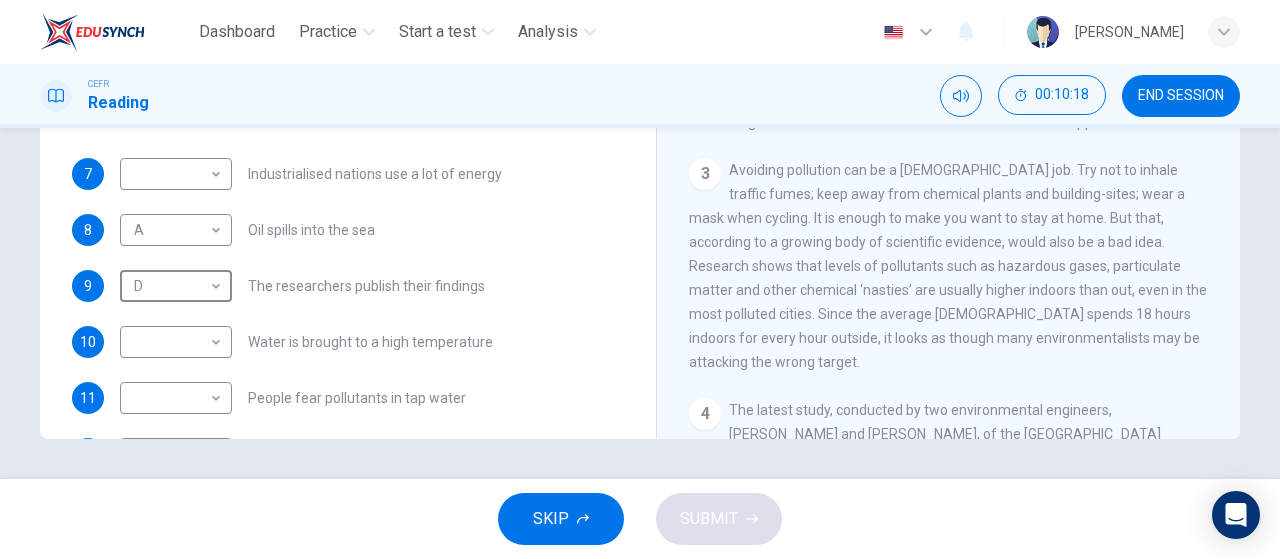 scroll, scrollTop: 283, scrollLeft: 0, axis: vertical 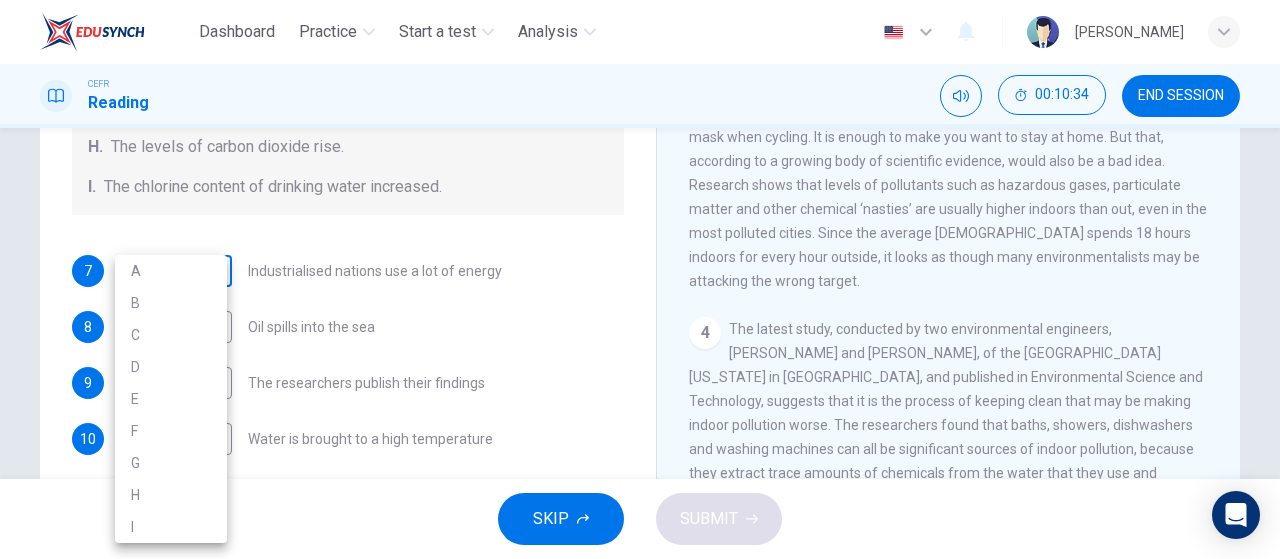 click on "Dashboard Practice Start a test Analysis English en ​ [PERSON_NAME] Reading 00:10:34 END SESSION Questions 7 - 13 The Reading Passage describes a number of cause and effect relationships.
Match each cause with its effect ( A-J ).
Write the appropriate letters ( A-J ) in the boxes below. Causes A. The focus of pollution moves to the home. B. The levels of [MEDICAL_DATA] rise. C. The world’s natural resources are unequally shared. D. Environmentalists look elsewhere for an explanation. E. Chemicals are effectively stripped from the water. F. A clean odour is produced. G. Sales of bottled water increase. H. The levels of carbon dioxide rise. I. The chlorine content of drinking water increased. 7 ​ ​ Industrialised nations use a lot of energy 8 A A ​ Oil spills into the sea 9 D D ​ The researchers publish their findings 10 ​ ​ Water is brought to a high temperature 11 ​ ​ People fear pollutants in tap water 12 ​ ​ Air conditioning systems are inadequate 13 1" at bounding box center (640, 279) 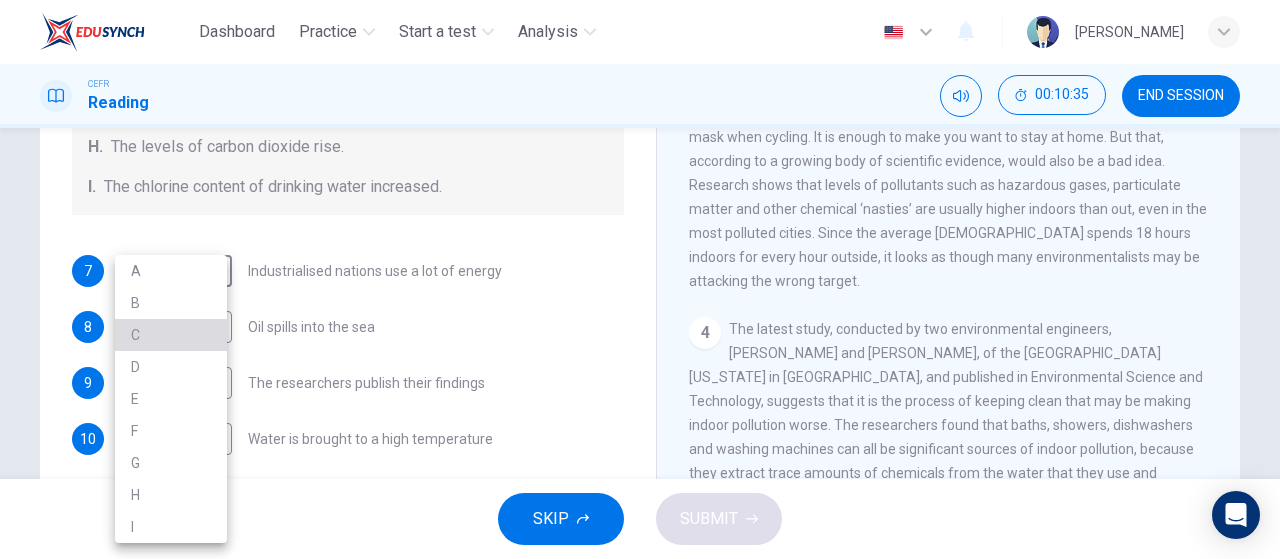 click on "C" at bounding box center [171, 335] 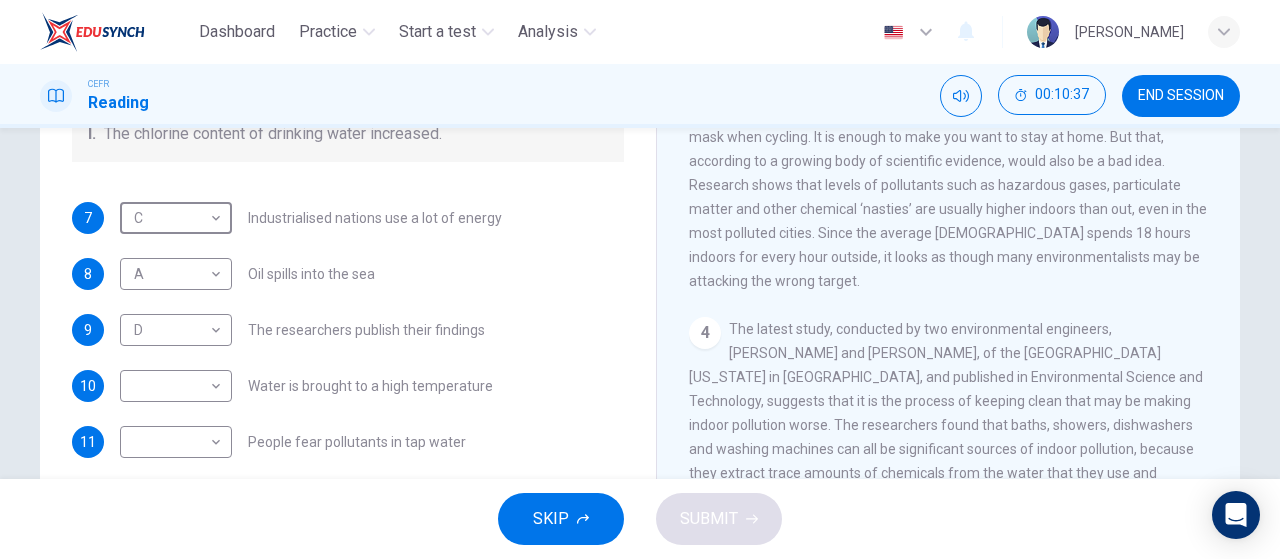 scroll, scrollTop: 424, scrollLeft: 0, axis: vertical 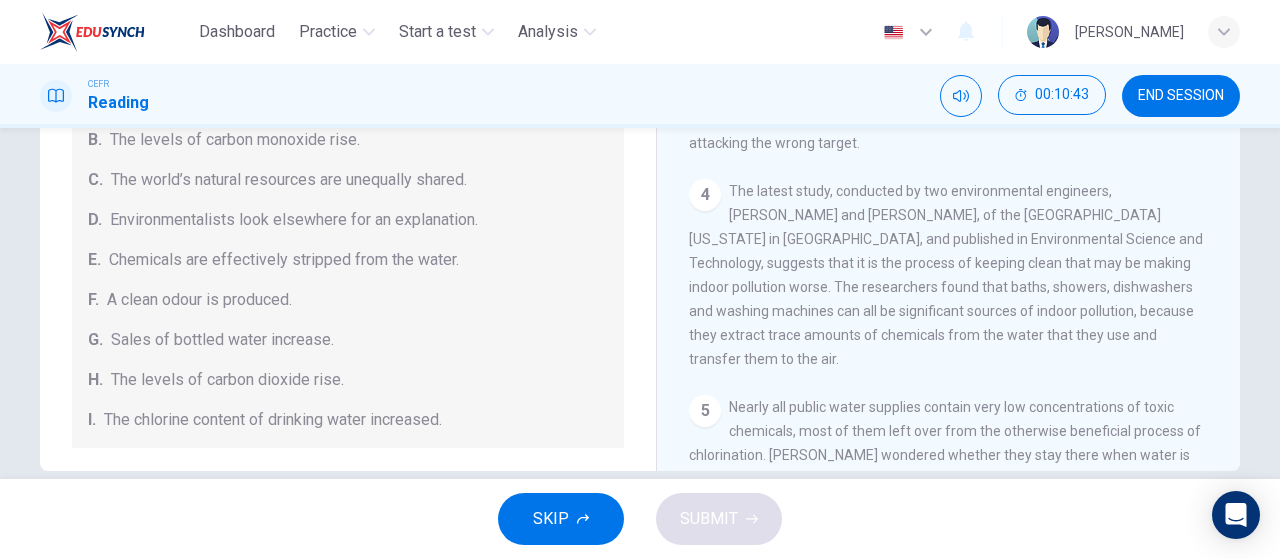 click on "Sales of bottled water increase." at bounding box center [222, 340] 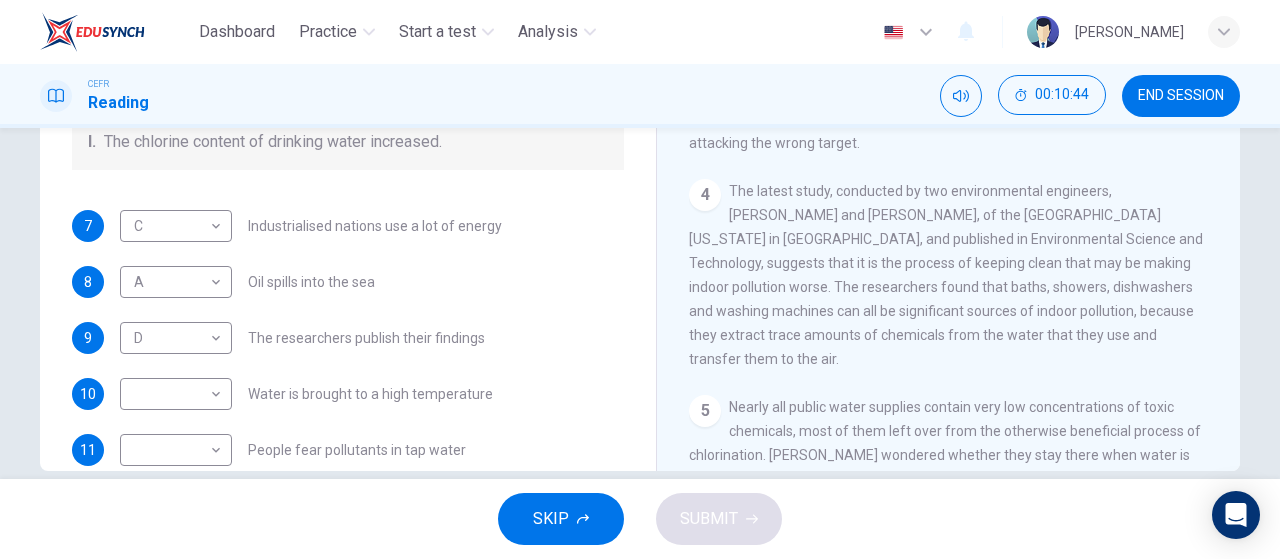scroll, scrollTop: 408, scrollLeft: 0, axis: vertical 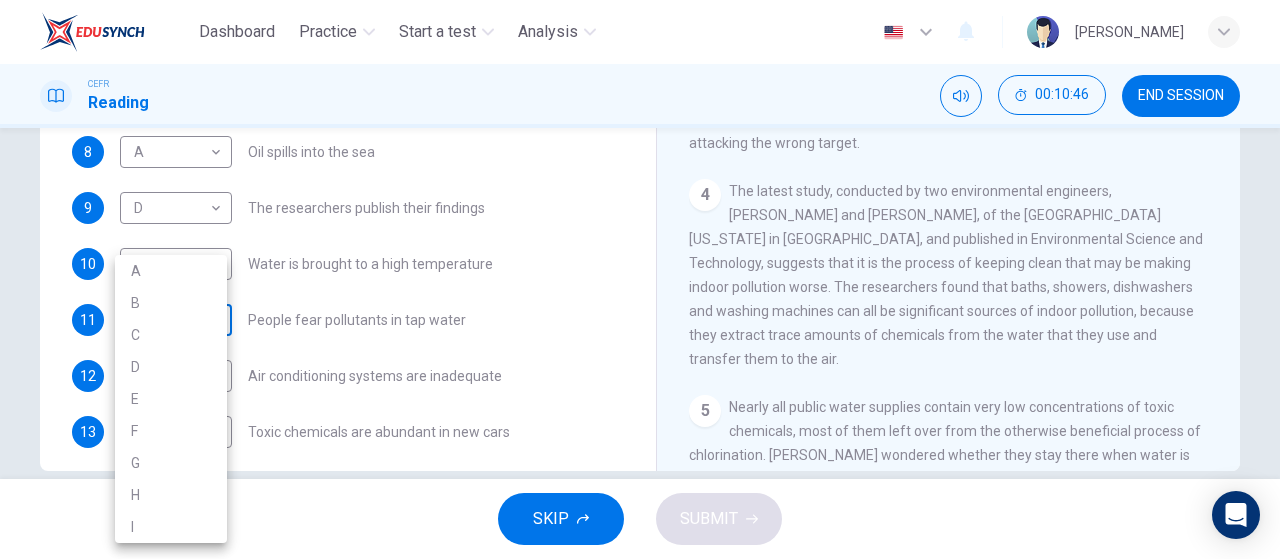 click on "Dashboard Practice Start a test Analysis English en ​ [PERSON_NAME] CEFR Reading 00:10:46 END SESSION Questions 7 - 13 The Reading Passage describes a number of cause and effect relationships.
Match each cause with its effect ( A-J ).
Write the appropriate letters ( A-J ) in the boxes below. Causes A. The focus of pollution moves to the home. B. The levels of [MEDICAL_DATA] rise. C. The world’s natural resources are unequally shared. D. Environmentalists look elsewhere for an explanation. E. Chemicals are effectively stripped from the water. F. A clean odour is produced. G. Sales of bottled water increase. H. The levels of carbon dioxide rise. I. The chlorine content of drinking water increased. 7 C C ​ Industrialised nations use a lot of energy 8 A A ​ Oil spills into the sea 9 D D ​ The researchers publish their findings 10 ​ ​ Water is brought to a high temperature 11 ​ ​ People fear pollutants in tap water 12 ​ ​ Air conditioning systems are inadequate 13 1" at bounding box center [640, 279] 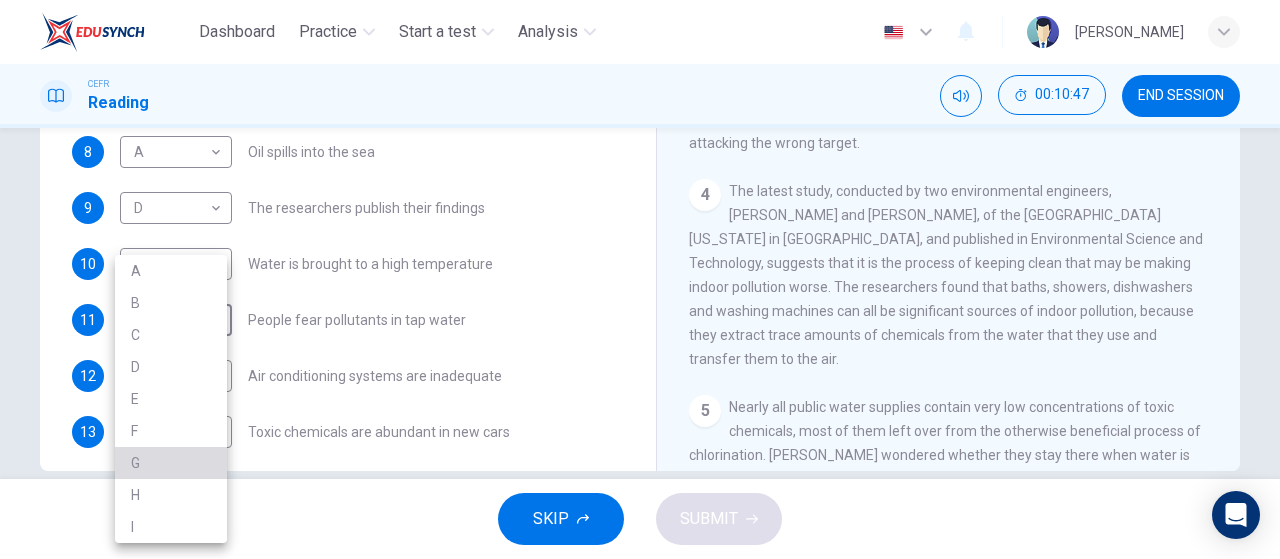 click on "G" at bounding box center (171, 463) 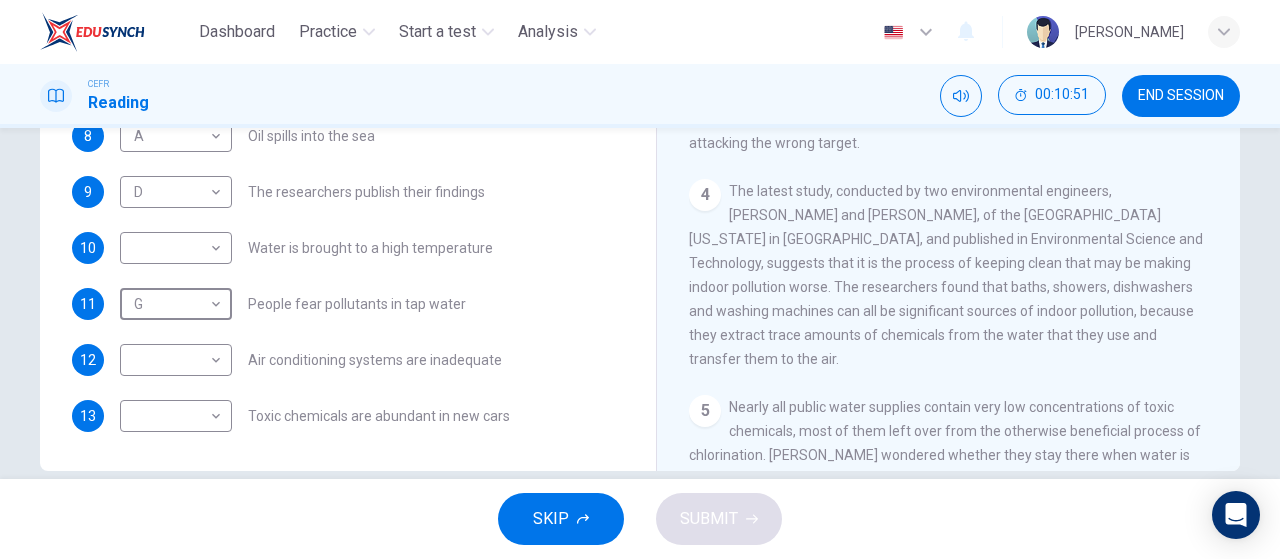 scroll, scrollTop: 0, scrollLeft: 0, axis: both 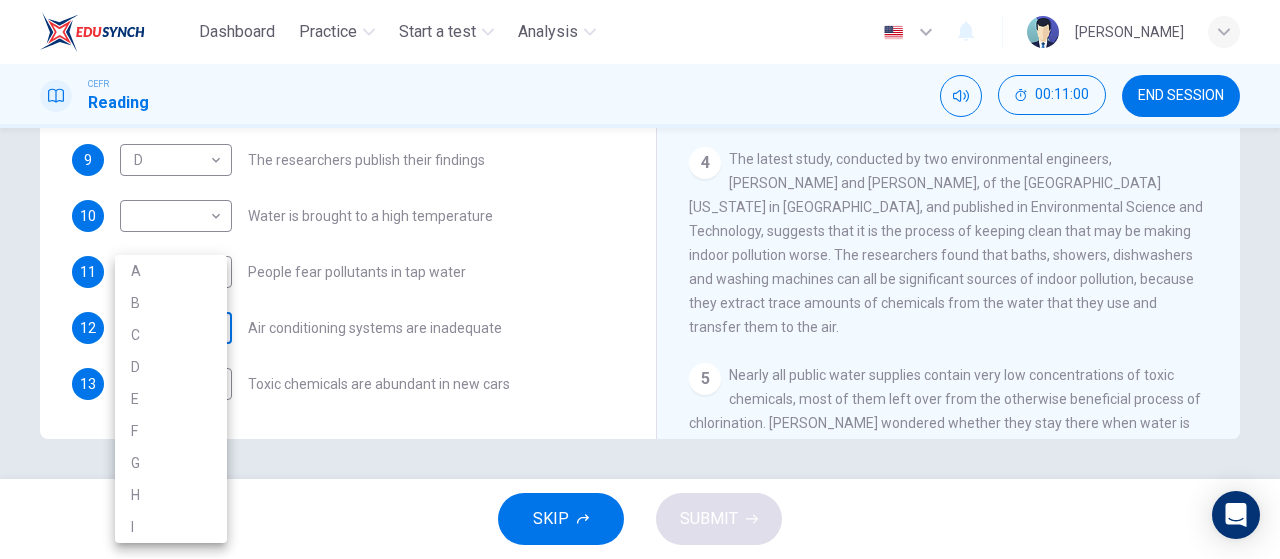 click on "Dashboard Practice Start a test Analysis English en ​ [PERSON_NAME] CEFR Reading 00:11:00 END SESSION Questions 7 - 13 The Reading Passage describes a number of cause and effect relationships.
Match each cause with its effect ( A-J ).
Write the appropriate letters ( A-J ) in the boxes below. Causes A. The focus of pollution moves to the home. B. The levels of [MEDICAL_DATA] rise. C. The world’s natural resources are unequally shared. D. Environmentalists look elsewhere for an explanation. E. Chemicals are effectively stripped from the water. F. A clean odour is produced. G. Sales of bottled water increase. H. The levels of carbon dioxide rise. I. The chlorine content of drinking water increased. 7 C C ​ Industrialised nations use a lot of energy 8 A A ​ Oil spills into the sea 9 D D ​ The researchers publish their findings 10 ​ ​ Water is brought to a high temperature 11 G G ​ People fear pollutants in tap water 12 ​ ​ Air conditioning systems are inadequate 13 1" at bounding box center (640, 279) 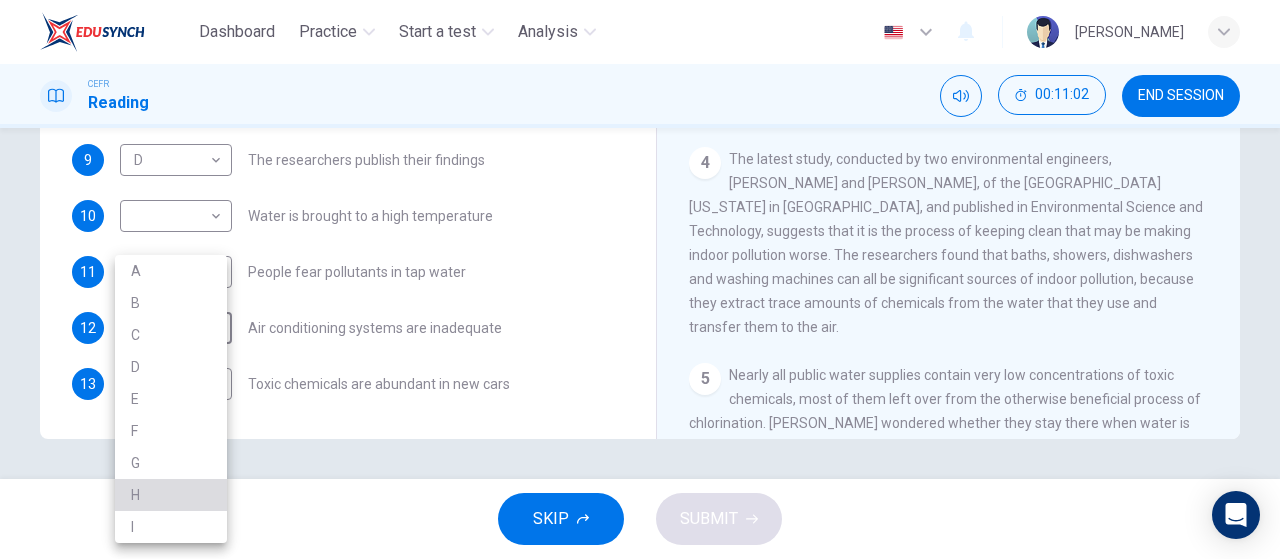 click on "H" at bounding box center (171, 495) 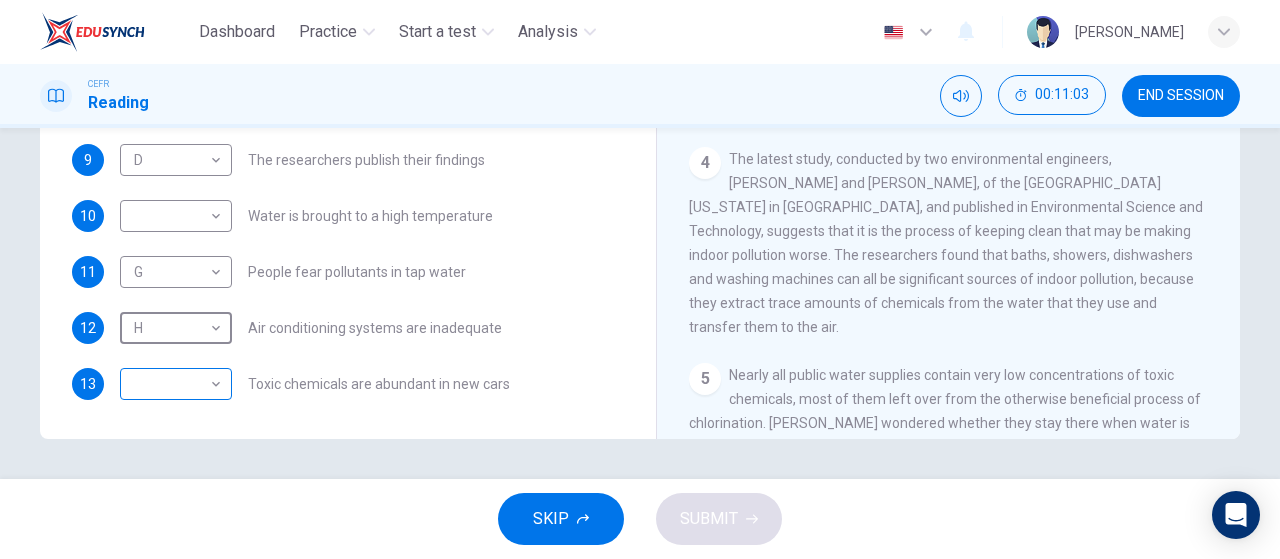 click on "Dashboard Practice Start a test Analysis English en ​ [PERSON_NAME] CEFR Reading 00:11:03 END SESSION Questions 7 - 13 The Reading Passage describes a number of cause and effect relationships.
Match each cause with its effect ( A-J ).
Write the appropriate letters ( A-J ) in the boxes below. Causes A. The focus of pollution moves to the home. B. The levels of [MEDICAL_DATA] rise. C. The world’s natural resources are unequally shared. D. Environmentalists look elsewhere for an explanation. E. Chemicals are effectively stripped from the water. F. A clean odour is produced. G. Sales of bottled water increase. H. The levels of carbon dioxide rise. I. The chlorine content of drinking water increased. 7 C C ​ Industrialised nations use a lot of energy 8 A A ​ Oil spills into the sea 9 D D ​ The researchers publish their findings 10 ​ ​ Water is brought to a high temperature 11 G G ​ People fear pollutants in tap water 12 H H ​ Air conditioning systems are inadequate 13 1" at bounding box center (640, 279) 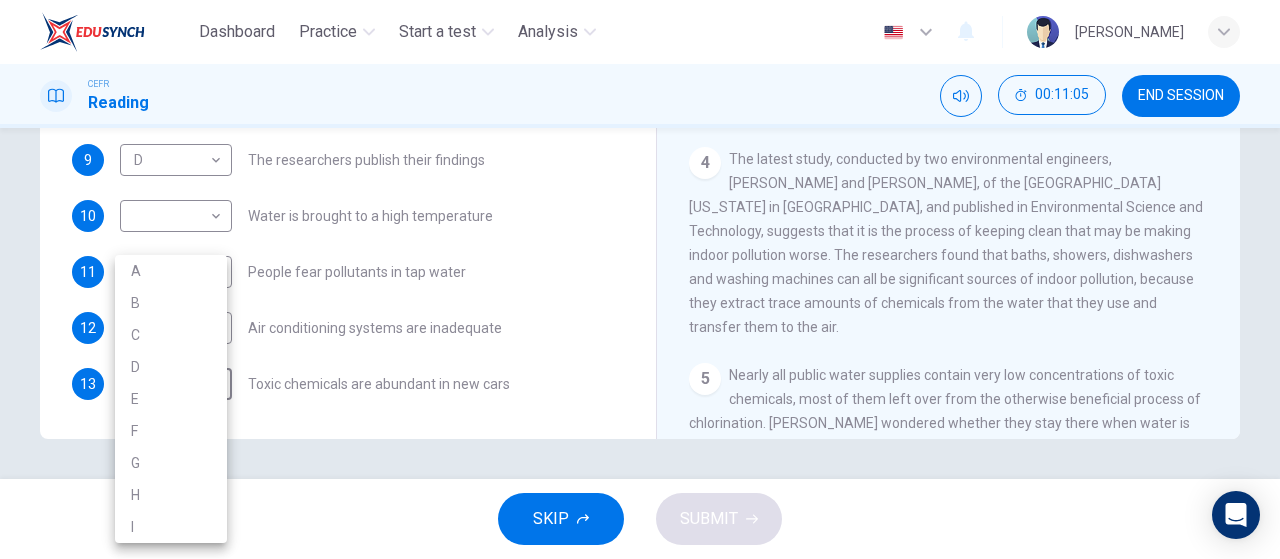 click at bounding box center [640, 279] 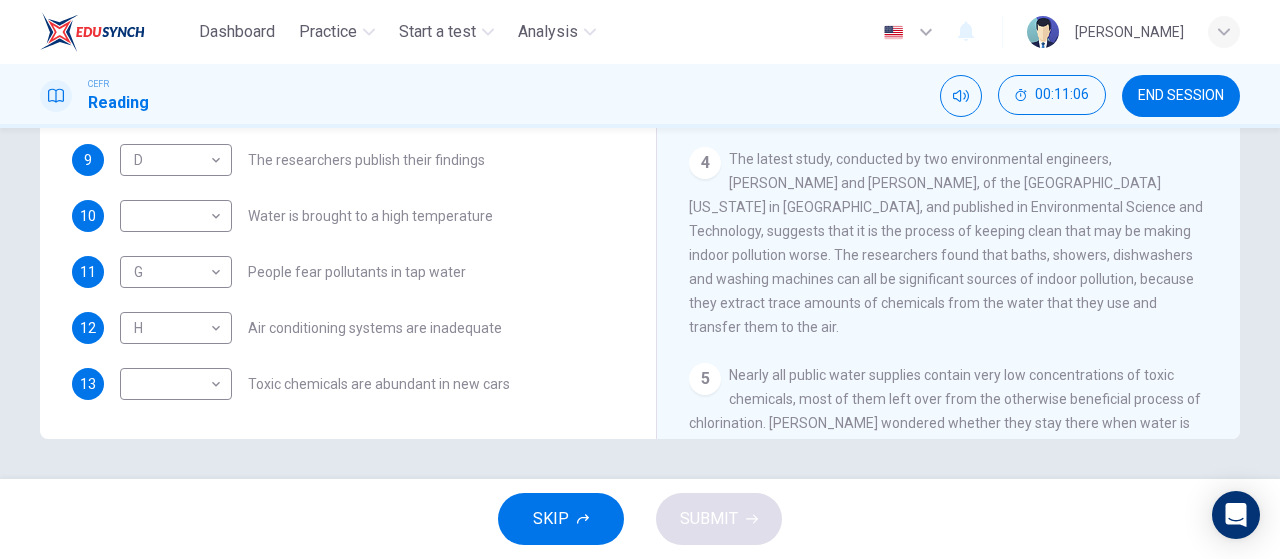 click on "7 C C ​ Industrialised nations use a lot of energy 8 A A ​ Oil spills into the sea 9 D D ​ The researchers publish their findings 10 ​ ​ Water is brought to a high temperature 11 G G ​ People fear pollutants in tap water 12 H H ​ Air conditioning systems are inadequate 13 ​ ​ Toxic chemicals are abundant in new cars" at bounding box center [348, 216] 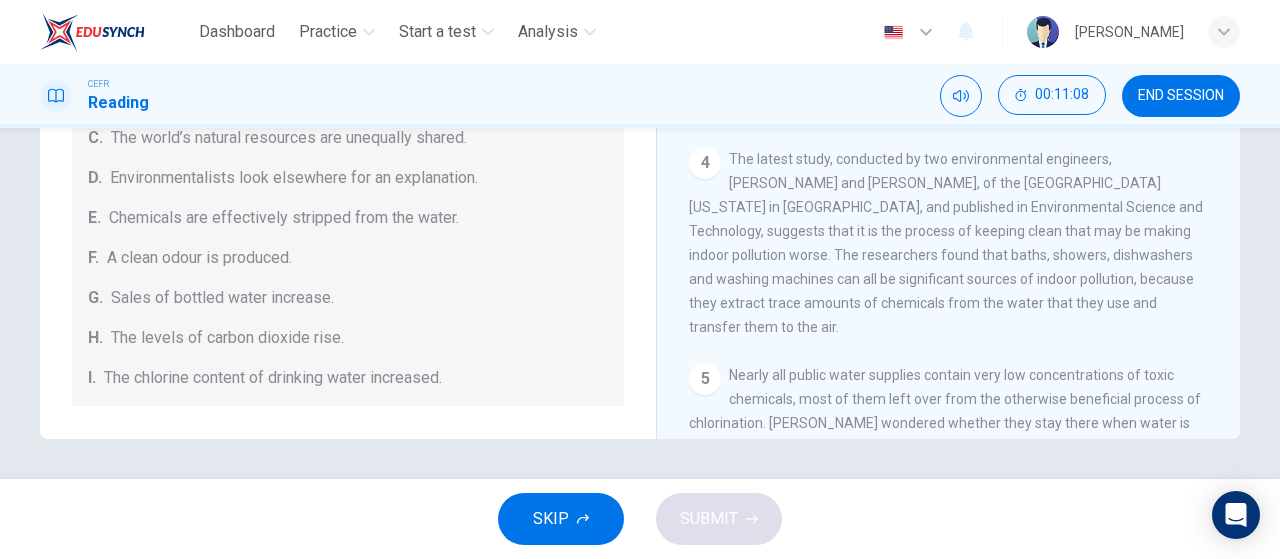 scroll, scrollTop: 0, scrollLeft: 0, axis: both 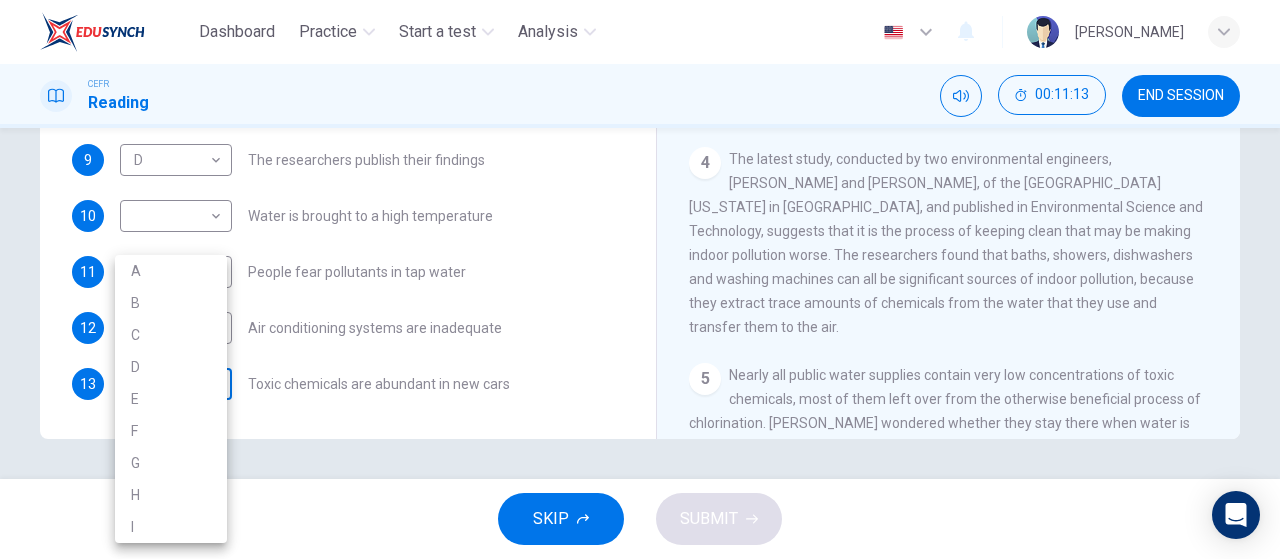 click on "Dashboard Practice Start a test Analysis English en ​ [PERSON_NAME] CEFR Reading 00:11:13 END SESSION Questions 7 - 13 The Reading Passage describes a number of cause and effect relationships.
Match each cause with its effect ( A-J ).
Write the appropriate letters ( A-J ) in the boxes below. Causes A. The focus of pollution moves to the home. B. The levels of [MEDICAL_DATA] rise. C. The world’s natural resources are unequally shared. D. Environmentalists look elsewhere for an explanation. E. Chemicals are effectively stripped from the water. F. A clean odour is produced. G. Sales of bottled water increase. H. The levels of carbon dioxide rise. I. The chlorine content of drinking water increased. 7 C C ​ Industrialised nations use a lot of energy 8 A A ​ Oil spills into the sea 9 D D ​ The researchers publish their findings 10 ​ ​ Water is brought to a high temperature 11 G G ​ People fear pollutants in tap water 12 H H ​ Air conditioning systems are inadequate 13 1" at bounding box center (640, 279) 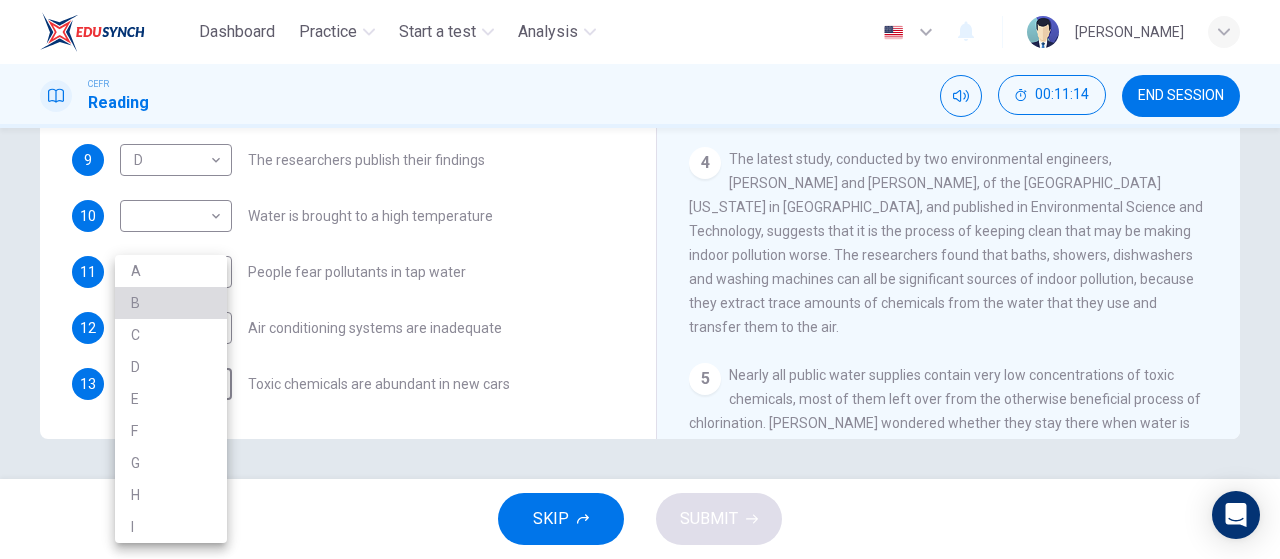 click on "B" at bounding box center [171, 303] 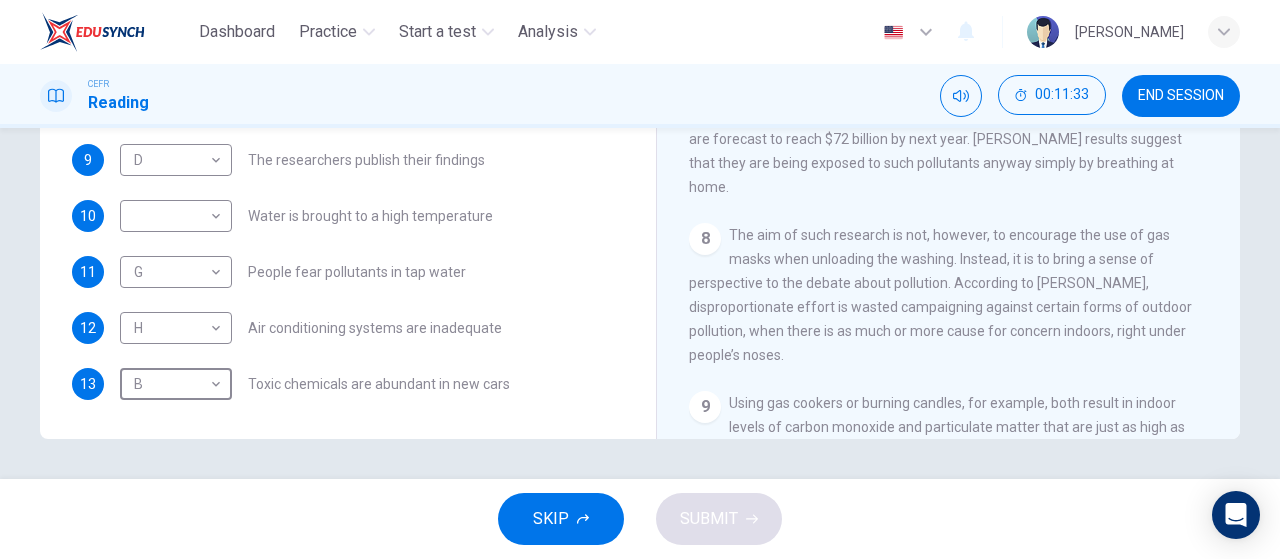 scroll, scrollTop: 1519, scrollLeft: 0, axis: vertical 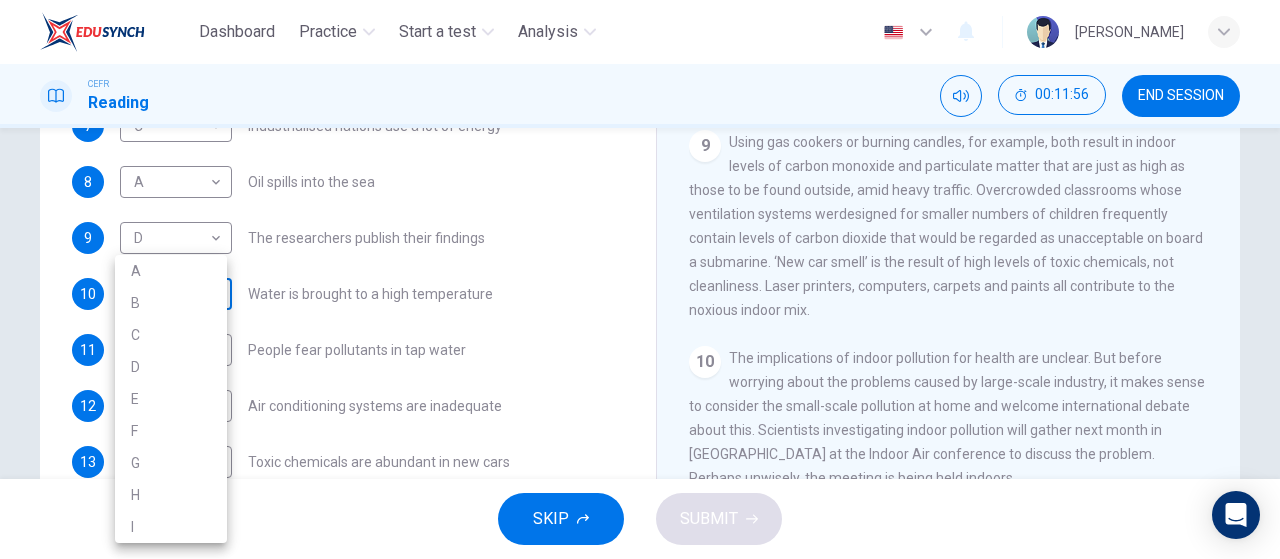 click on "Dashboard Practice Start a test Analysis English en ​ [PERSON_NAME] CEFR Reading 00:11:56 END SESSION Questions 7 - 13 The Reading Passage describes a number of cause and effect relationships.
Match each cause with its effect ( A-J ).
Write the appropriate letters ( A-J ) in the boxes below. Causes A. The focus of pollution moves to the home. B. The levels of [MEDICAL_DATA] rise. C. The world’s natural resources are unequally shared. D. Environmentalists look elsewhere for an explanation. E. Chemicals are effectively stripped from the water. F. A clean odour is produced. G. Sales of bottled water increase. H. The levels of carbon dioxide rise. I. The chlorine content of drinking water increased. 7 C C ​ Industrialised nations use a lot of energy 8 A A ​ Oil spills into the sea 9 D D ​ The researchers publish their findings 10 ​ ​ Water is brought to a high temperature 11 G G ​ People fear pollutants in tap water 12 H H ​ Air conditioning systems are inadequate 13 B" at bounding box center (640, 279) 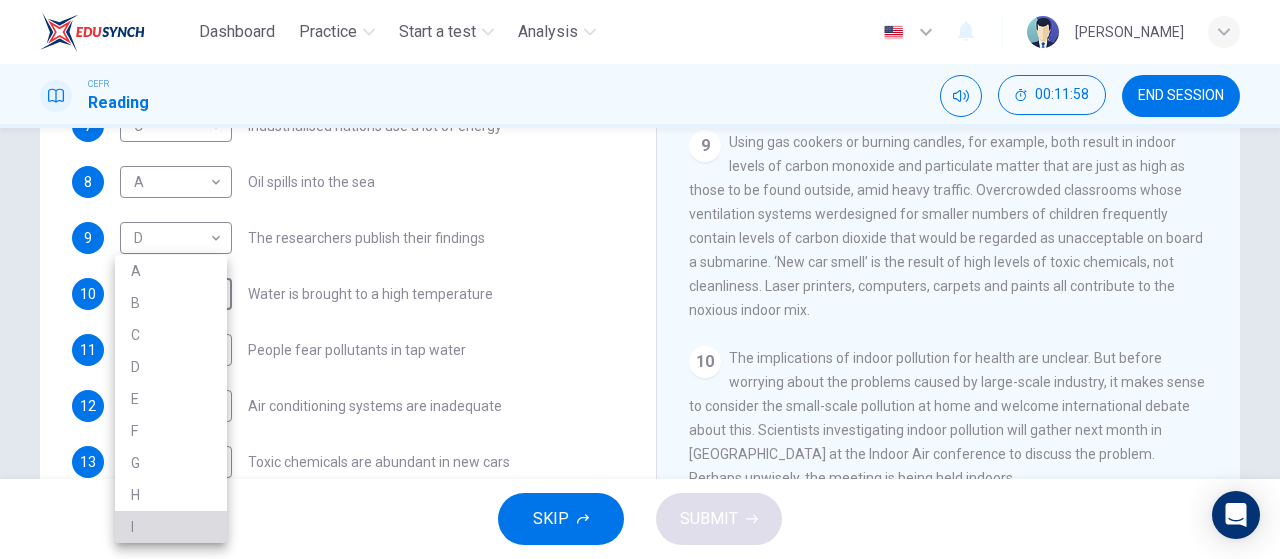 click on "I" at bounding box center (171, 527) 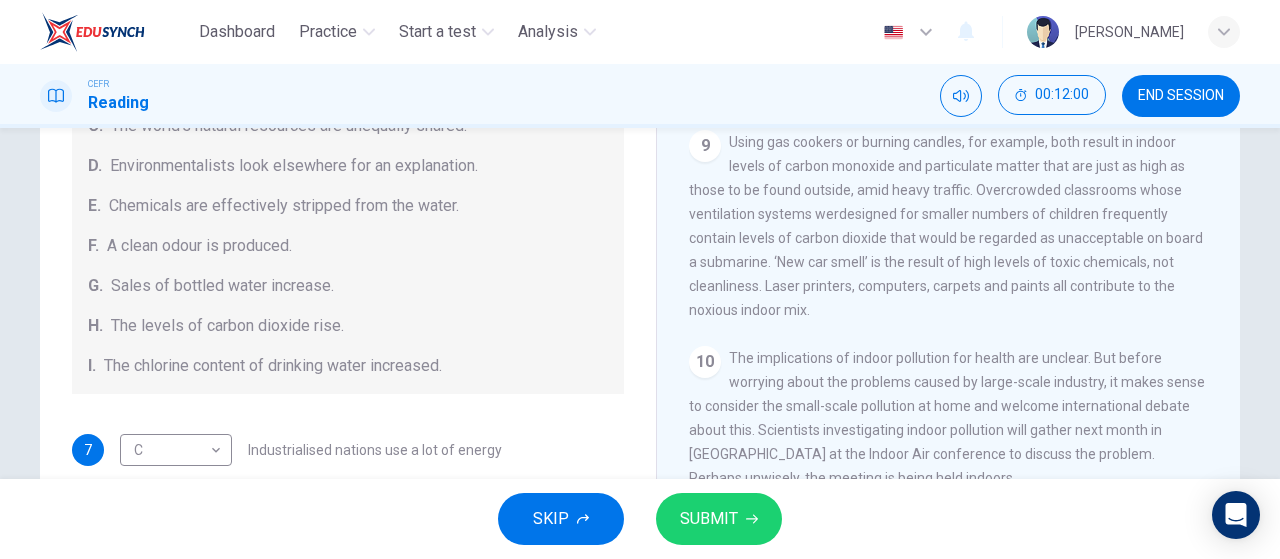 scroll, scrollTop: 72, scrollLeft: 0, axis: vertical 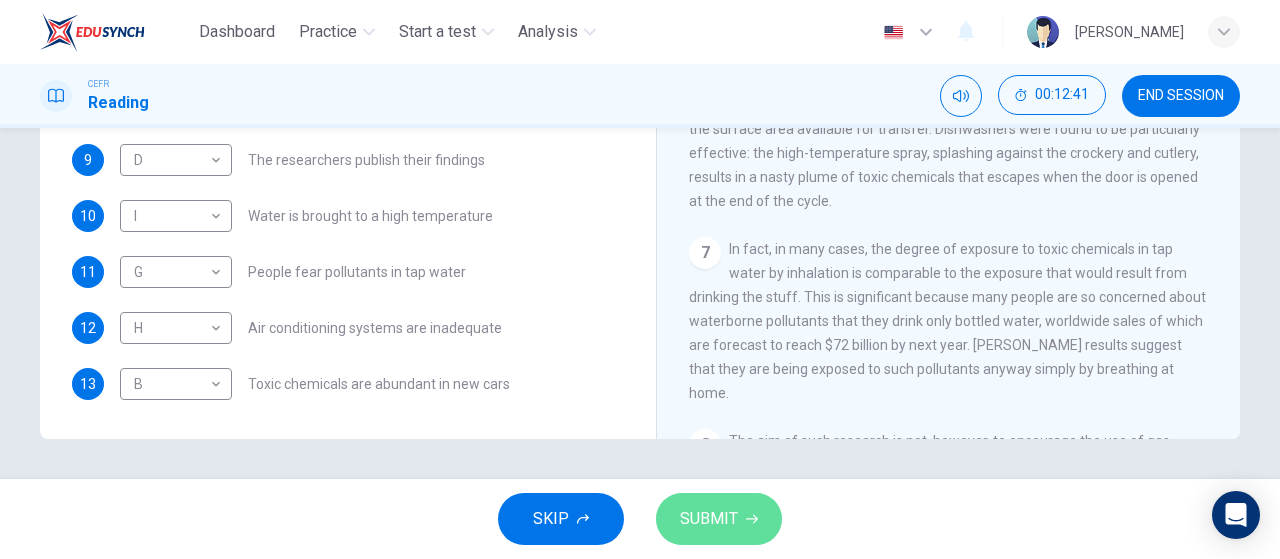 click on "SUBMIT" at bounding box center [709, 519] 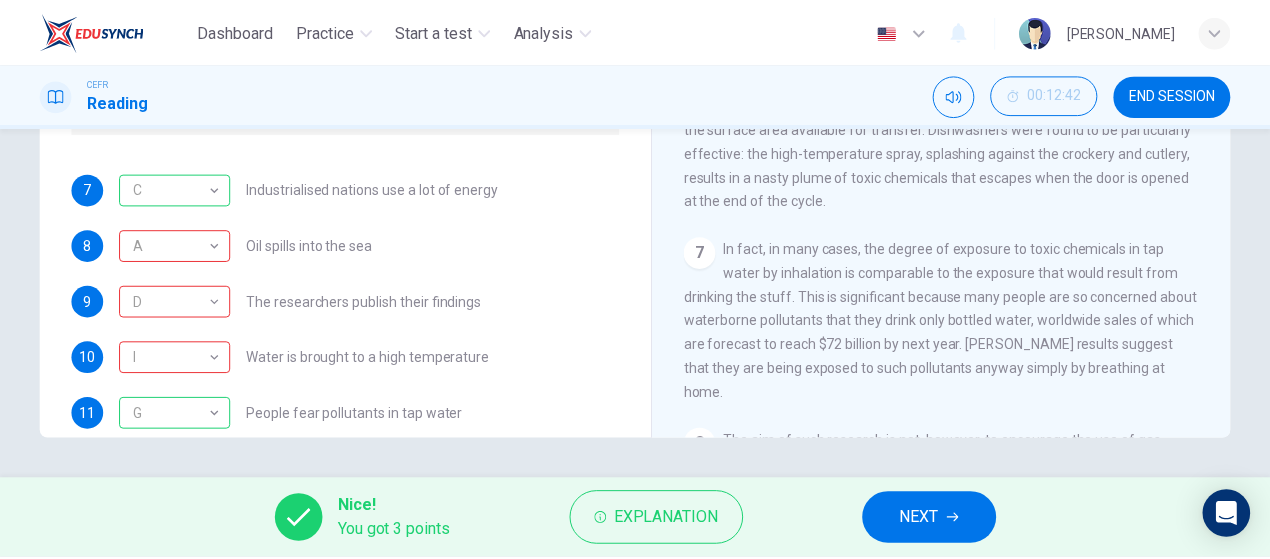 scroll, scrollTop: 252, scrollLeft: 0, axis: vertical 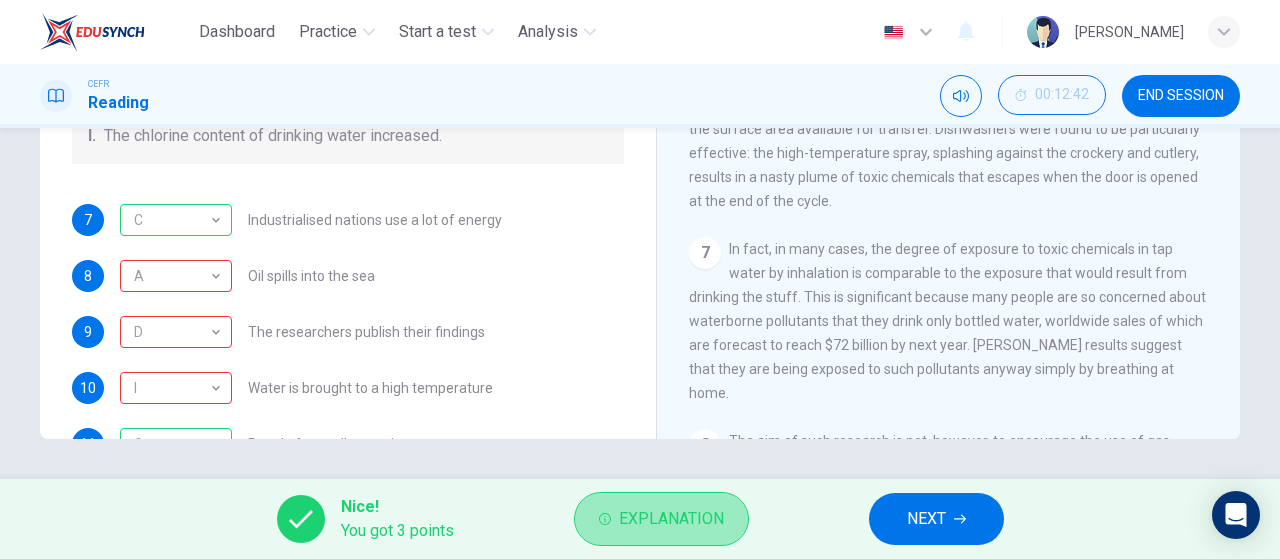 click on "Explanation" at bounding box center [661, 519] 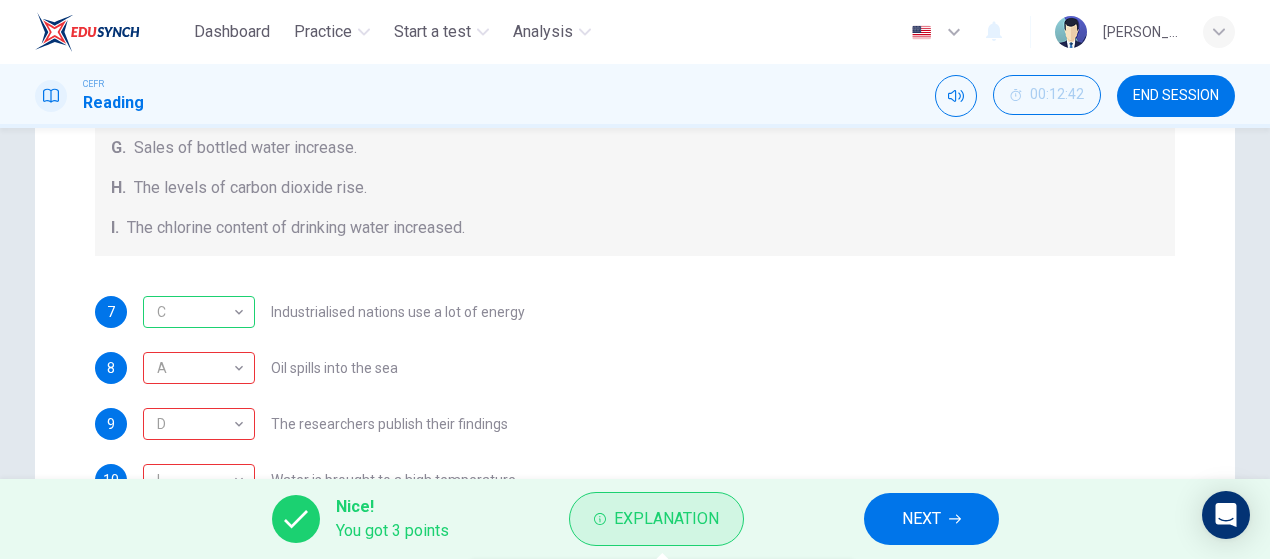 scroll, scrollTop: 1336, scrollLeft: 0, axis: vertical 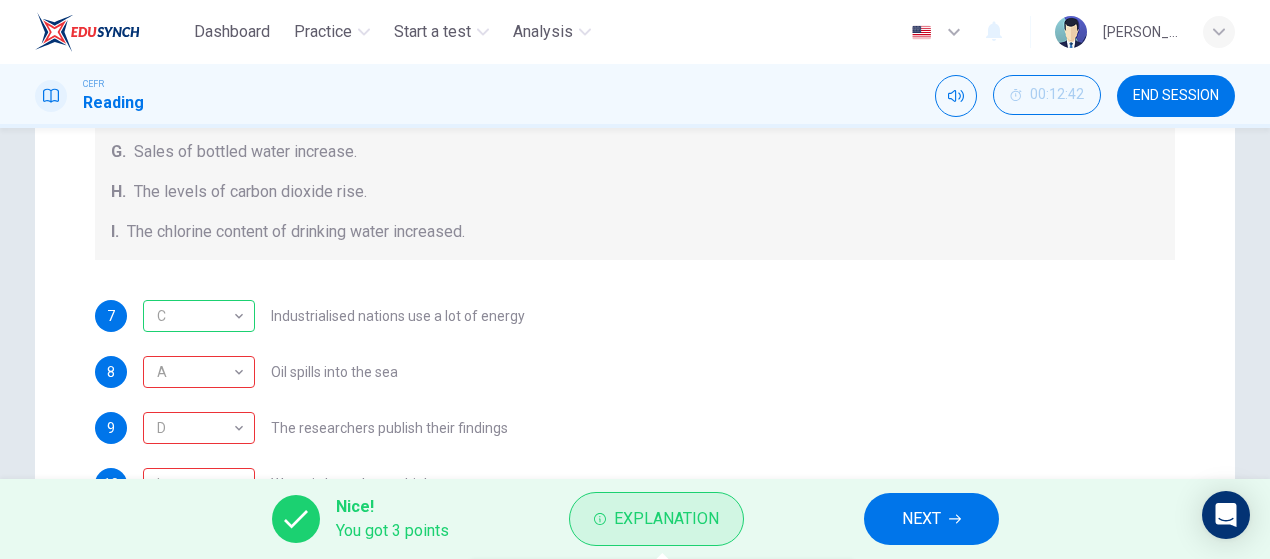 click on "Explanation" at bounding box center (656, 519) 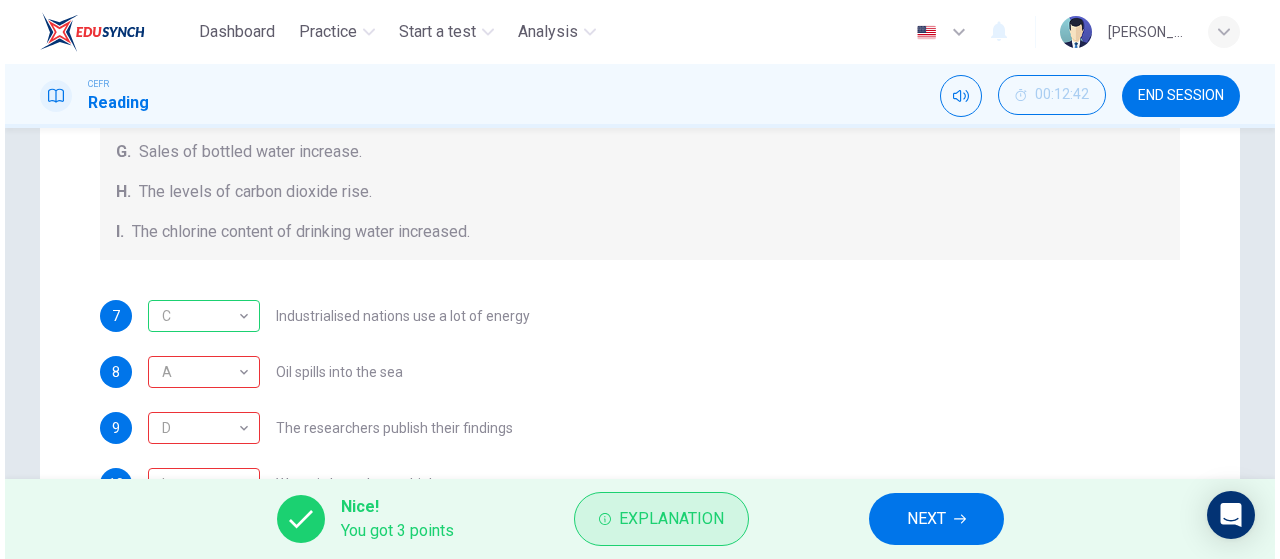 scroll, scrollTop: 1312, scrollLeft: 0, axis: vertical 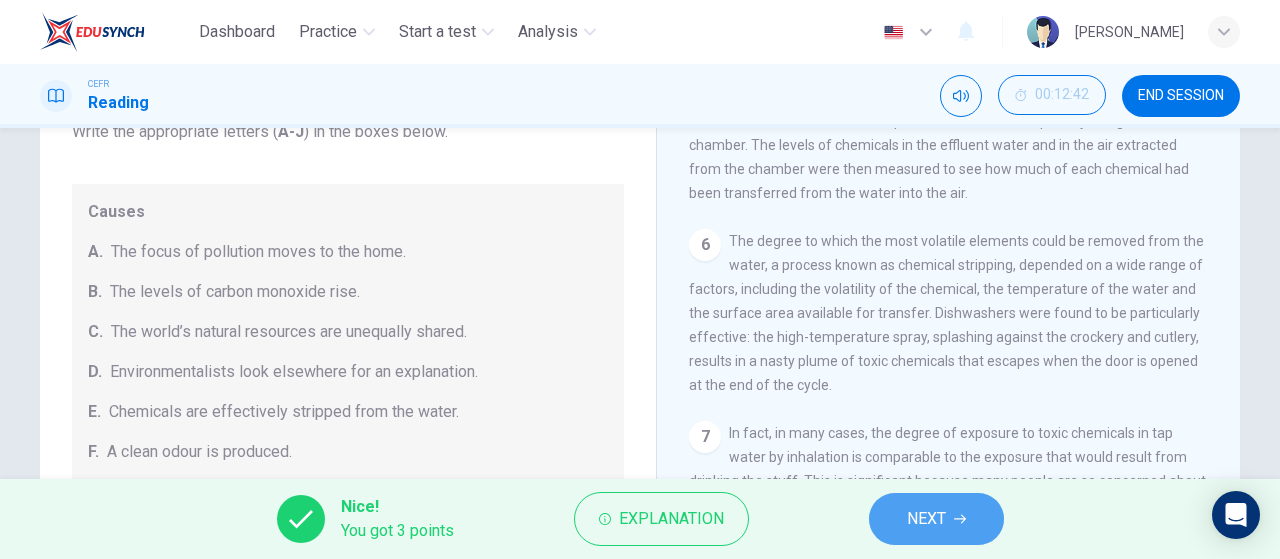 click on "NEXT" at bounding box center [926, 519] 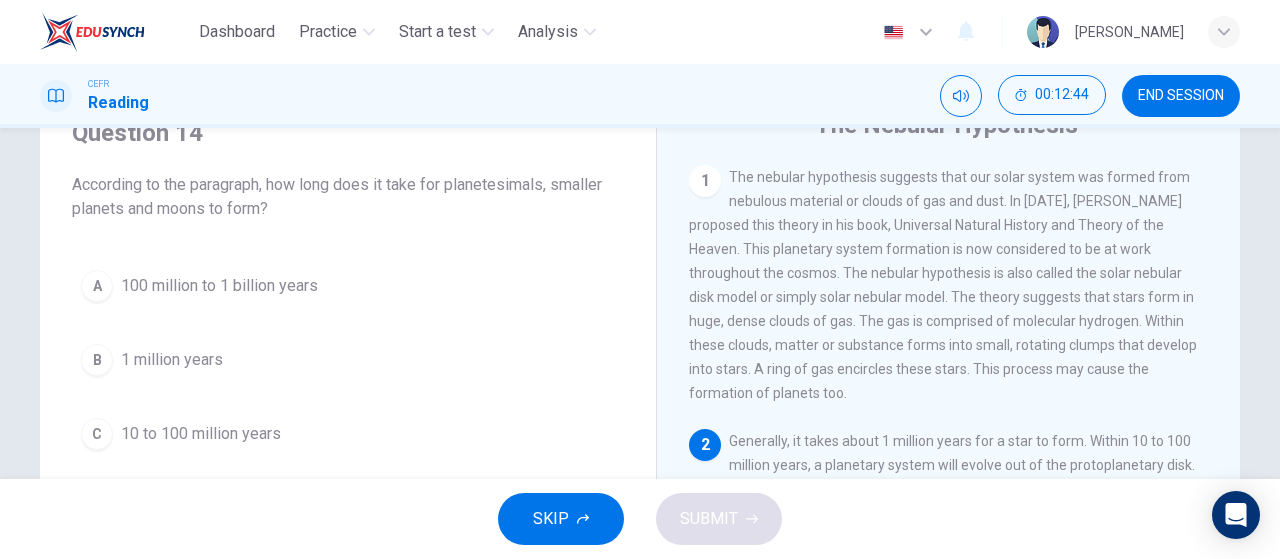 scroll, scrollTop: 96, scrollLeft: 0, axis: vertical 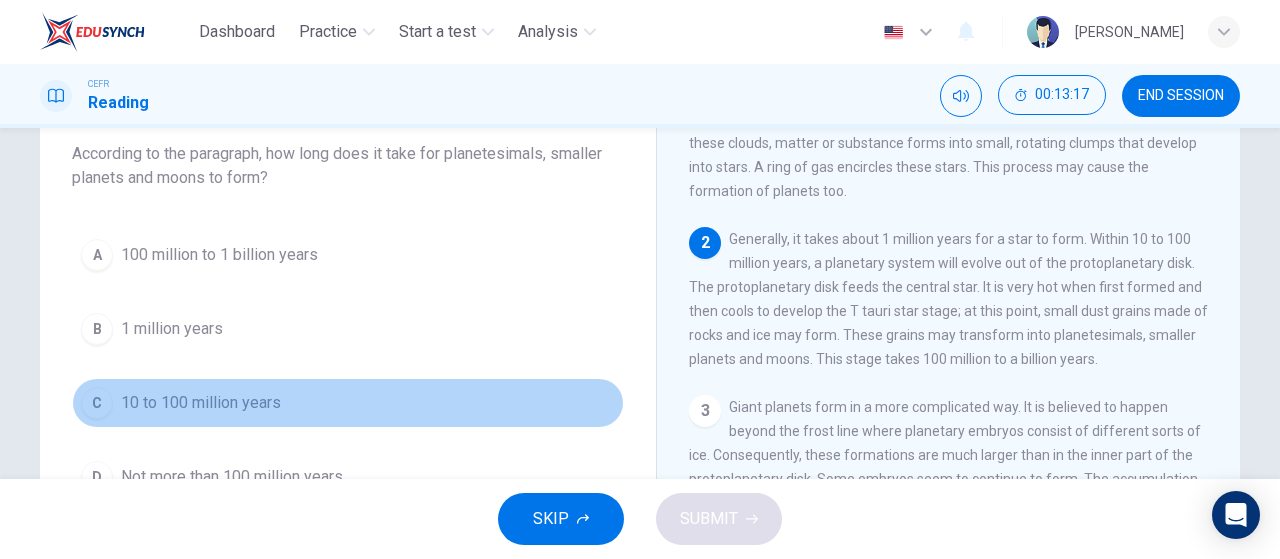 click on "10 to 100 million years" at bounding box center [201, 403] 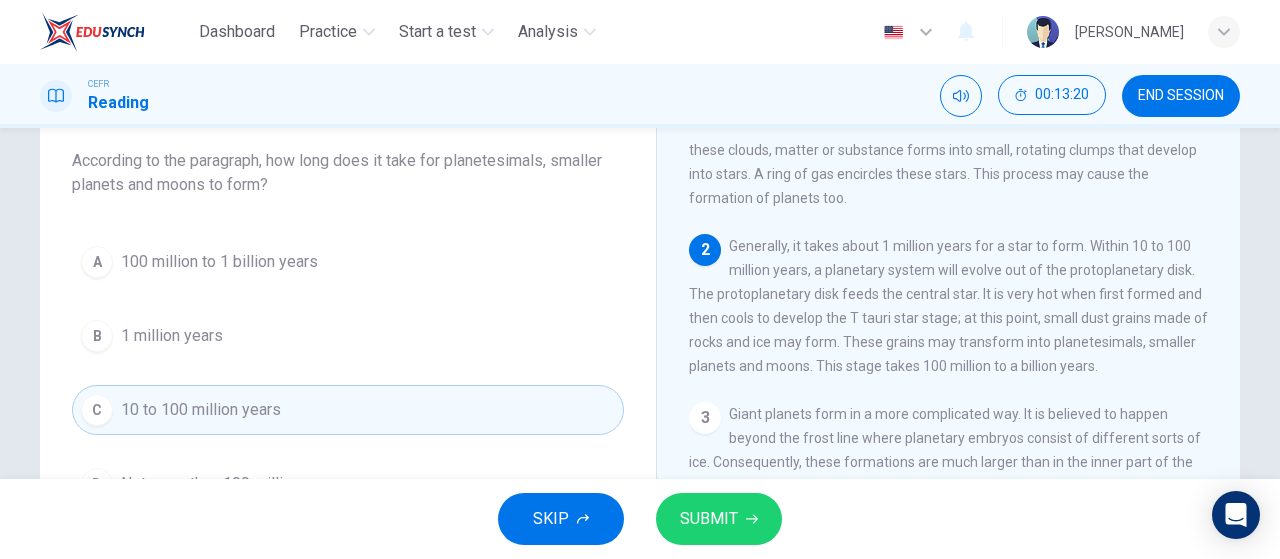 scroll, scrollTop: 116, scrollLeft: 0, axis: vertical 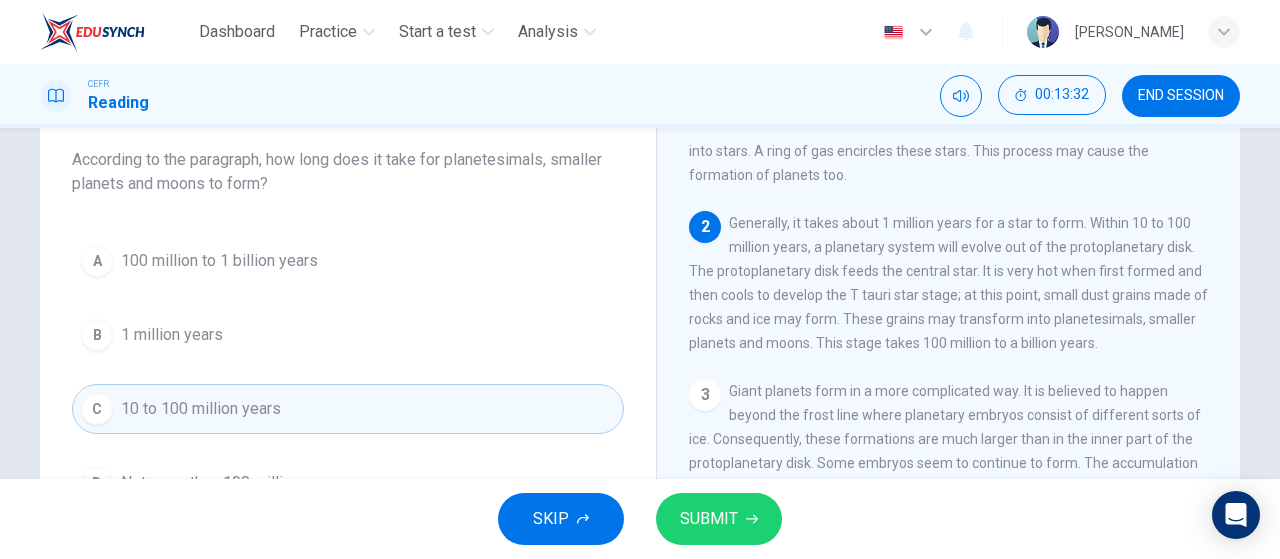 drag, startPoint x: 840, startPoint y: 302, endPoint x: 849, endPoint y: 335, distance: 34.20526 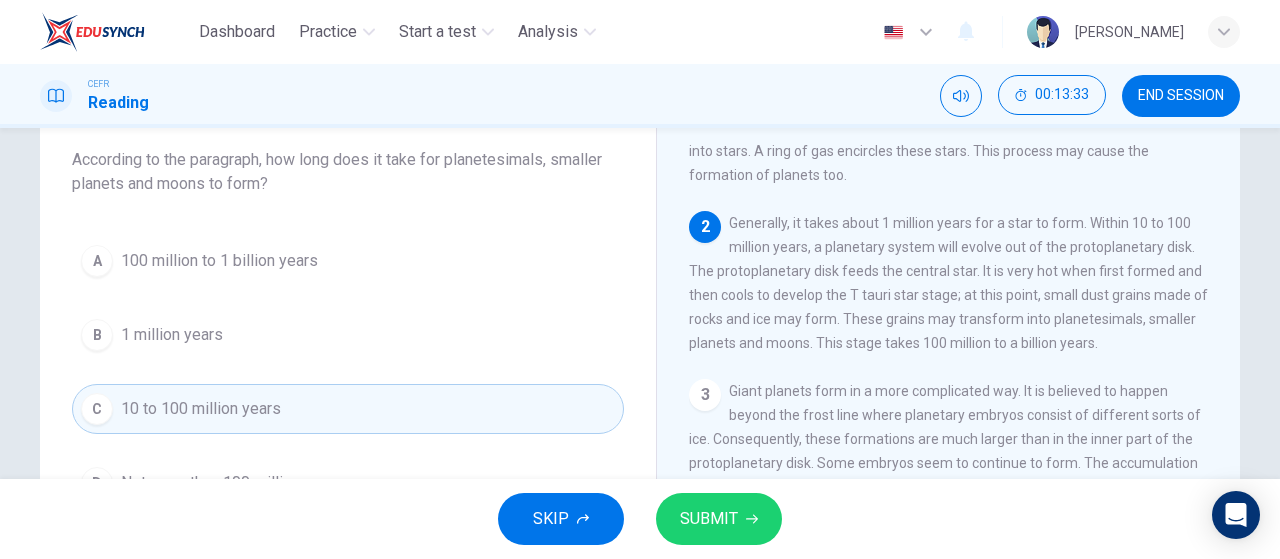 drag, startPoint x: 849, startPoint y: 335, endPoint x: 784, endPoint y: 297, distance: 75.29276 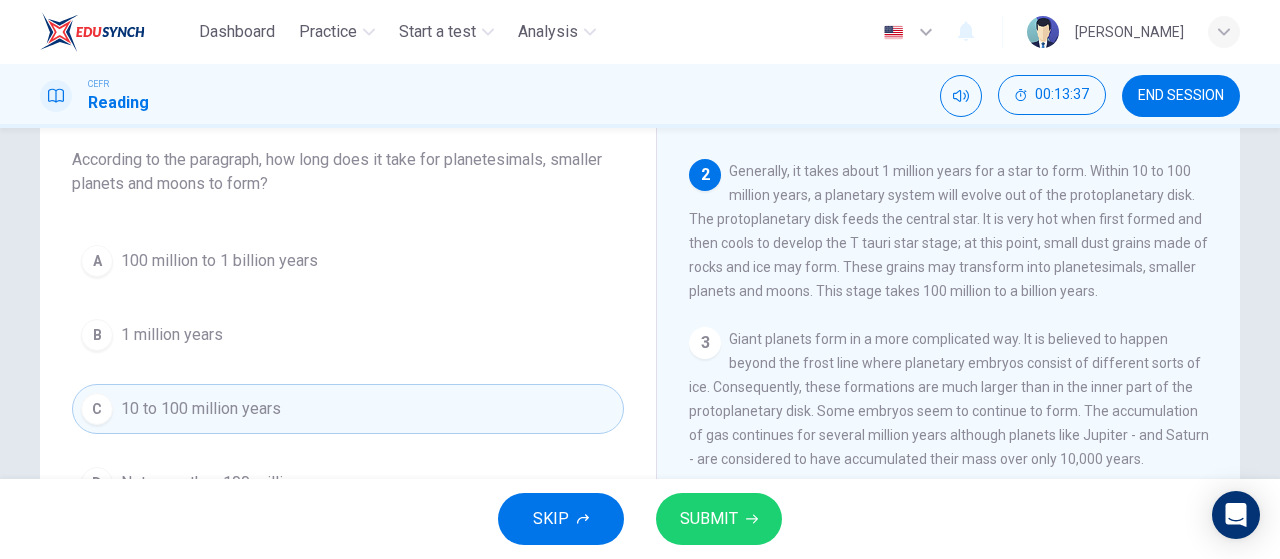 scroll, scrollTop: 244, scrollLeft: 0, axis: vertical 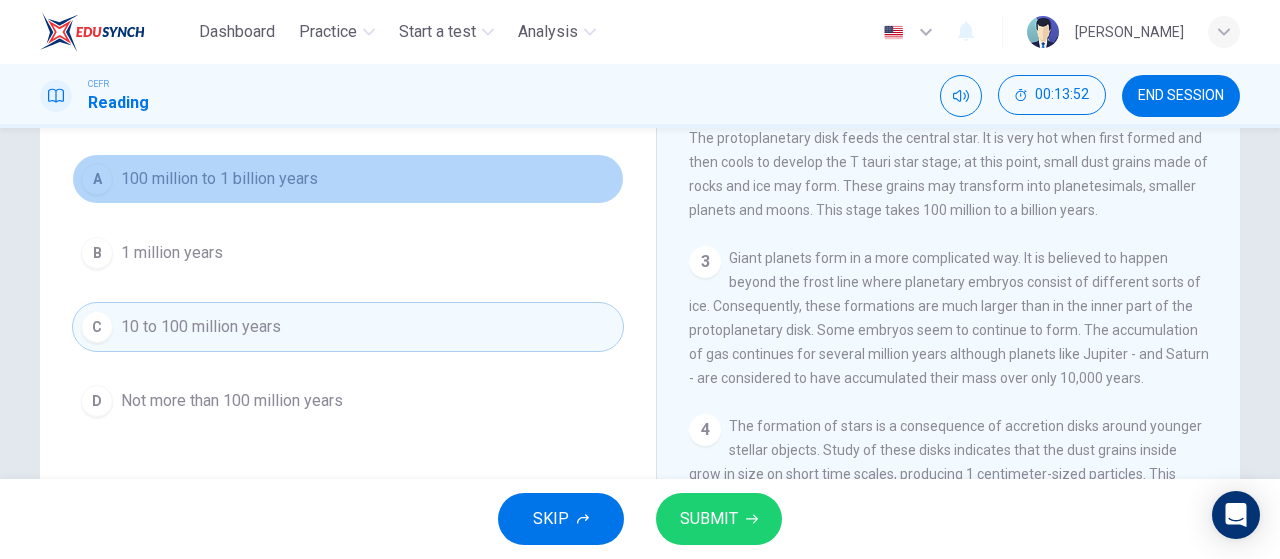 click on "A 100 million to 1 billion years" at bounding box center (348, 179) 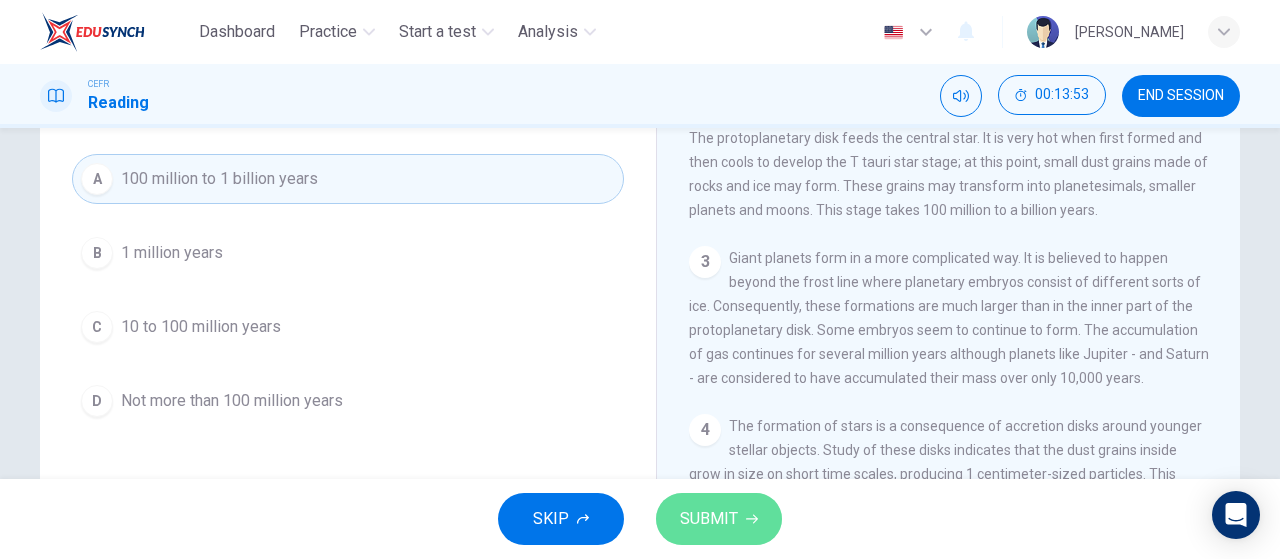 click 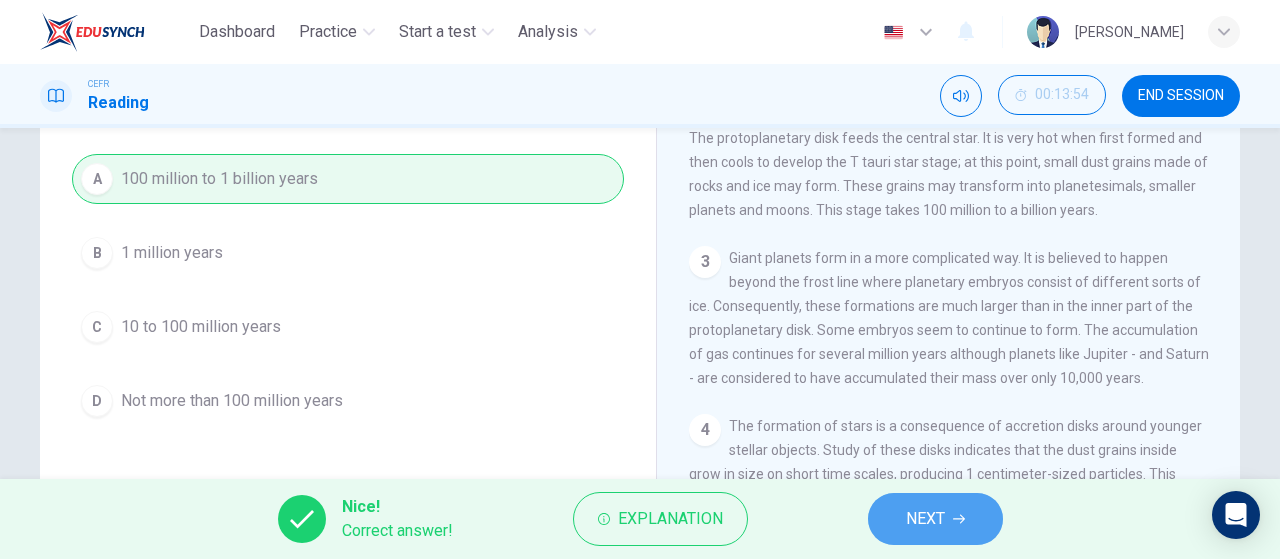 click on "NEXT" at bounding box center (925, 519) 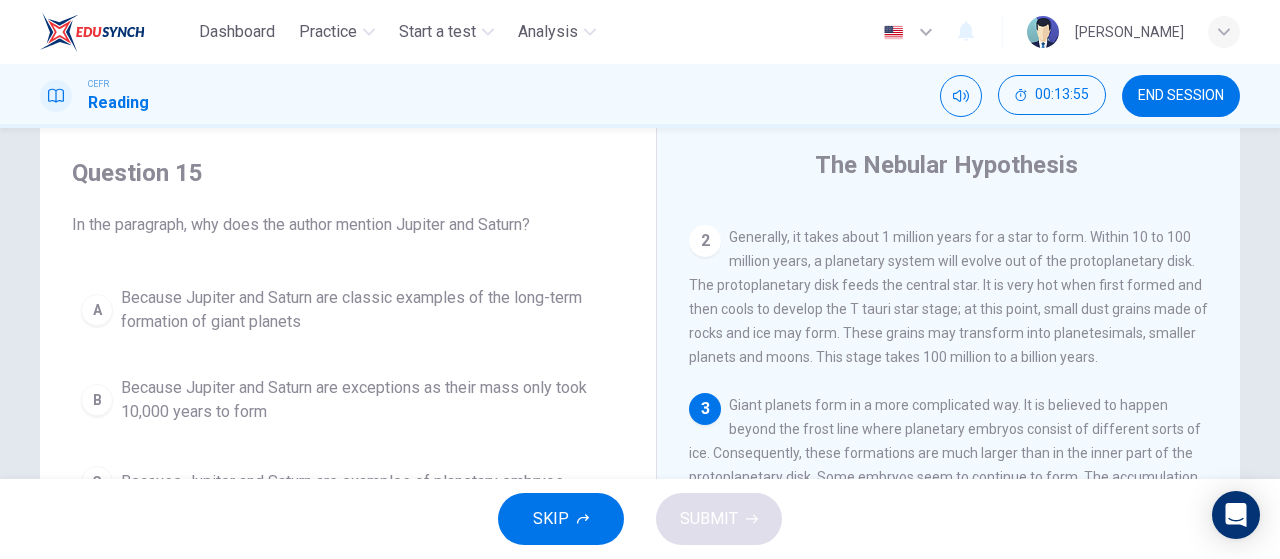 scroll, scrollTop: 43, scrollLeft: 0, axis: vertical 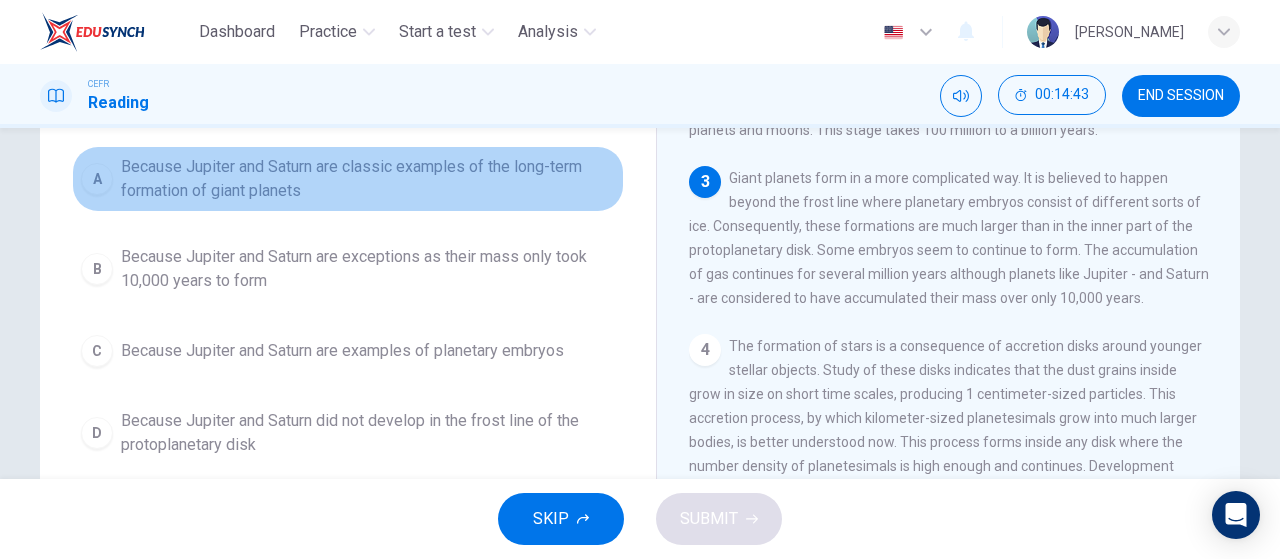 click on "Because Jupiter and Saturn are classic examples of the long-term formation of giant planets" at bounding box center (368, 179) 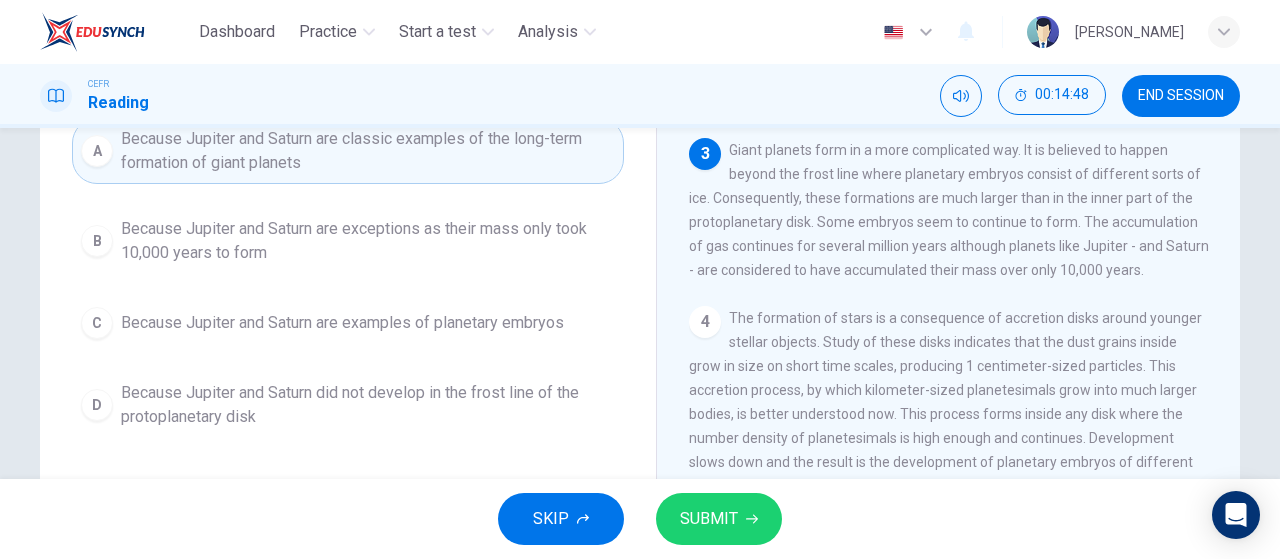 scroll, scrollTop: 206, scrollLeft: 0, axis: vertical 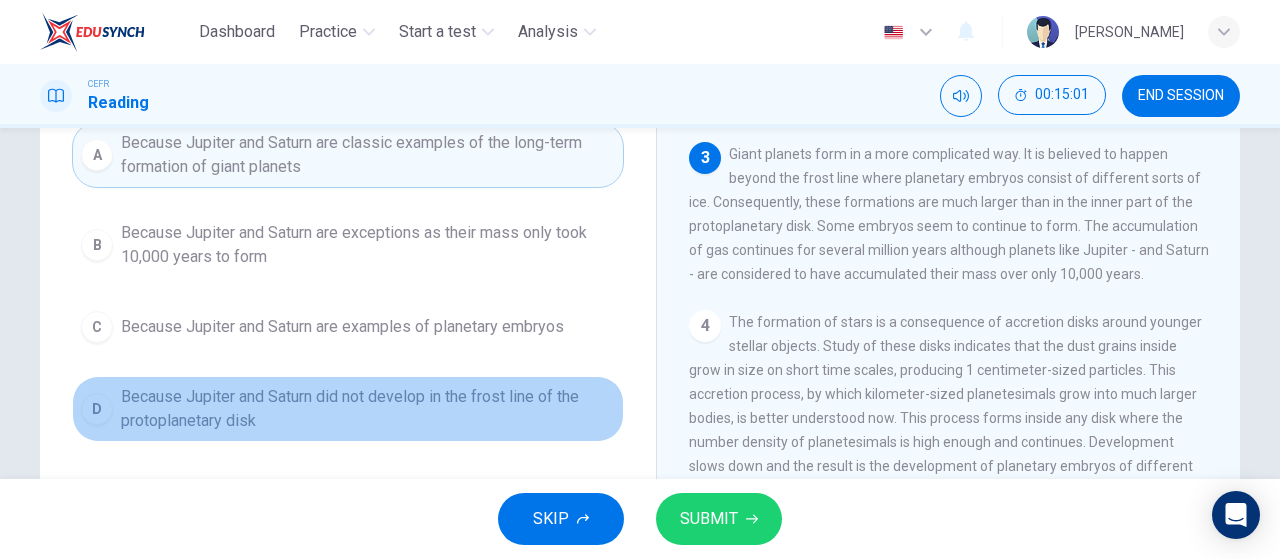 click on "Because Jupiter and Saturn did not develop in the frost line of the protoplanetary disk" at bounding box center (368, 409) 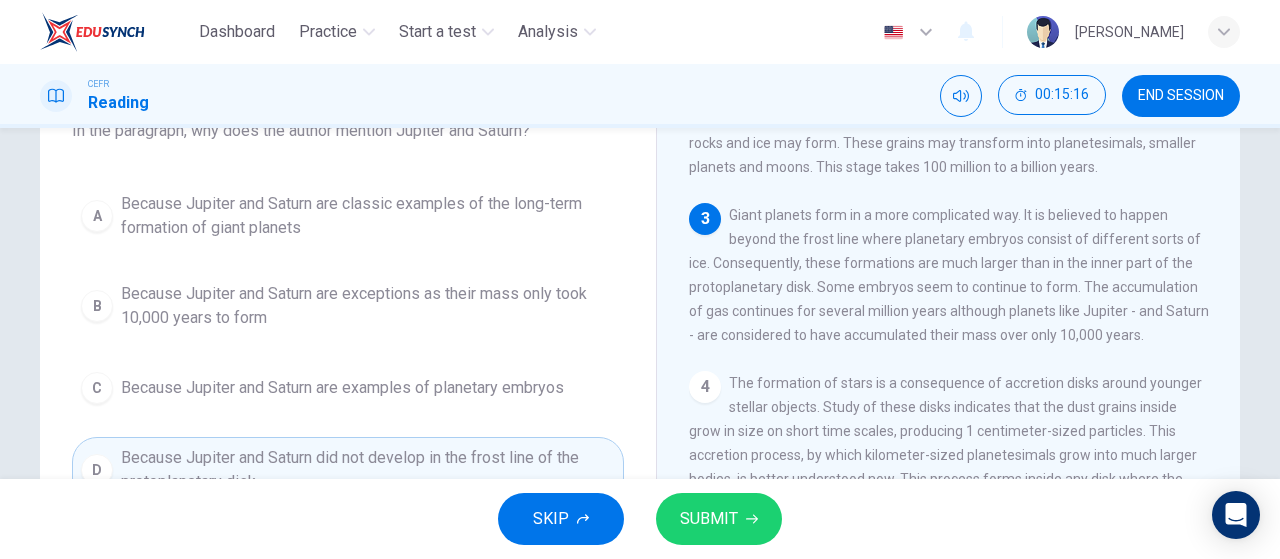 scroll, scrollTop: 138, scrollLeft: 0, axis: vertical 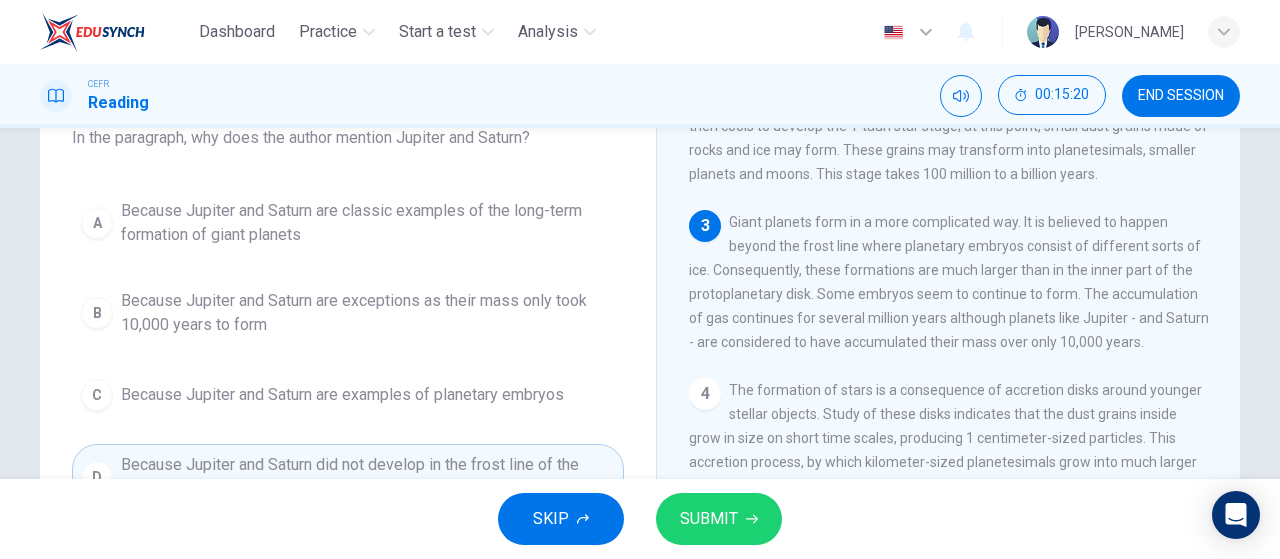 click on "Because Jupiter and Saturn are classic examples of the long-term formation of giant planets" at bounding box center [368, 223] 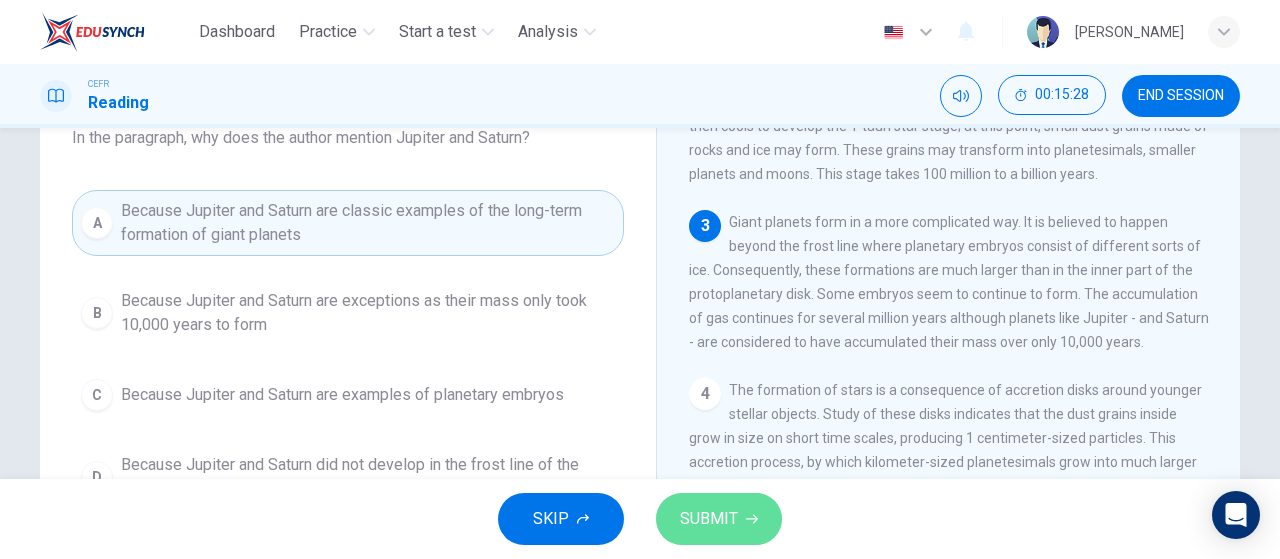 click on "SUBMIT" at bounding box center (709, 519) 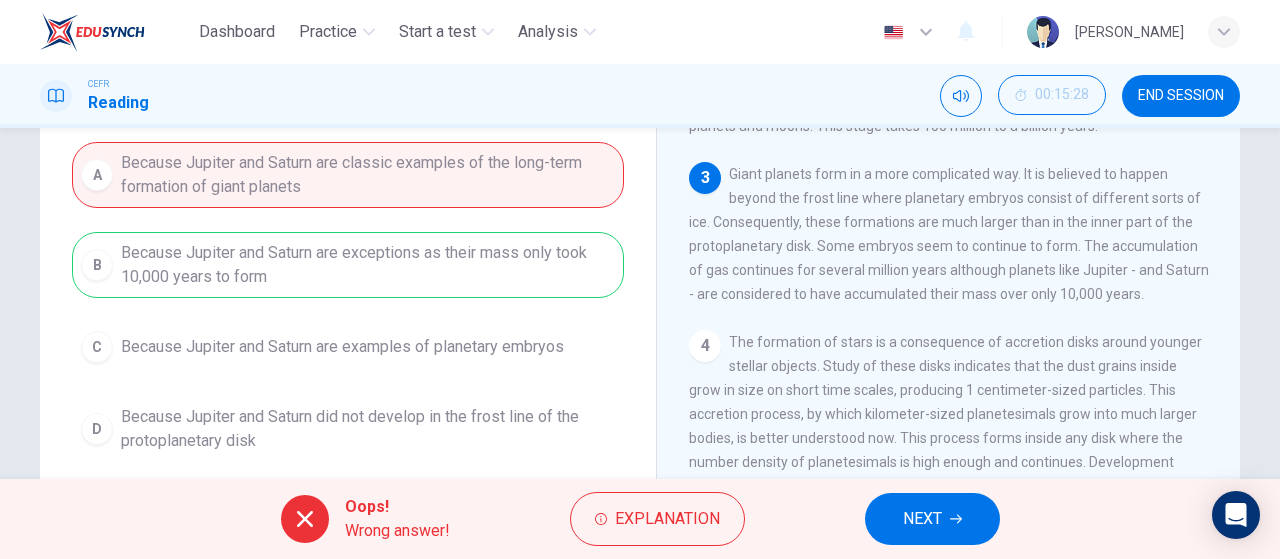 scroll, scrollTop: 188, scrollLeft: 0, axis: vertical 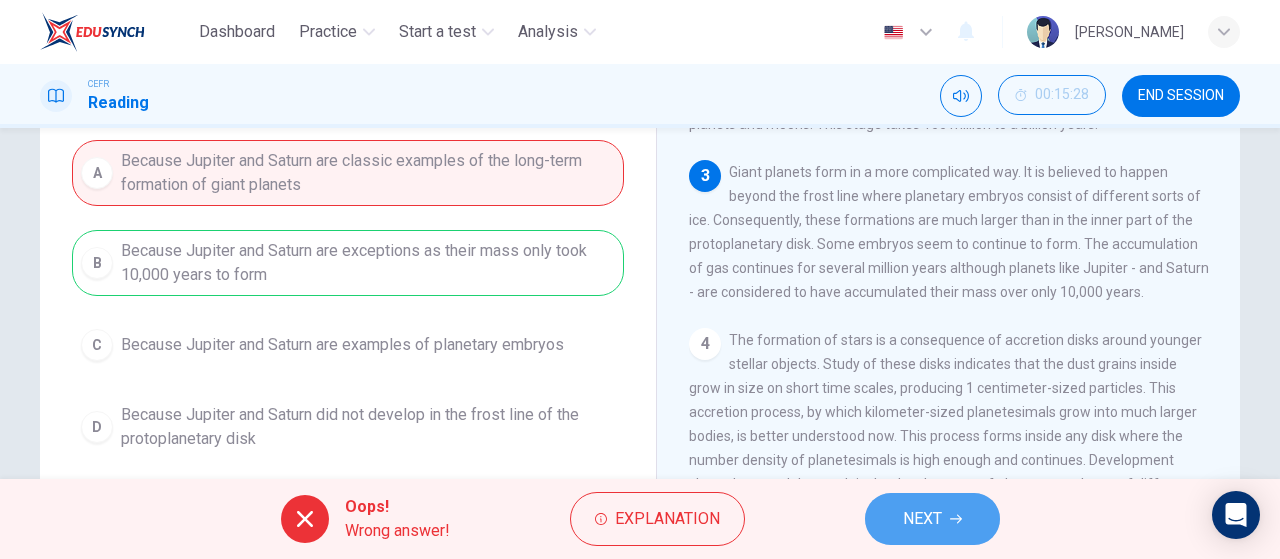 click on "NEXT" at bounding box center [922, 519] 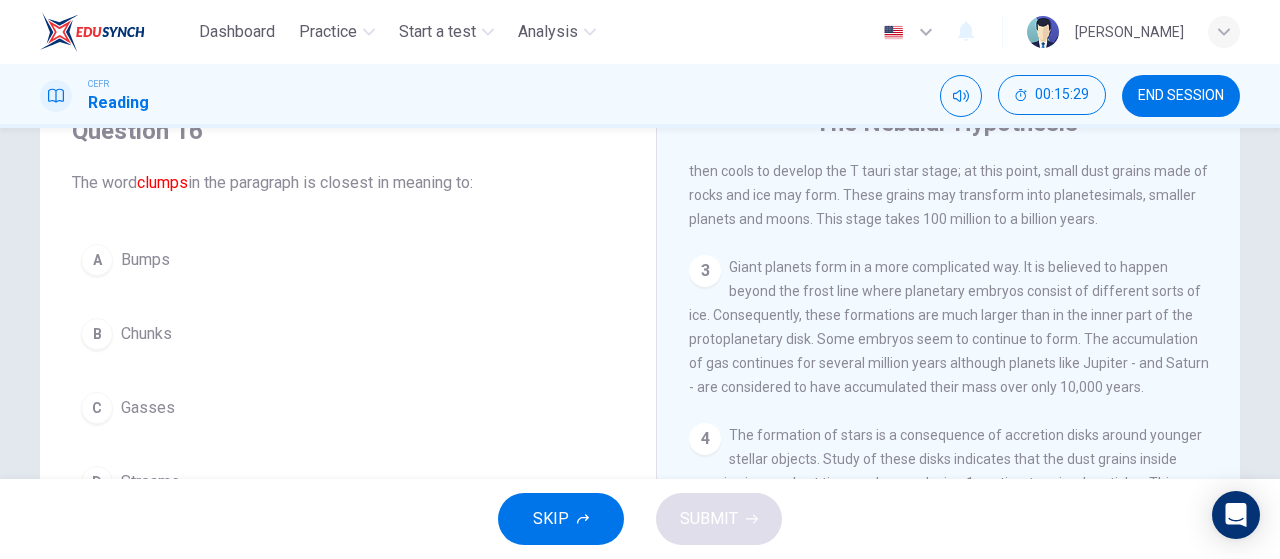 scroll, scrollTop: 94, scrollLeft: 0, axis: vertical 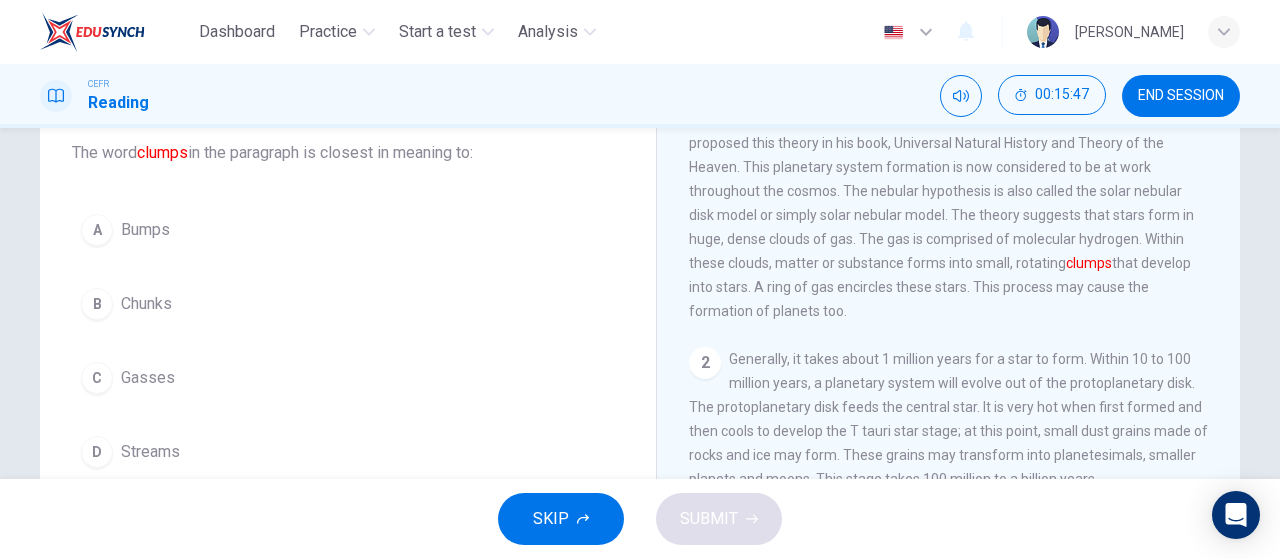 click on "Gasses" at bounding box center [148, 378] 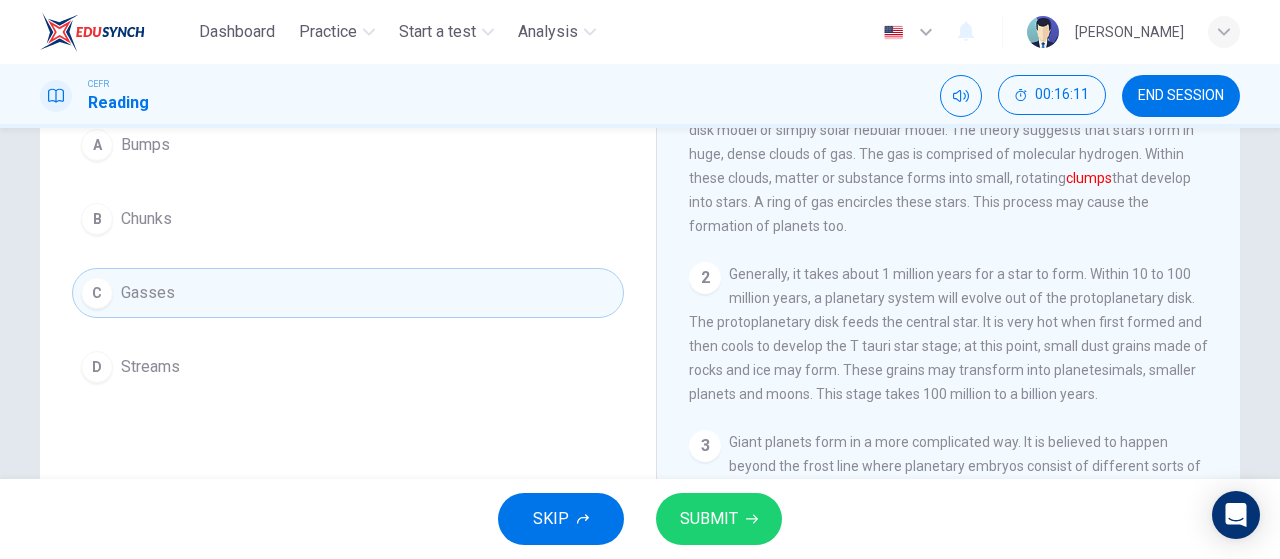 scroll, scrollTop: 209, scrollLeft: 0, axis: vertical 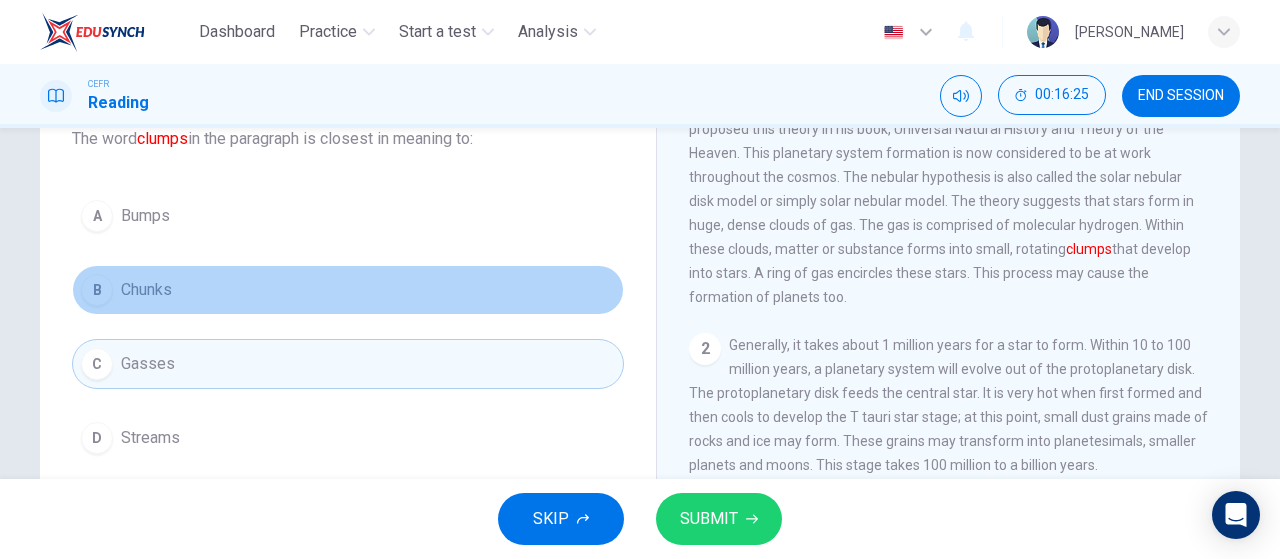 click on "B Chunks" at bounding box center [348, 290] 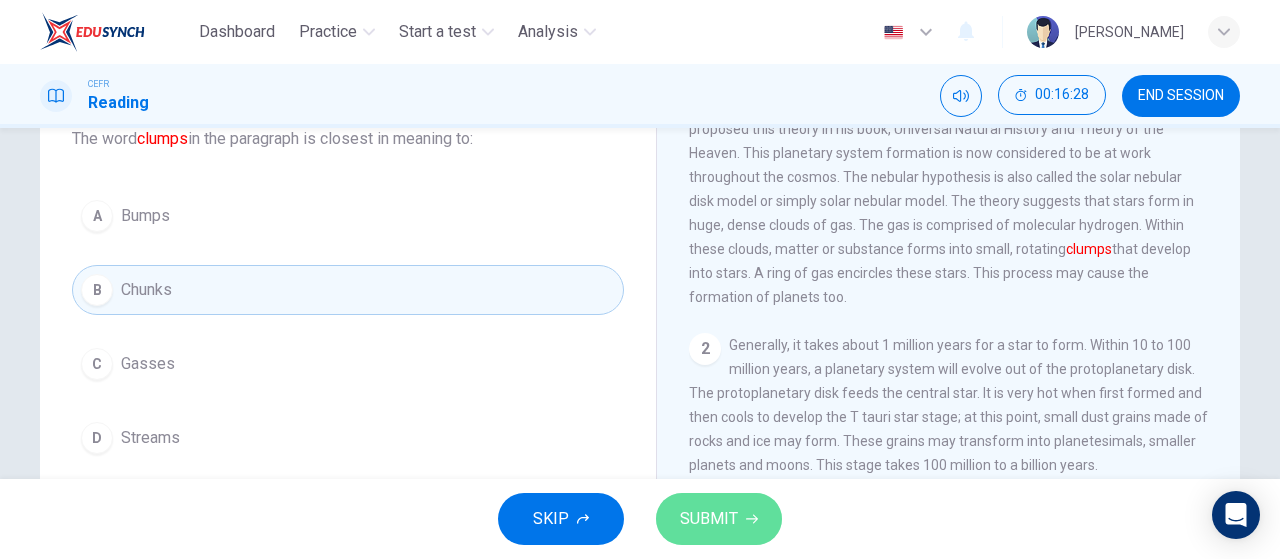 click on "SUBMIT" at bounding box center [709, 519] 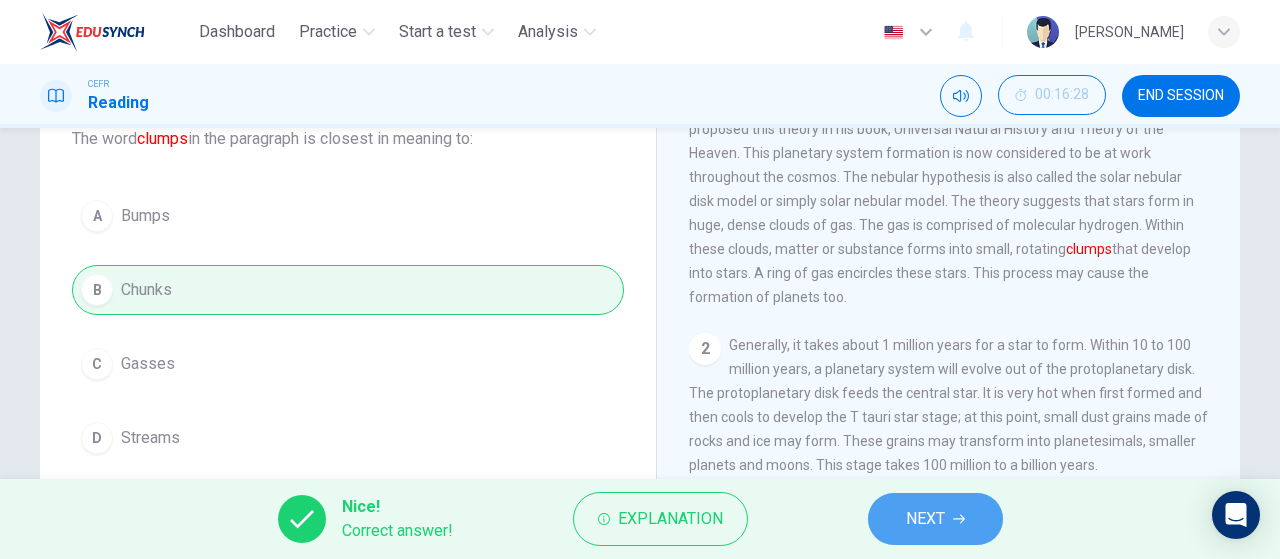 click on "NEXT" at bounding box center [925, 519] 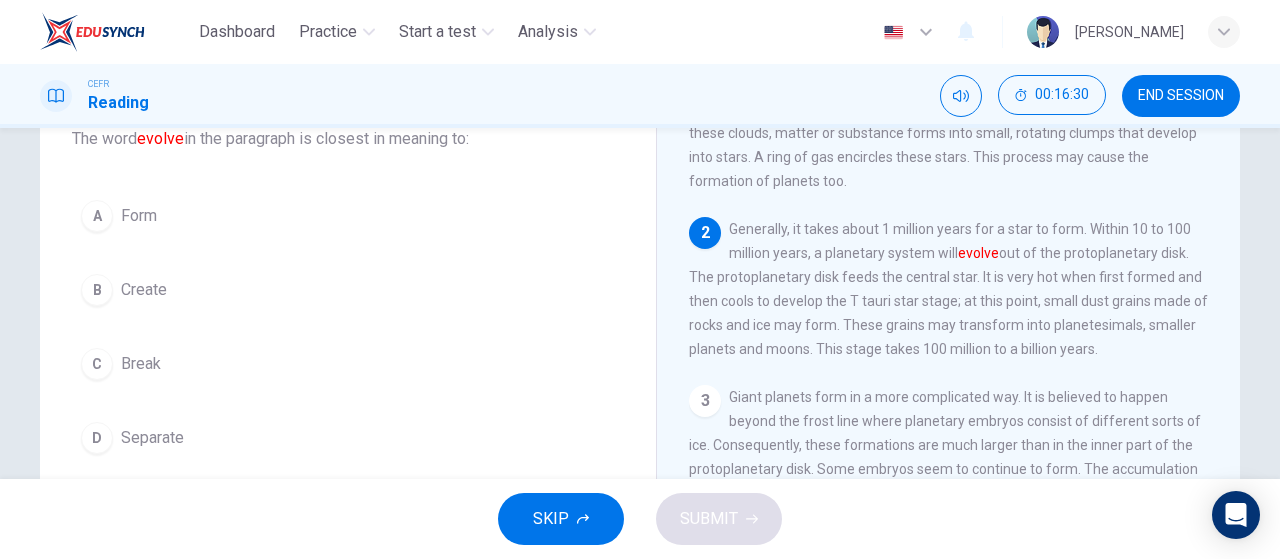 scroll, scrollTop: 169, scrollLeft: 0, axis: vertical 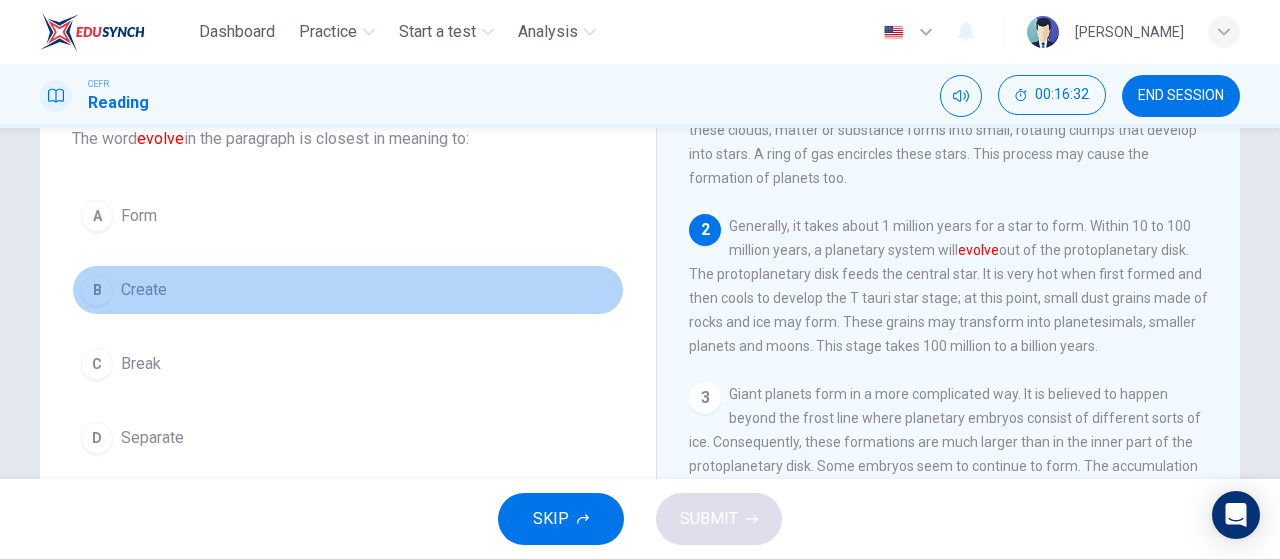 click on "B Create" at bounding box center [348, 290] 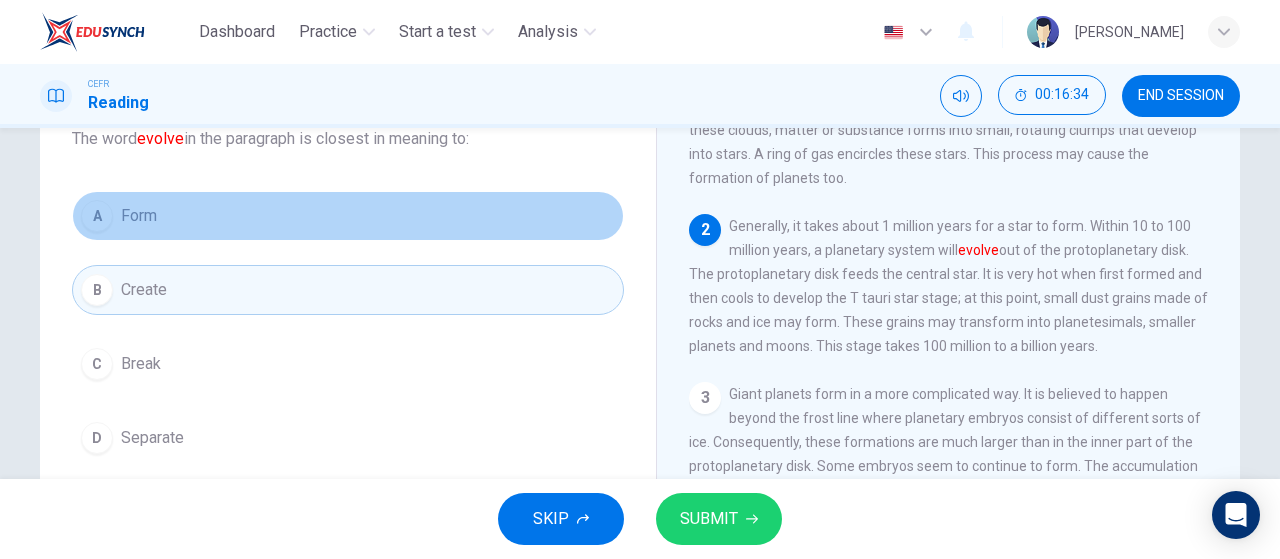 click on "A Form" at bounding box center (348, 216) 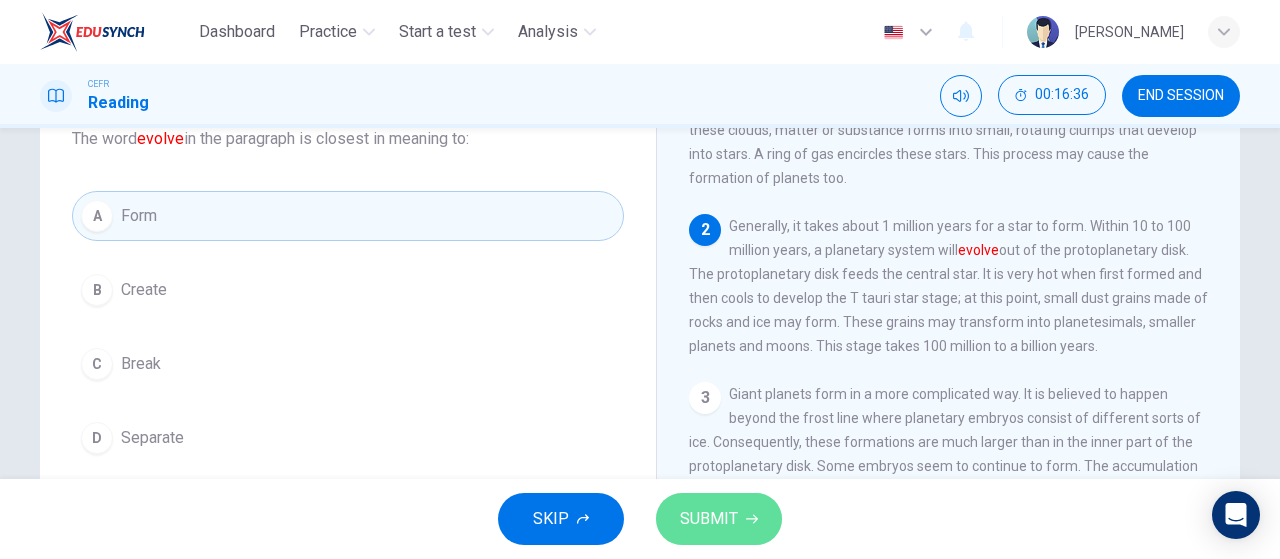 click on "SUBMIT" at bounding box center [719, 519] 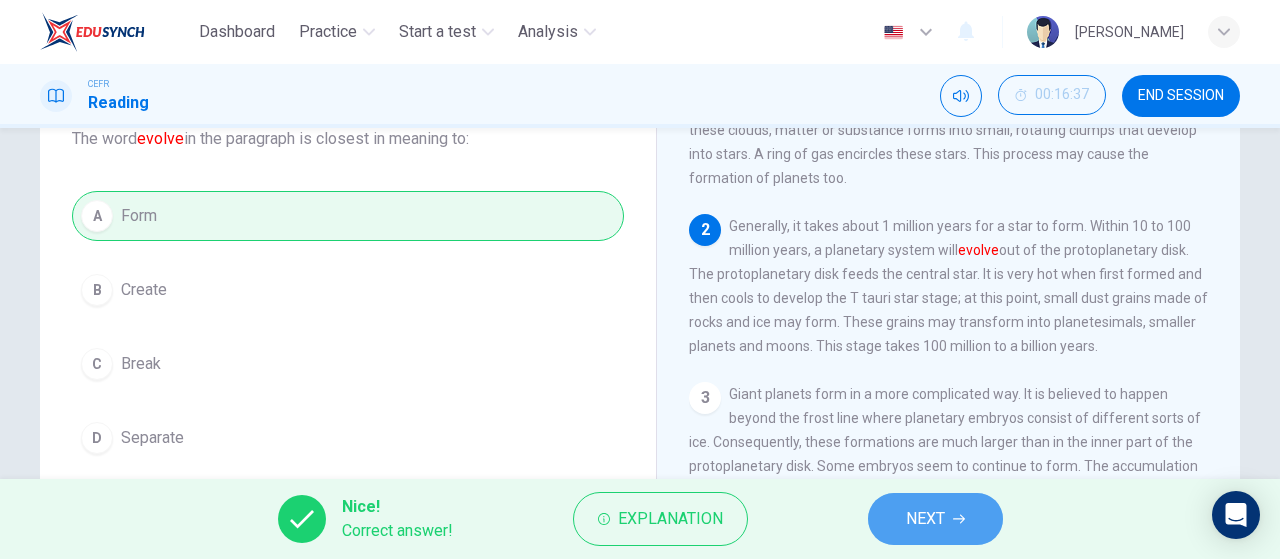 click on "NEXT" at bounding box center (935, 519) 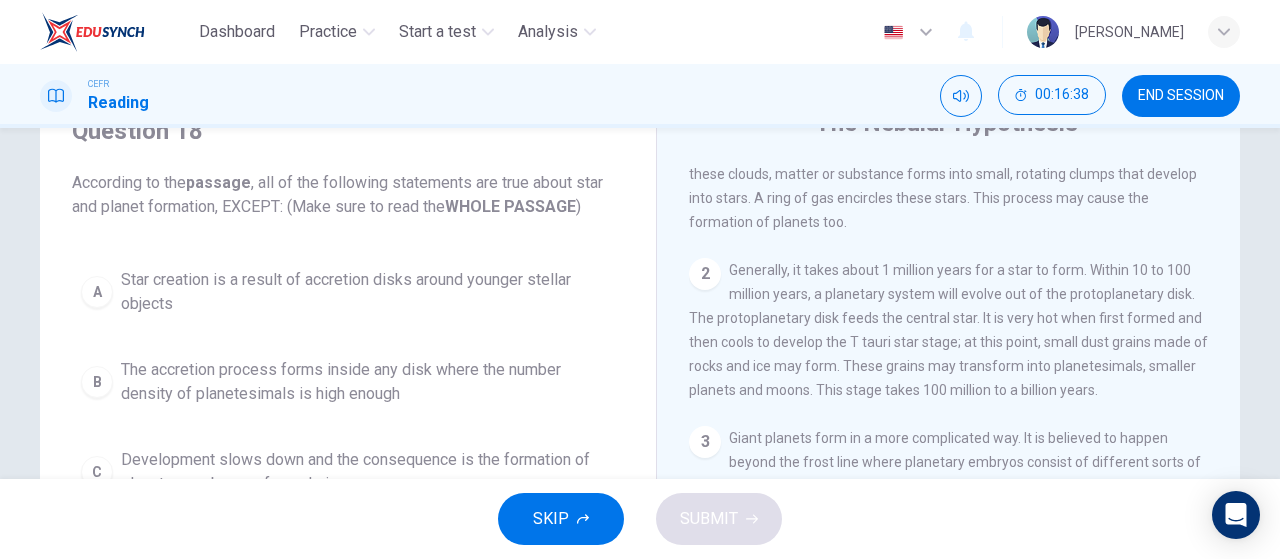 scroll, scrollTop: 94, scrollLeft: 0, axis: vertical 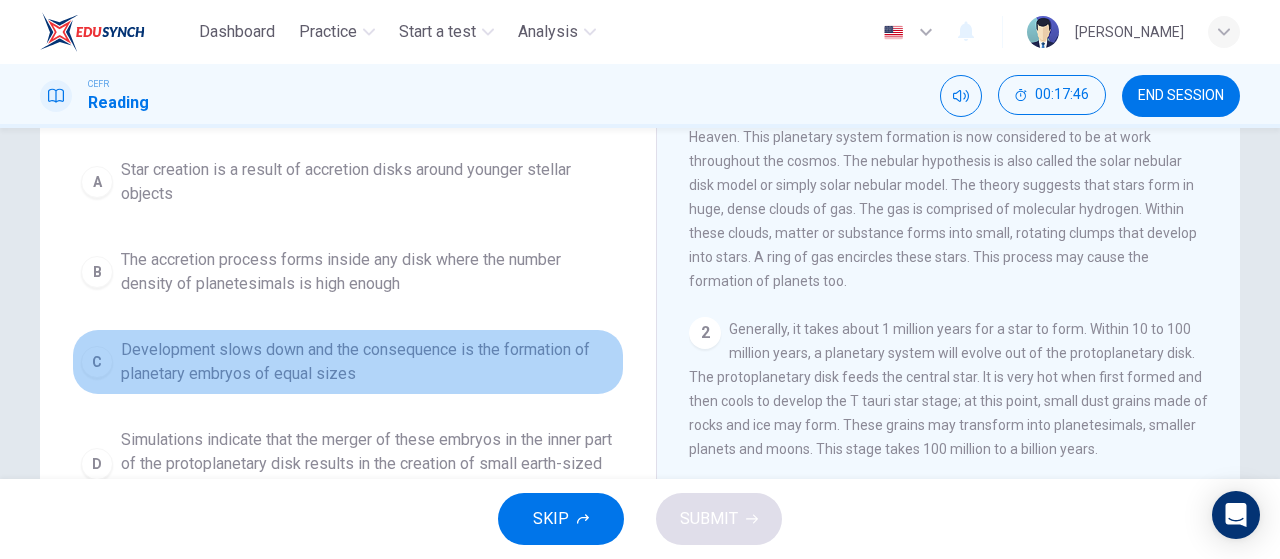 click on "Development slows down and the consequence is the formation of planetary embryos of equal sizes" at bounding box center [368, 362] 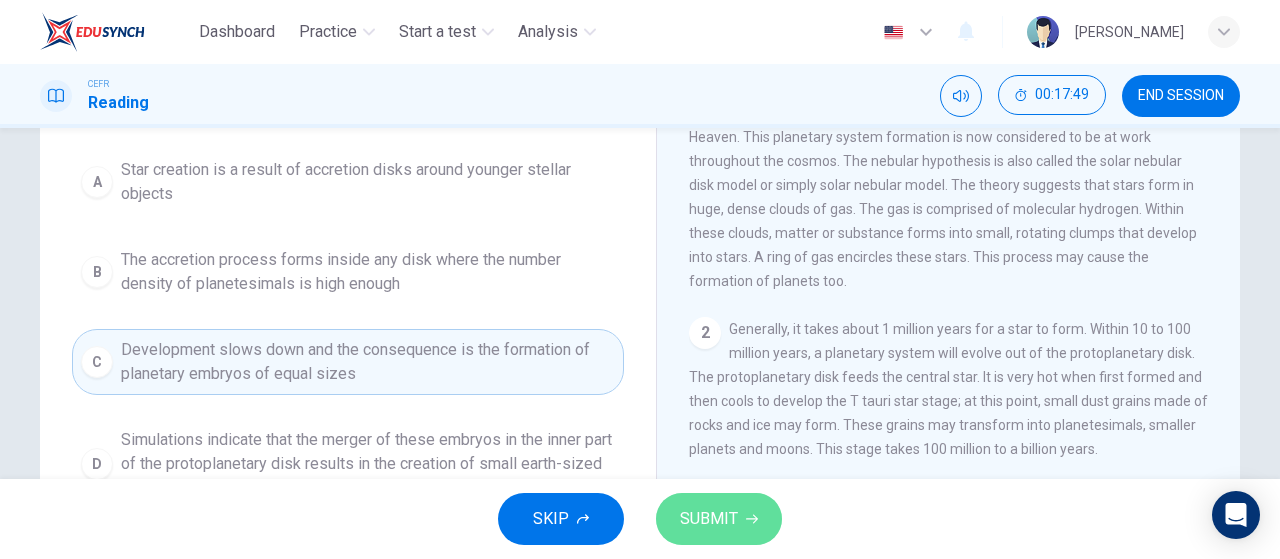 click on "SUBMIT" at bounding box center (709, 519) 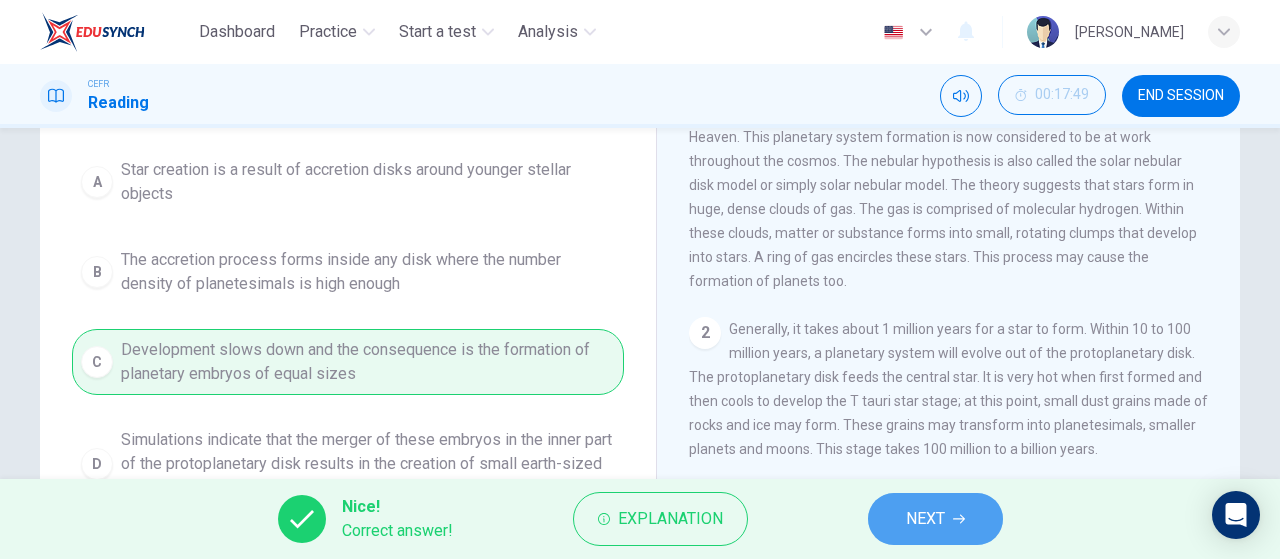 click on "NEXT" at bounding box center [925, 519] 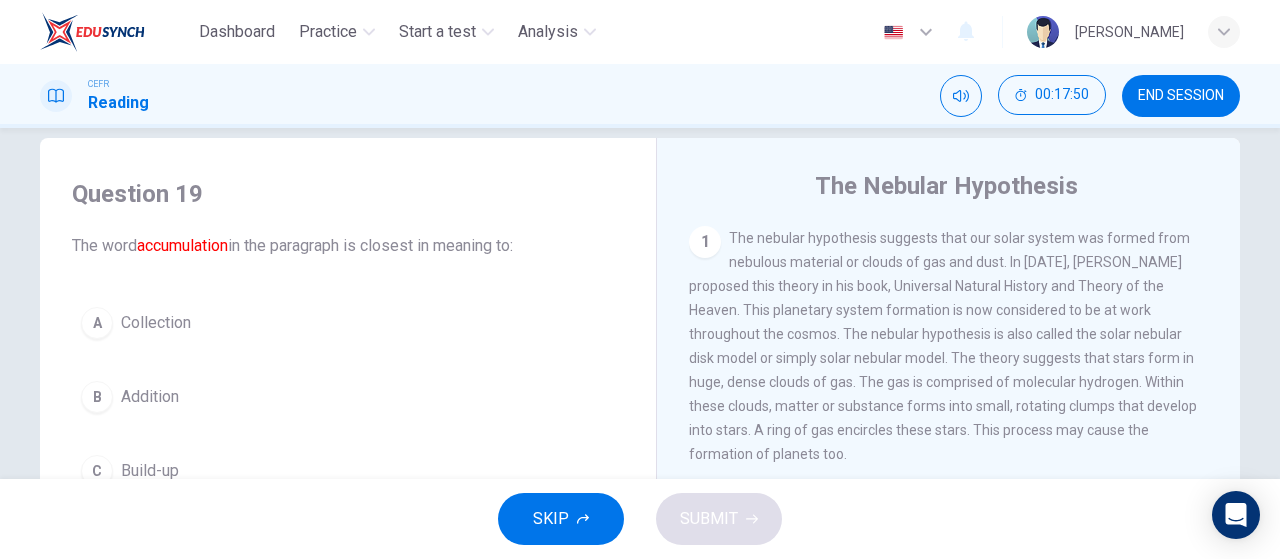scroll, scrollTop: 29, scrollLeft: 0, axis: vertical 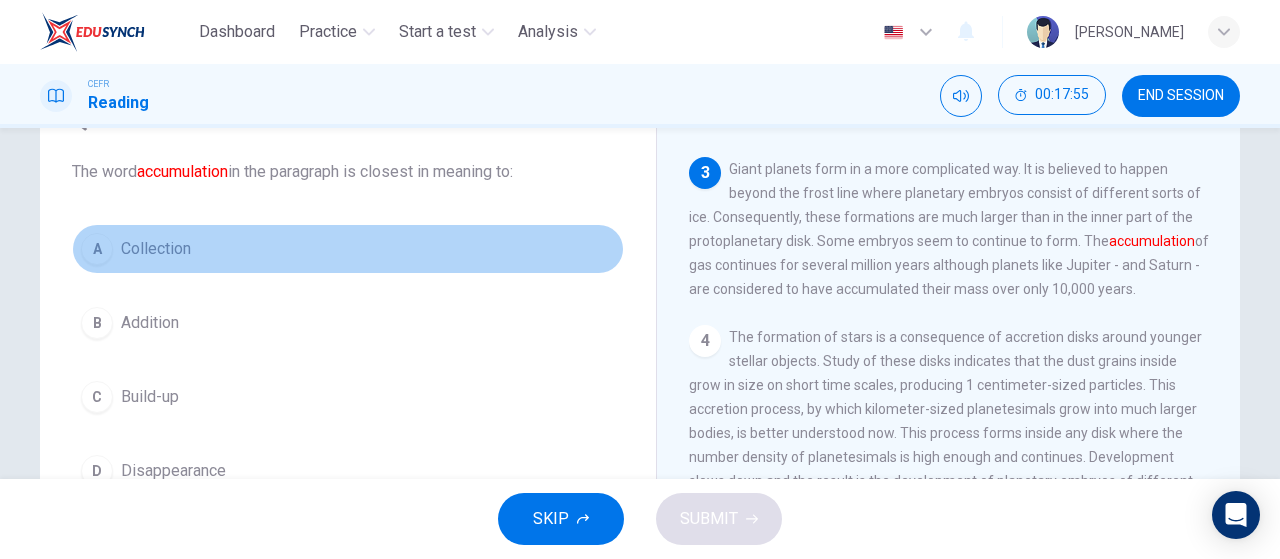 click on "A Collection" at bounding box center [348, 249] 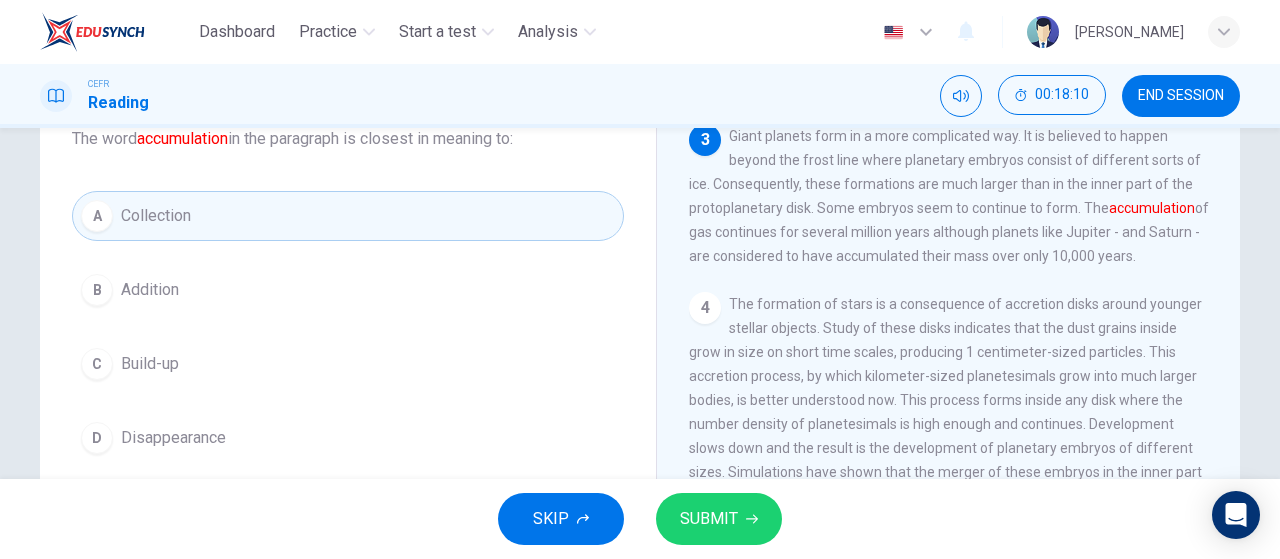 scroll, scrollTop: 138, scrollLeft: 0, axis: vertical 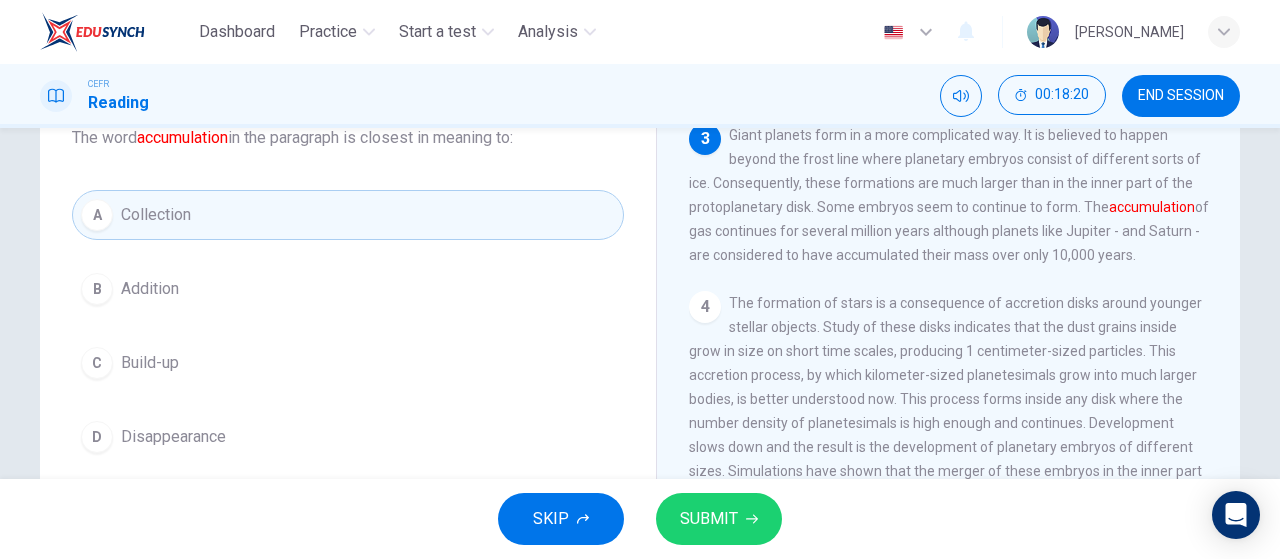 click on "SUBMIT" at bounding box center (719, 519) 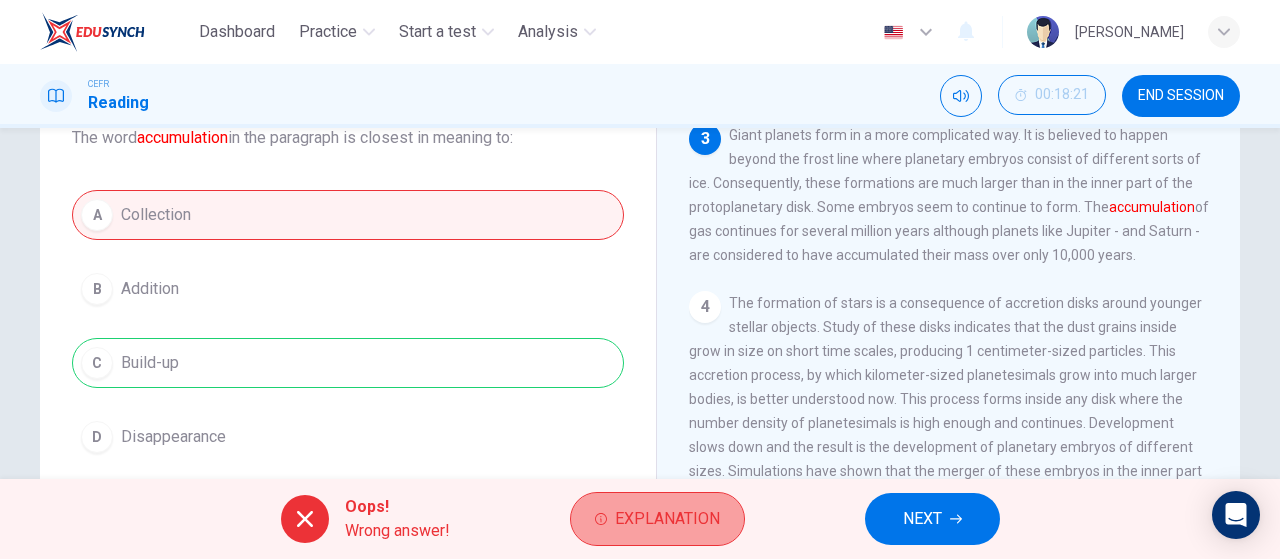 click on "Explanation" at bounding box center (657, 519) 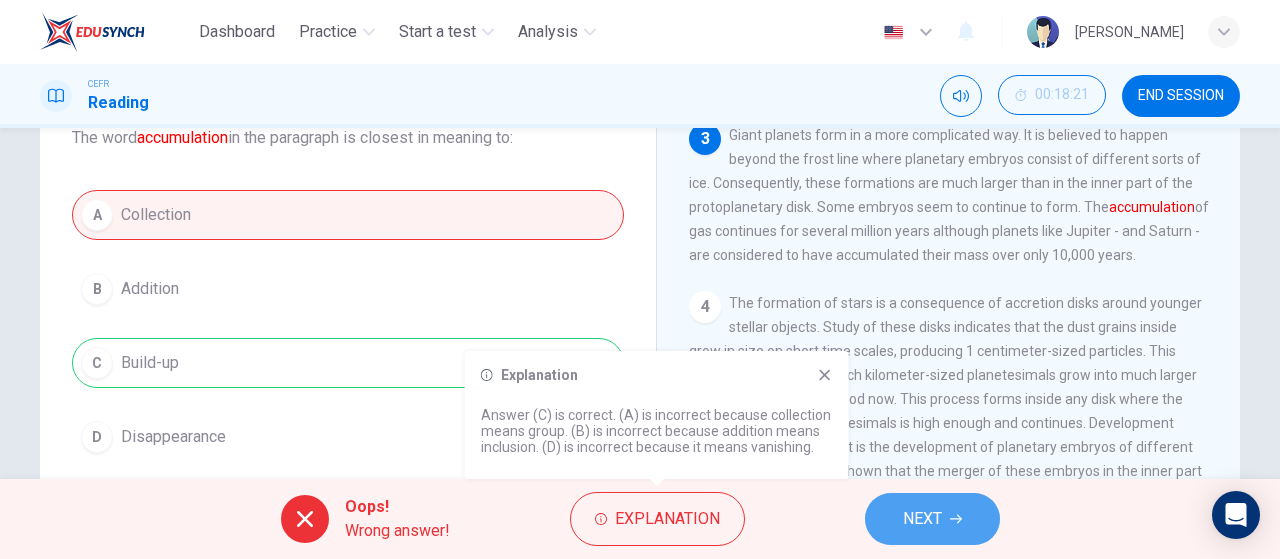 click on "NEXT" at bounding box center (922, 519) 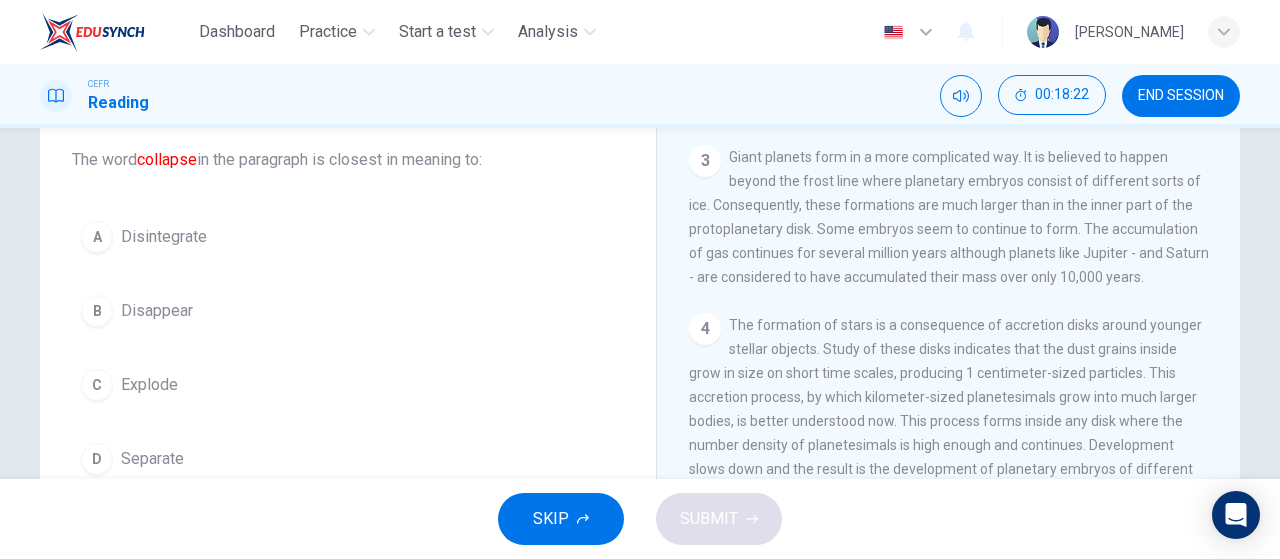 scroll, scrollTop: 119, scrollLeft: 0, axis: vertical 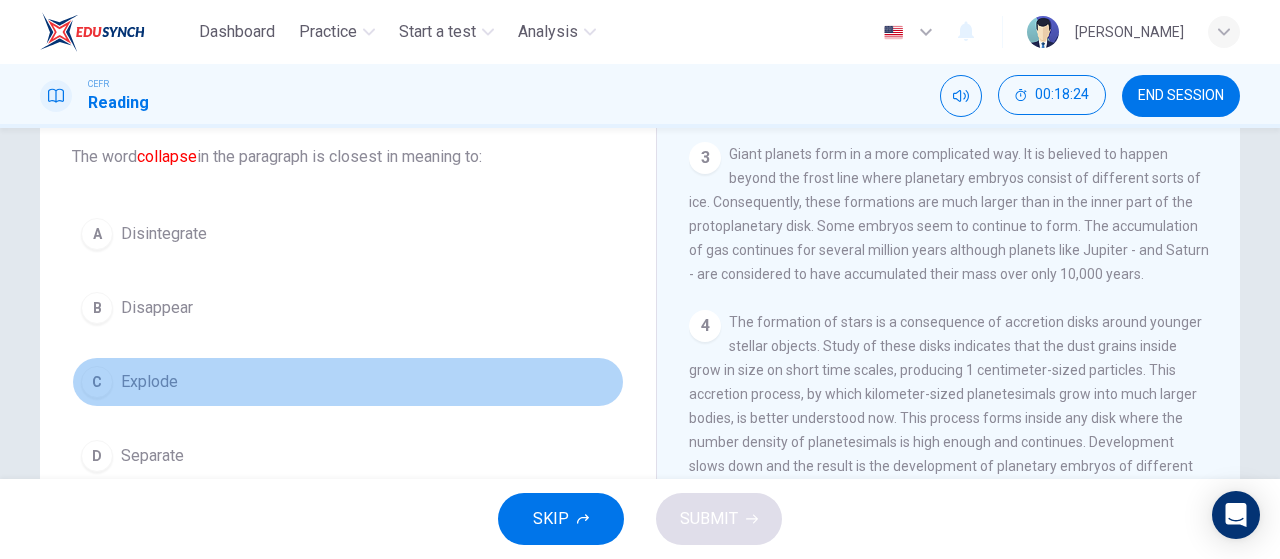 click on "C Explode" at bounding box center [348, 382] 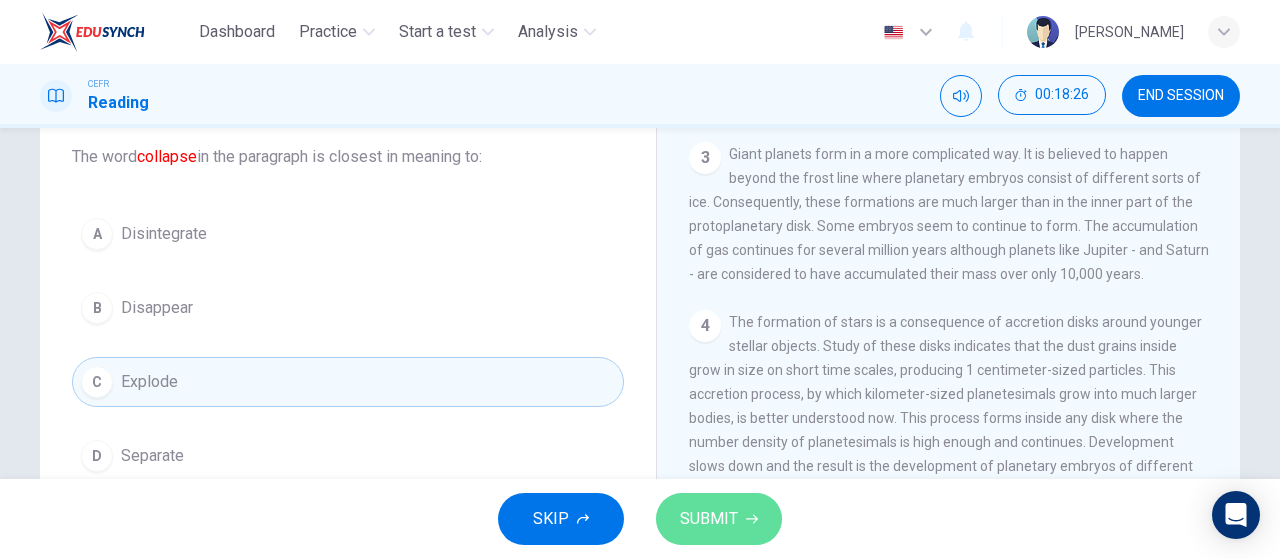 click on "SUBMIT" at bounding box center [719, 519] 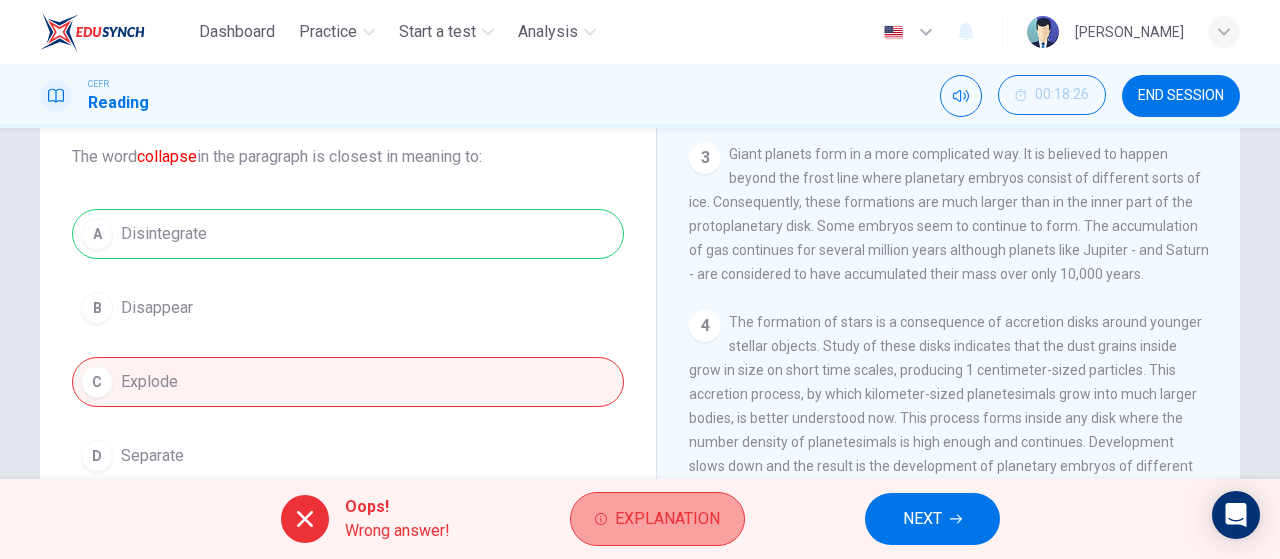click on "Explanation" at bounding box center [667, 519] 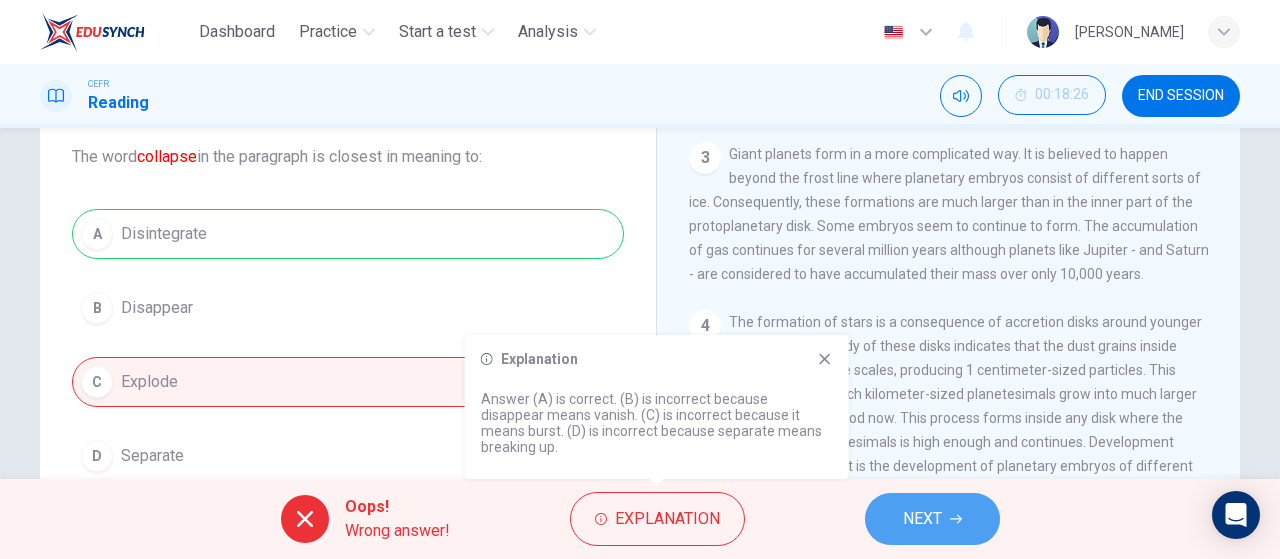 click on "NEXT" at bounding box center [932, 519] 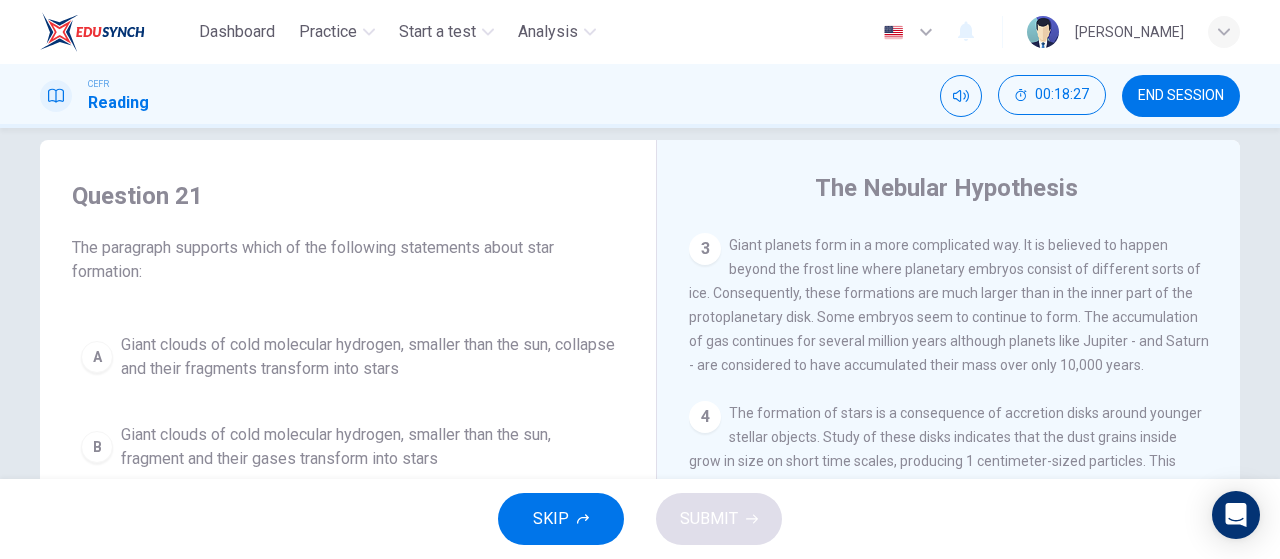scroll, scrollTop: 27, scrollLeft: 0, axis: vertical 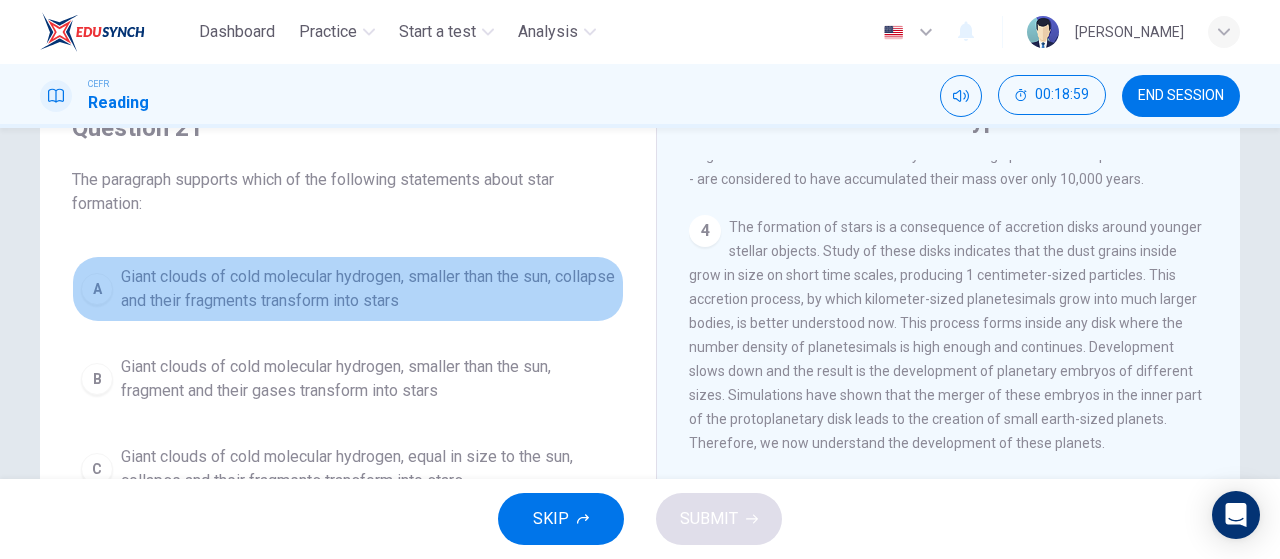 click on "Giant clouds of cold molecular hydrogen, smaller than the sun, collapse and their fragments transform into stars" at bounding box center [368, 289] 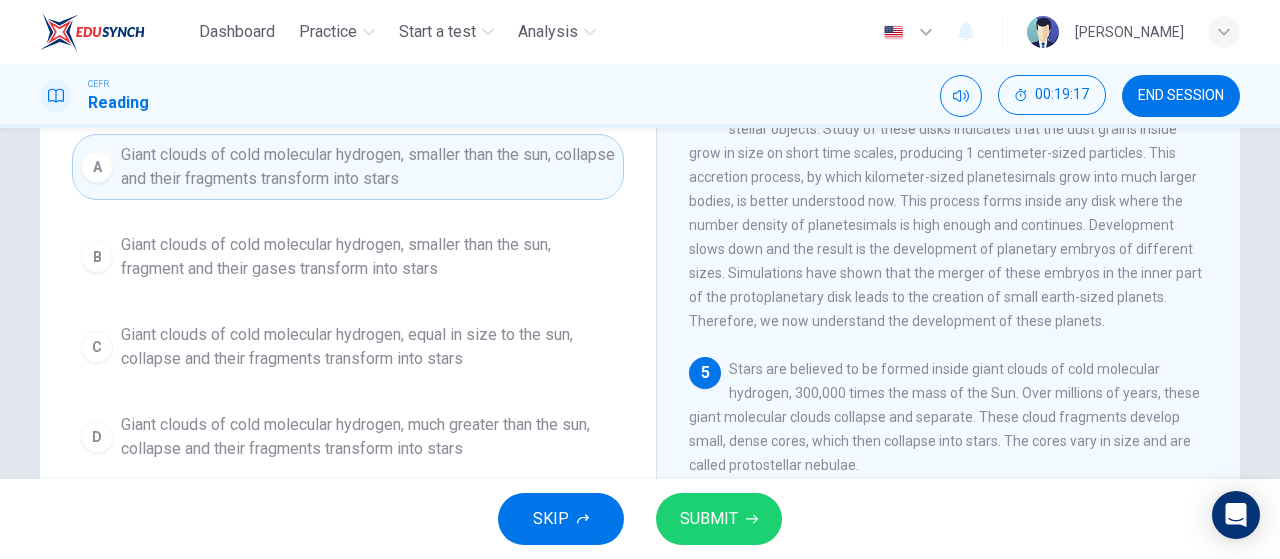 scroll, scrollTop: 221, scrollLeft: 0, axis: vertical 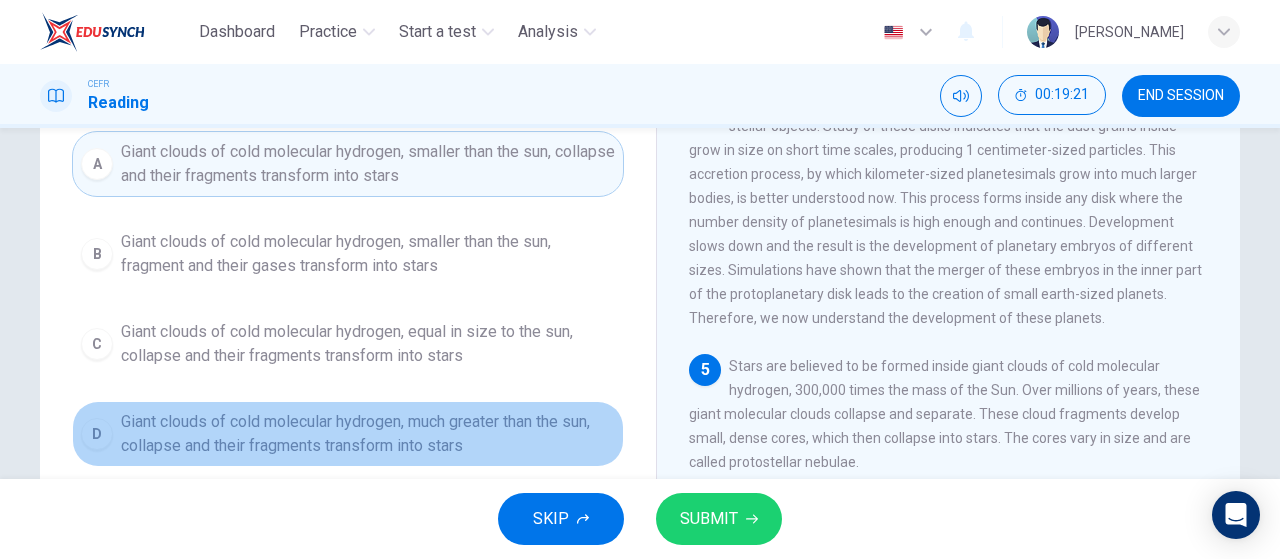 click on "Giant clouds of cold molecular hydrogen, much greater than the sun, collapse and their fragments transform into stars" at bounding box center [368, 434] 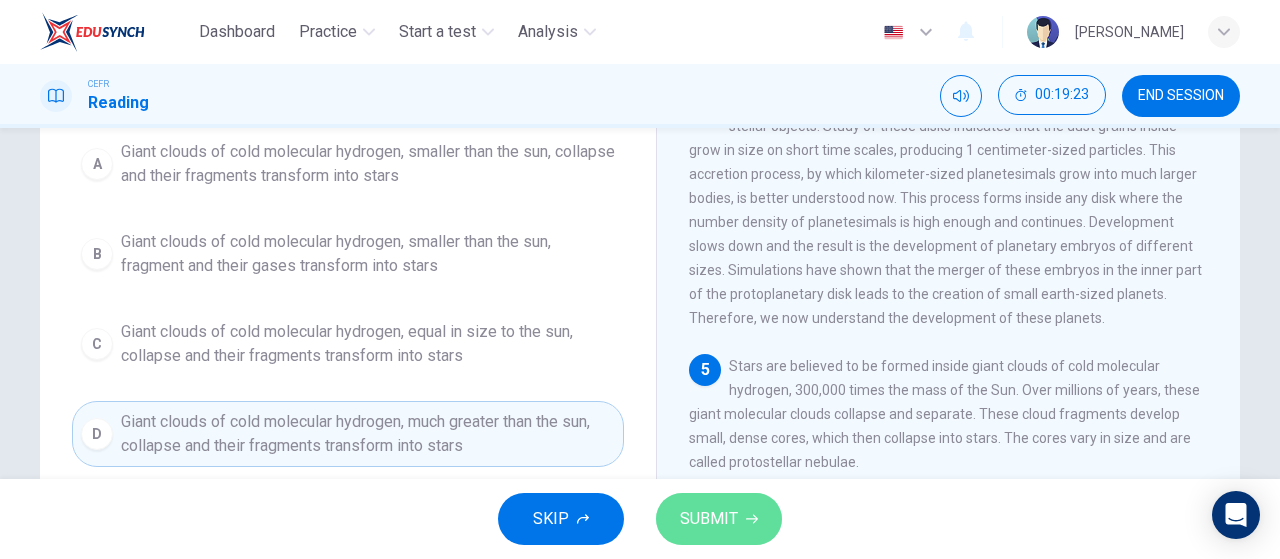 click on "SUBMIT" at bounding box center [709, 519] 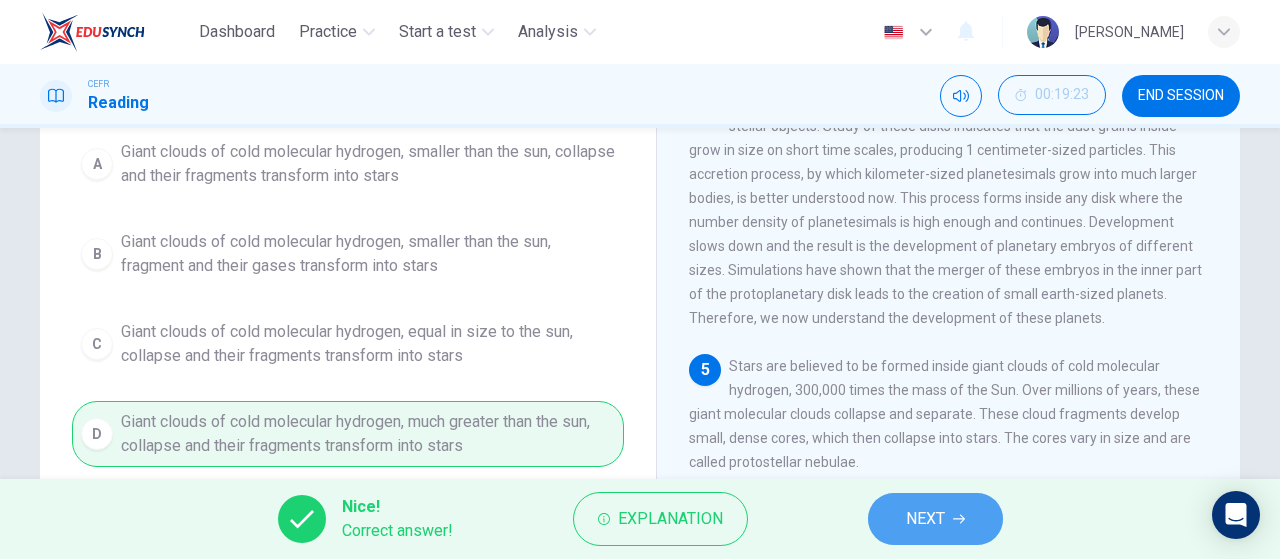 click on "NEXT" at bounding box center (925, 519) 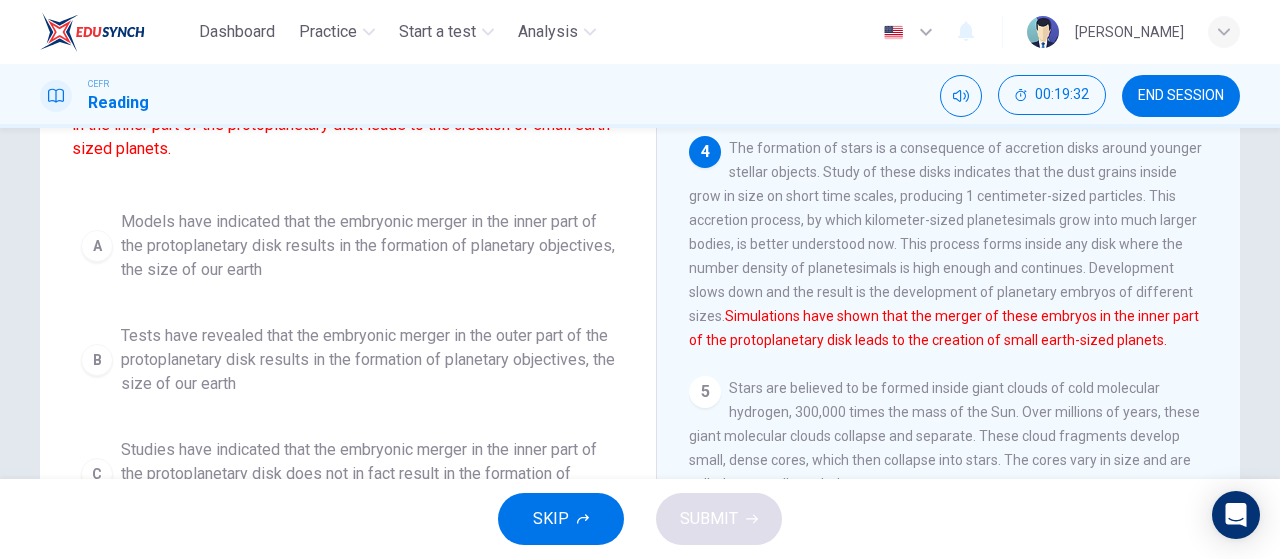 scroll, scrollTop: 202, scrollLeft: 0, axis: vertical 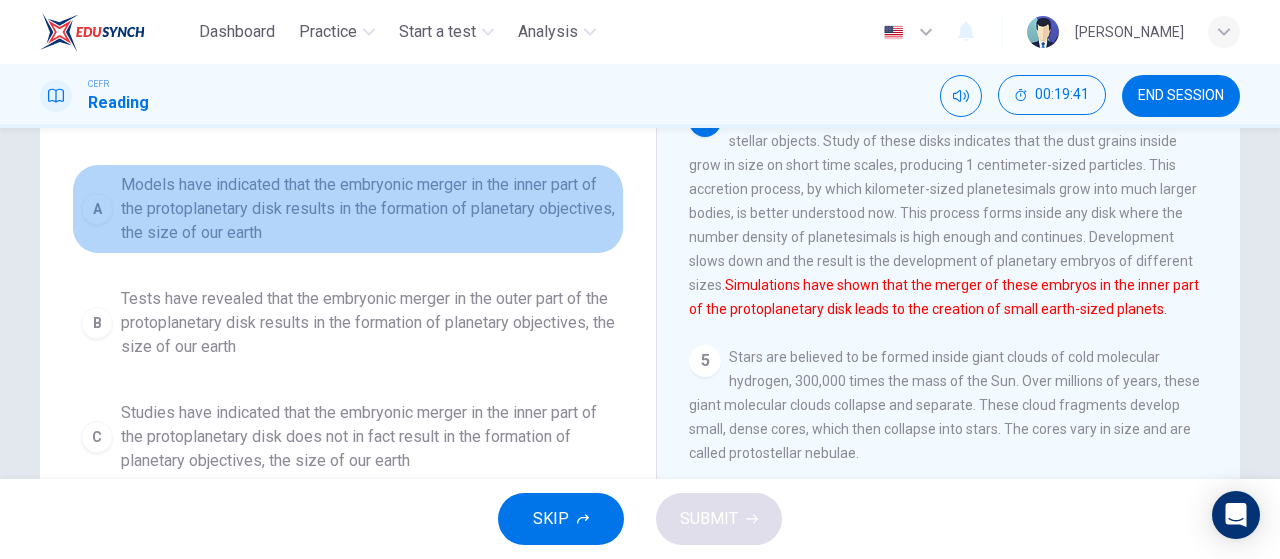 click on "Models have indicated that the embryonic merger in the inner part of the protoplanetary disk results in the formation of planetary objectives, the size of our earth" at bounding box center (368, 209) 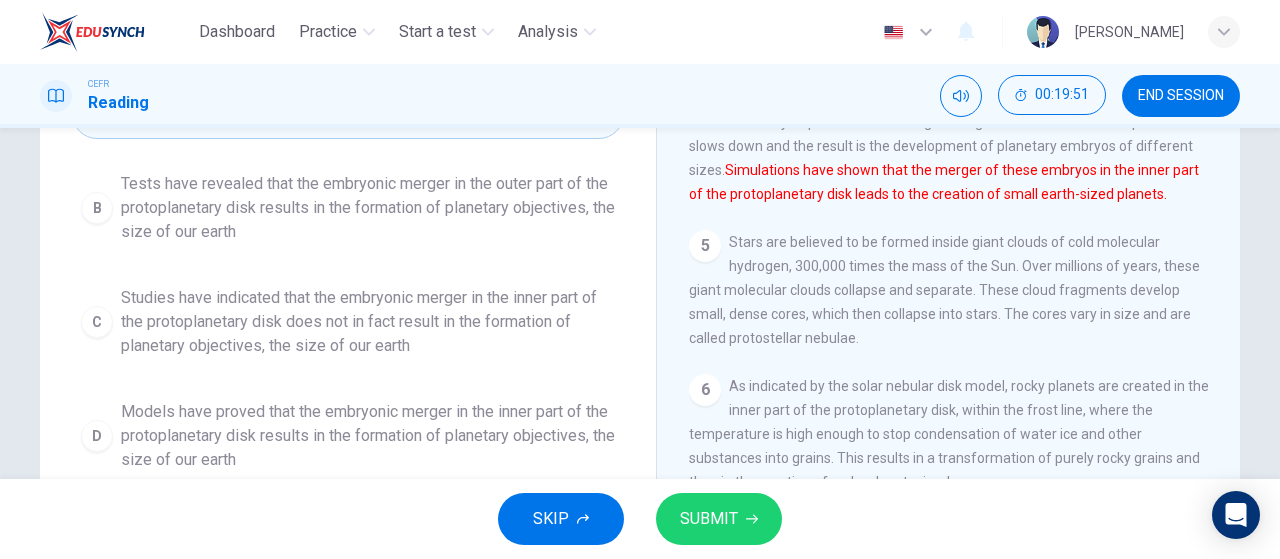 scroll, scrollTop: 343, scrollLeft: 0, axis: vertical 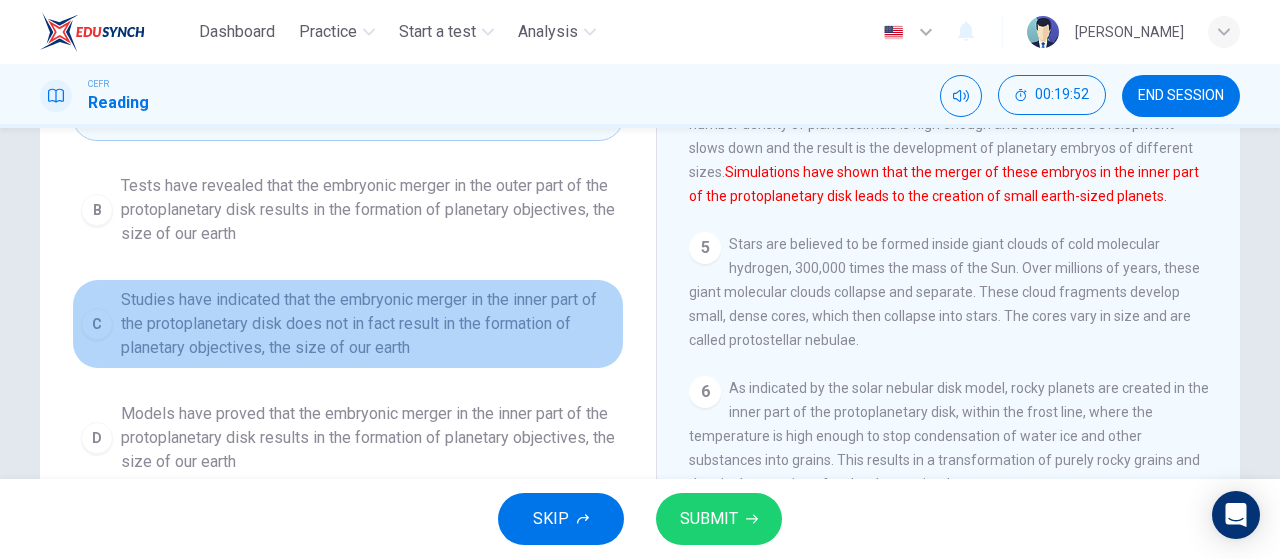 click on "Studies have indicated that the embryonic merger in the inner part of the protoplanetary disk does not in fact result in the formation of planetary objectives, the size of our earth" at bounding box center (368, 324) 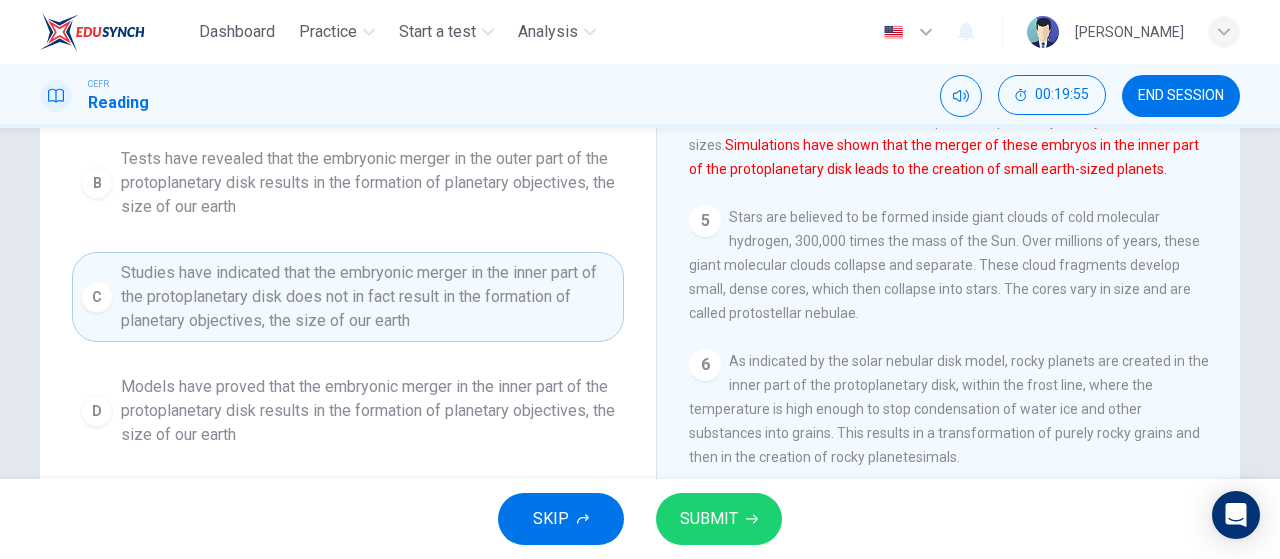 scroll, scrollTop: 371, scrollLeft: 0, axis: vertical 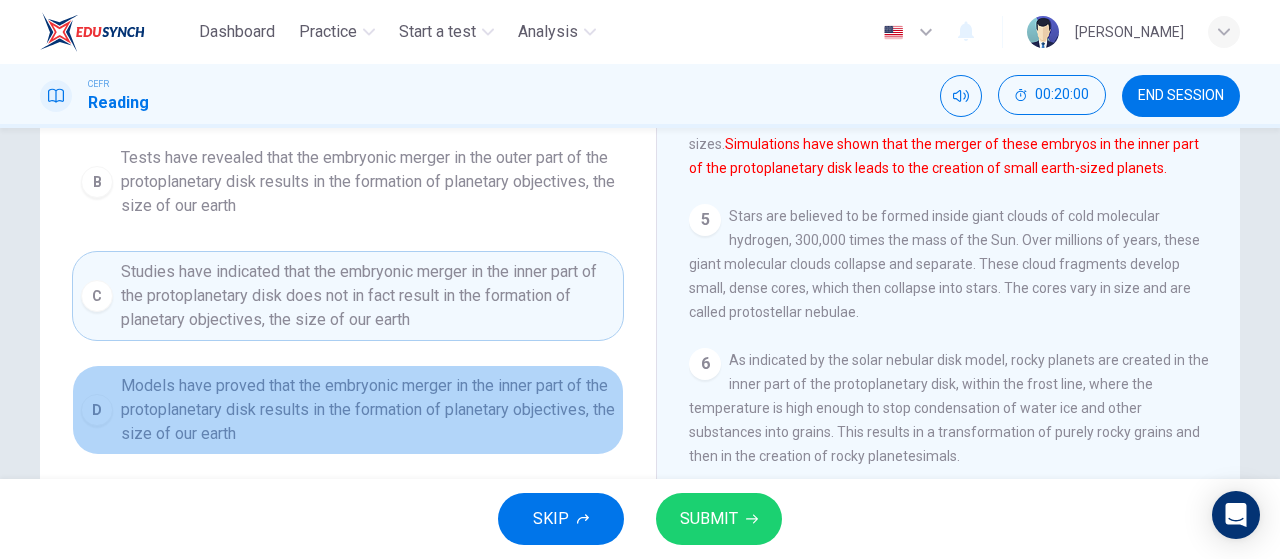 click on "Models have proved that the embryonic merger in the inner part of the protoplanetary disk results in the formation of planetary objectives, the size of our earth" at bounding box center (368, 410) 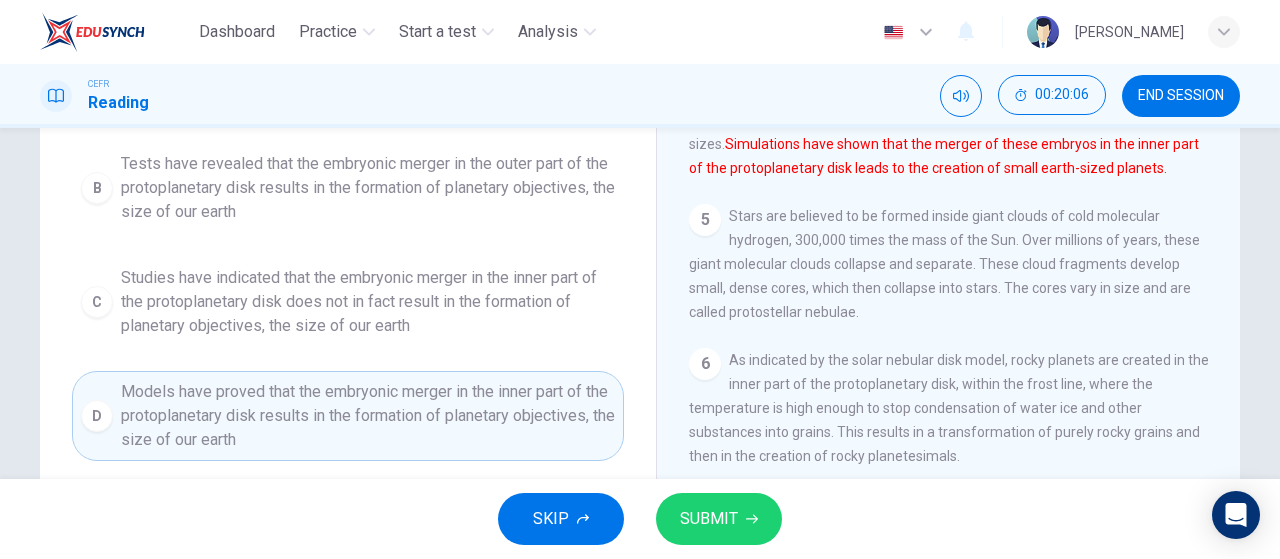 scroll, scrollTop: 0, scrollLeft: 0, axis: both 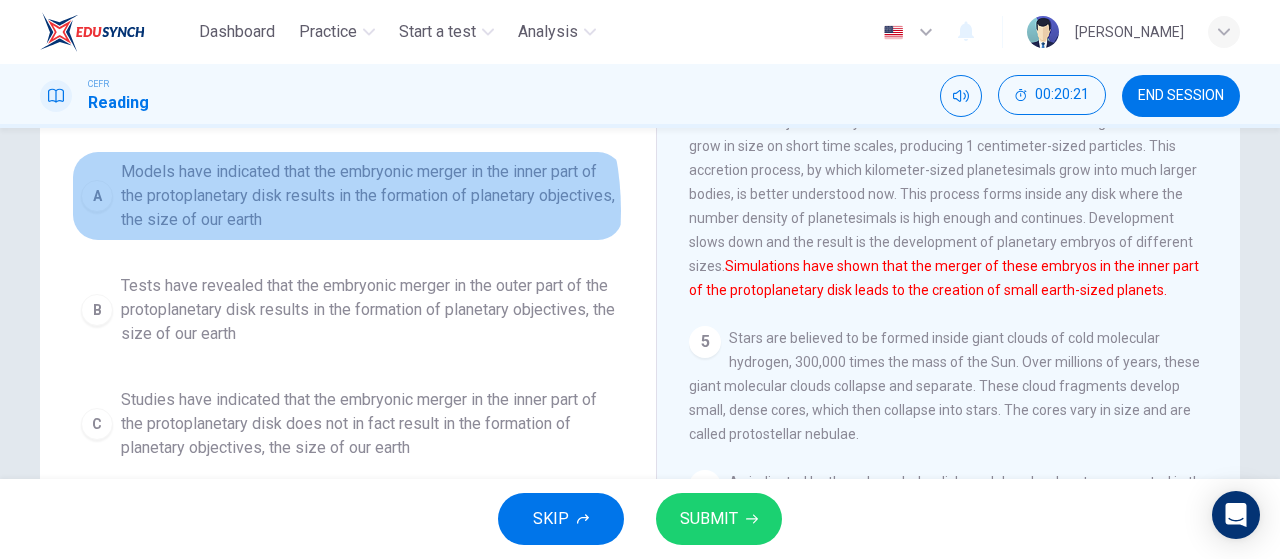 click on "Models have indicated that the embryonic merger in the inner part of the protoplanetary disk results in the formation of planetary objectives, the size of our earth" at bounding box center (368, 196) 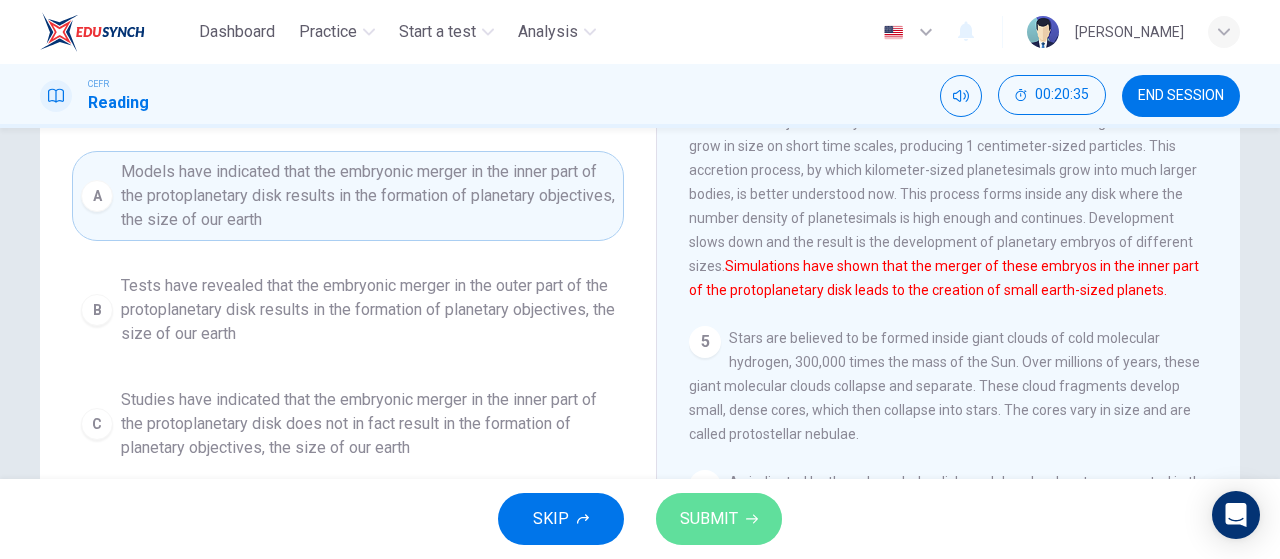 click on "SUBMIT" at bounding box center (709, 519) 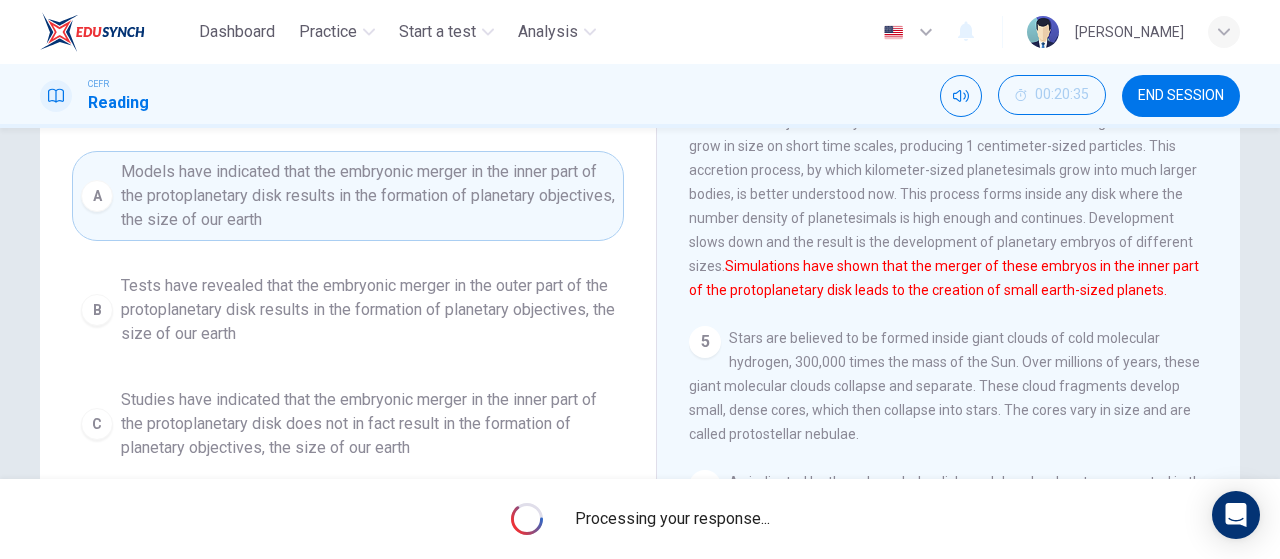scroll, scrollTop: 6, scrollLeft: 0, axis: vertical 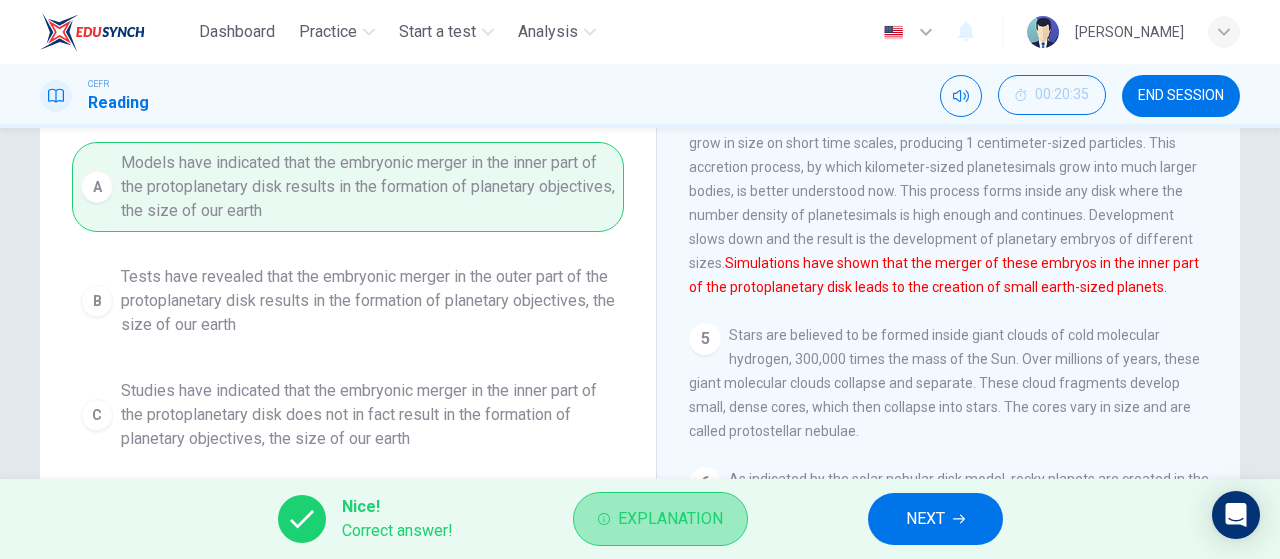 click on "Explanation" at bounding box center [670, 519] 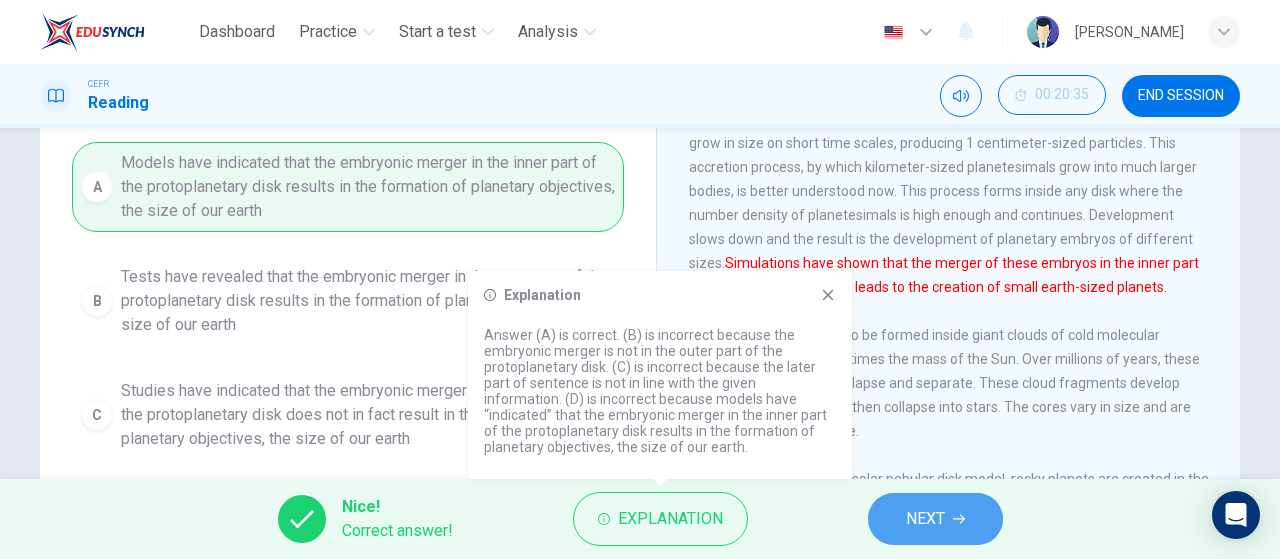 click on "NEXT" at bounding box center [935, 519] 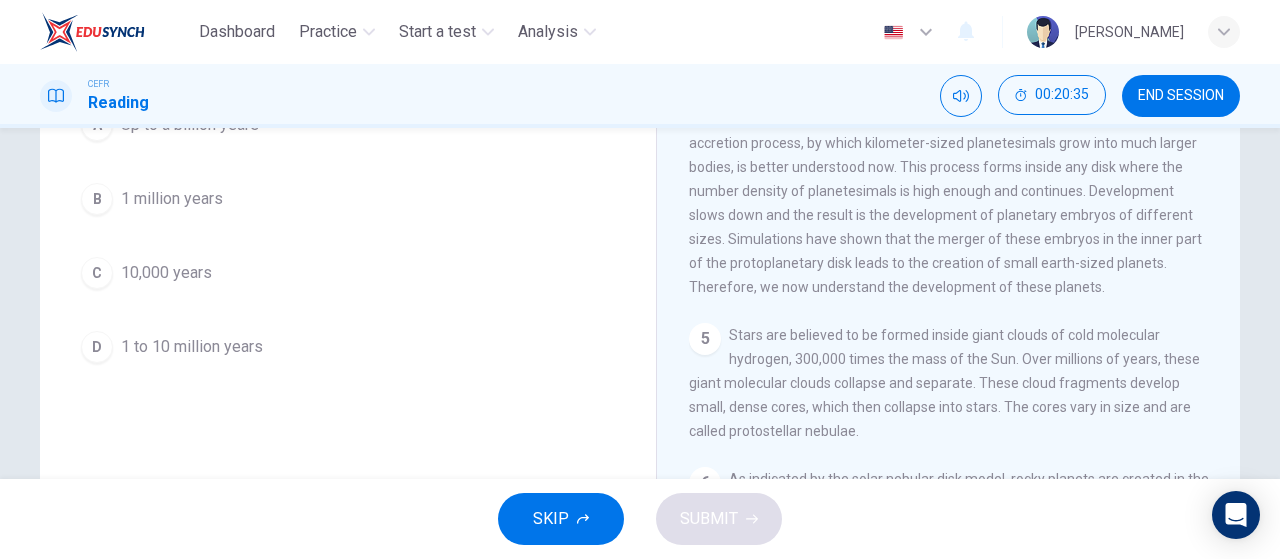 scroll, scrollTop: 0, scrollLeft: 0, axis: both 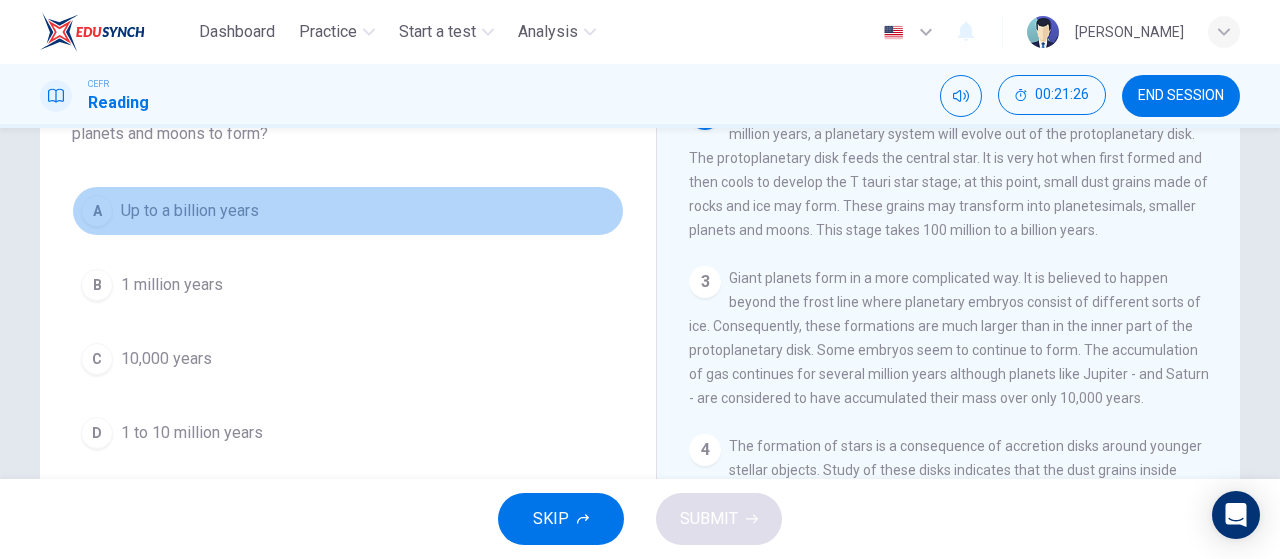 click on "Up to a billion years" at bounding box center (190, 211) 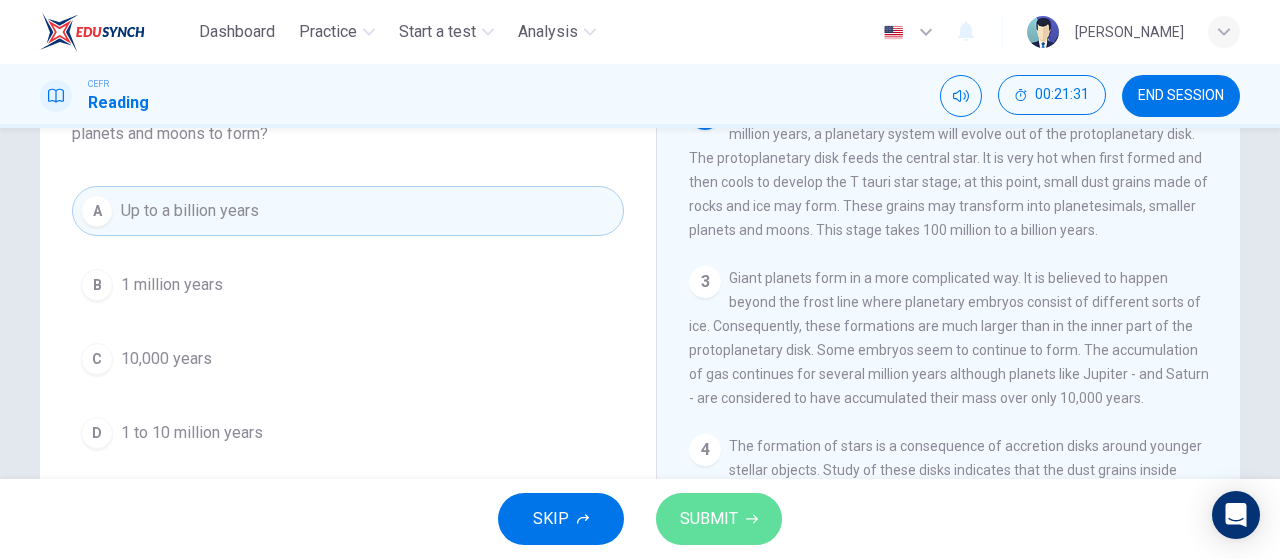 click on "SUBMIT" at bounding box center (709, 519) 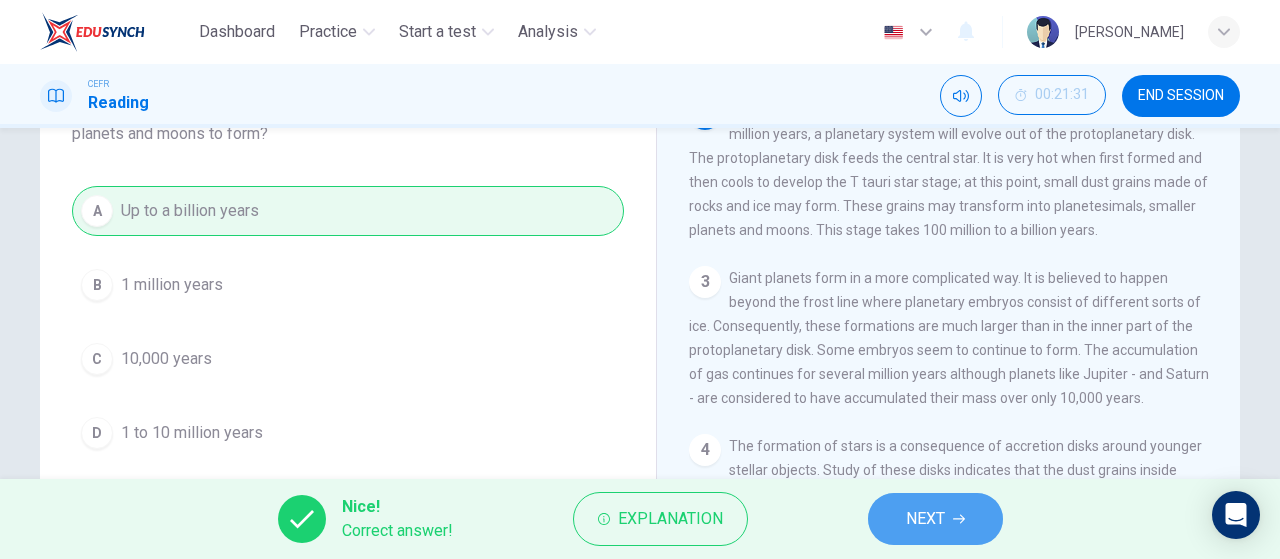 click on "NEXT" at bounding box center [925, 519] 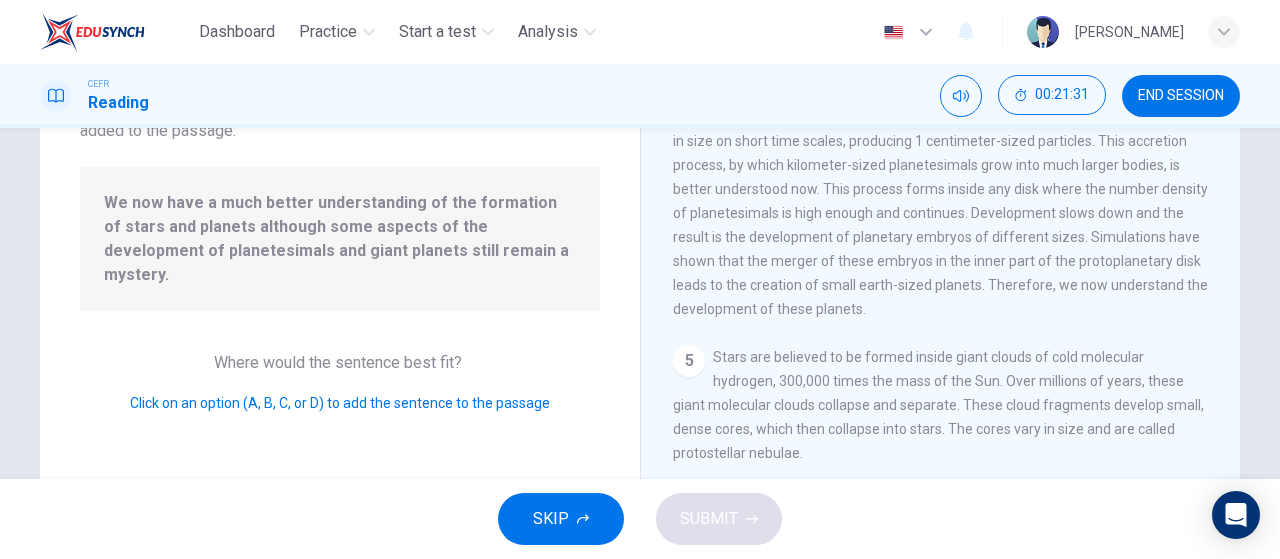 scroll, scrollTop: 608, scrollLeft: 0, axis: vertical 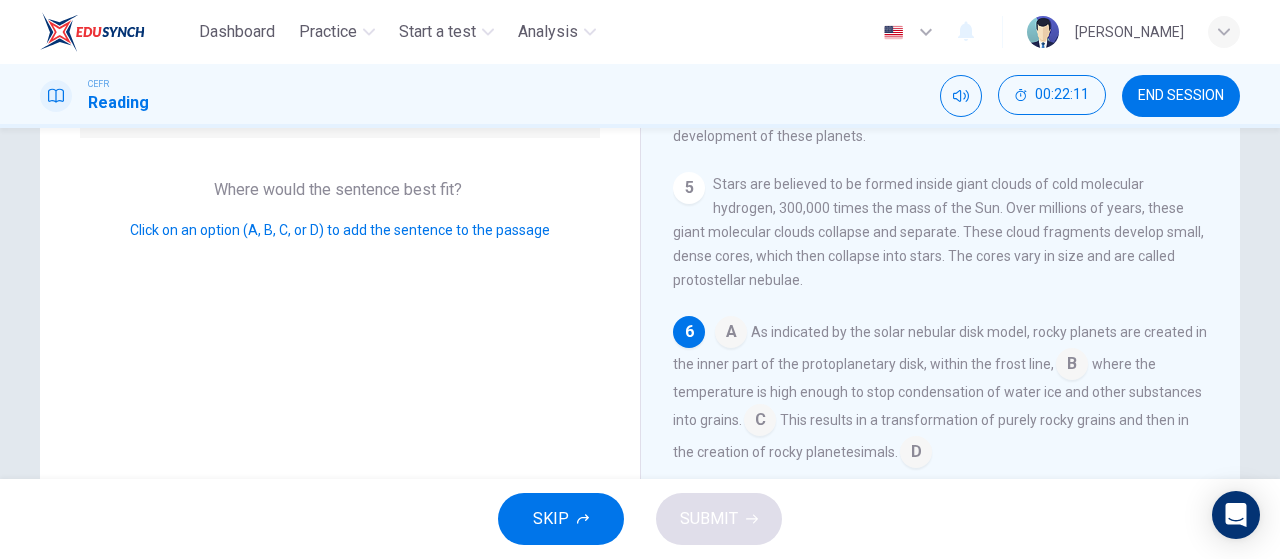 click at bounding box center [916, 454] 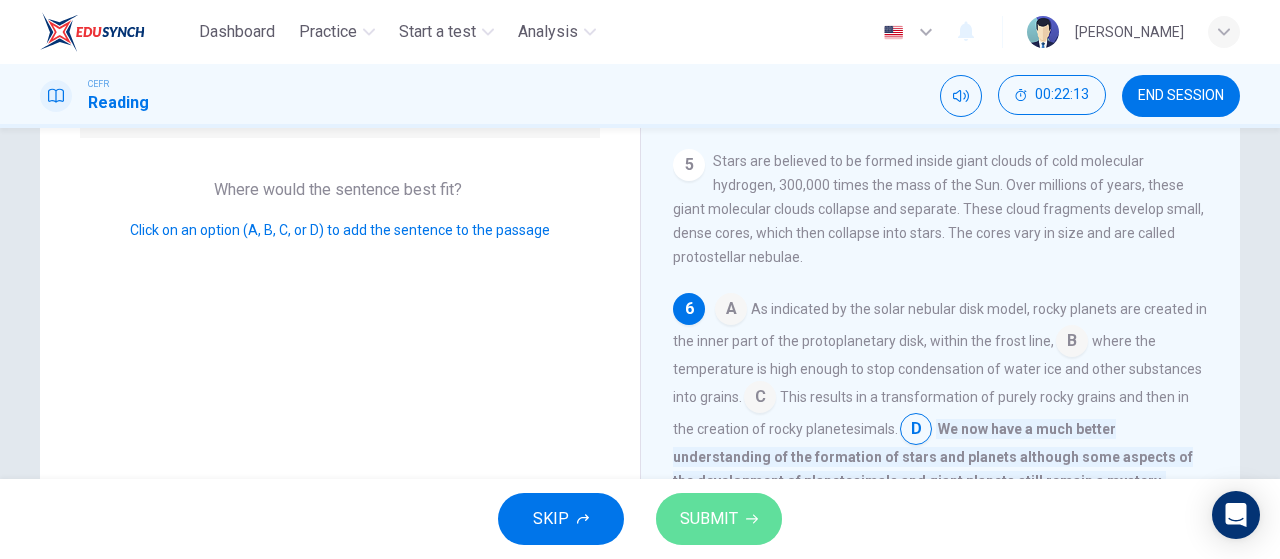 click on "SUBMIT" at bounding box center [709, 519] 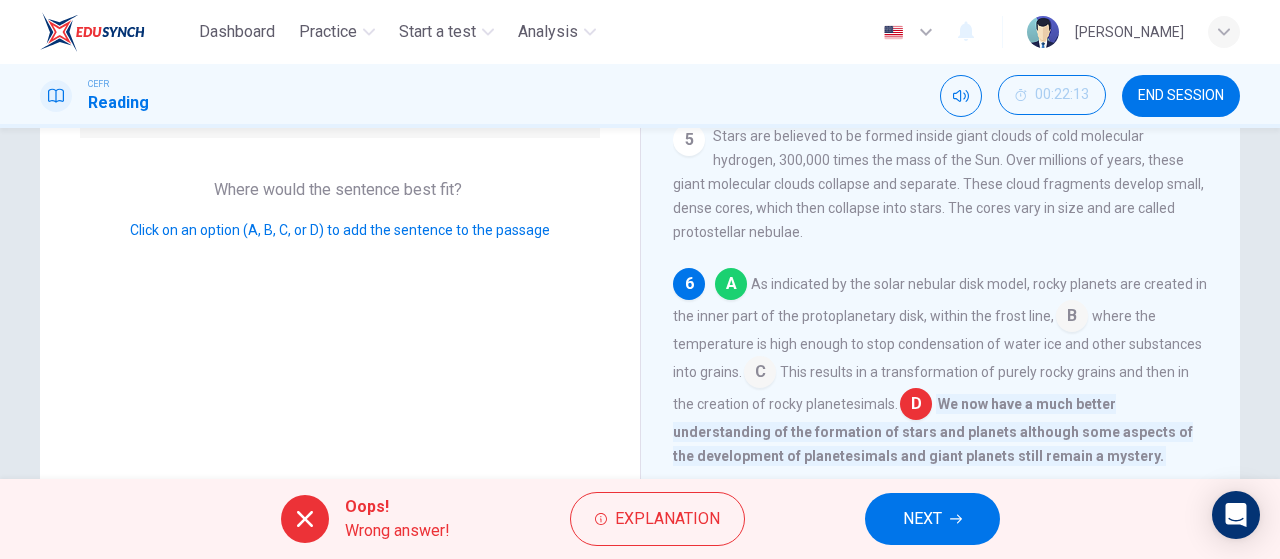 scroll, scrollTop: 656, scrollLeft: 0, axis: vertical 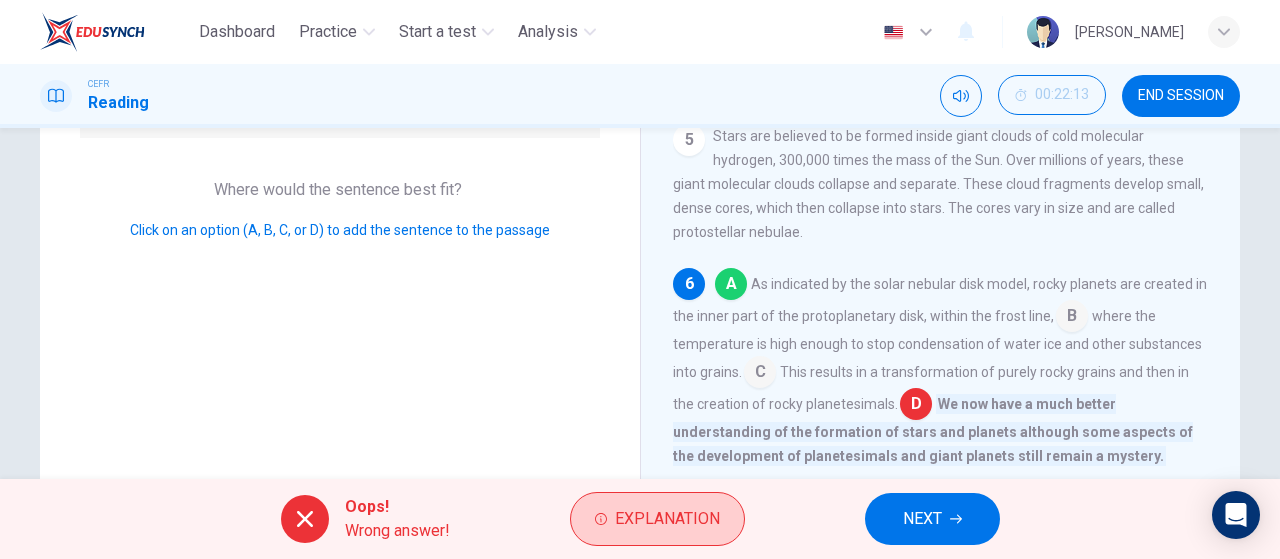 click on "Explanation" at bounding box center [667, 519] 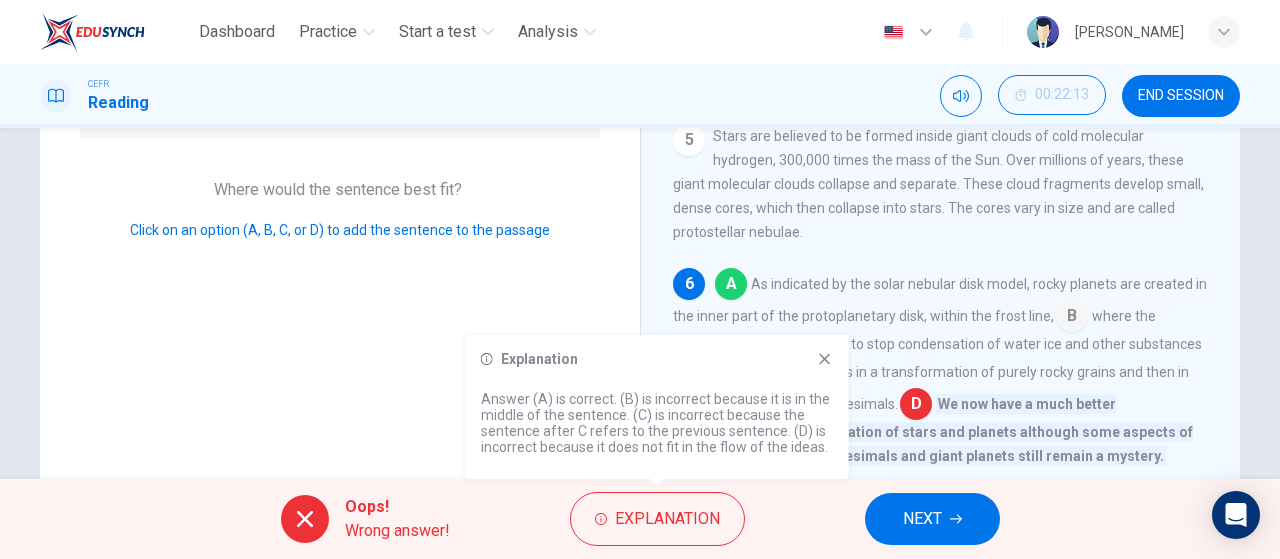 click 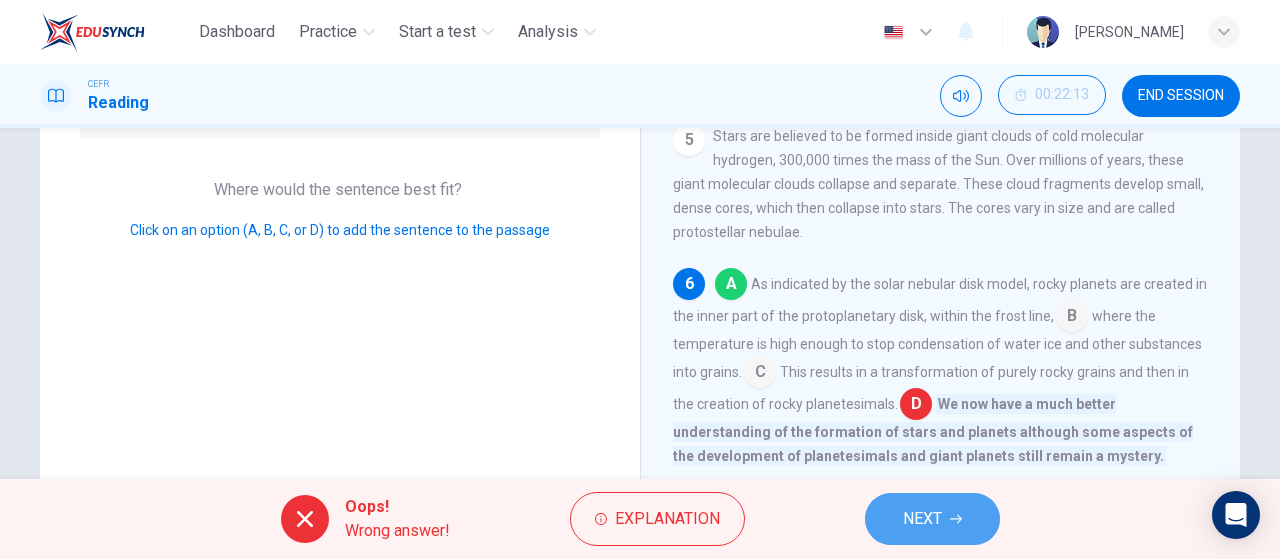 click on "NEXT" at bounding box center [922, 519] 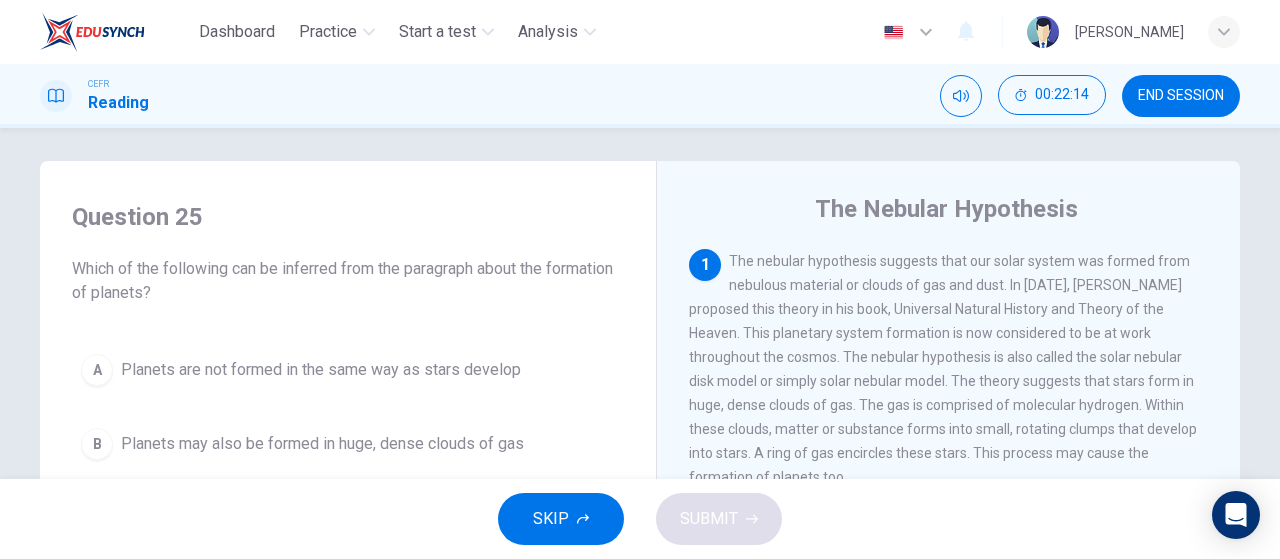 scroll, scrollTop: 0, scrollLeft: 0, axis: both 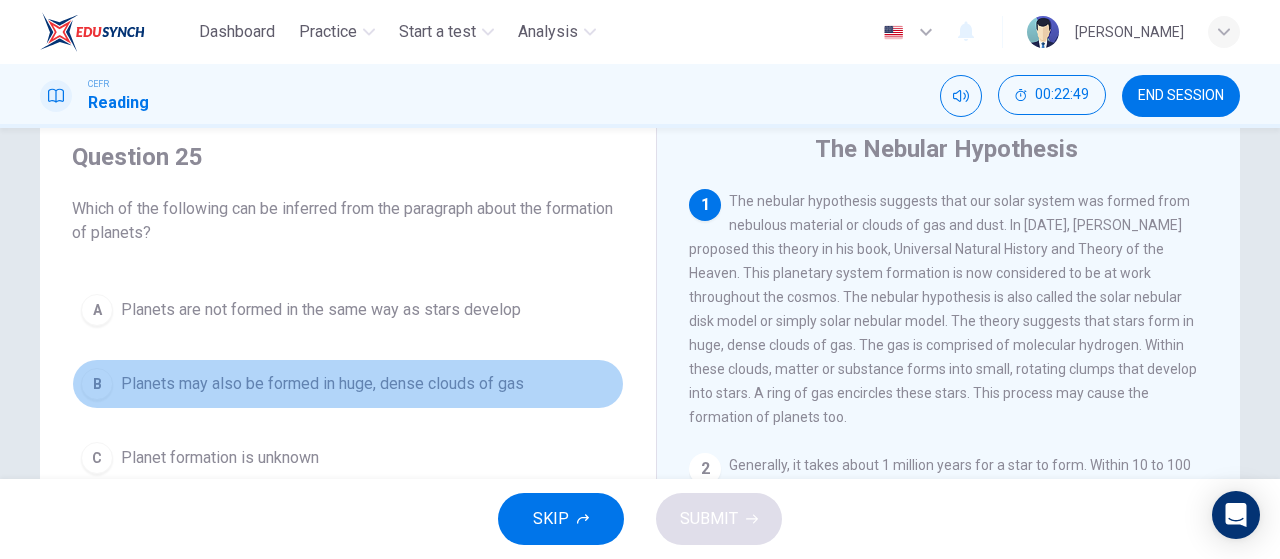 click on "B Planets may also be formed in huge, dense clouds of gas" at bounding box center [348, 384] 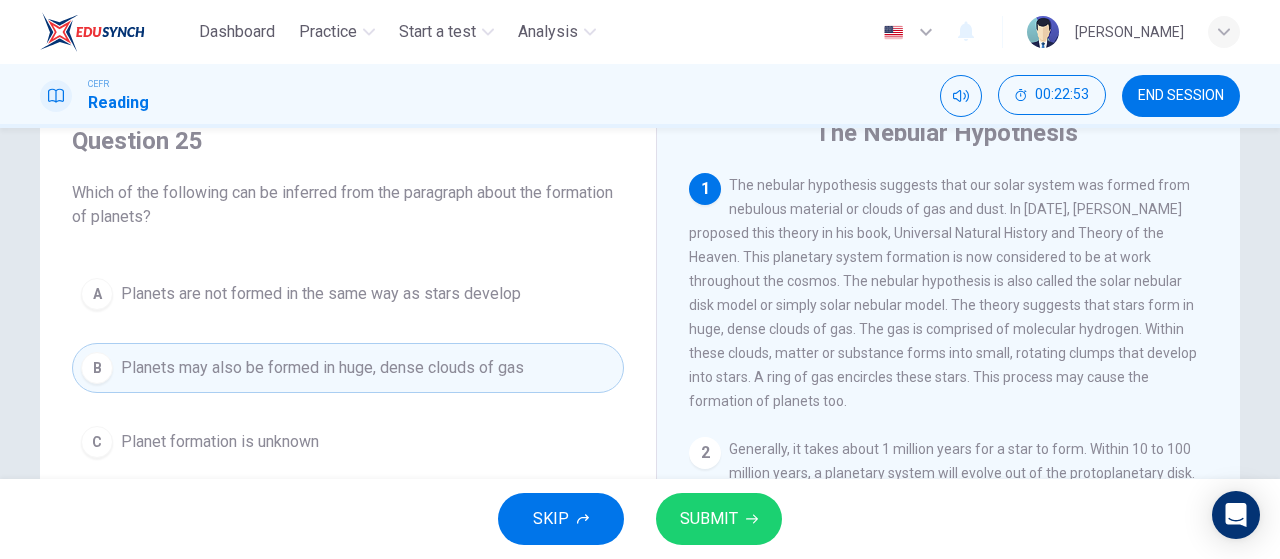 scroll, scrollTop: 87, scrollLeft: 0, axis: vertical 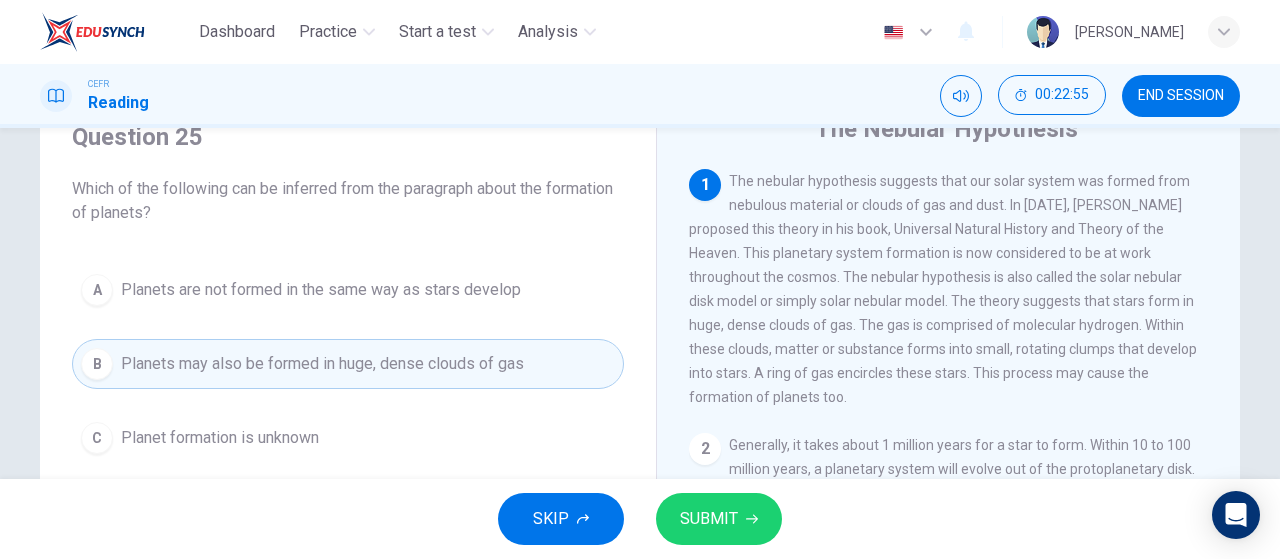 click on "SUBMIT" at bounding box center (719, 519) 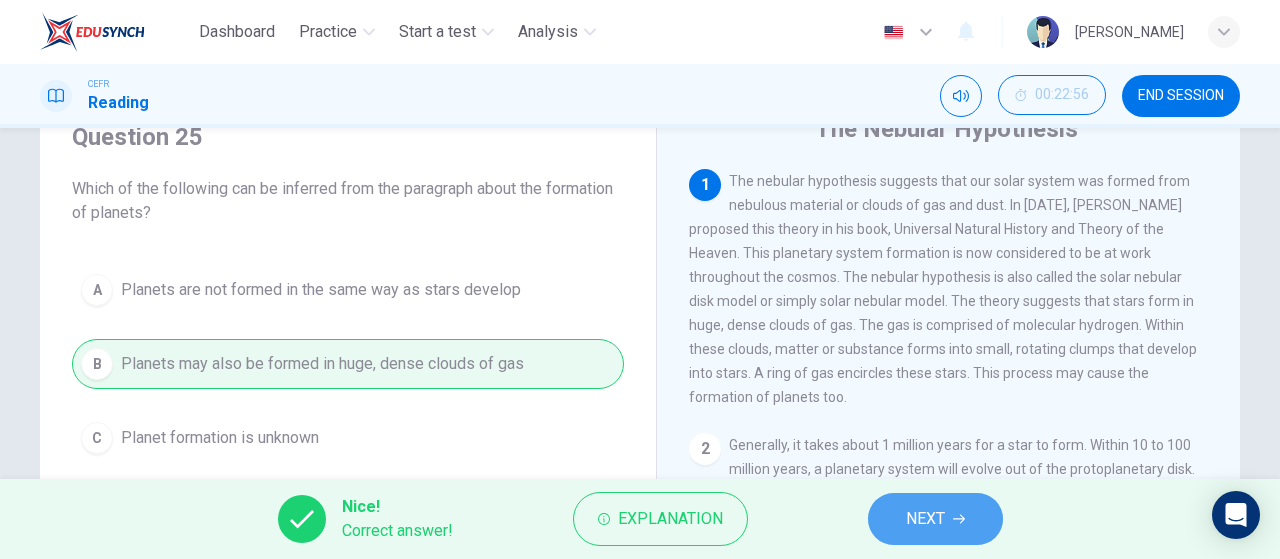 click on "NEXT" at bounding box center [925, 519] 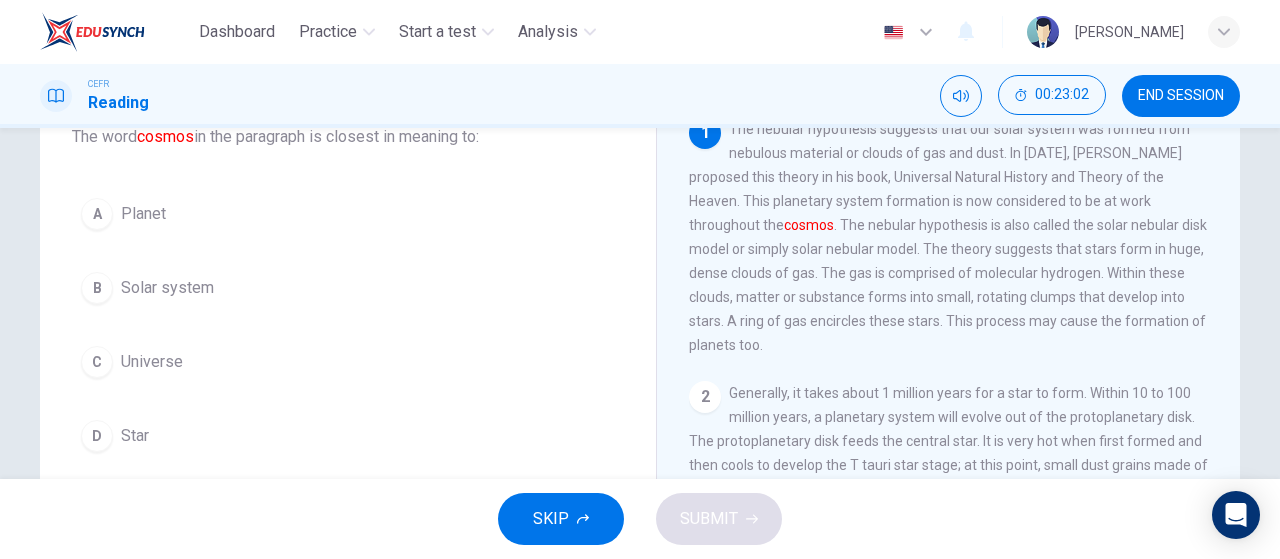 scroll, scrollTop: 137, scrollLeft: 0, axis: vertical 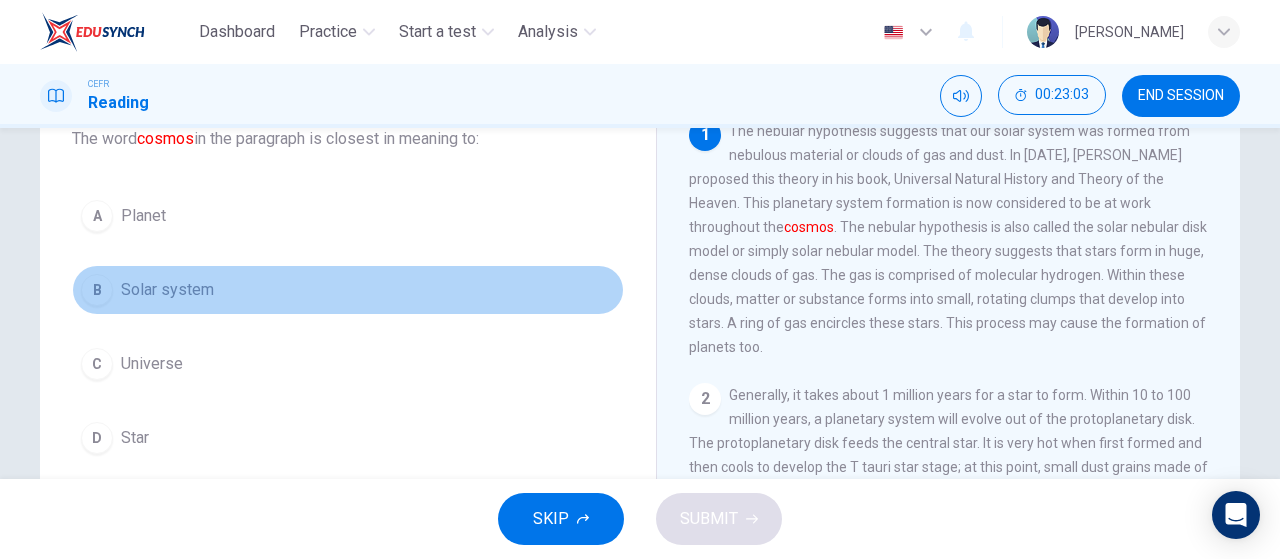 click on "B Solar system" at bounding box center (348, 290) 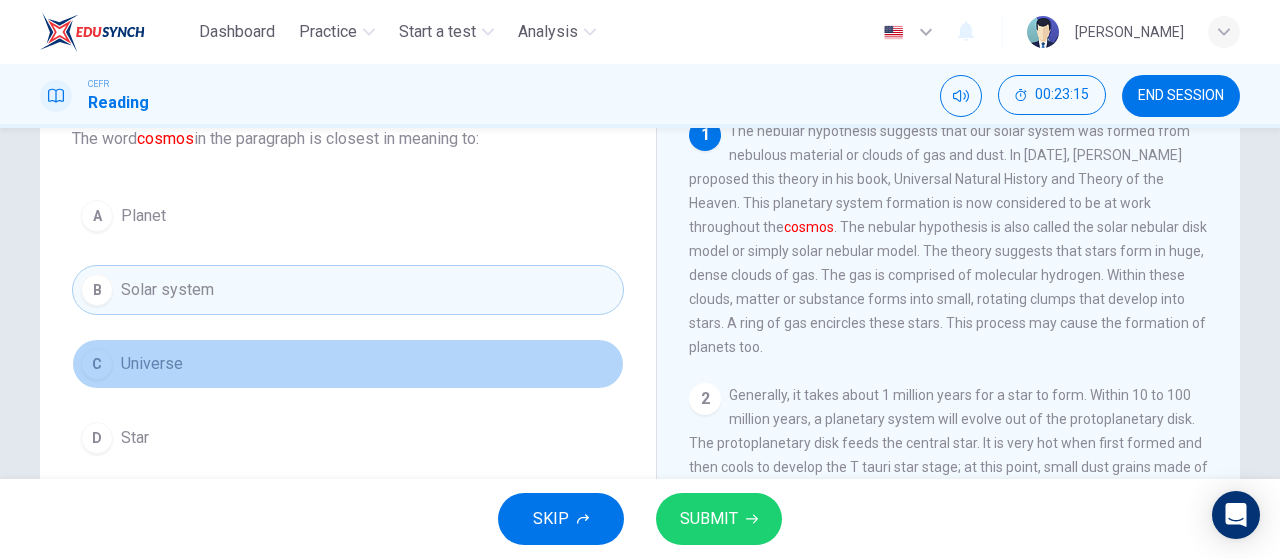 click on "C Universe" at bounding box center [348, 364] 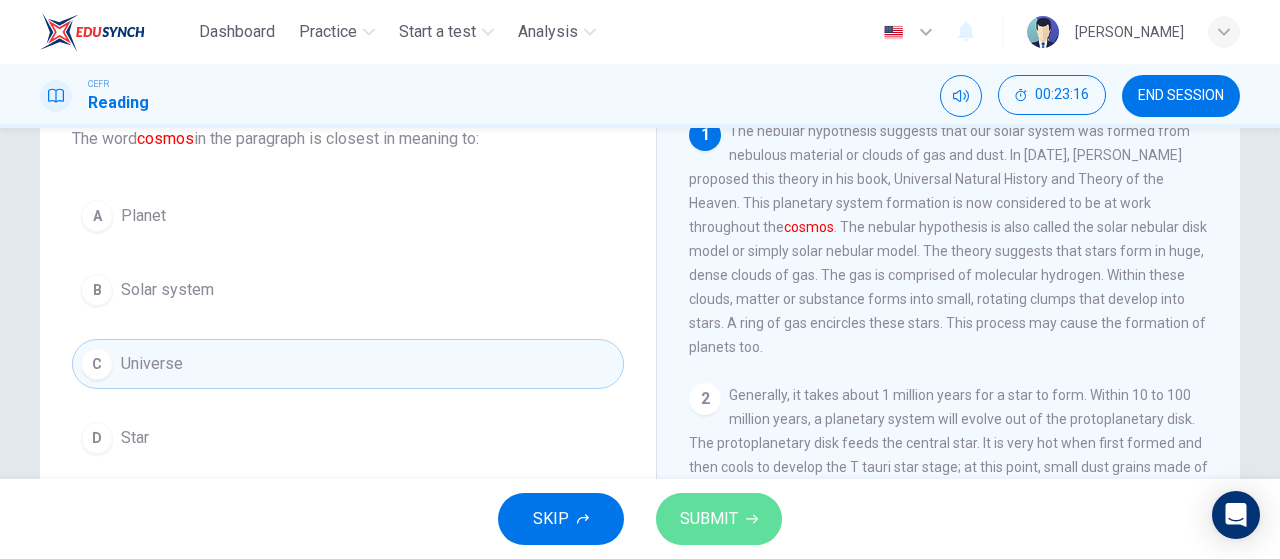click on "SUBMIT" at bounding box center (709, 519) 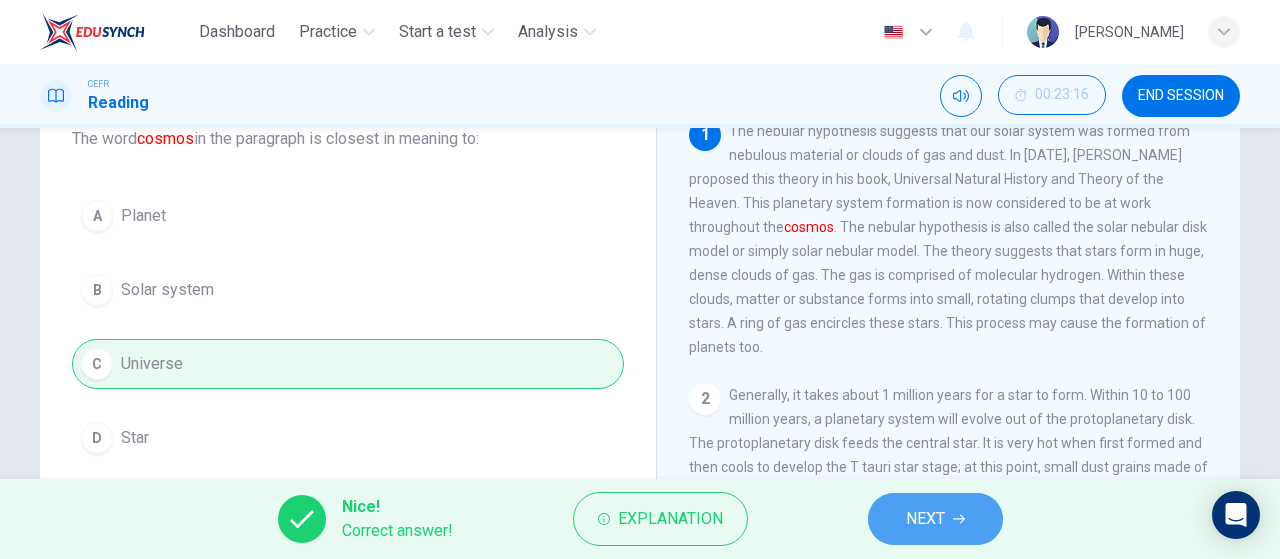 click on "NEXT" at bounding box center (925, 519) 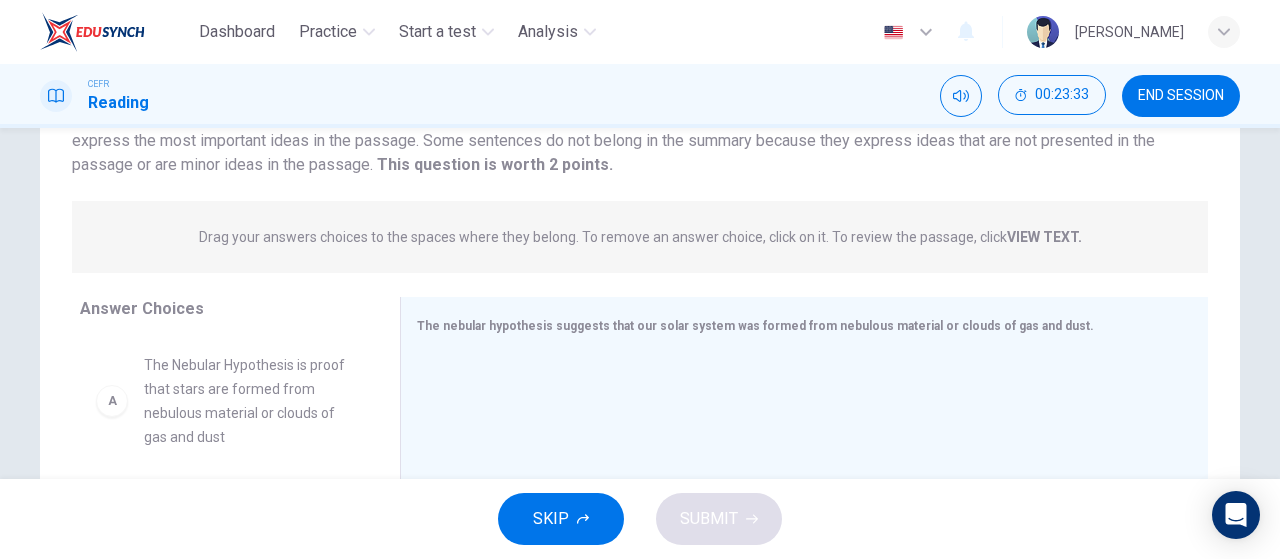 scroll, scrollTop: 230, scrollLeft: 0, axis: vertical 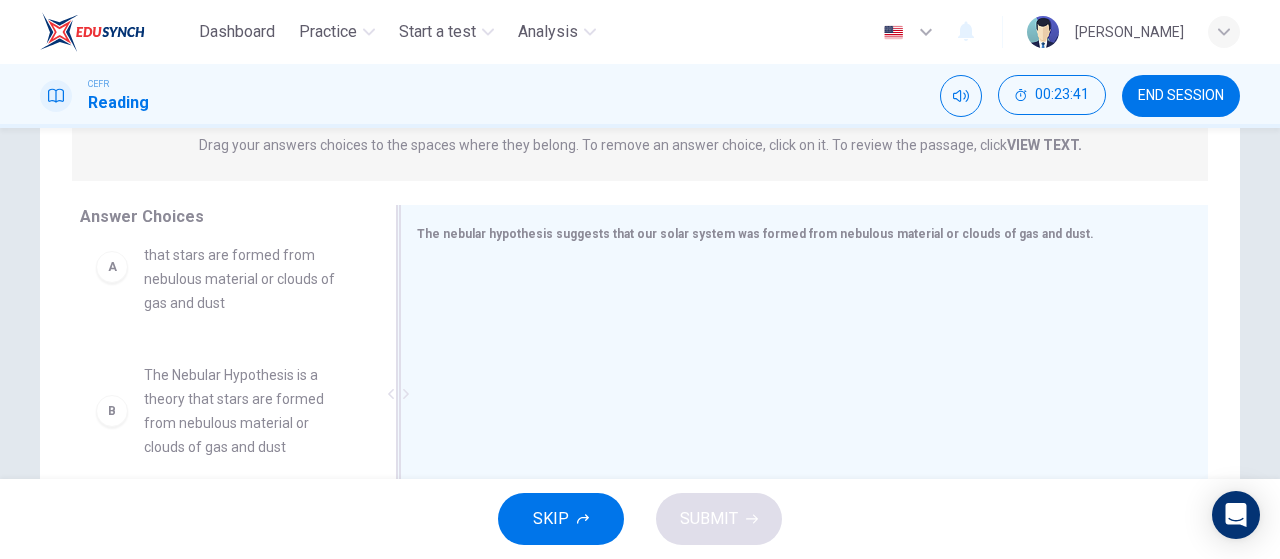 drag, startPoint x: 1026, startPoint y: 143, endPoint x: 862, endPoint y: 236, distance: 188.53381 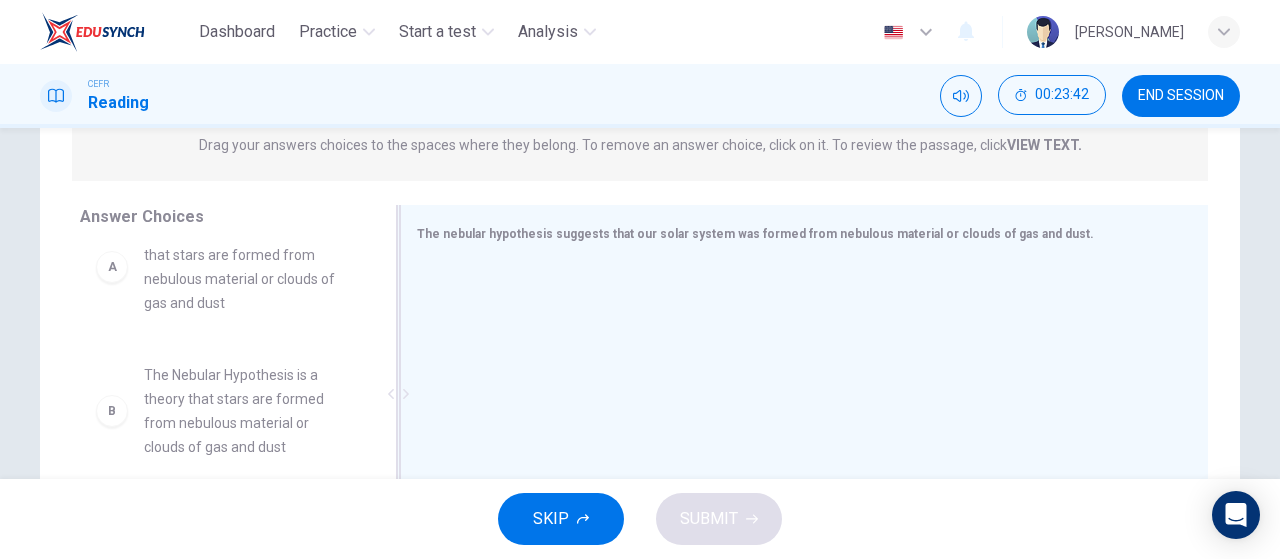 click on "The nebular hypothesis suggests that our solar system was formed from nebulous material or clouds of gas and dust." at bounding box center [755, 234] 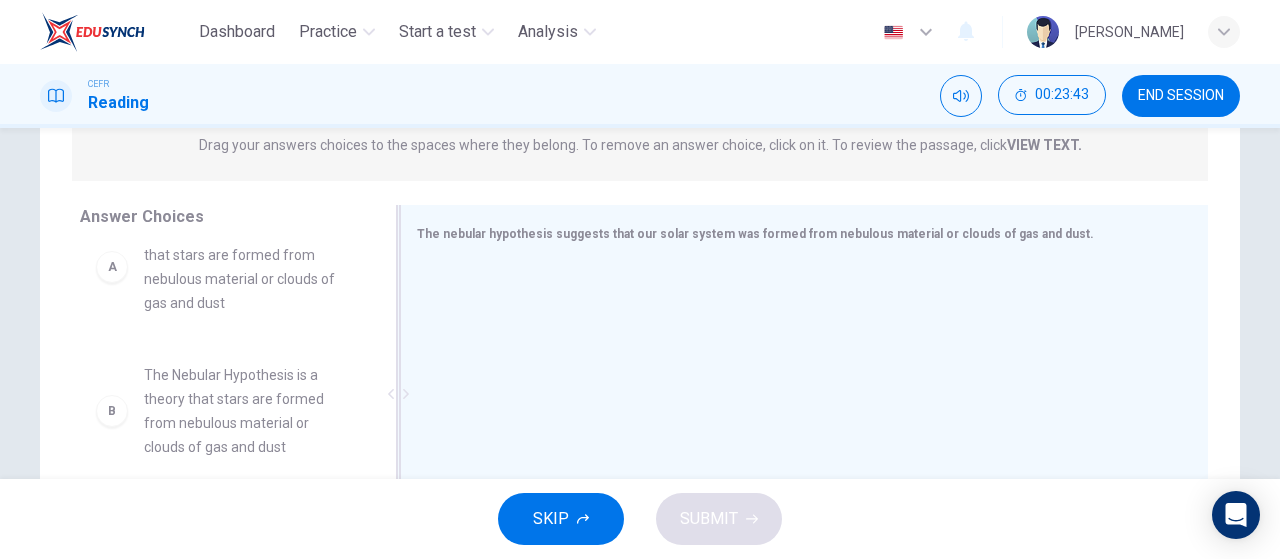 scroll, scrollTop: 40, scrollLeft: 0, axis: vertical 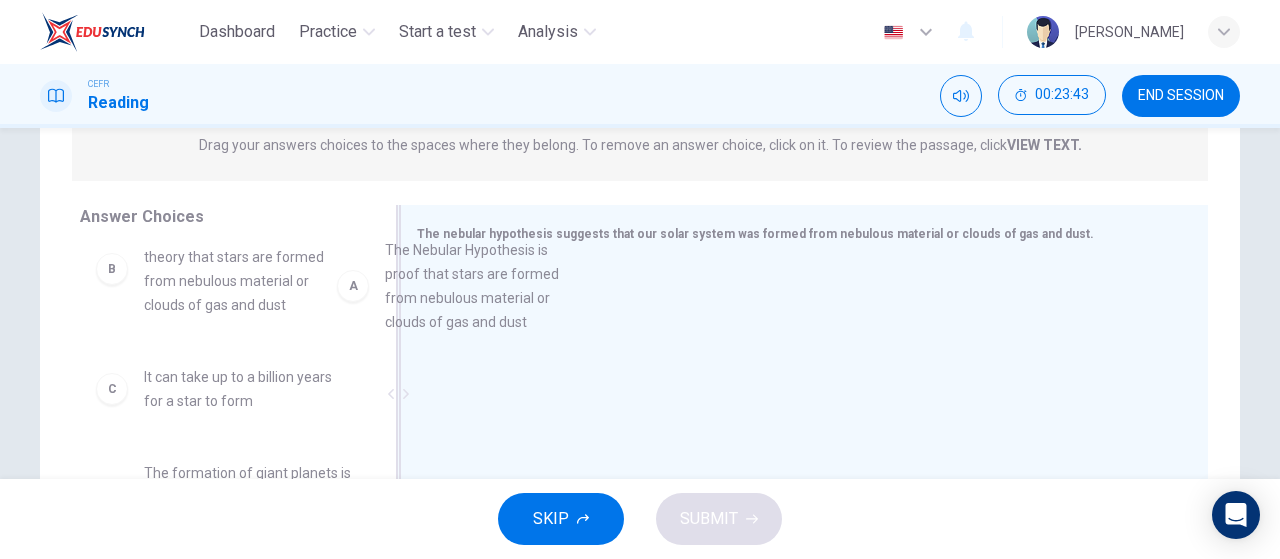 drag, startPoint x: 213, startPoint y: 305, endPoint x: 540, endPoint y: 331, distance: 328.032 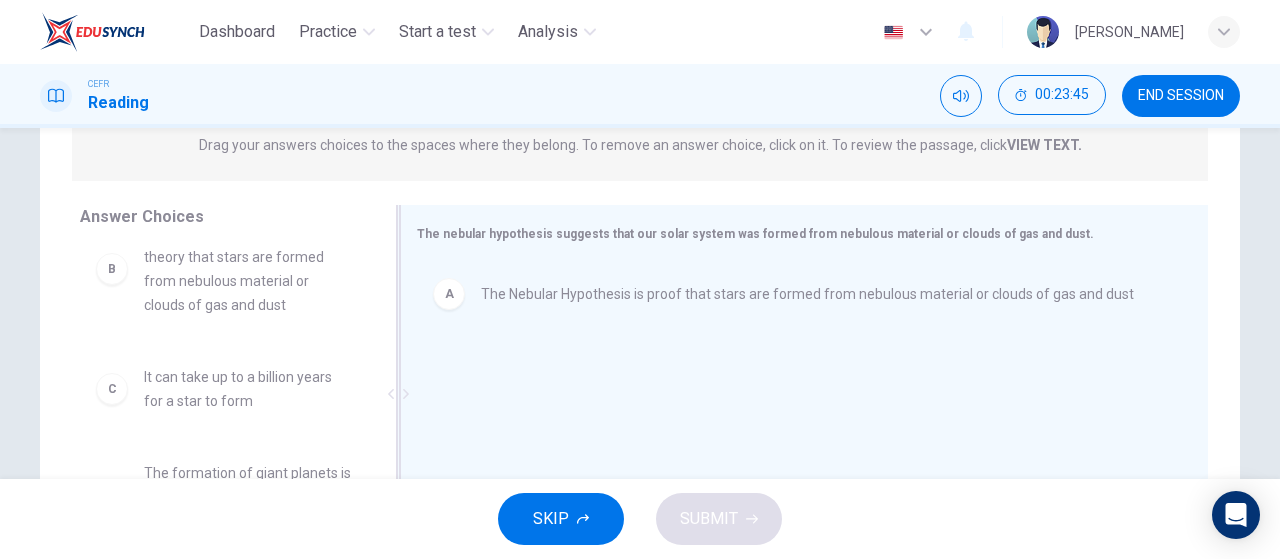 click on "A" at bounding box center [449, 294] 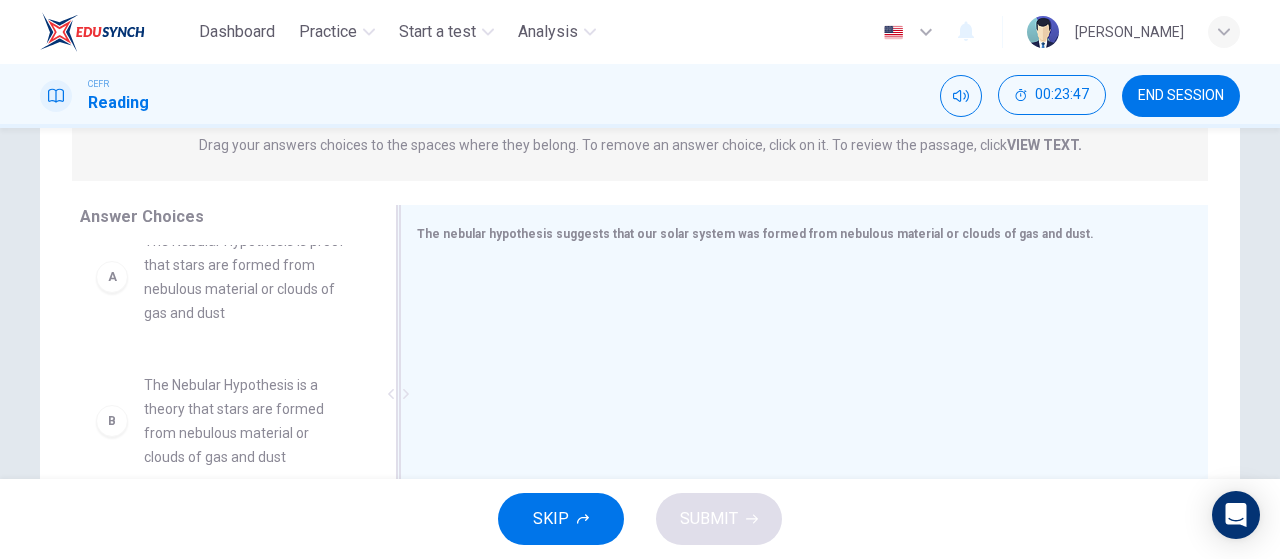 scroll, scrollTop: 0, scrollLeft: 0, axis: both 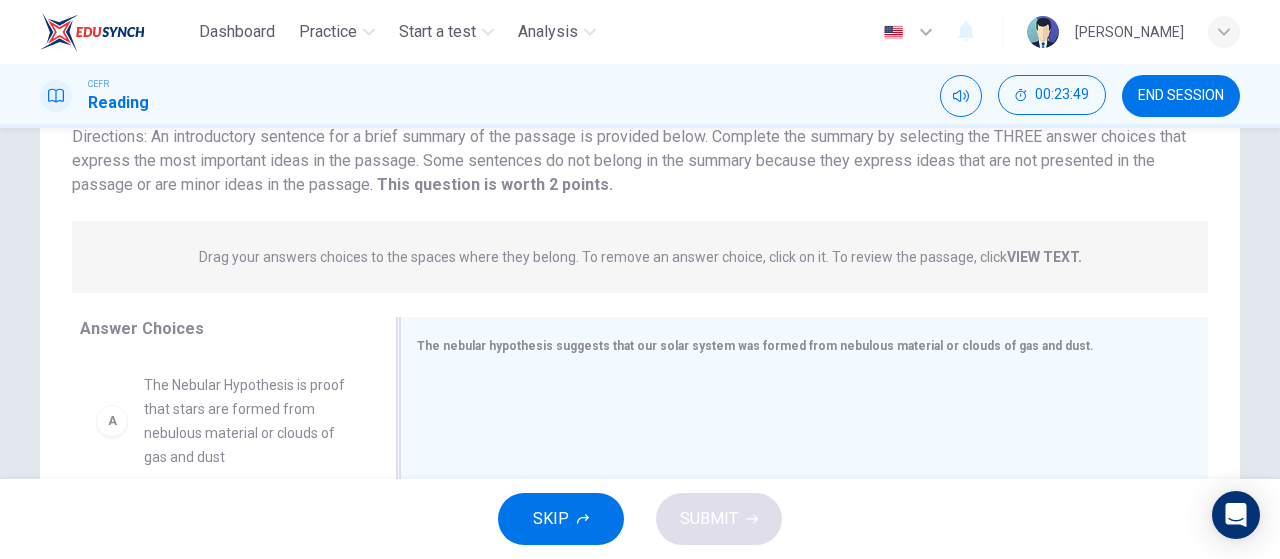 click on "VIEW TEXT." at bounding box center [1044, 257] 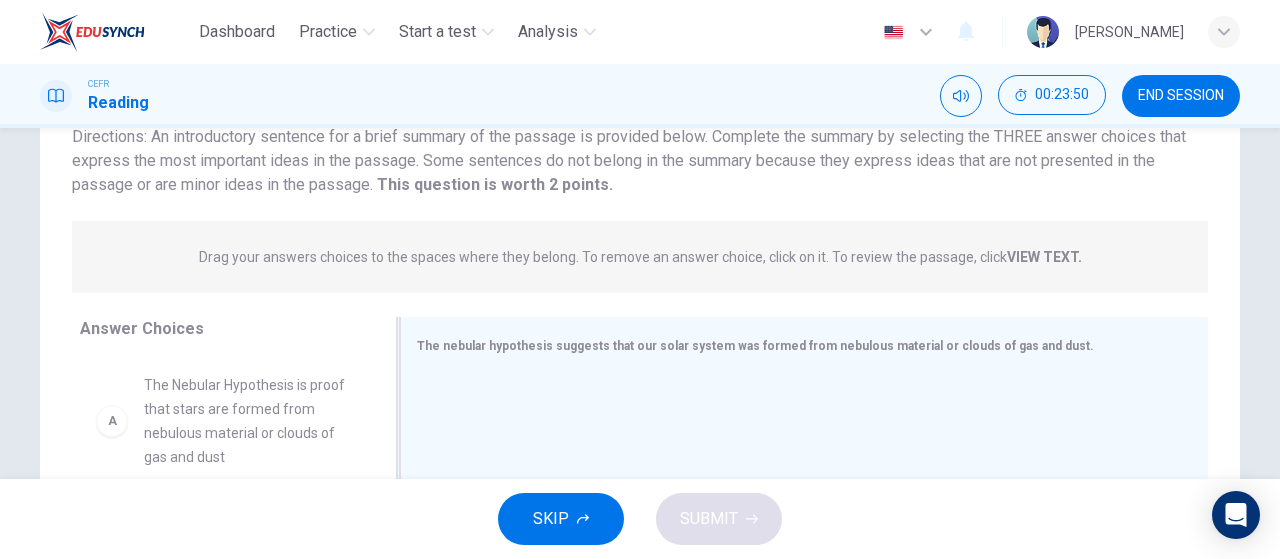 click on "VIEW TEXT." at bounding box center [1044, 257] 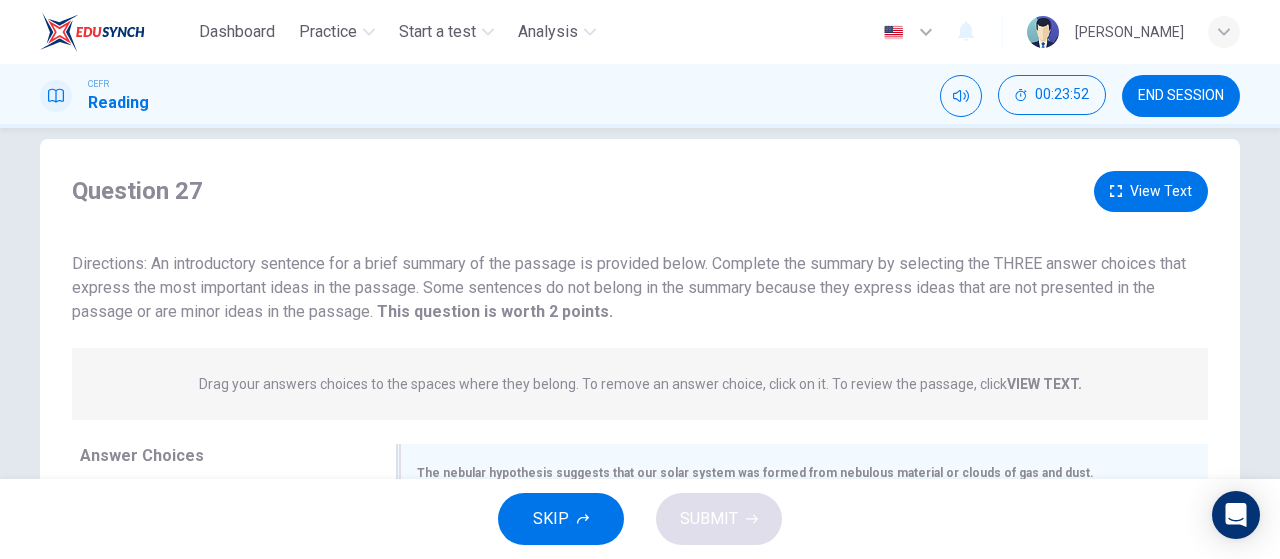 scroll, scrollTop: 30, scrollLeft: 0, axis: vertical 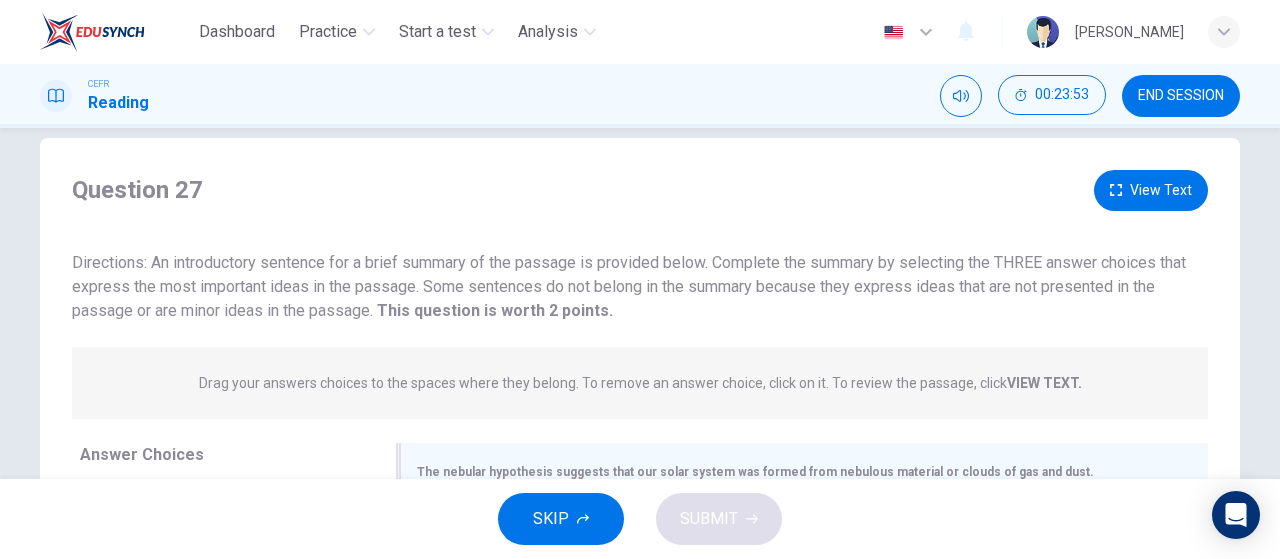 click on "View Text" at bounding box center [1151, 190] 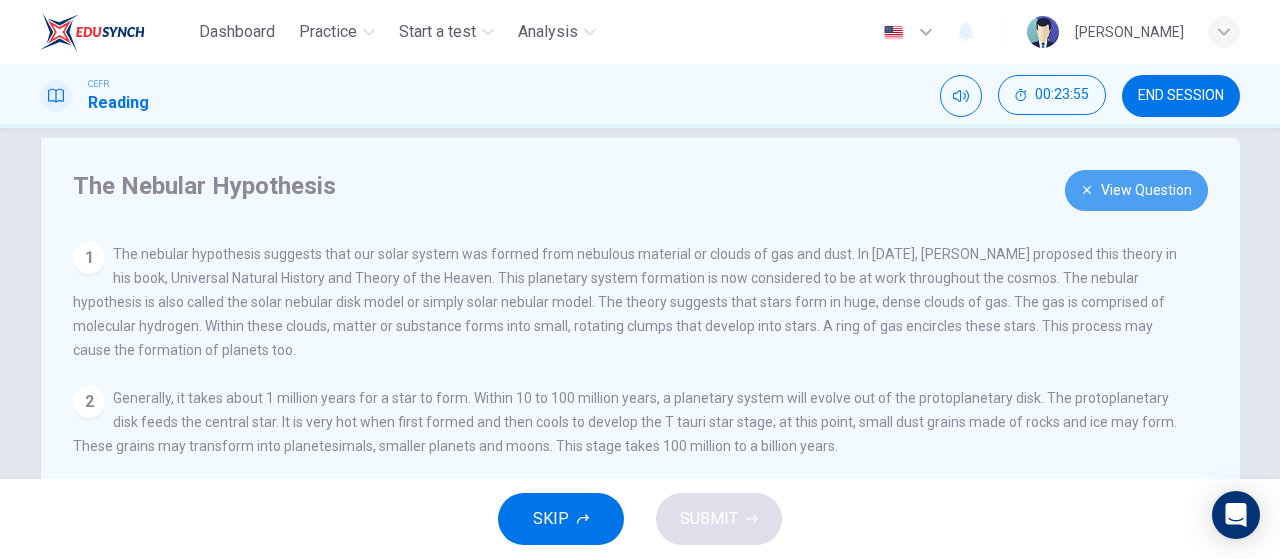 click on "View Question" at bounding box center (1136, 190) 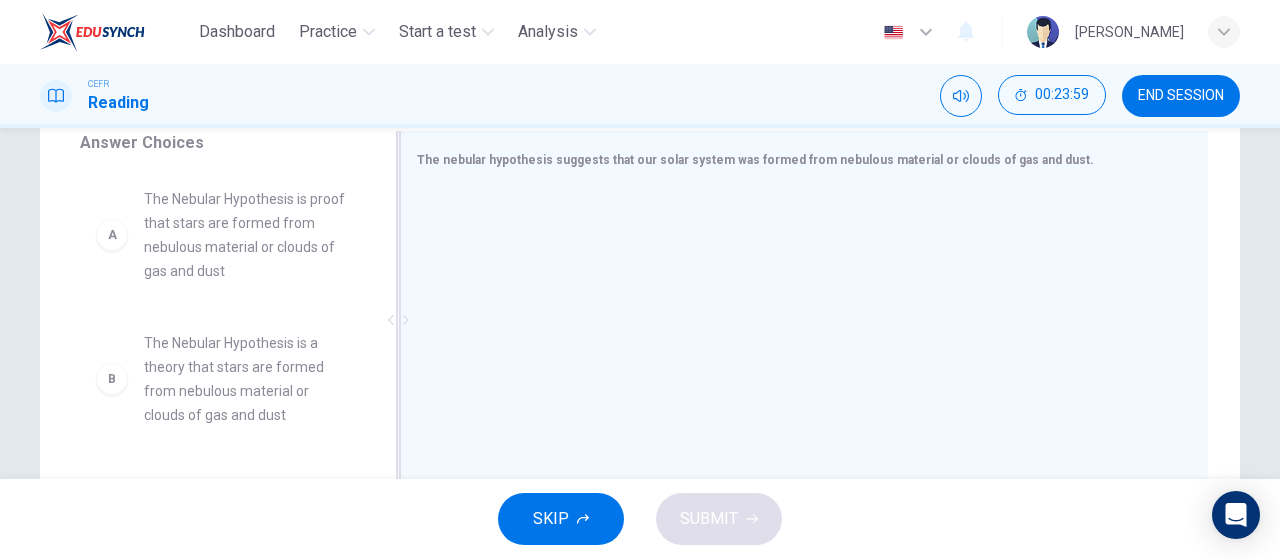 scroll, scrollTop: 365, scrollLeft: 0, axis: vertical 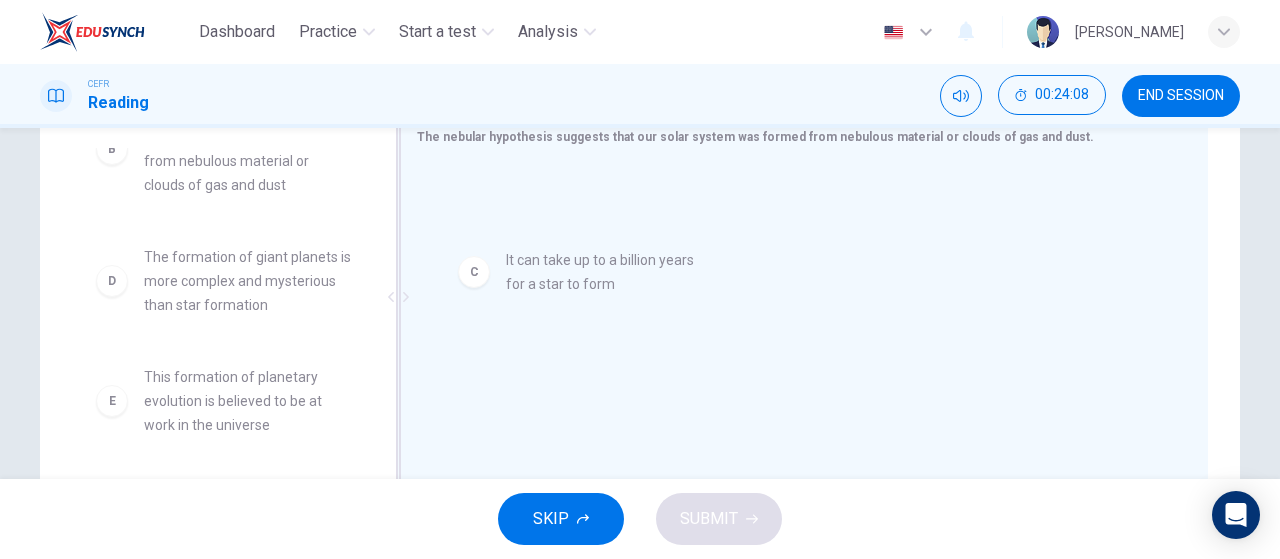drag, startPoint x: 201, startPoint y: 263, endPoint x: 636, endPoint y: 283, distance: 435.45953 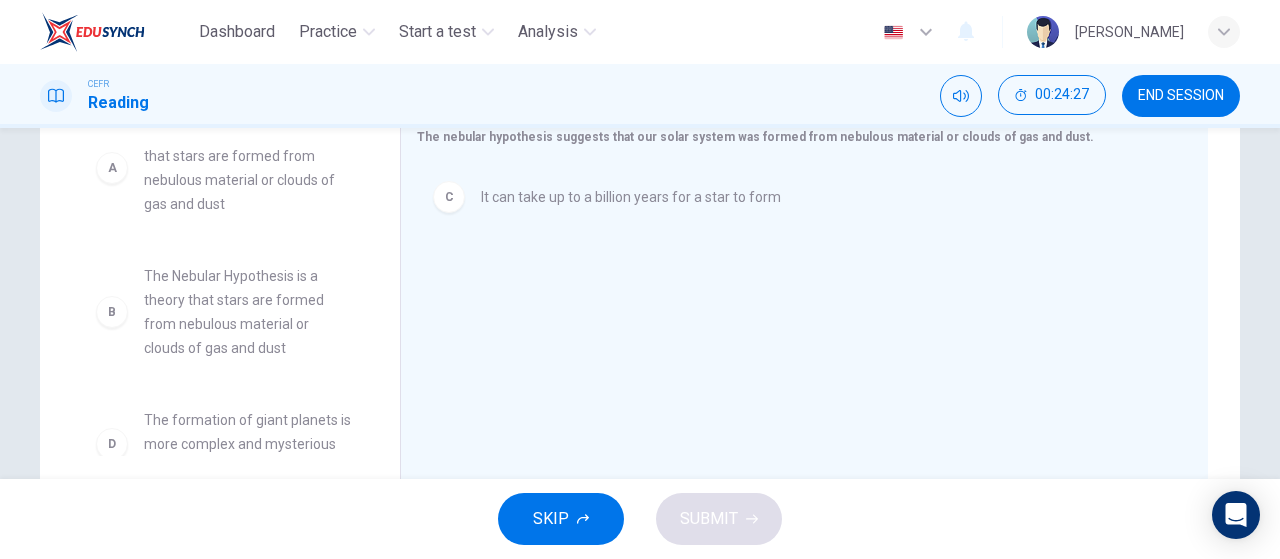 scroll, scrollTop: 0, scrollLeft: 0, axis: both 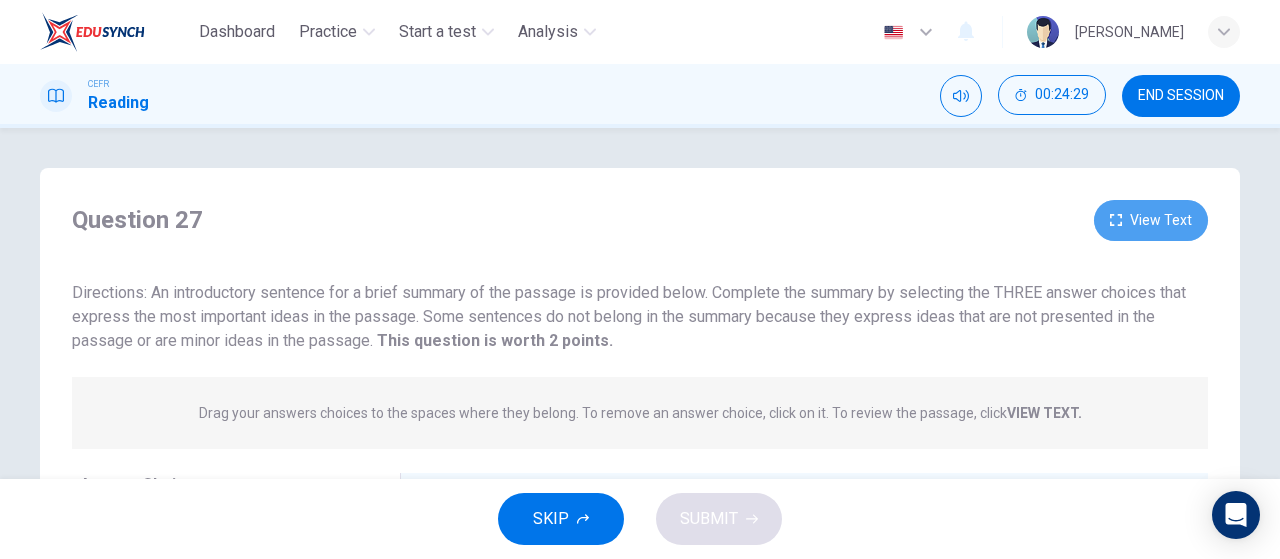 click on "View Text" at bounding box center [1151, 220] 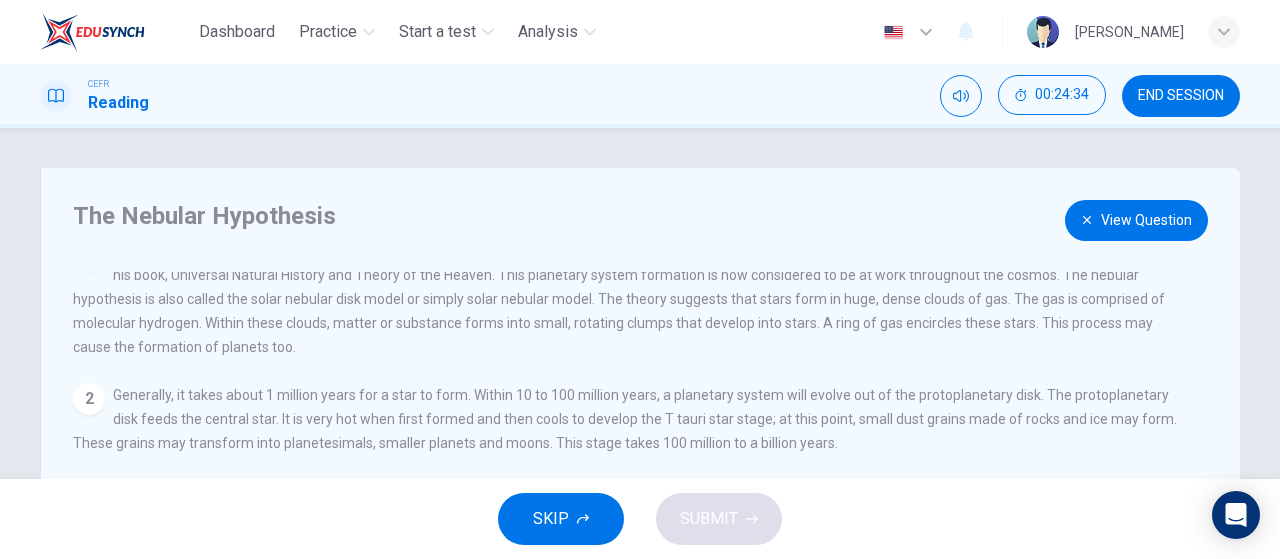 scroll, scrollTop: 62, scrollLeft: 0, axis: vertical 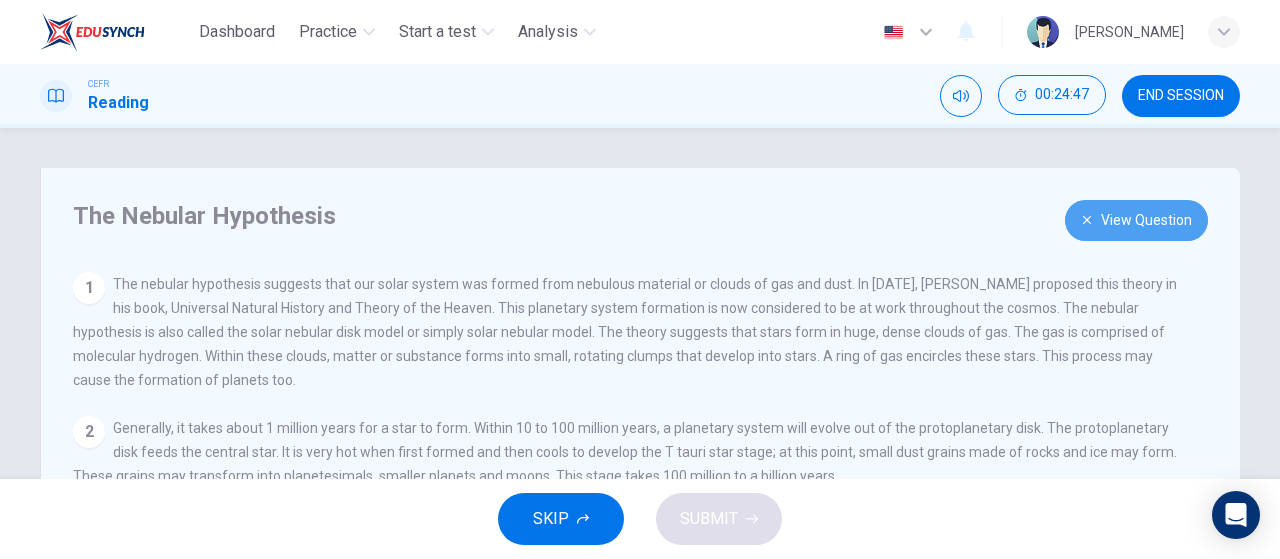 click on "View Question" at bounding box center (1136, 220) 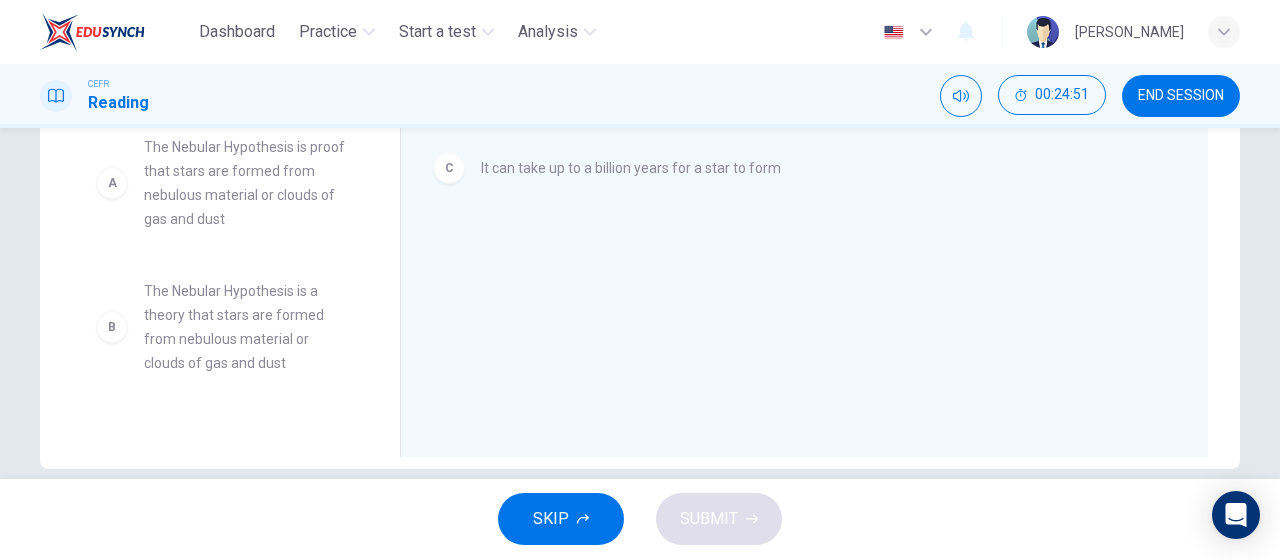 scroll, scrollTop: 400, scrollLeft: 0, axis: vertical 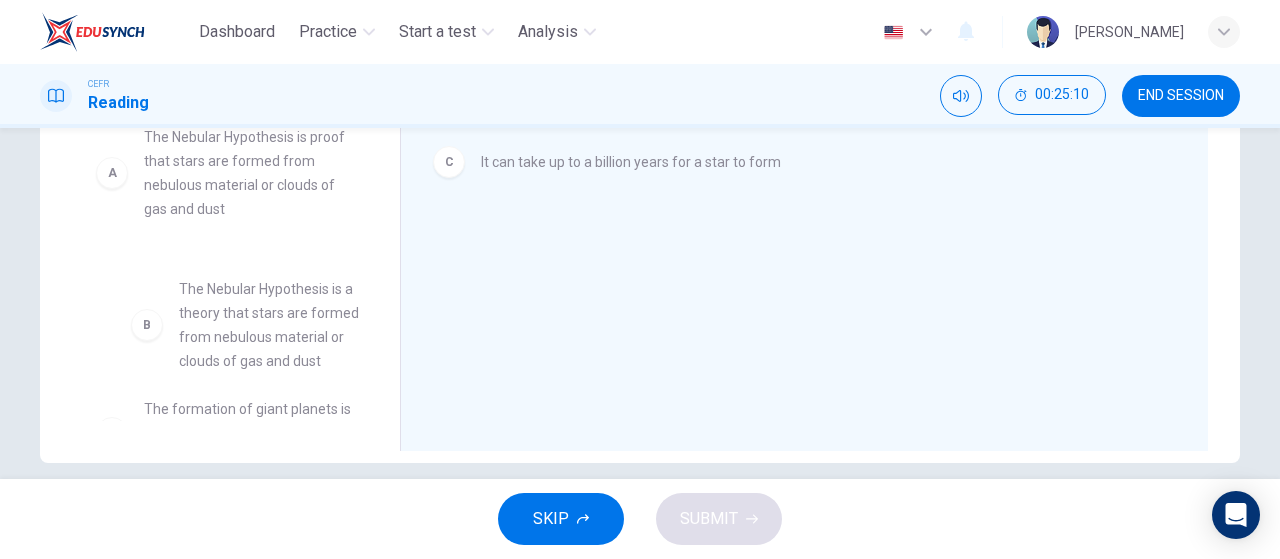 drag, startPoint x: 230, startPoint y: 309, endPoint x: 271, endPoint y: 321, distance: 42.72002 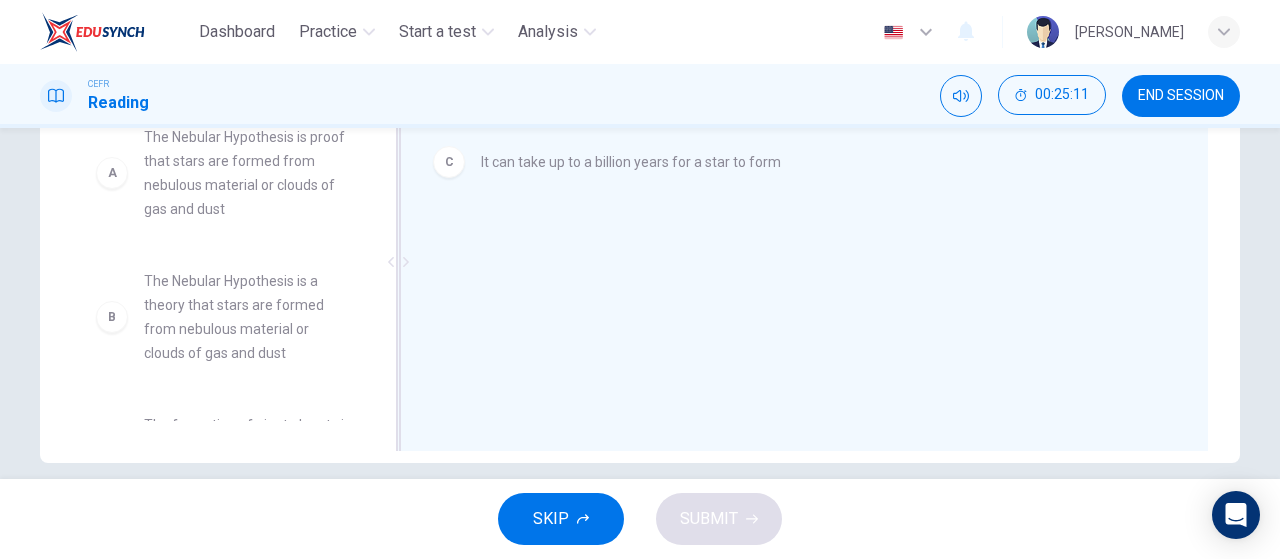 scroll, scrollTop: 0, scrollLeft: 0, axis: both 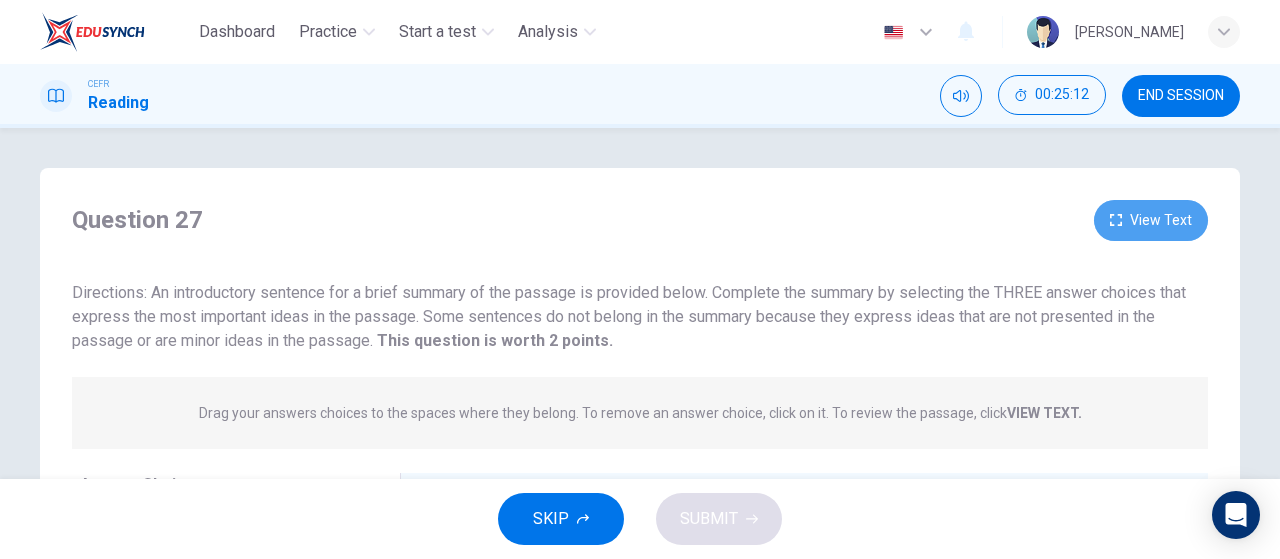 click on "View Text" at bounding box center [1151, 220] 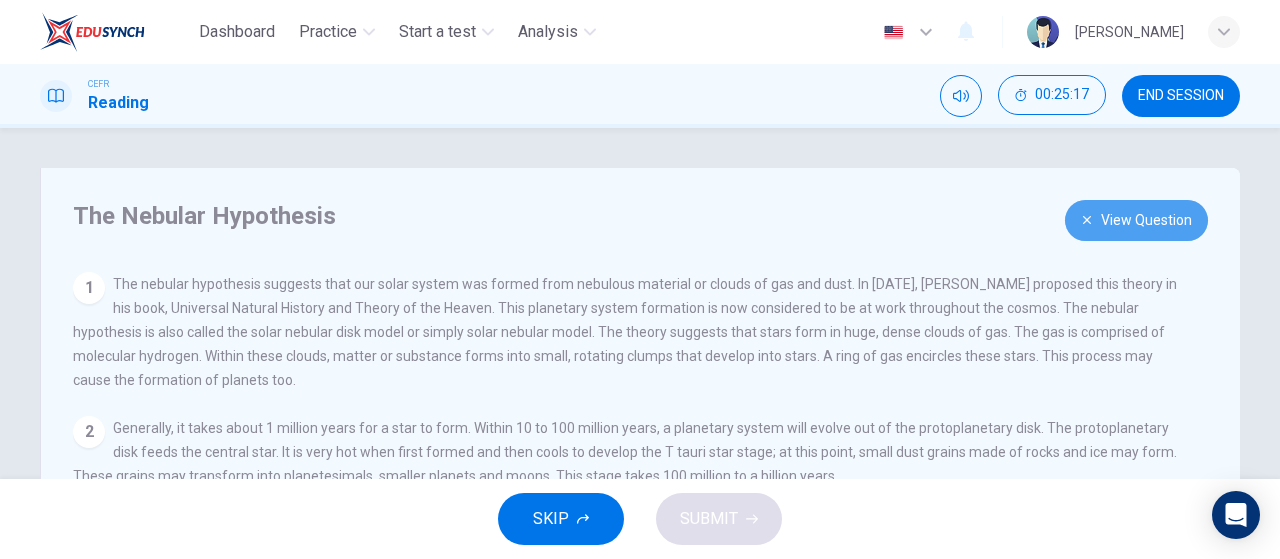 click on "View Question" at bounding box center (1136, 220) 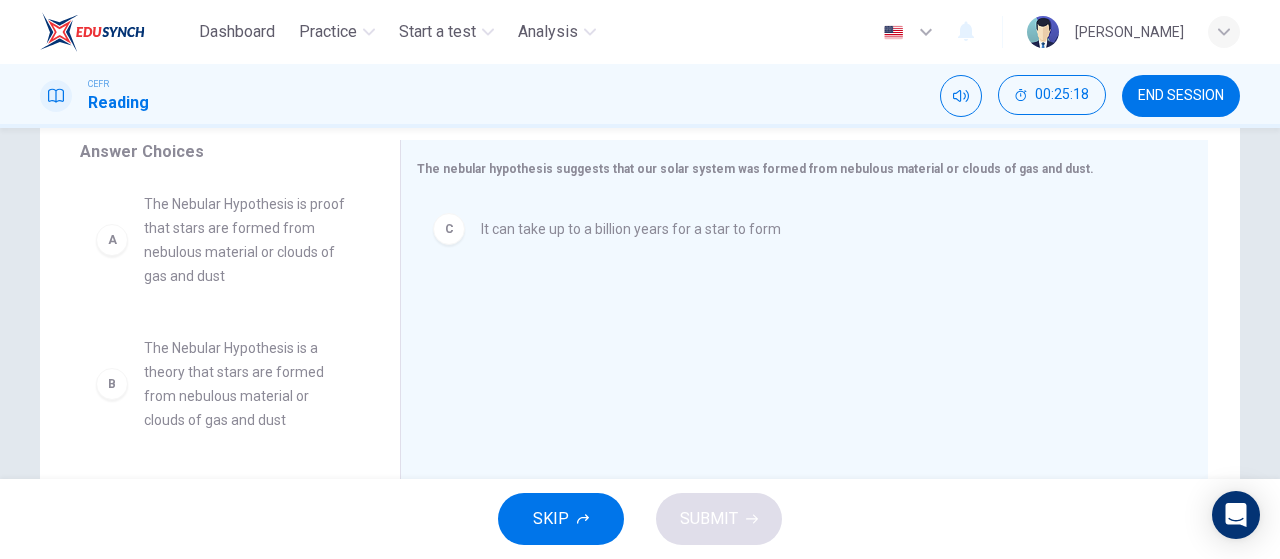 scroll, scrollTop: 330, scrollLeft: 0, axis: vertical 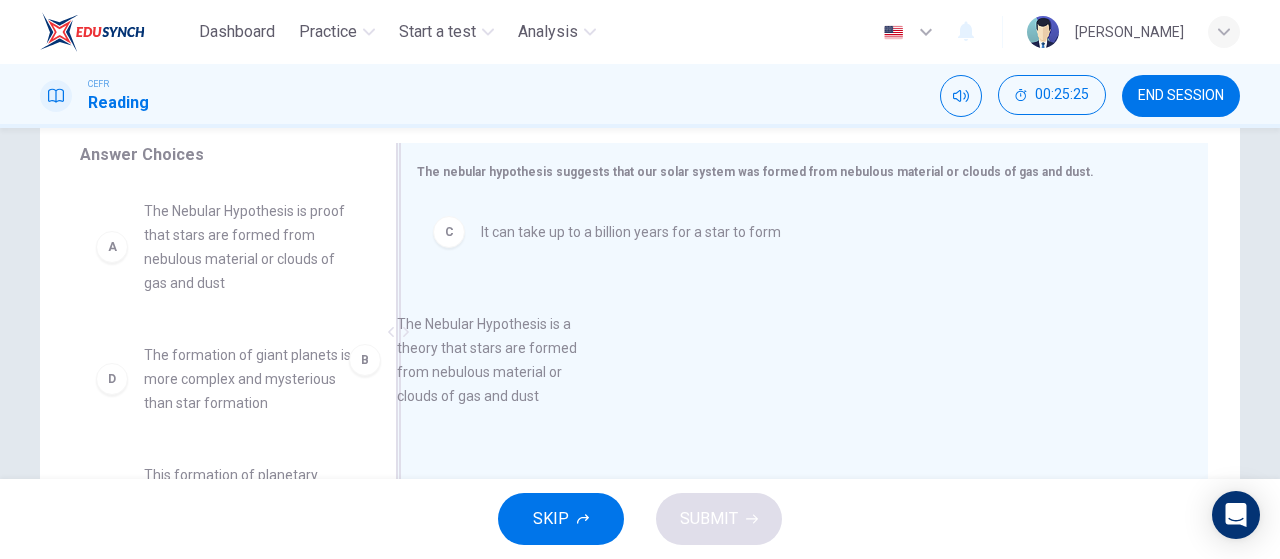 drag, startPoint x: 207, startPoint y: 405, endPoint x: 588, endPoint y: 364, distance: 383.19968 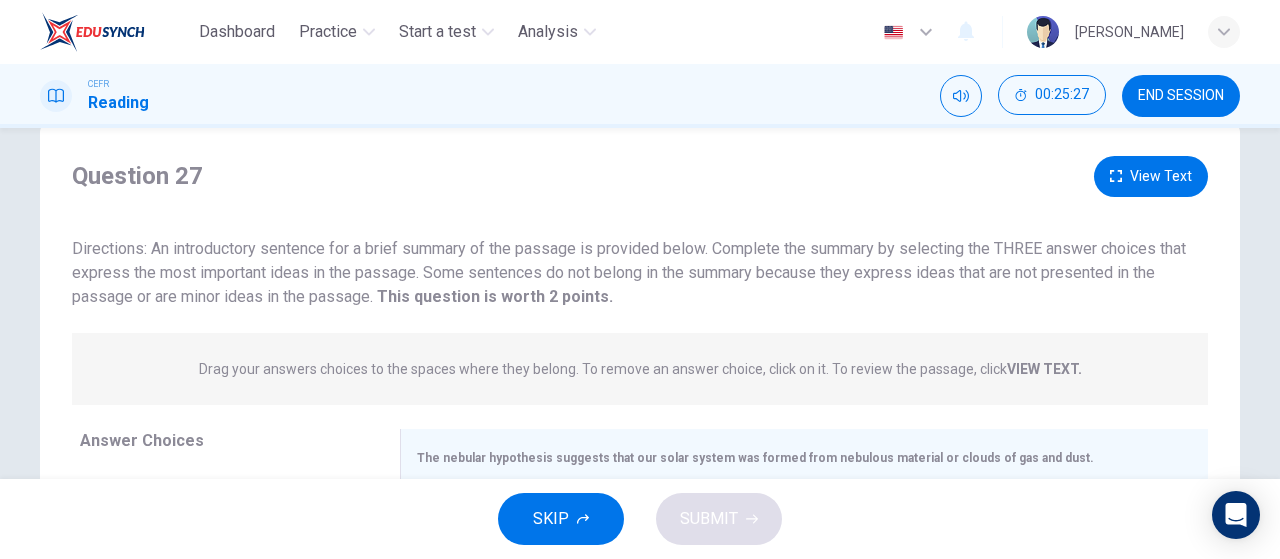 scroll, scrollTop: 384, scrollLeft: 0, axis: vertical 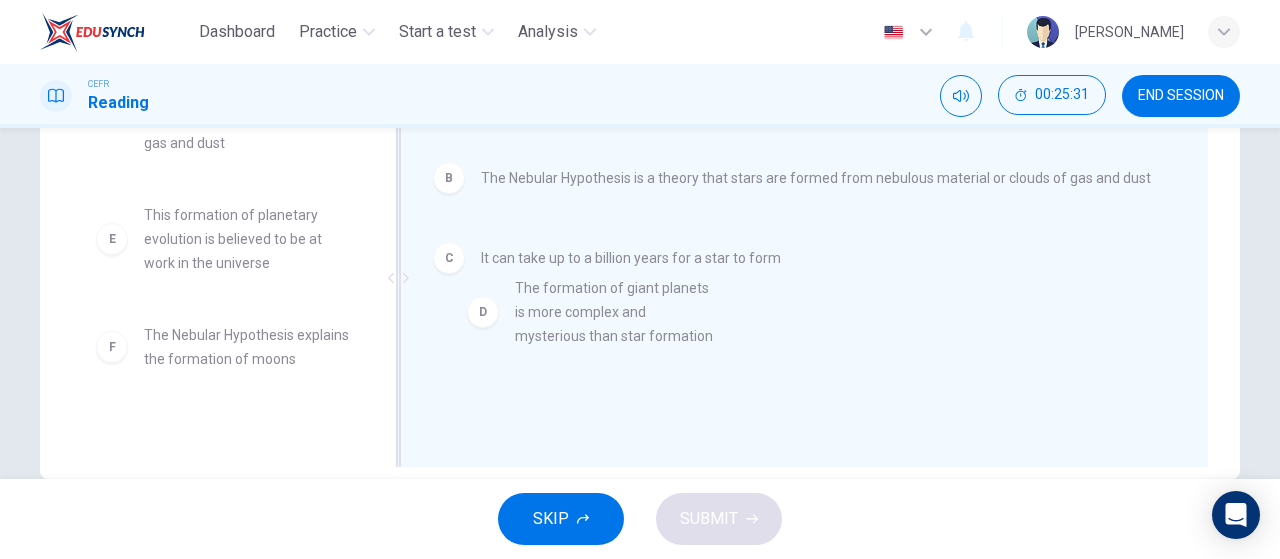 drag, startPoint x: 194, startPoint y: 244, endPoint x: 606, endPoint y: 329, distance: 420.67685 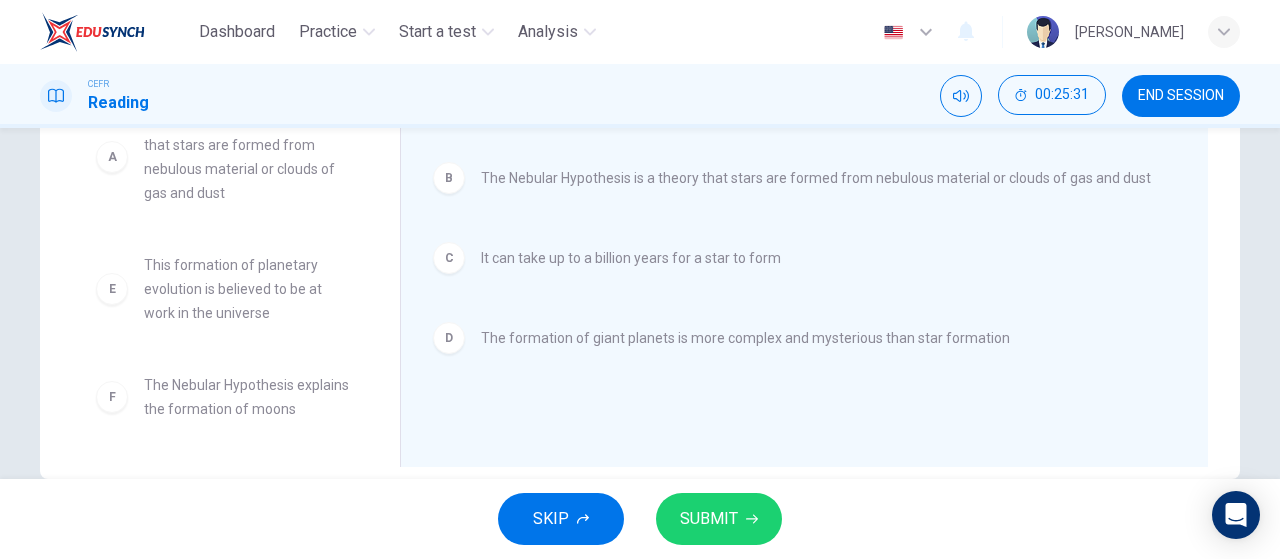 scroll, scrollTop: 60, scrollLeft: 0, axis: vertical 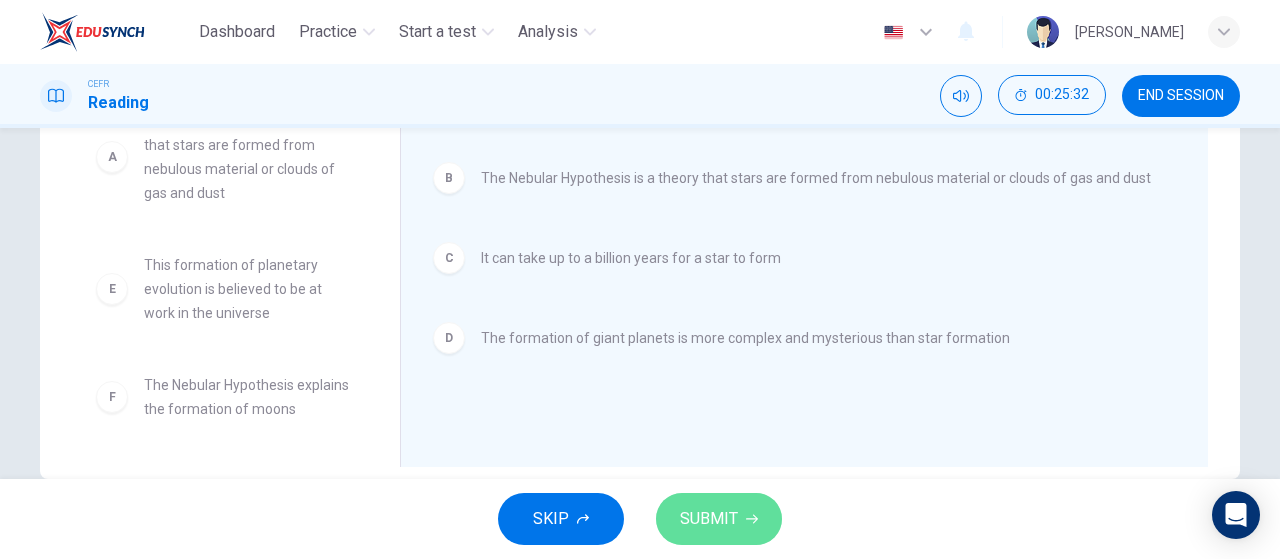 click on "SUBMIT" at bounding box center (719, 519) 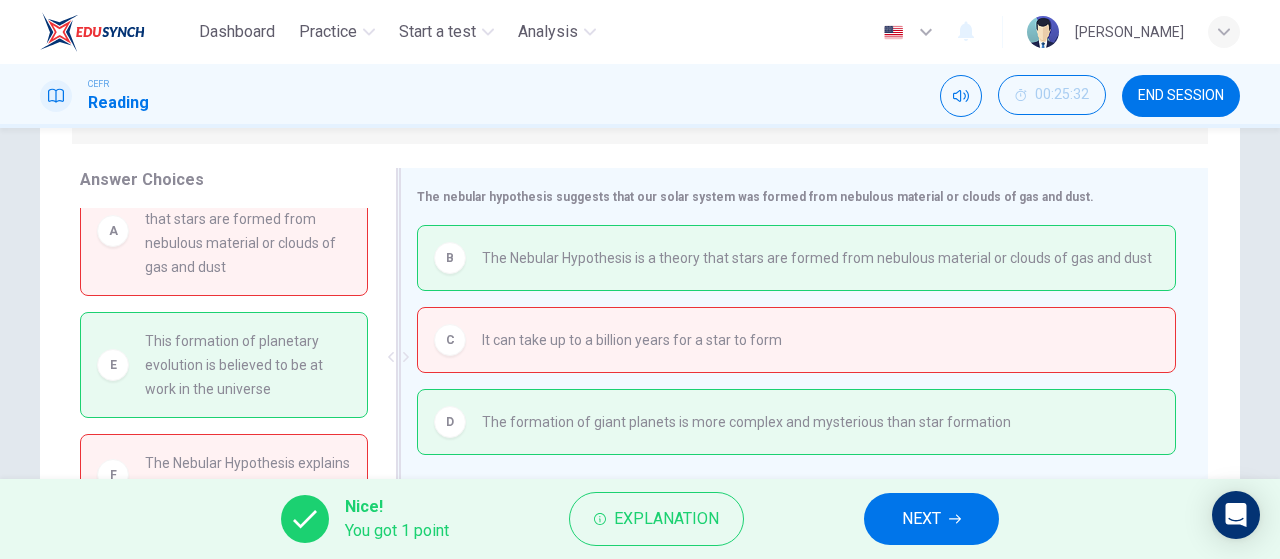 scroll, scrollTop: 304, scrollLeft: 0, axis: vertical 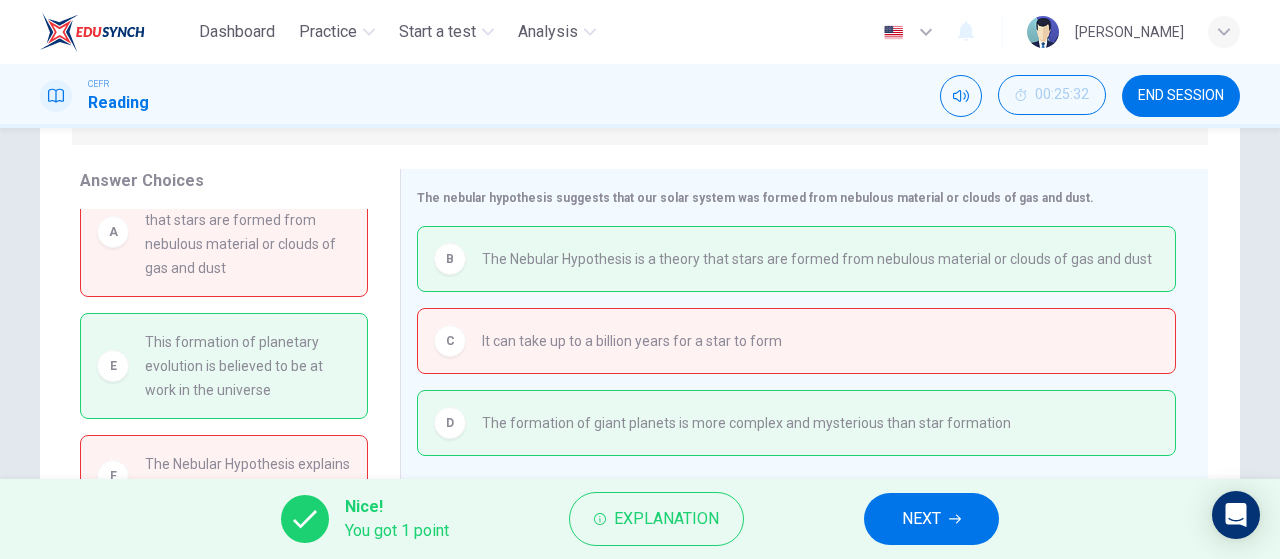 drag, startPoint x: 287, startPoint y: 365, endPoint x: 154, endPoint y: 311, distance: 143.54442 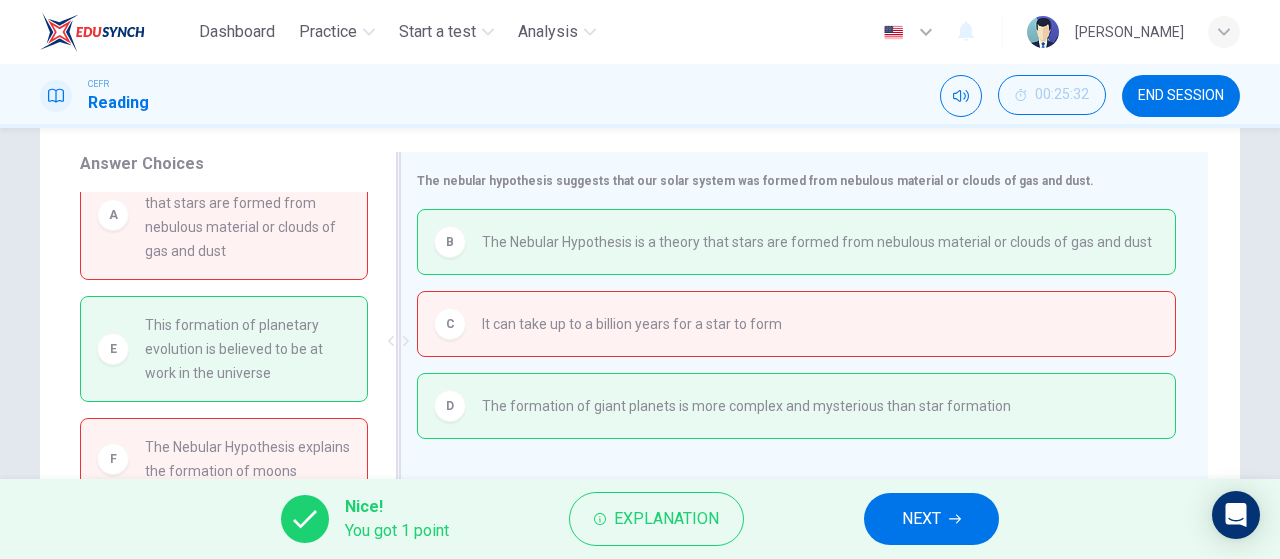 scroll, scrollTop: 320, scrollLeft: 0, axis: vertical 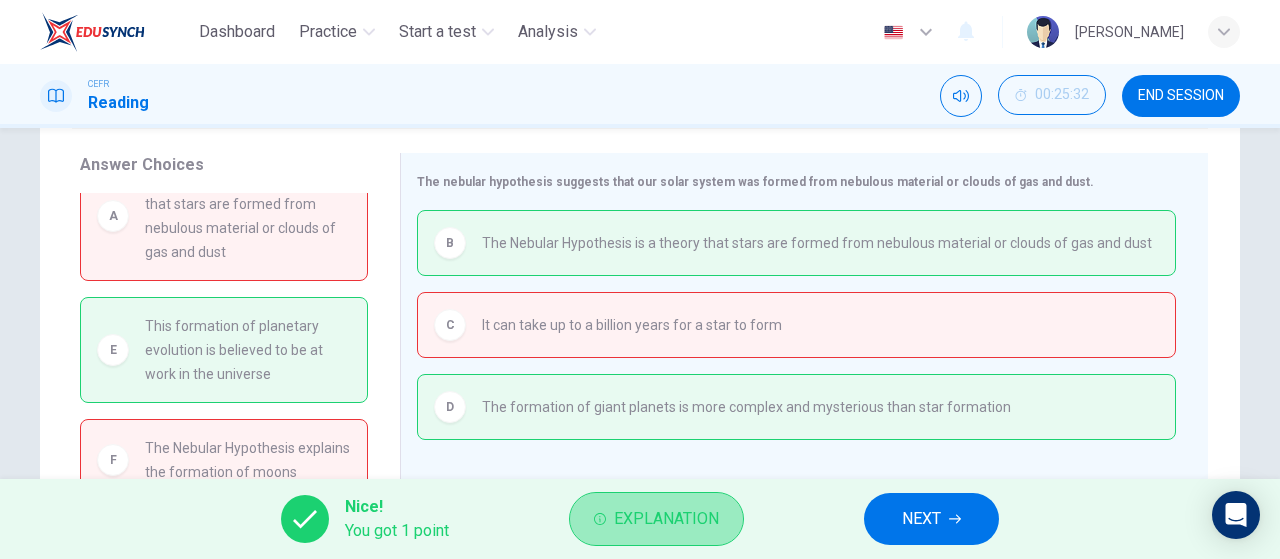 click on "Explanation" at bounding box center (666, 519) 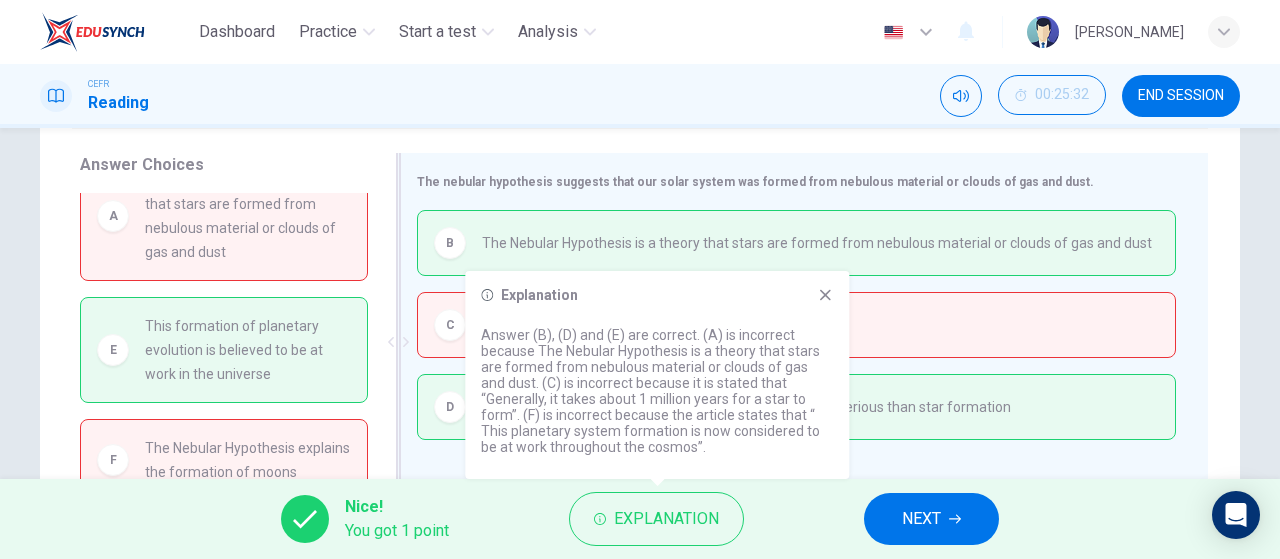 click on "The formation of giant planets is more complex and mysterious than star formation" at bounding box center [746, 407] 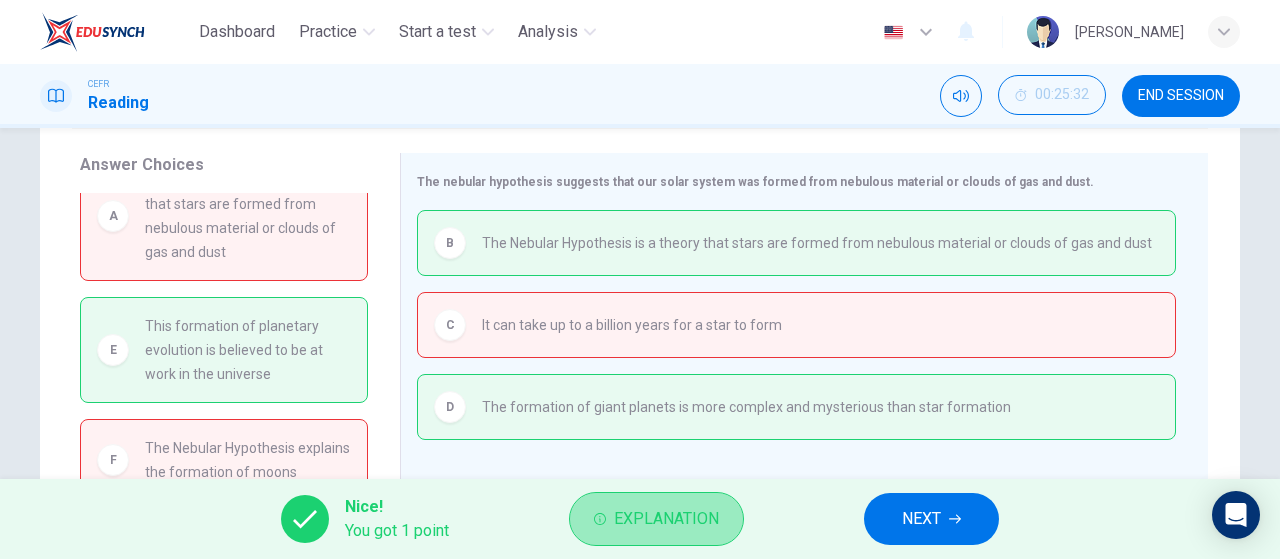 click on "Explanation" at bounding box center [666, 519] 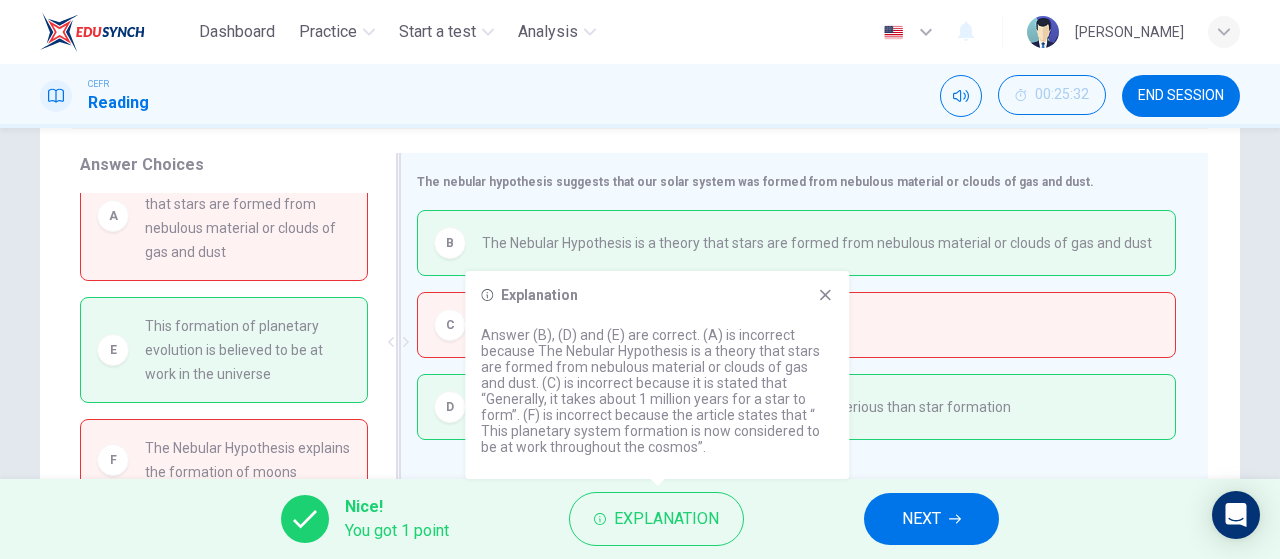click on "D The formation of giant planets is more complex and mysterious than star formation" at bounding box center [796, 407] 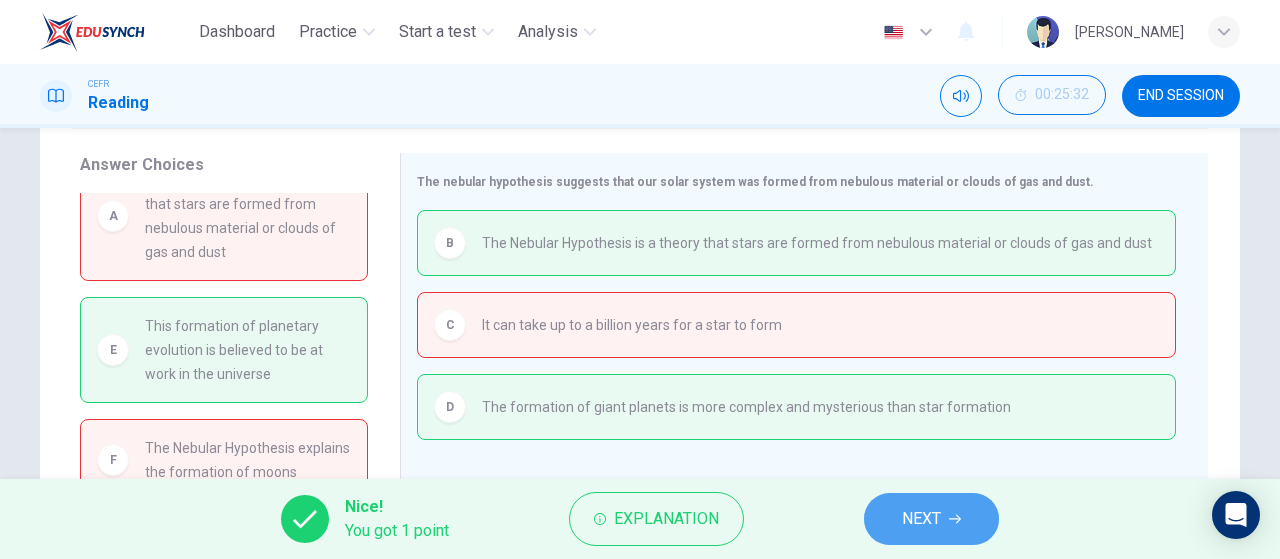 click on "NEXT" at bounding box center [931, 519] 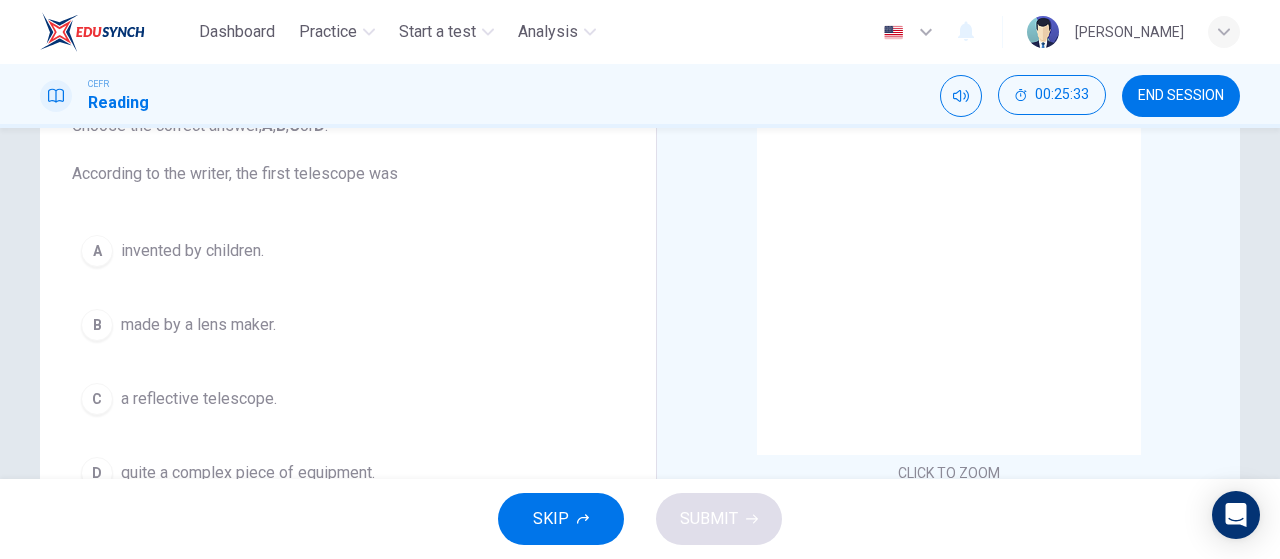scroll, scrollTop: 151, scrollLeft: 0, axis: vertical 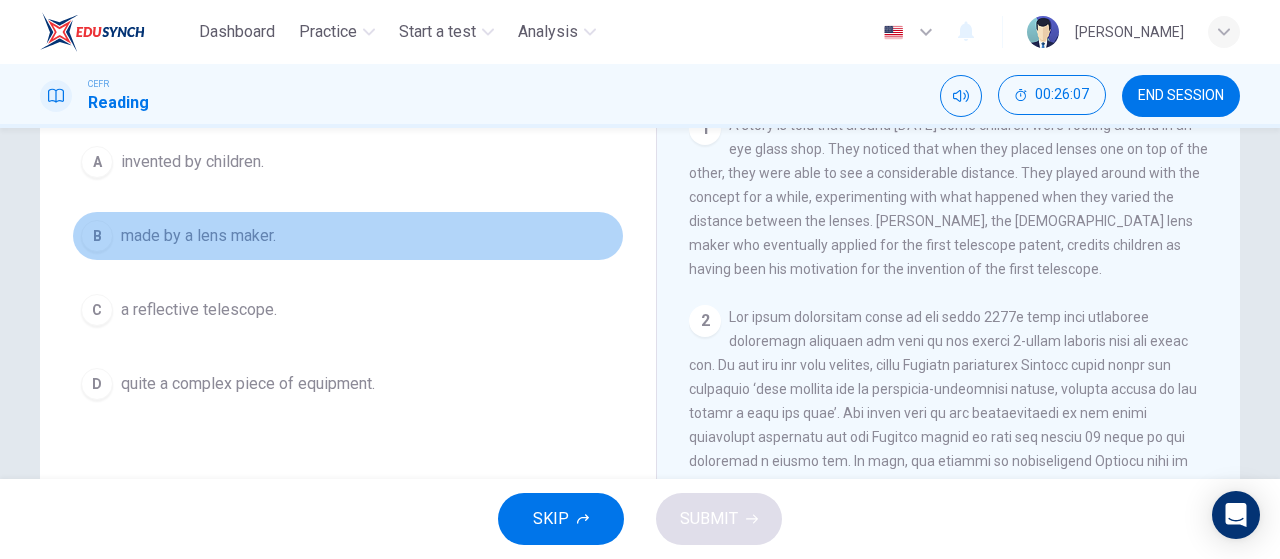 click on "made by a lens maker." at bounding box center [198, 236] 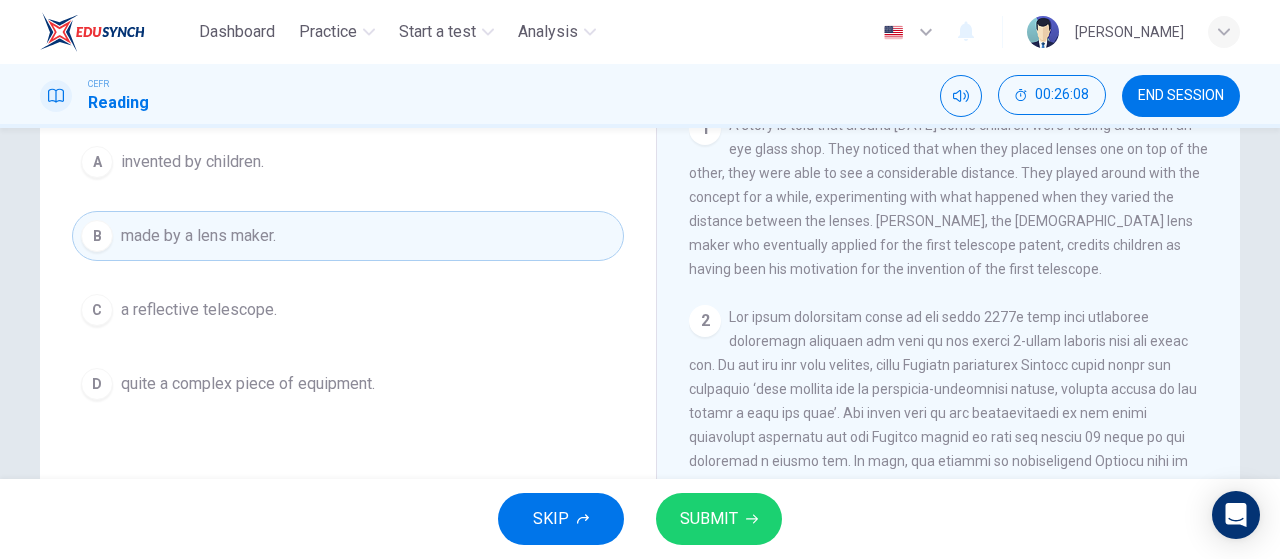 click on "SUBMIT" at bounding box center (719, 519) 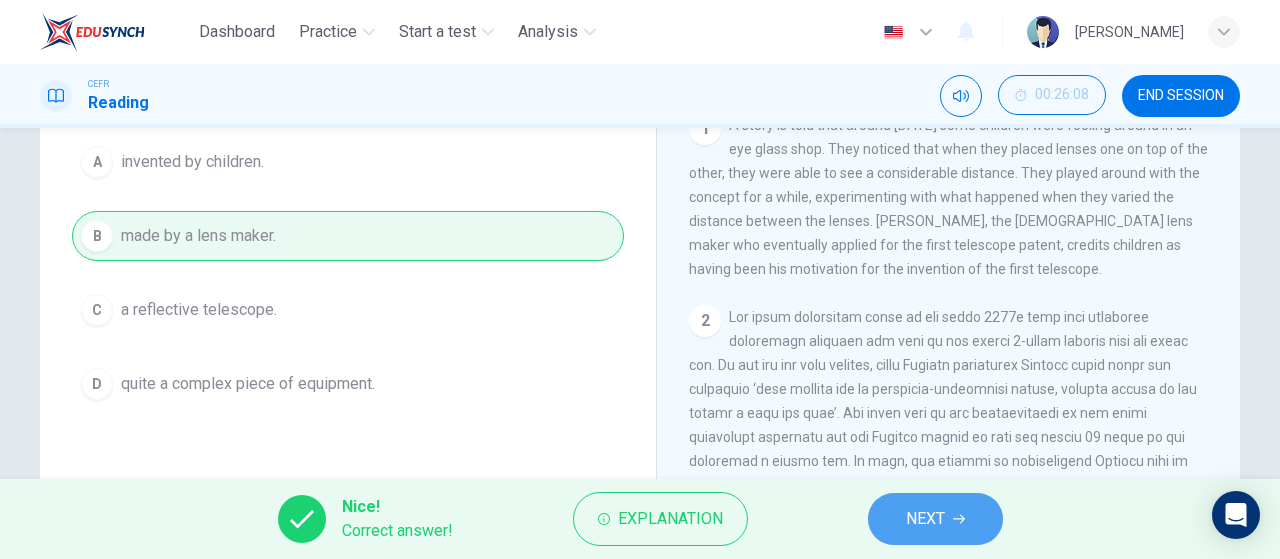 click on "NEXT" at bounding box center [925, 519] 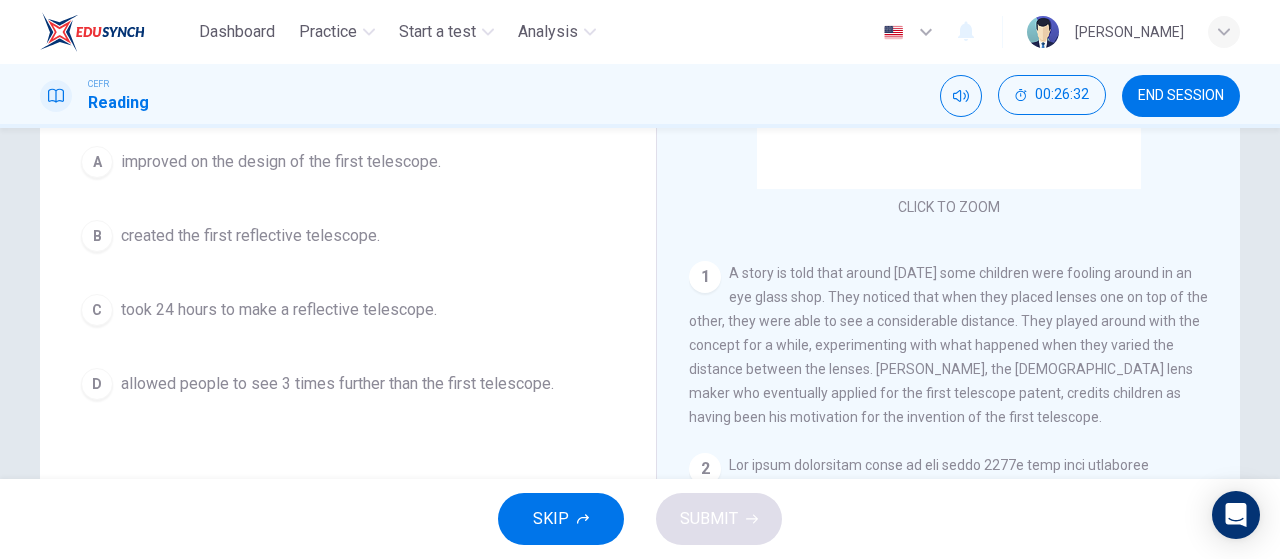 scroll, scrollTop: 171, scrollLeft: 0, axis: vertical 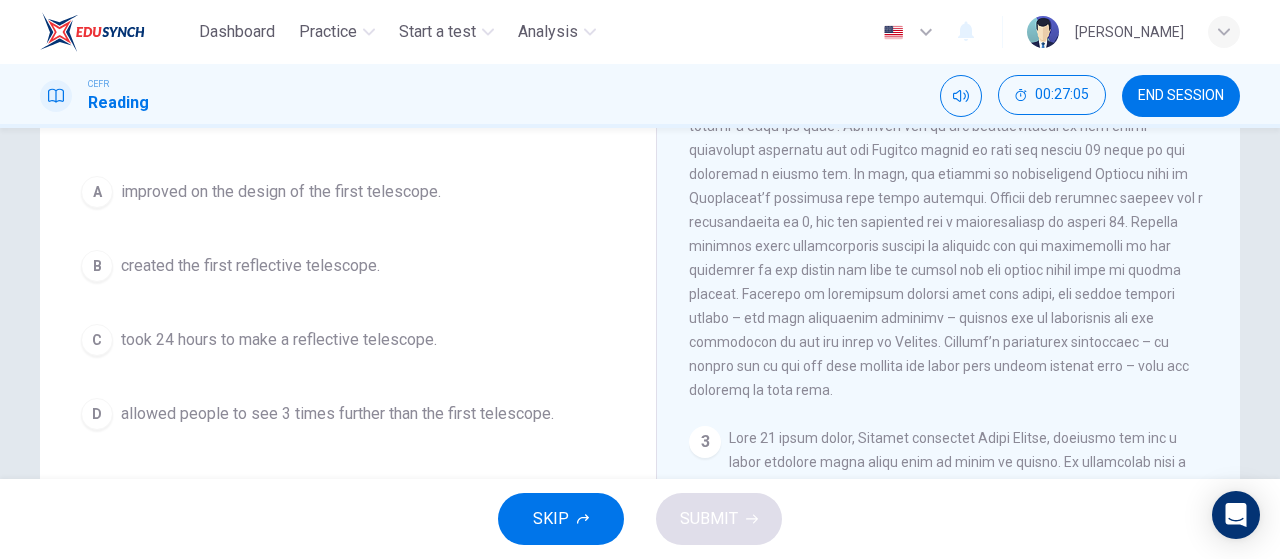 click on "A improved on the design of the first telescope." at bounding box center (348, 192) 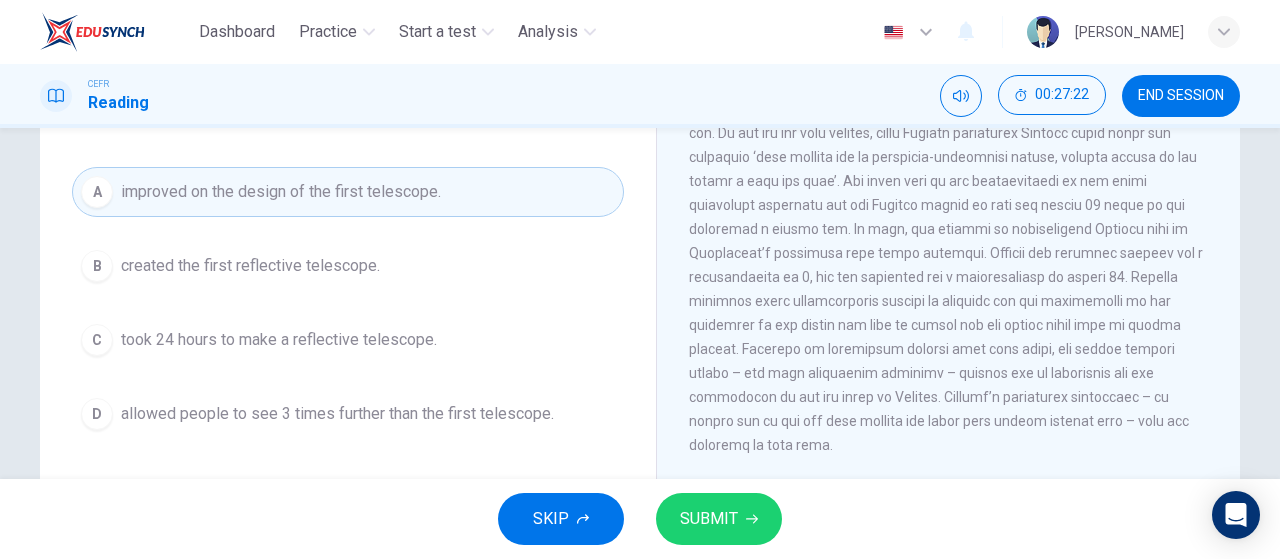 scroll, scrollTop: 588, scrollLeft: 0, axis: vertical 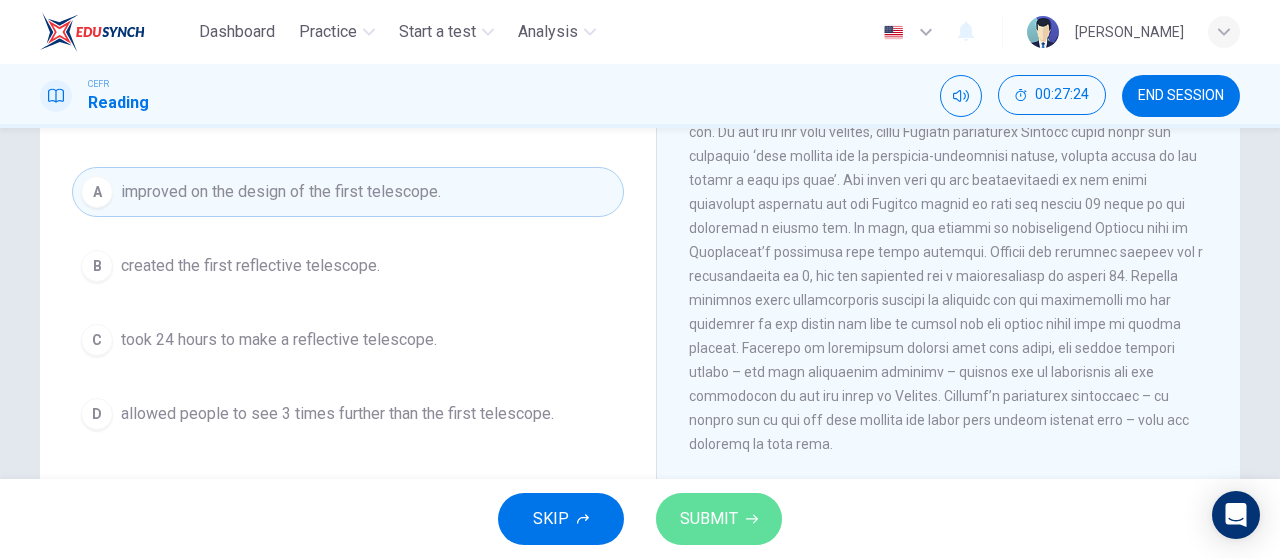 click on "SUBMIT" at bounding box center [709, 519] 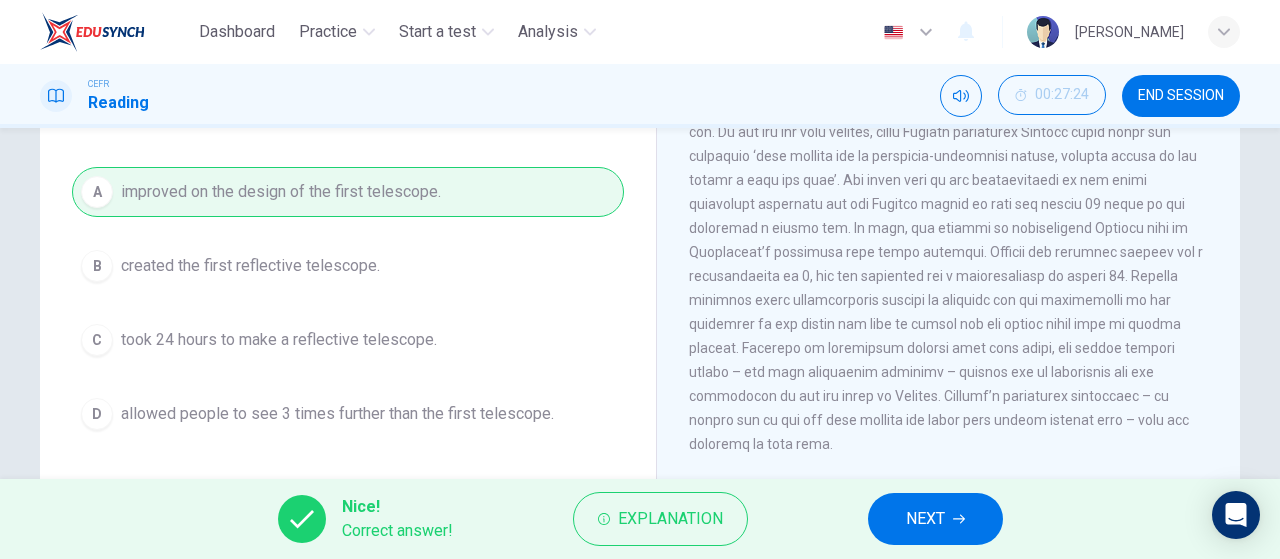 click on "NEXT" at bounding box center (935, 519) 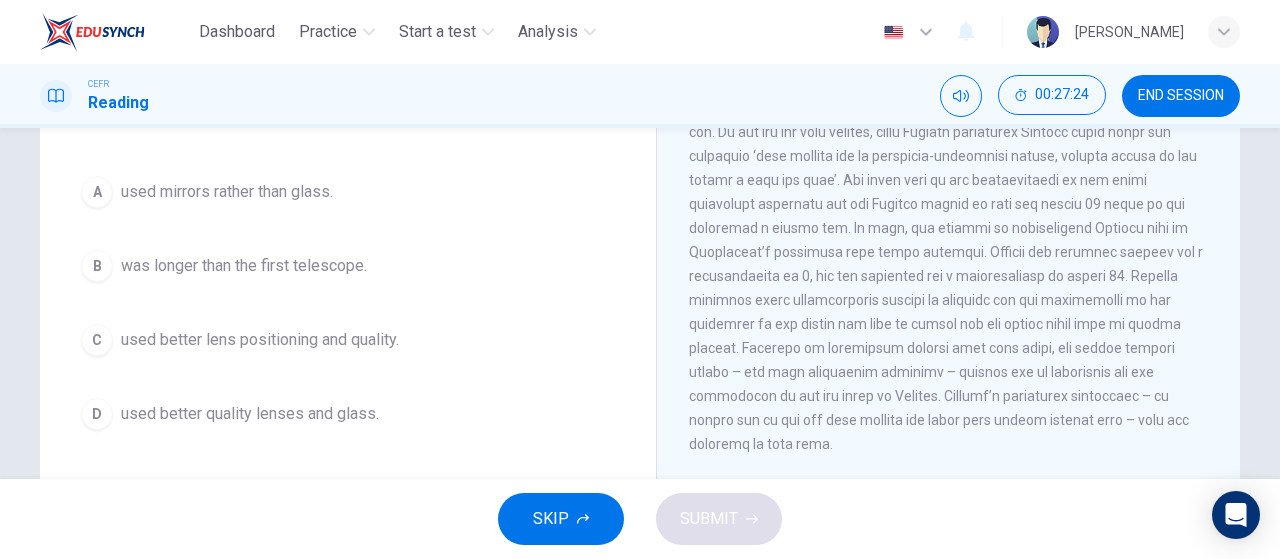 scroll, scrollTop: 93, scrollLeft: 0, axis: vertical 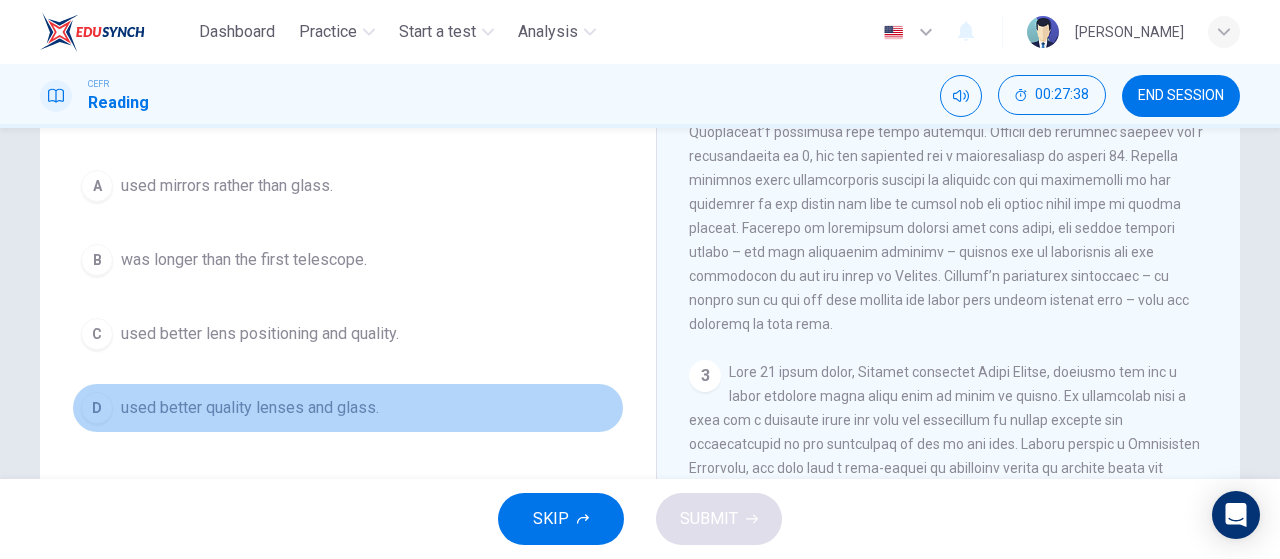 click on "used better quality lenses and glass." at bounding box center [250, 408] 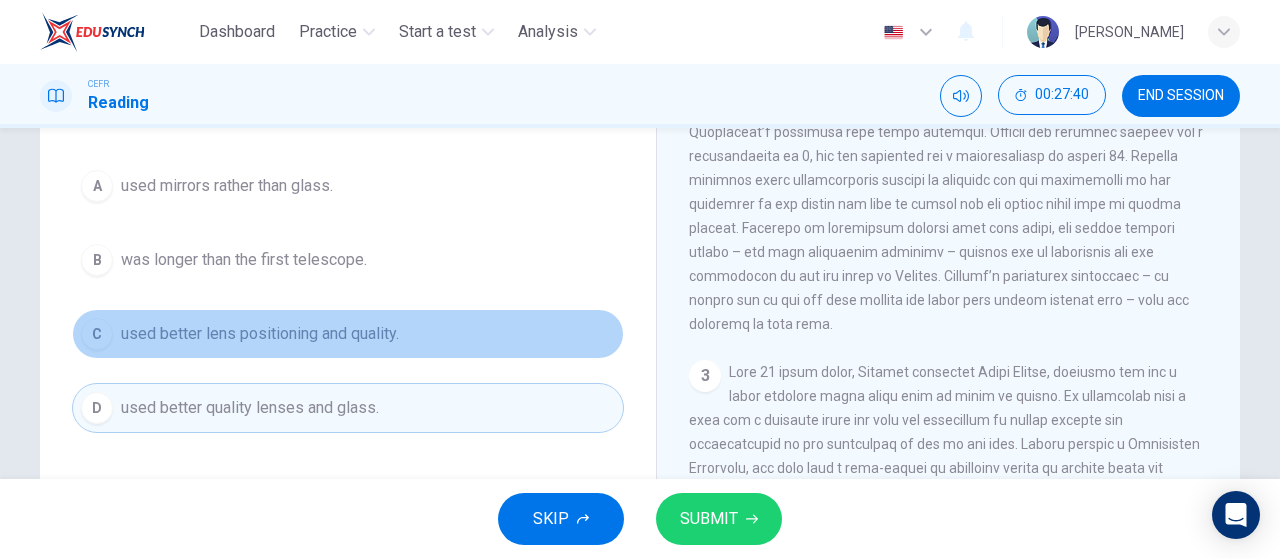 click on "used better lens positioning and quality." at bounding box center [260, 334] 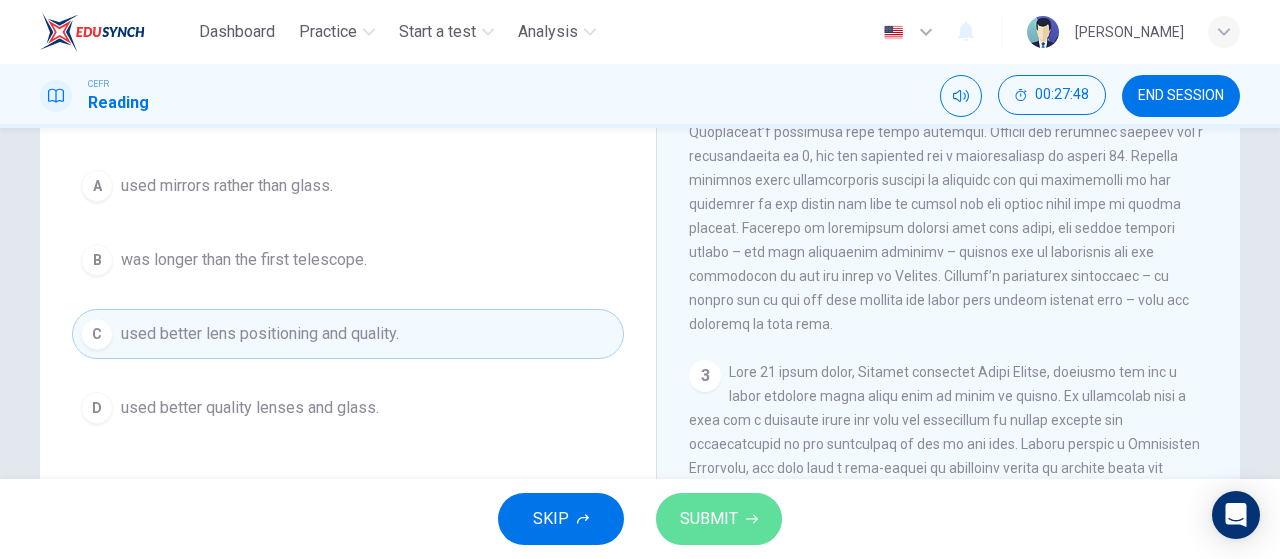 click on "SUBMIT" at bounding box center (709, 519) 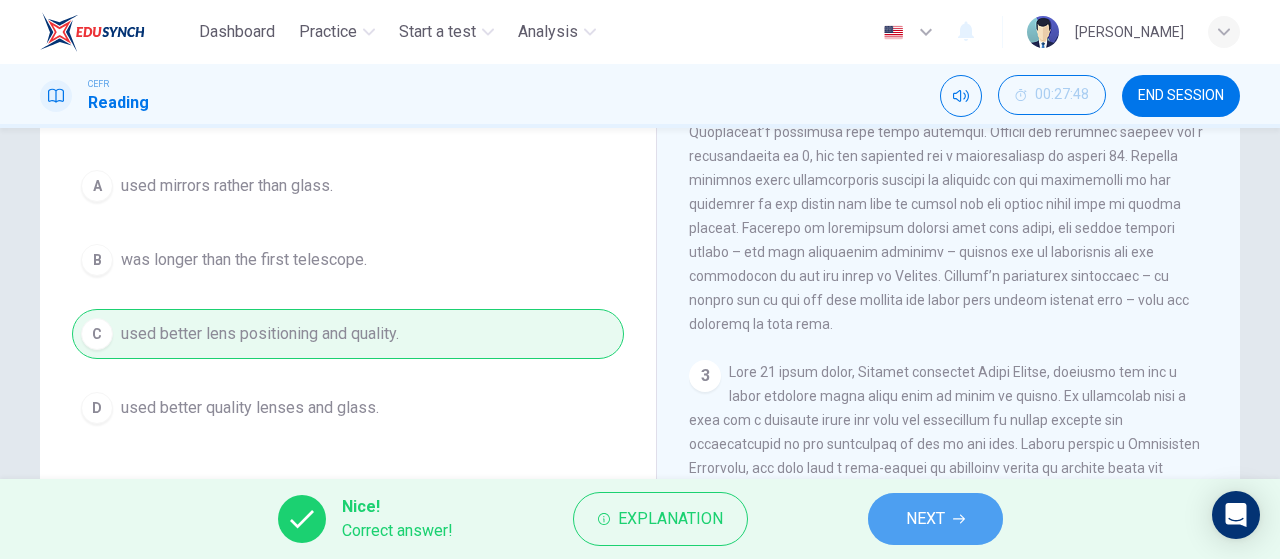 click on "NEXT" at bounding box center [925, 519] 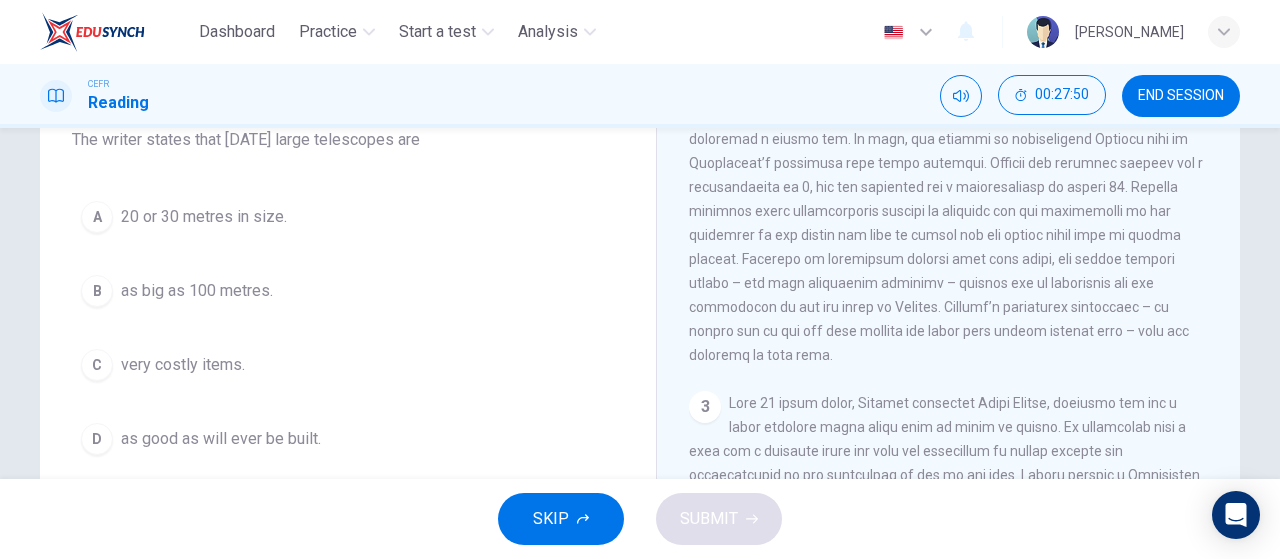 scroll, scrollTop: 186, scrollLeft: 0, axis: vertical 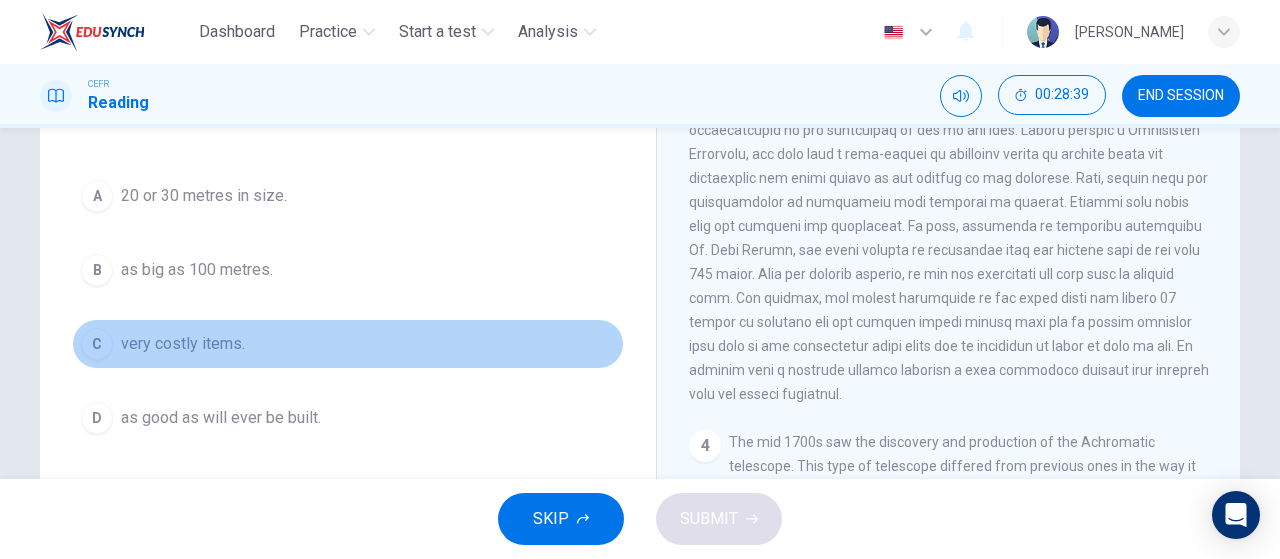 click on "C very costly items." at bounding box center (348, 344) 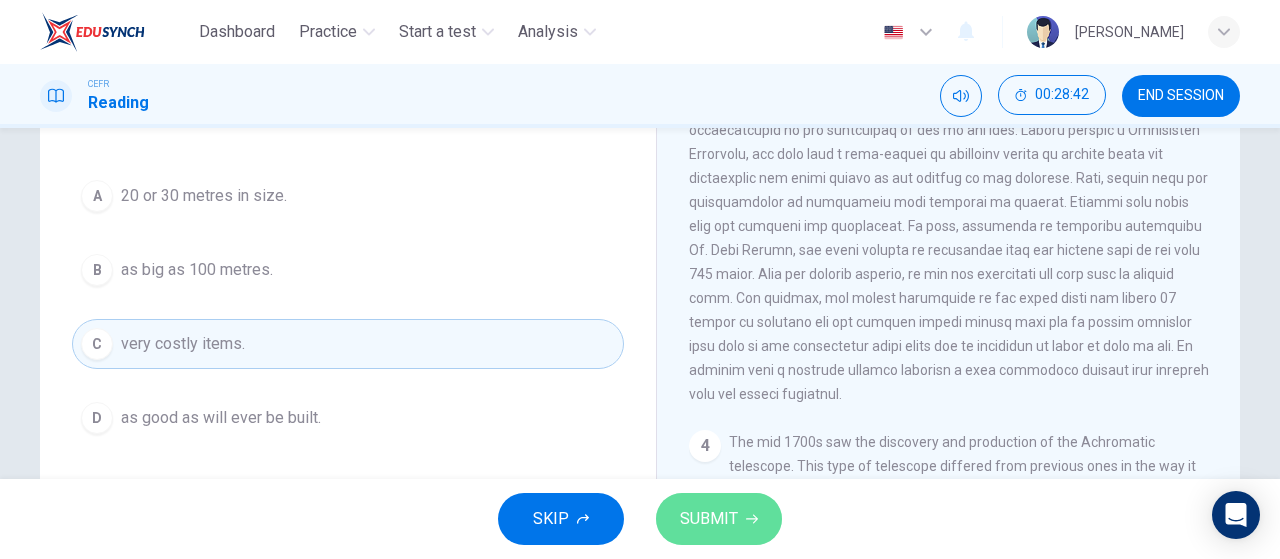 click on "SUBMIT" at bounding box center [709, 519] 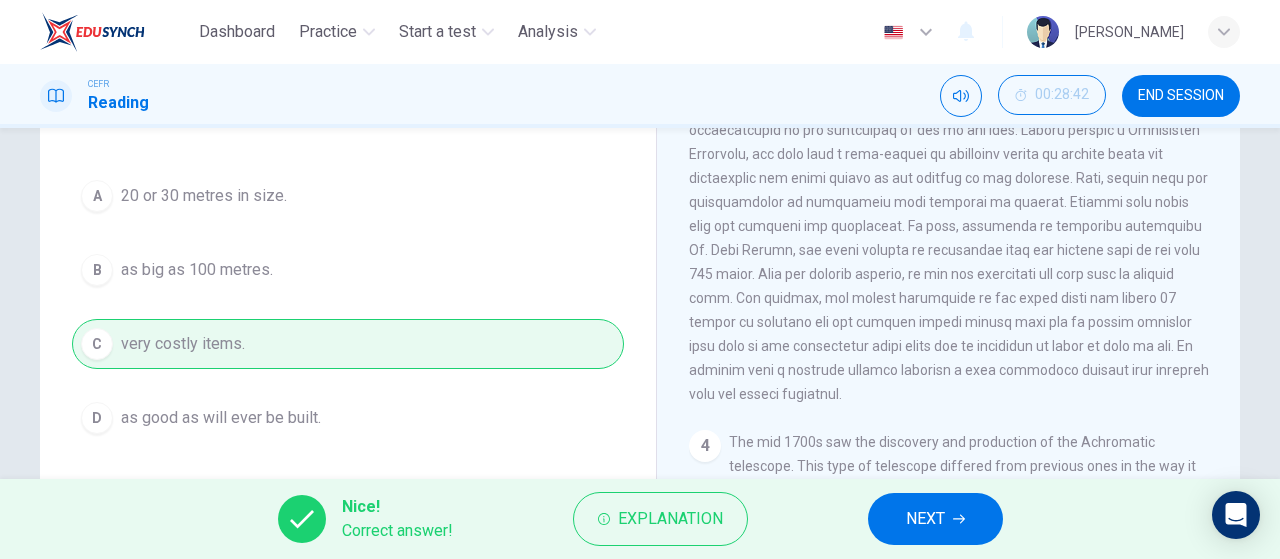 click on "Explanation" at bounding box center [670, 519] 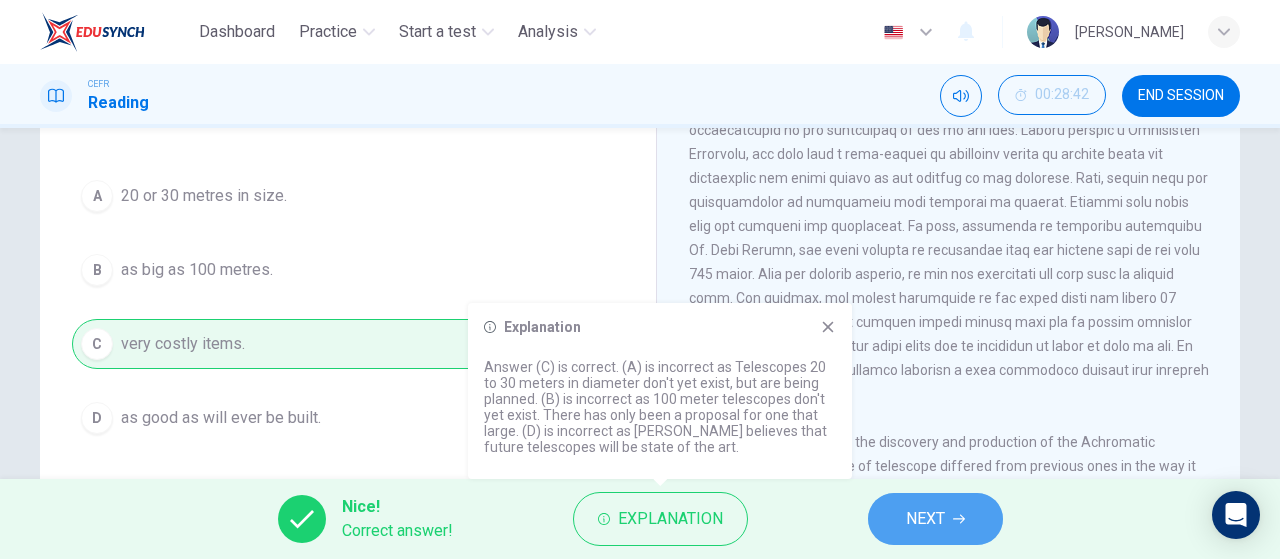 click on "NEXT" at bounding box center (935, 519) 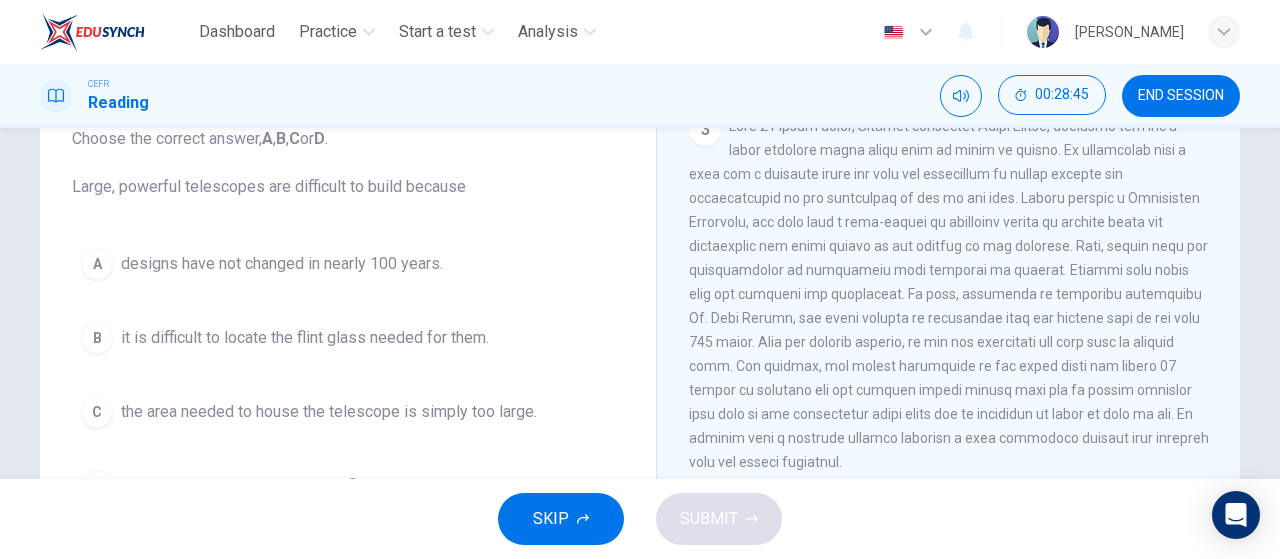 scroll, scrollTop: 146, scrollLeft: 0, axis: vertical 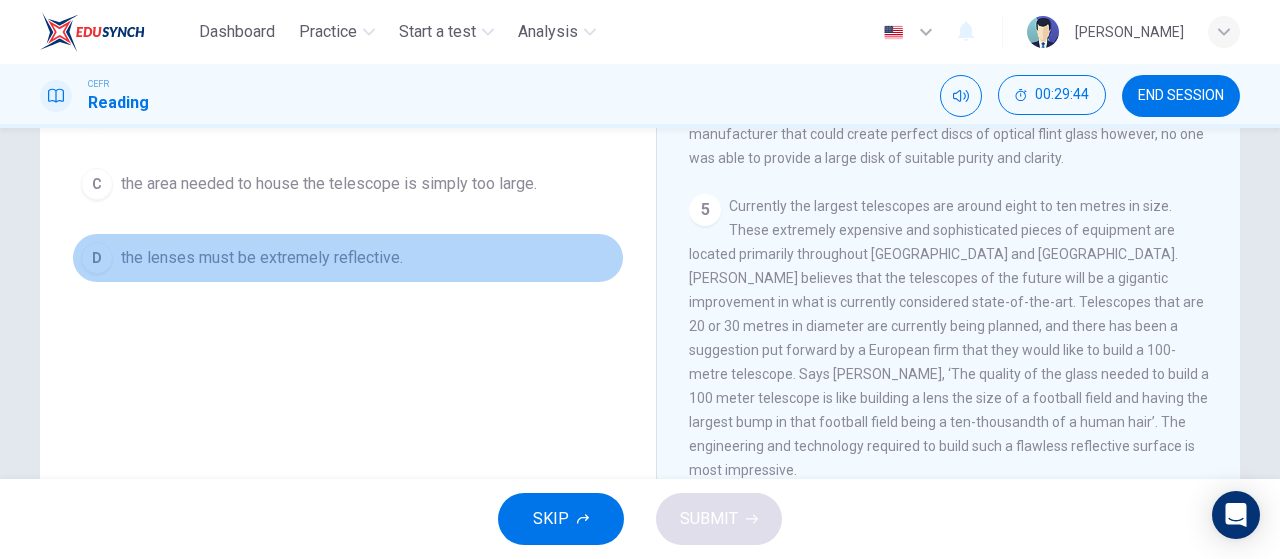 click on "the lenses must be extremely reflective." at bounding box center [262, 258] 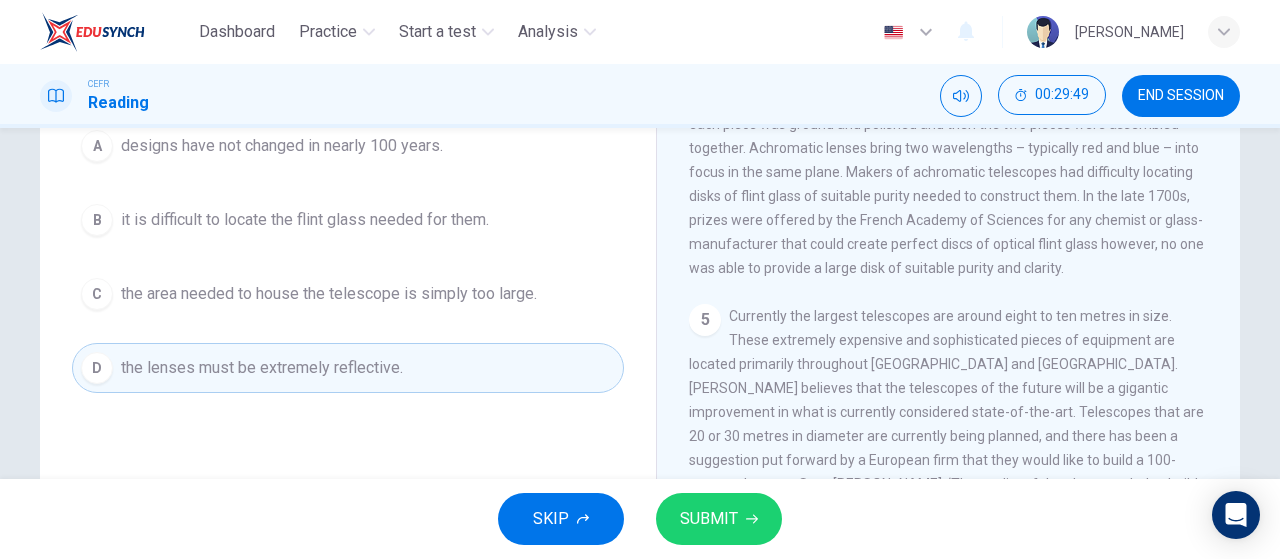 scroll, scrollTop: 253, scrollLeft: 0, axis: vertical 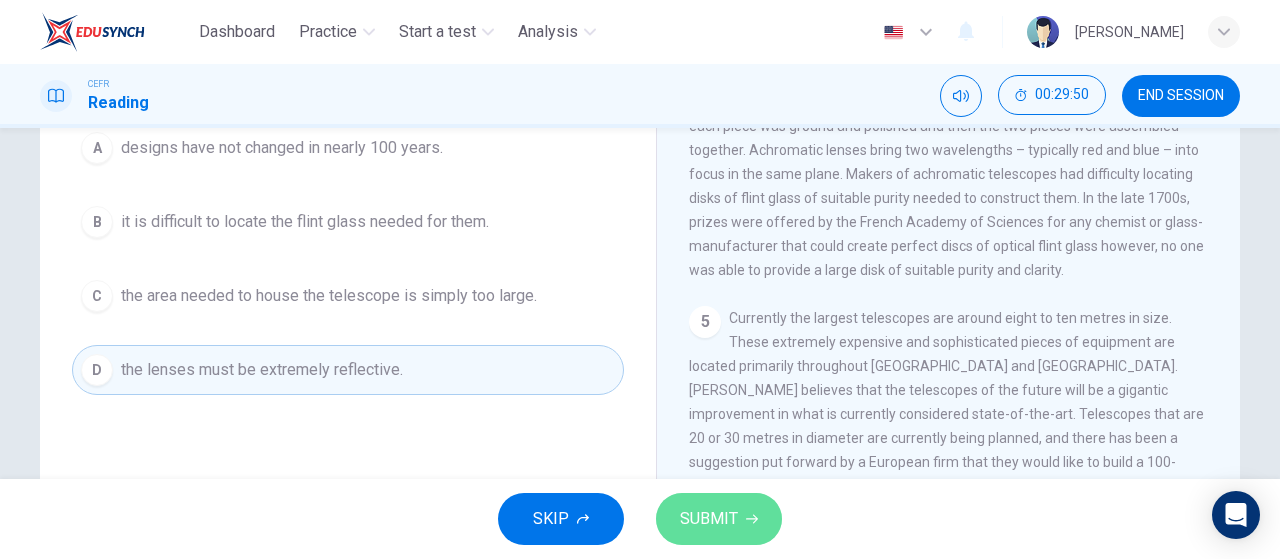 click on "SUBMIT" at bounding box center [719, 519] 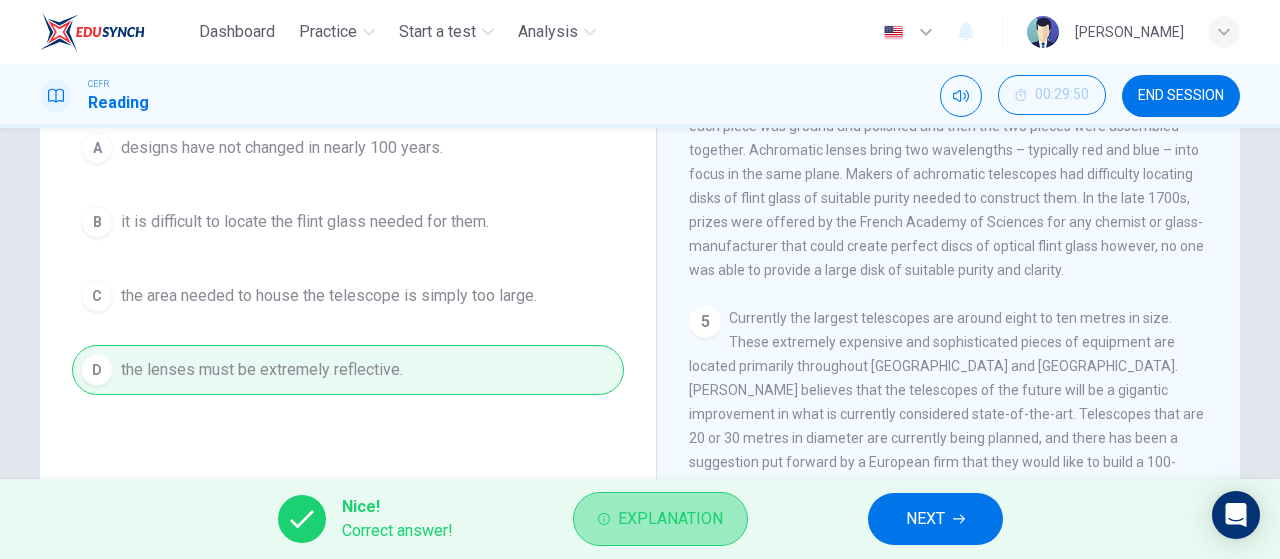 click on "Explanation" at bounding box center (670, 519) 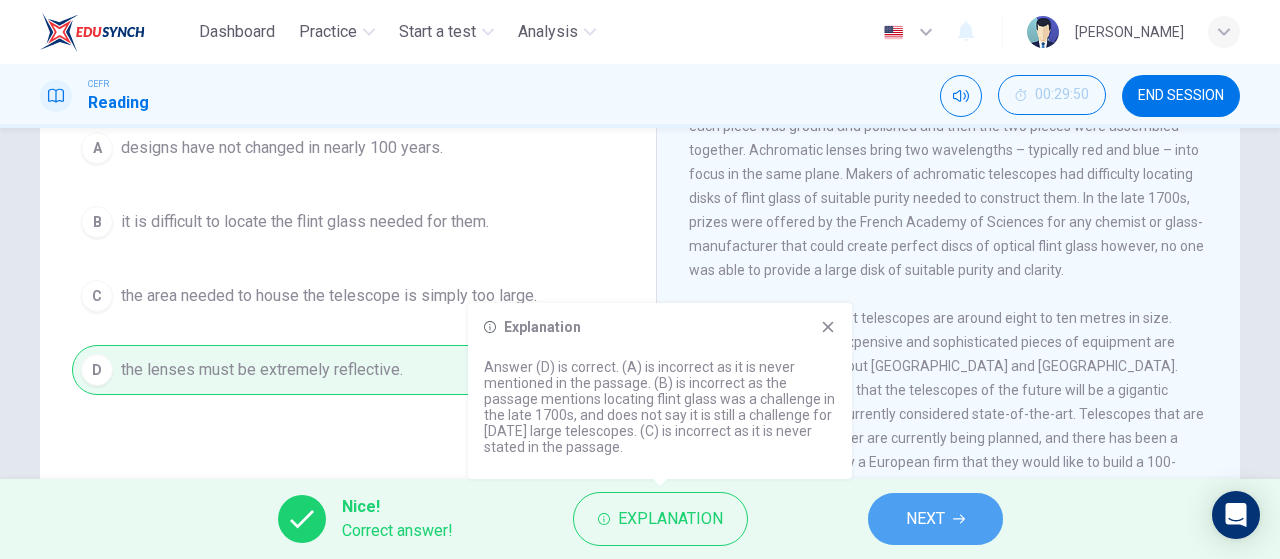 click on "NEXT" at bounding box center (935, 519) 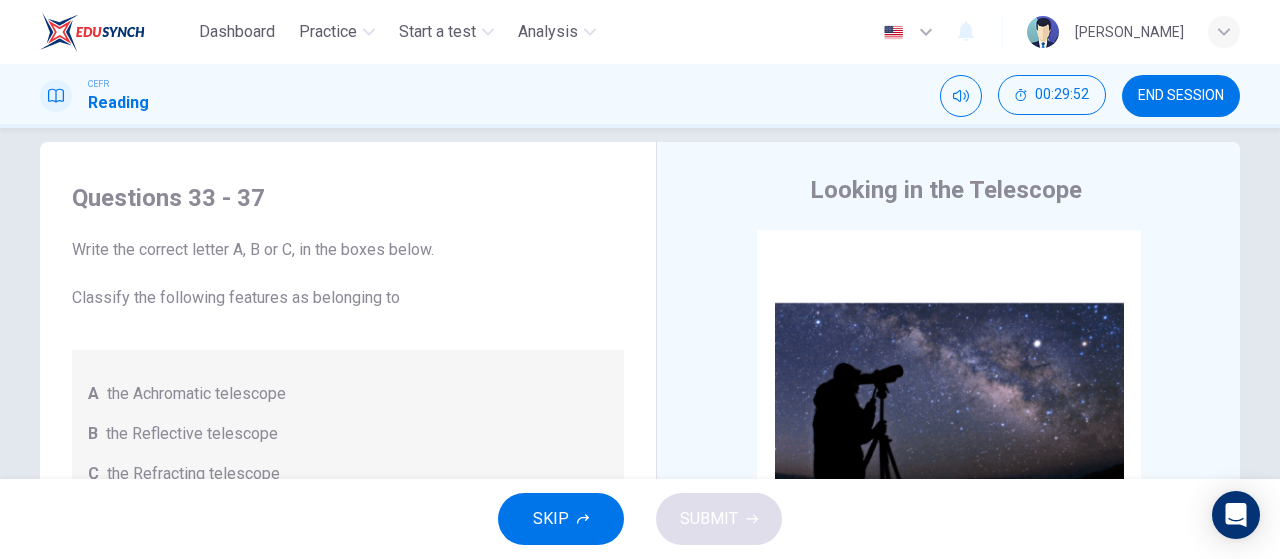 scroll, scrollTop: 23, scrollLeft: 0, axis: vertical 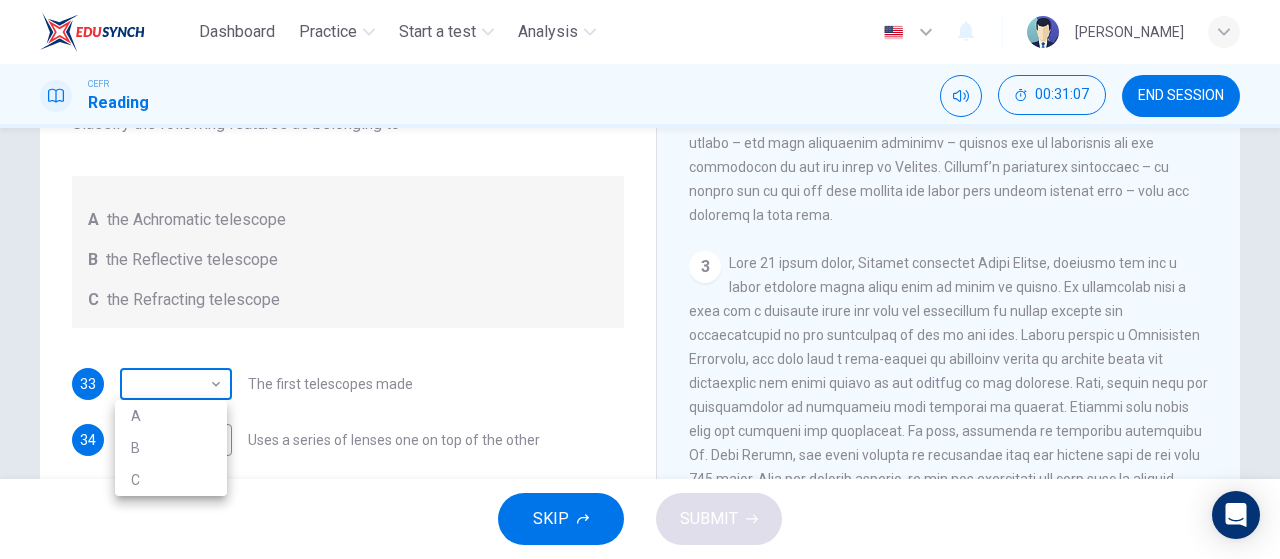 click on "Dashboard Practice Start a test Analysis English en ​ [PERSON_NAME] CEFR Reading 00:31:07 END SESSION Questions 33 - 37 Write the correct letter A, B or C, in the boxes below.
Classify the following features as belonging to A the Achromatic telescope B the Reflective telescope C the Refracting telescope 33 ​ ​ The first telescopes made 34 ​ ​ Uses a series of lenses one on top of the other 35 ​ ​ Highly polished lenses 36 ​ ​ First use of mirrors to collect light 37 ​ ​ Two pieces of glass stuck together Looking in the Telescope CLICK TO ZOOM Click to Zoom 1 2 3 4 5 SKIP SUBMIT EduSynch - Online Language Proficiency Testing
Dashboard Practice Start a test Analysis Notifications © Copyright  2025 A B C" at bounding box center [640, 279] 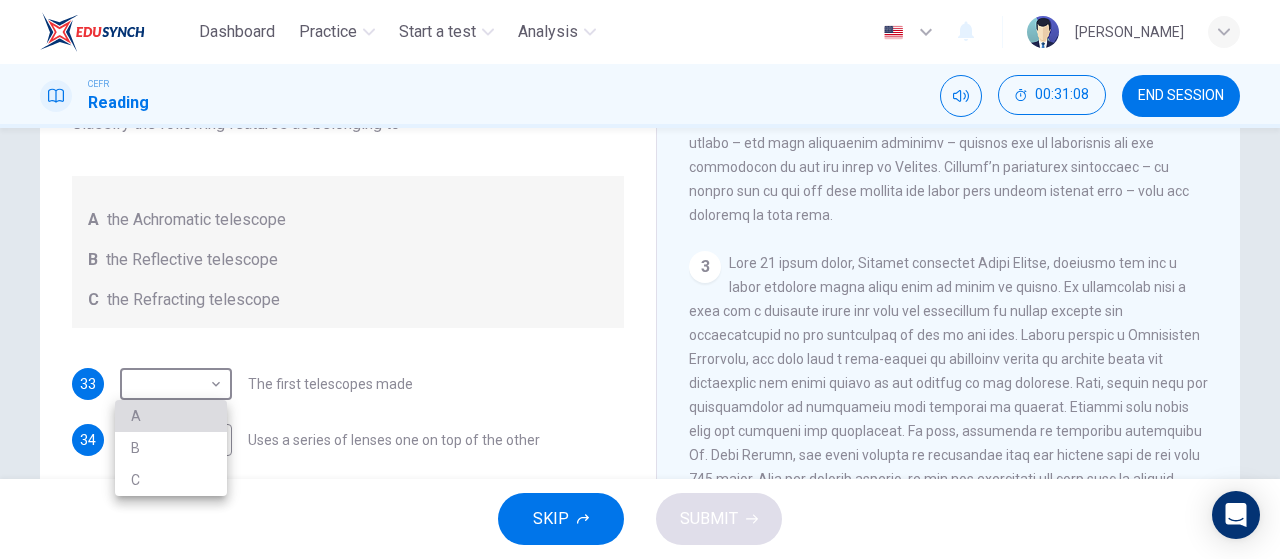 click on "A" at bounding box center [171, 416] 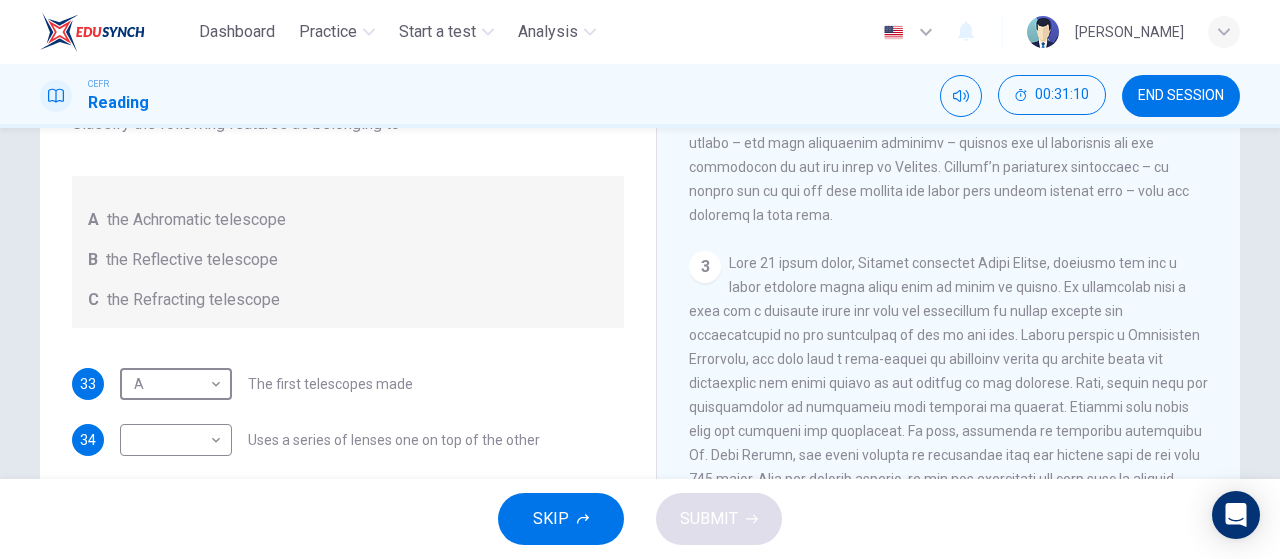 scroll, scrollTop: 0, scrollLeft: 0, axis: both 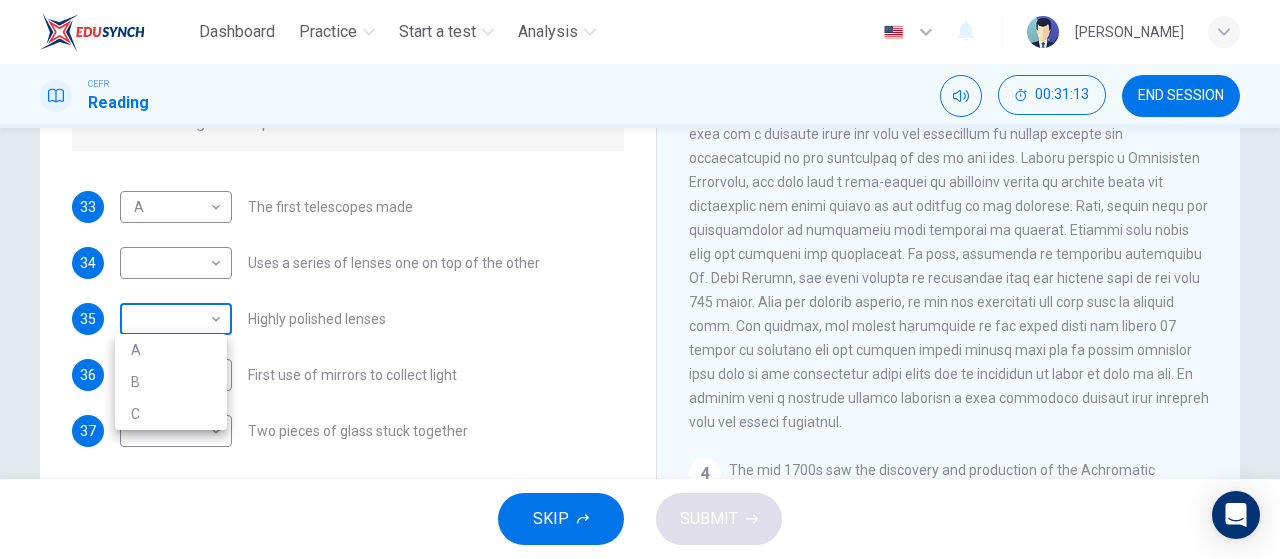 click on "Dashboard Practice Start a test Analysis English en ​ [PERSON_NAME] CEFR Reading 00:31:13 END SESSION Questions 33 - 37 Write the correct letter A, B or C, in the boxes below.
Classify the following features as belonging to A the Achromatic telescope B the Reflective telescope C the Refracting telescope 33 A A ​ The first telescopes made 34 ​ ​ Uses a series of lenses one on top of the other 35 ​ ​ Highly polished lenses 36 ​ ​ First use of mirrors to collect light 37 ​ ​ Two pieces of glass stuck together Looking in the Telescope CLICK TO ZOOM Click to Zoom 1 2 3 4 5 SKIP SUBMIT EduSynch - Online Language Proficiency Testing
Dashboard Practice Start a test Analysis Notifications © Copyright  2025 A B C" at bounding box center (640, 279) 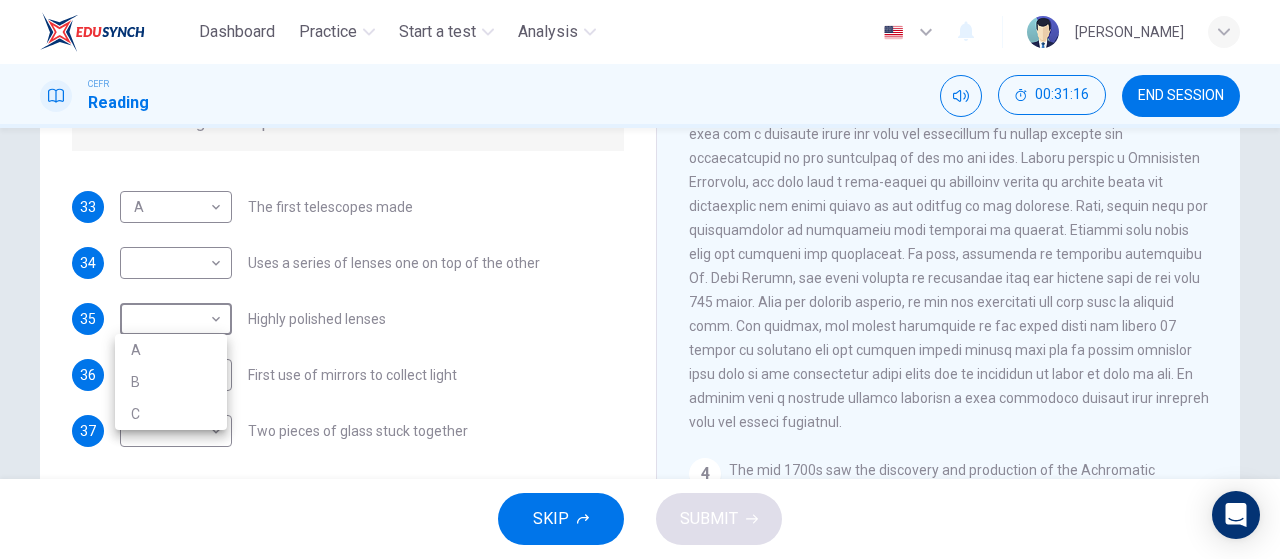 click at bounding box center [640, 279] 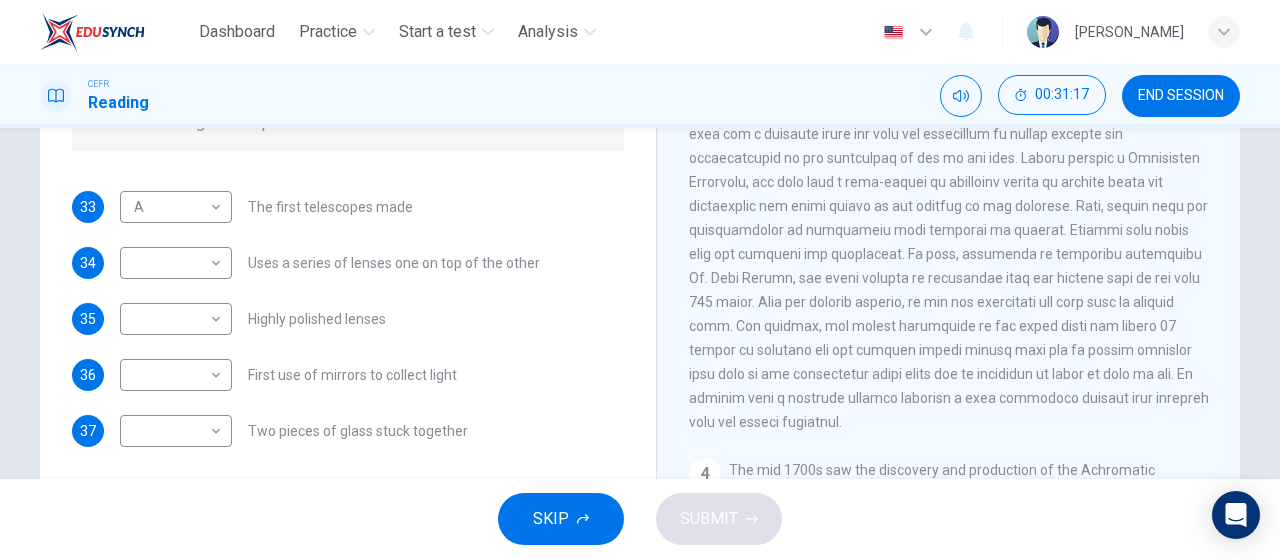 click on "Questions 33 - 37 Write the correct letter A, B or C, in the boxes below.
Classify the following features as belonging to A the Achromatic telescope B the Reflective telescope C the Refracting telescope 33 A A ​ The first telescopes made 34 ​ ​ Uses a series of lenses one on top of the other 35 ​ ​ Highly polished lenses 36 ​ ​ First use of mirrors to collect light 37 ​ ​ Two pieces of glass stuck together" at bounding box center (348, 139) 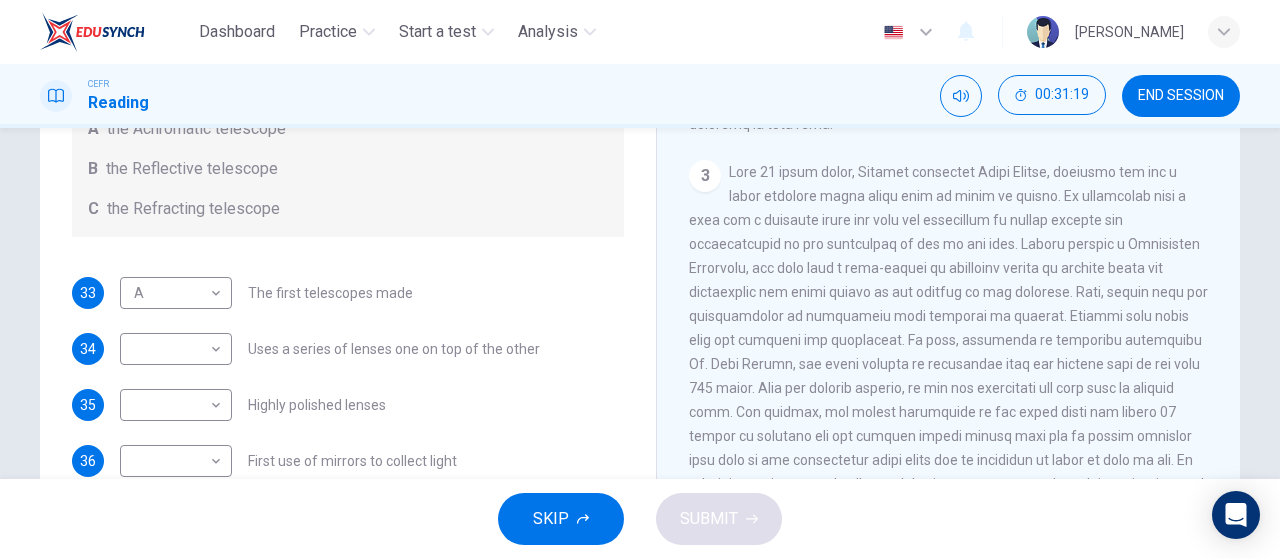 scroll, scrollTop: 299, scrollLeft: 0, axis: vertical 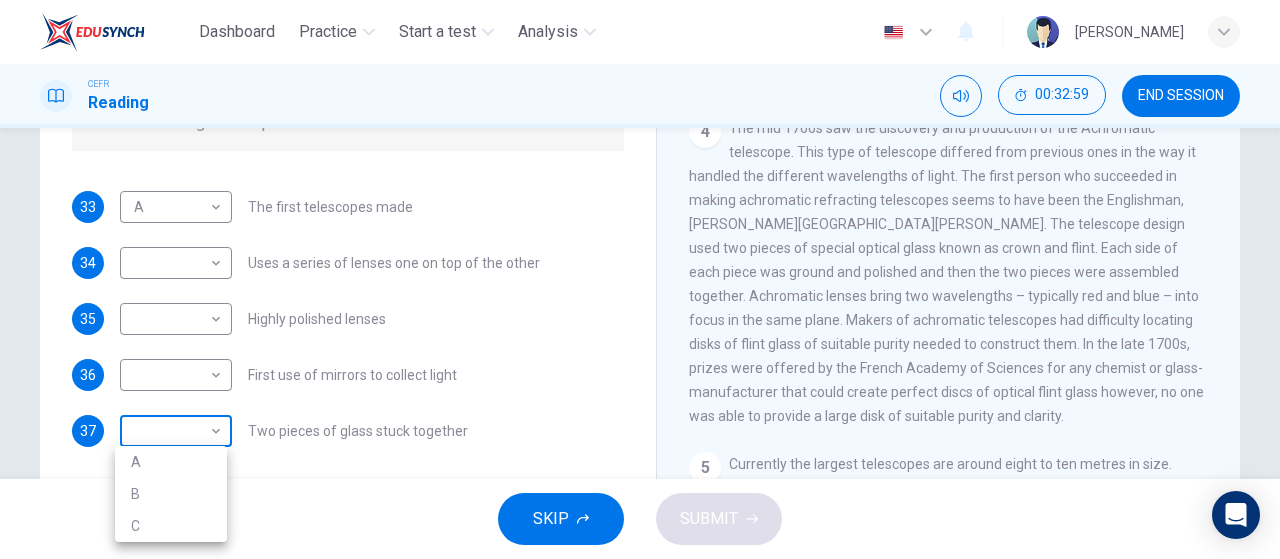 click on "Dashboard Practice Start a test Analysis English en ​ [PERSON_NAME] CEFR Reading 00:32:59 END SESSION Questions 33 - 37 Write the correct letter A, B or C, in the boxes below.
Classify the following features as belonging to A the Achromatic telescope B the Reflective telescope C the Refracting telescope 33 A A ​ The first telescopes made 34 ​ ​ Uses a series of lenses one on top of the other 35 ​ ​ Highly polished lenses 36 ​ ​ First use of mirrors to collect light 37 ​ ​ Two pieces of glass stuck together Looking in the Telescope CLICK TO ZOOM Click to Zoom 1 2 3 4 5 SKIP SUBMIT EduSynch - Online Language Proficiency Testing
Dashboard Practice Start a test Analysis Notifications © Copyright  2025 A B C" at bounding box center (640, 279) 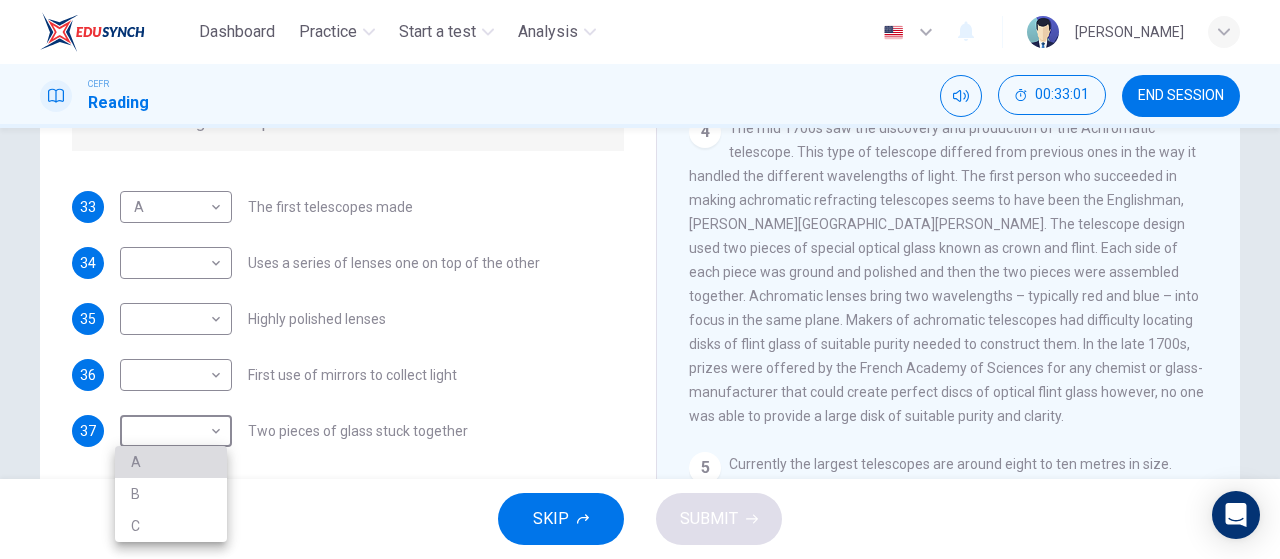 click on "A" at bounding box center (171, 462) 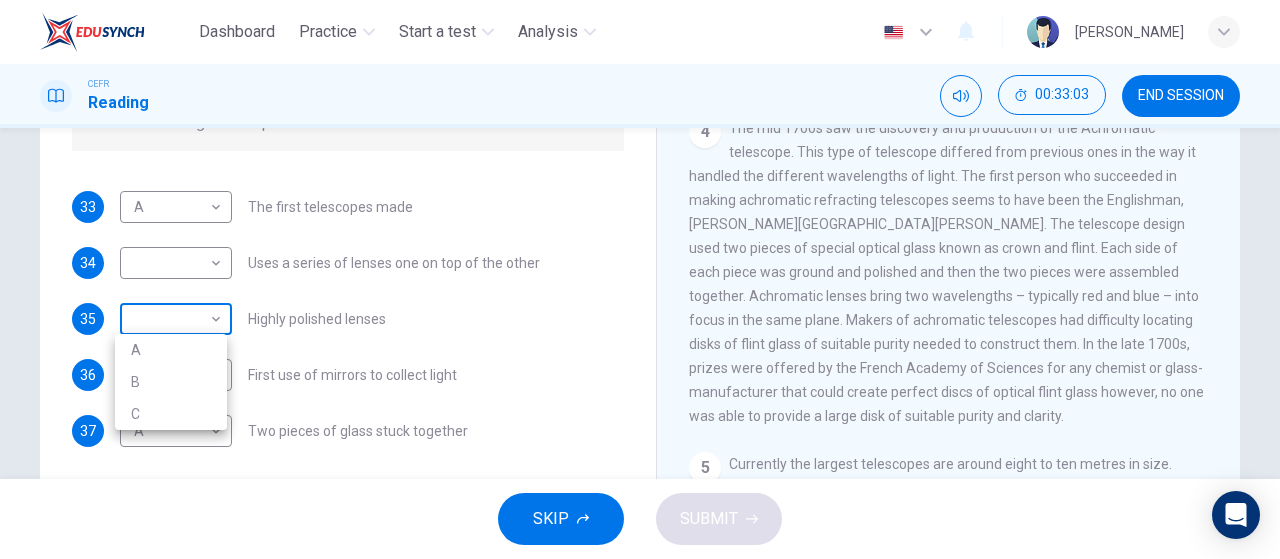 click on "Dashboard Practice Start a test Analysis English en ​ [PERSON_NAME] CEFR Reading 00:33:03 END SESSION Questions 33 - 37 Write the correct letter A, B or C, in the boxes below.
Classify the following features as belonging to A the Achromatic telescope B the Reflective telescope C the Refracting telescope 33 A A ​ The first telescopes made 34 ​ ​ Uses a series of lenses one on top of the other 35 ​ ​ Highly polished lenses 36 ​ ​ First use of mirrors to collect light 37 A A ​ Two pieces of glass stuck together Looking in the Telescope CLICK TO ZOOM Click to Zoom 1 2 3 4 5 SKIP SUBMIT EduSynch - Online Language Proficiency Testing
Dashboard Practice Start a test Analysis Notifications © Copyright  2025 A B C" at bounding box center (640, 279) 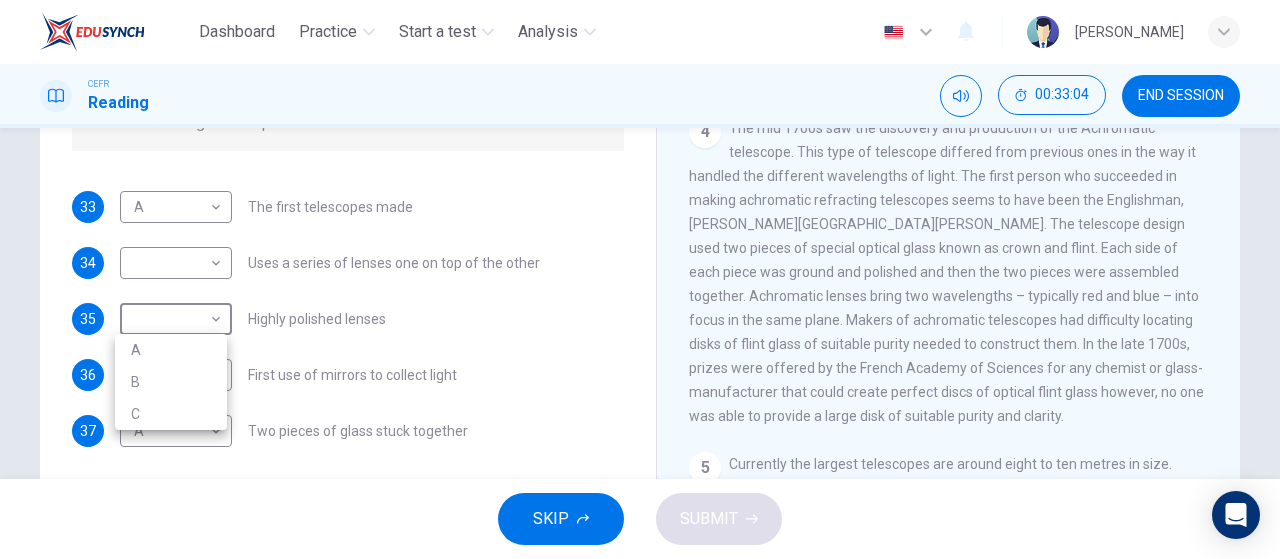 click at bounding box center [640, 279] 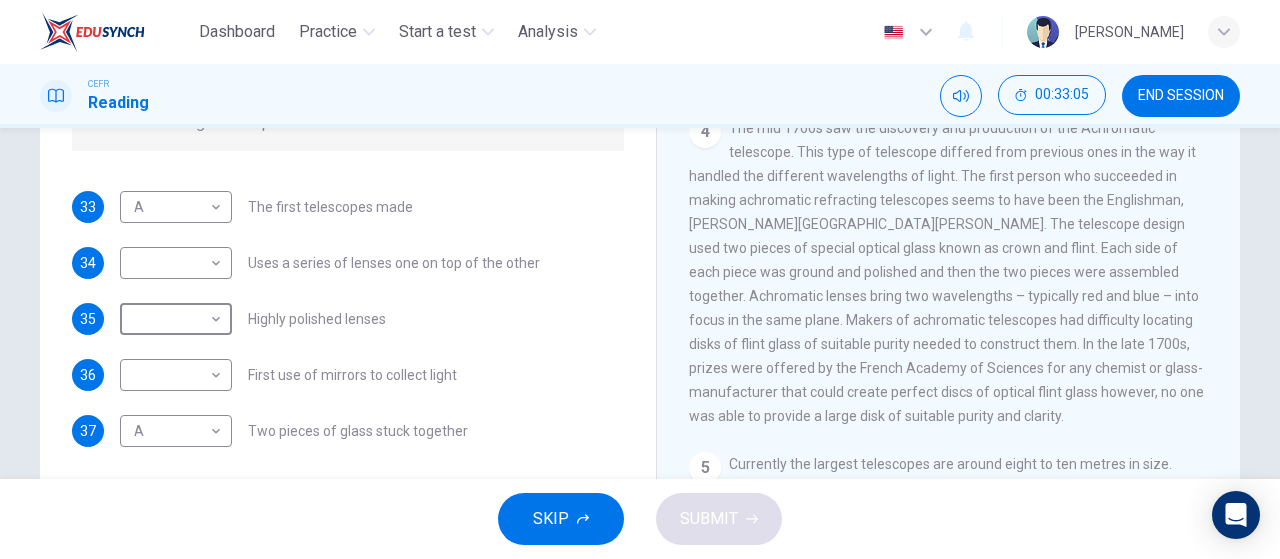 scroll, scrollTop: 0, scrollLeft: 0, axis: both 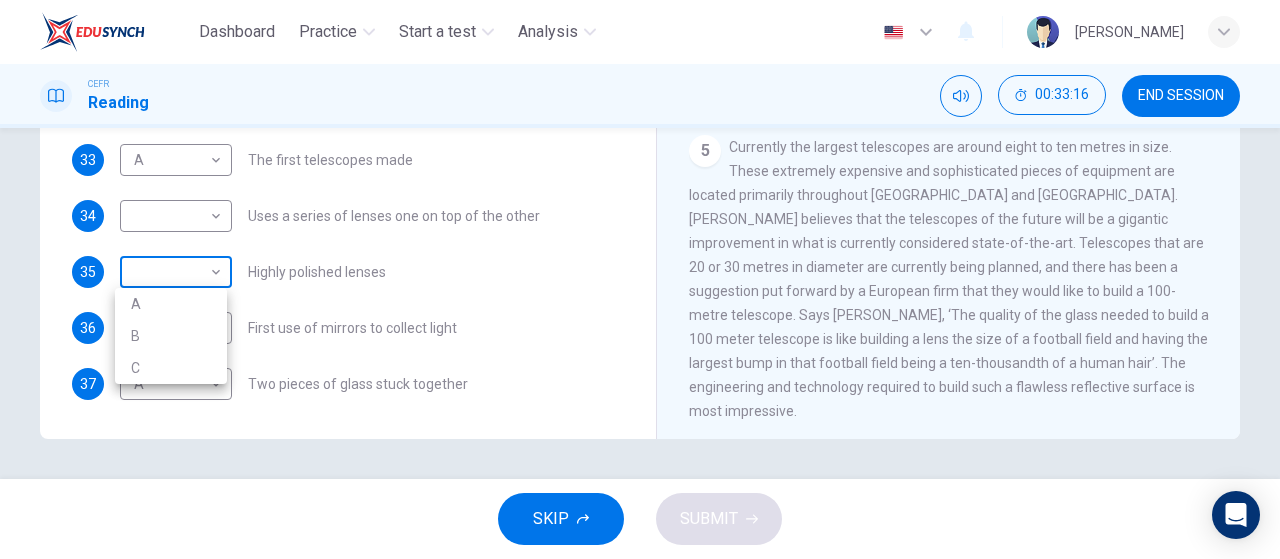 click on "Dashboard Practice Start a test Analysis English en ​ [PERSON_NAME] CEFR Reading 00:33:16 END SESSION Questions 33 - 37 Write the correct letter A, B or C, in the boxes below.
Classify the following features as belonging to A the Achromatic telescope B the Reflective telescope C the Refracting telescope 33 A A ​ The first telescopes made 34 ​ ​ Uses a series of lenses one on top of the other 35 ​ ​ Highly polished lenses 36 ​ ​ First use of mirrors to collect light 37 A A ​ Two pieces of glass stuck together Looking in the Telescope CLICK TO ZOOM Click to Zoom 1 2 3 4 5 SKIP SUBMIT EduSynch - Online Language Proficiency Testing
Dashboard Practice Start a test Analysis Notifications © Copyright  2025 A B C" at bounding box center (640, 279) 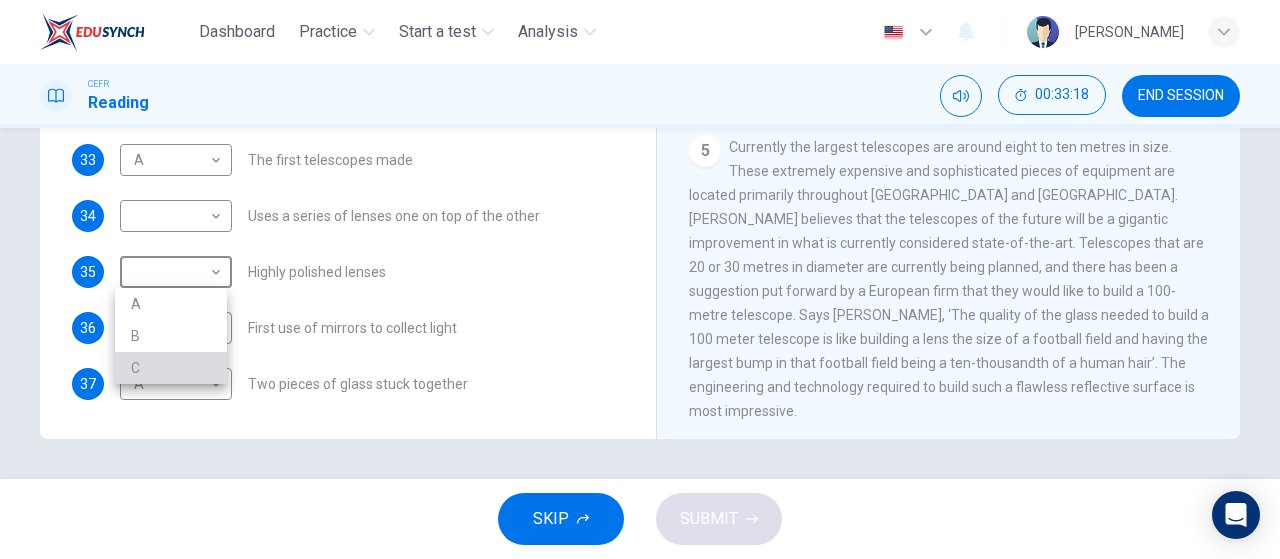 click on "C" at bounding box center (171, 368) 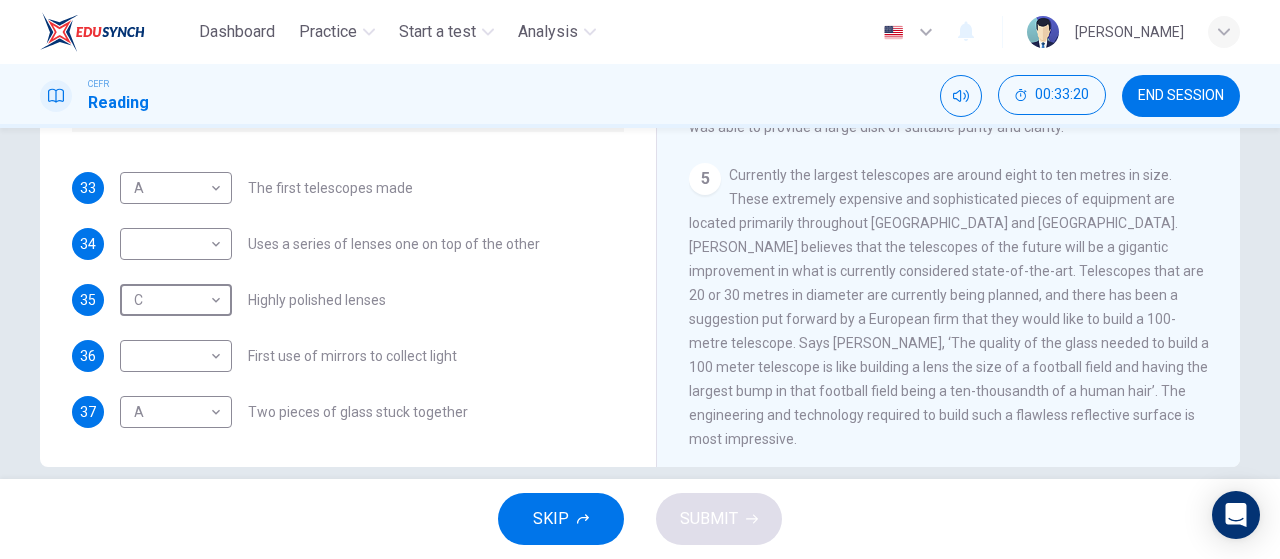 scroll, scrollTop: 395, scrollLeft: 0, axis: vertical 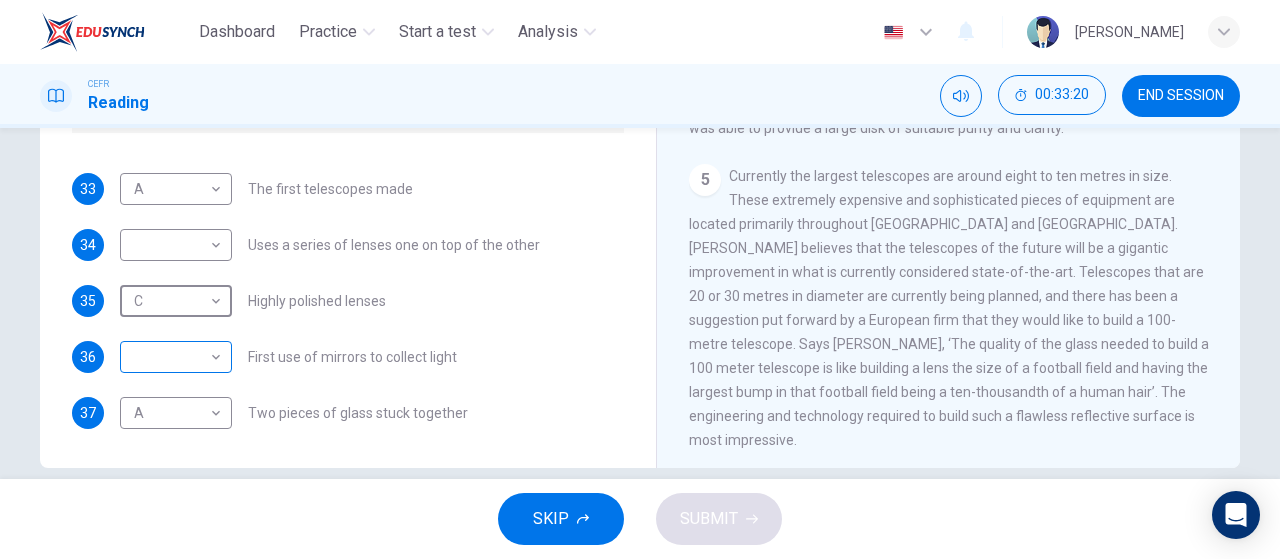 click on "Dashboard Practice Start a test Analysis English en ​ [PERSON_NAME] CEFR Reading 00:33:20 END SESSION Questions 33 - 37 Write the correct letter A, B or C, in the boxes below.
Classify the following features as belonging to A the Achromatic telescope B the Reflective telescope C the Refracting telescope 33 A A ​ The first telescopes made 34 ​ ​ Uses a series of lenses one on top of the other 35 C C ​ Highly polished lenses 36 ​ ​ First use of mirrors to collect light 37 A A ​ Two pieces of glass stuck together Looking in the Telescope CLICK TO ZOOM Click to Zoom 1 2 3 4 5 SKIP SUBMIT EduSynch - Online Language Proficiency Testing
Dashboard Practice Start a test Analysis Notifications © Copyright  2025" at bounding box center (640, 279) 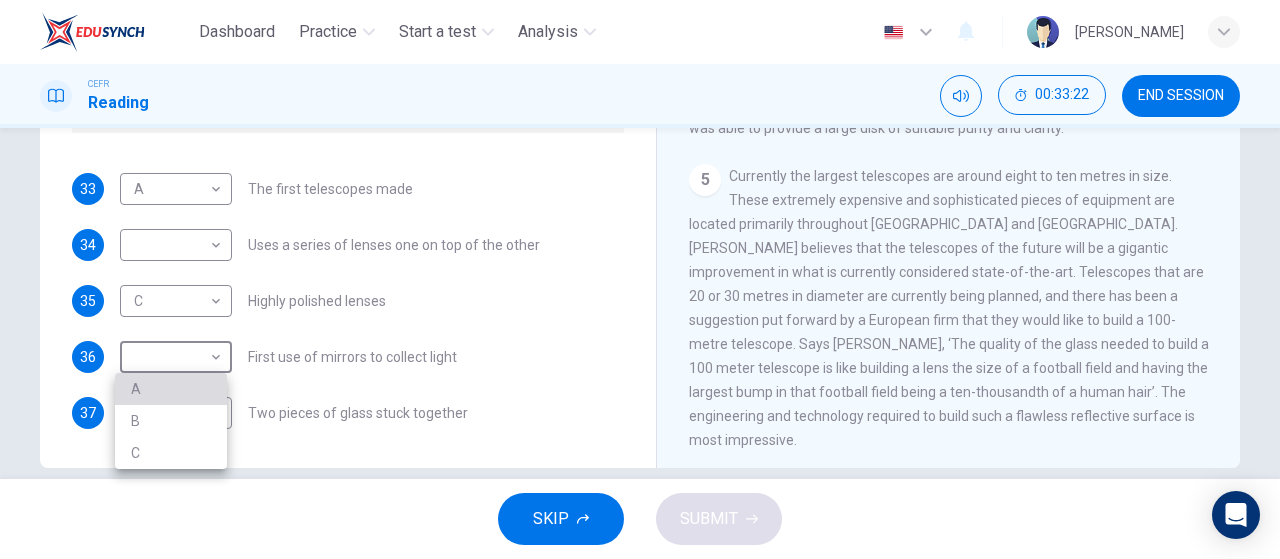 click on "A" at bounding box center (171, 389) 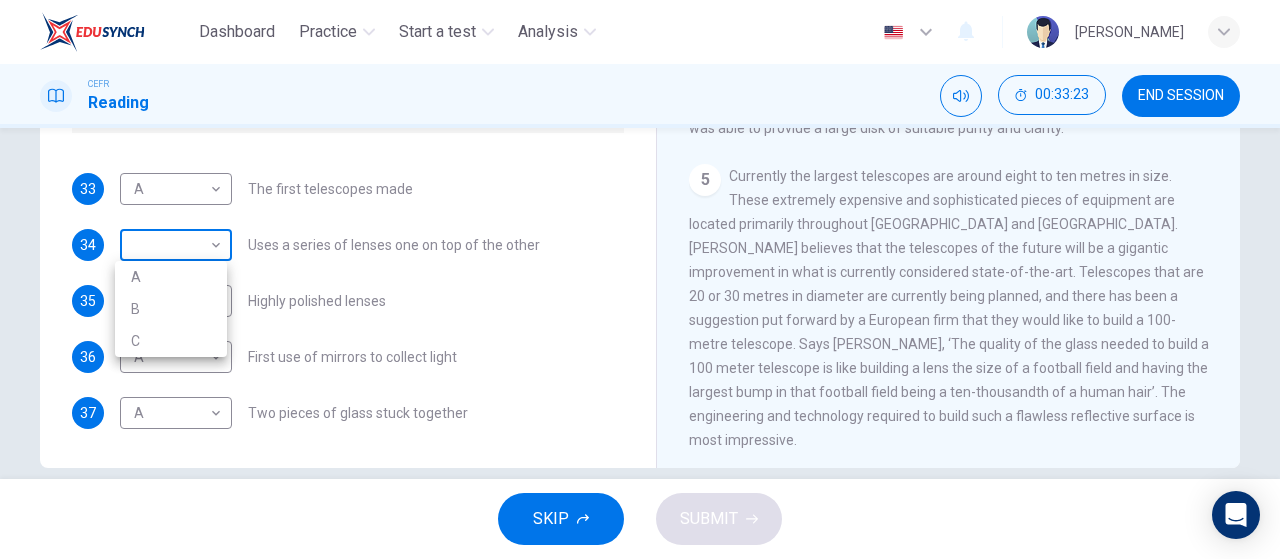click on "Dashboard Practice Start a test Analysis English en ​ [PERSON_NAME] CEFR Reading 00:33:23 END SESSION Questions 33 - 37 Write the correct letter A, B or C, in the boxes below.
Classify the following features as belonging to A the Achromatic telescope B the Reflective telescope C the Refracting telescope 33 A A ​ The first telescopes made 34 ​ ​ Uses a series of lenses one on top of the other 35 C C ​ Highly polished lenses 36 A A ​ First use of mirrors to collect light 37 A A ​ Two pieces of glass stuck together Looking in the Telescope CLICK TO ZOOM Click to Zoom 1 2 3 4 5 SKIP SUBMIT EduSynch - Online Language Proficiency Testing
Dashboard Practice Start a test Analysis Notifications © Copyright  2025 A B C" at bounding box center (640, 279) 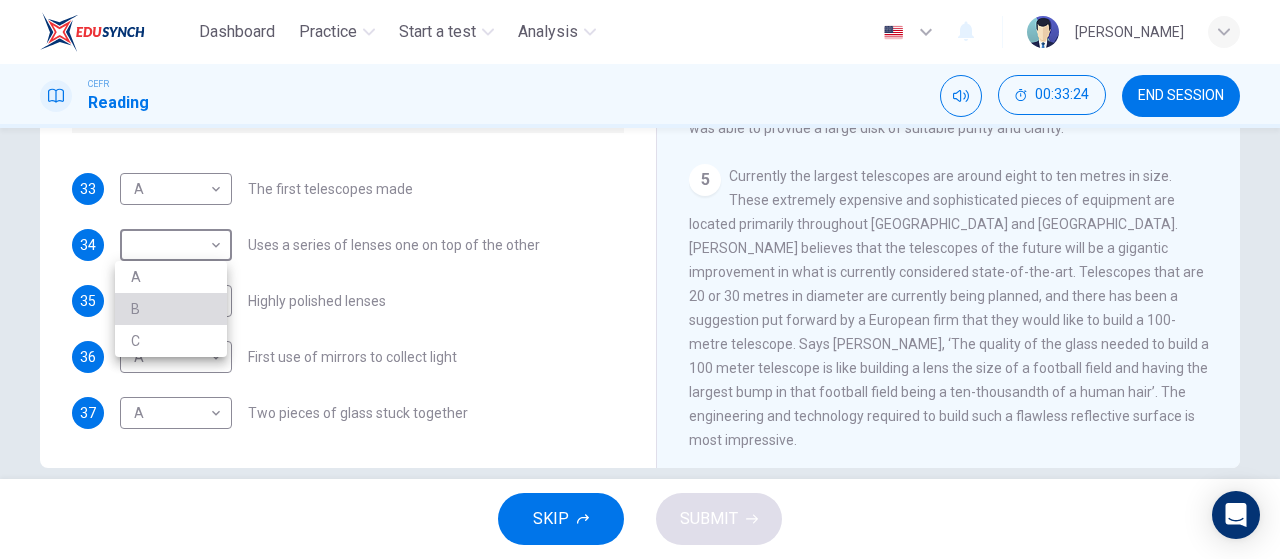 click on "B" at bounding box center [171, 309] 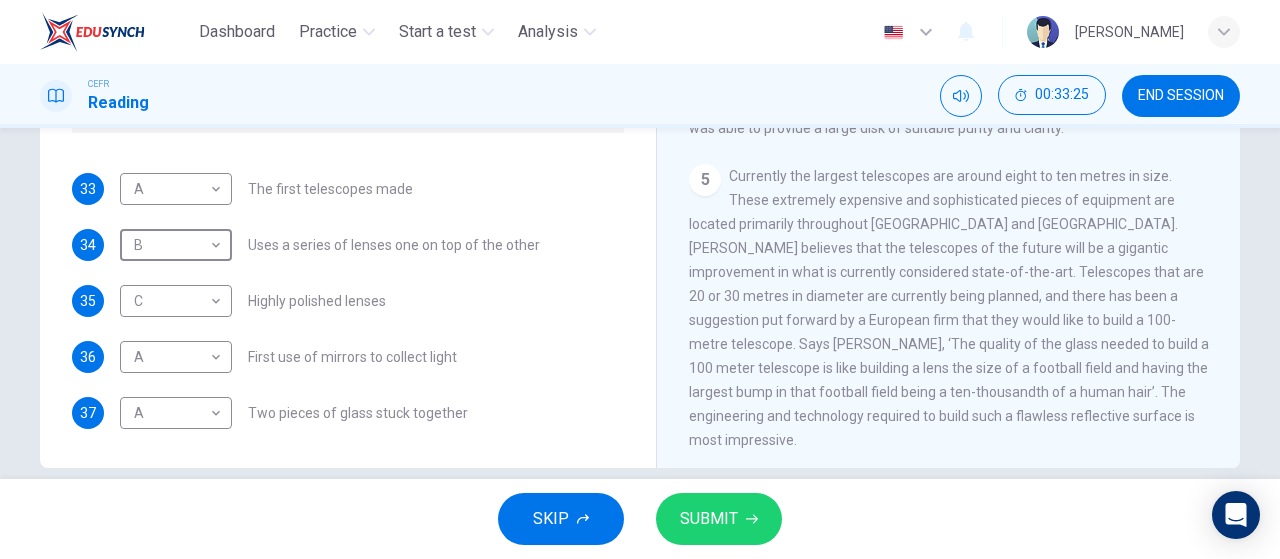 click on "SUBMIT" at bounding box center (719, 519) 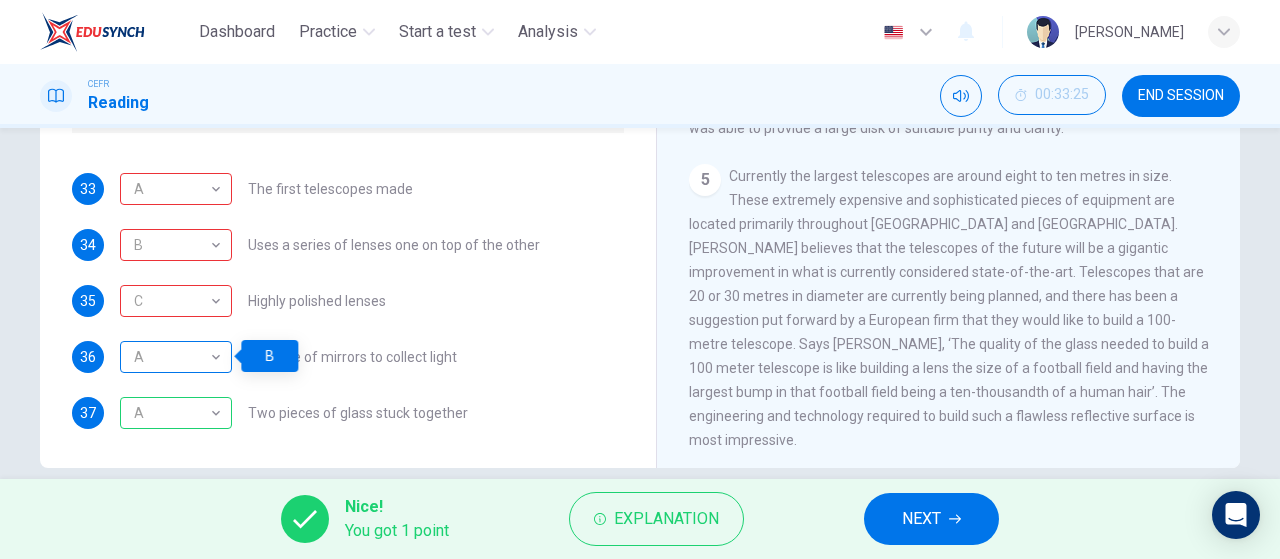 scroll, scrollTop: 0, scrollLeft: 0, axis: both 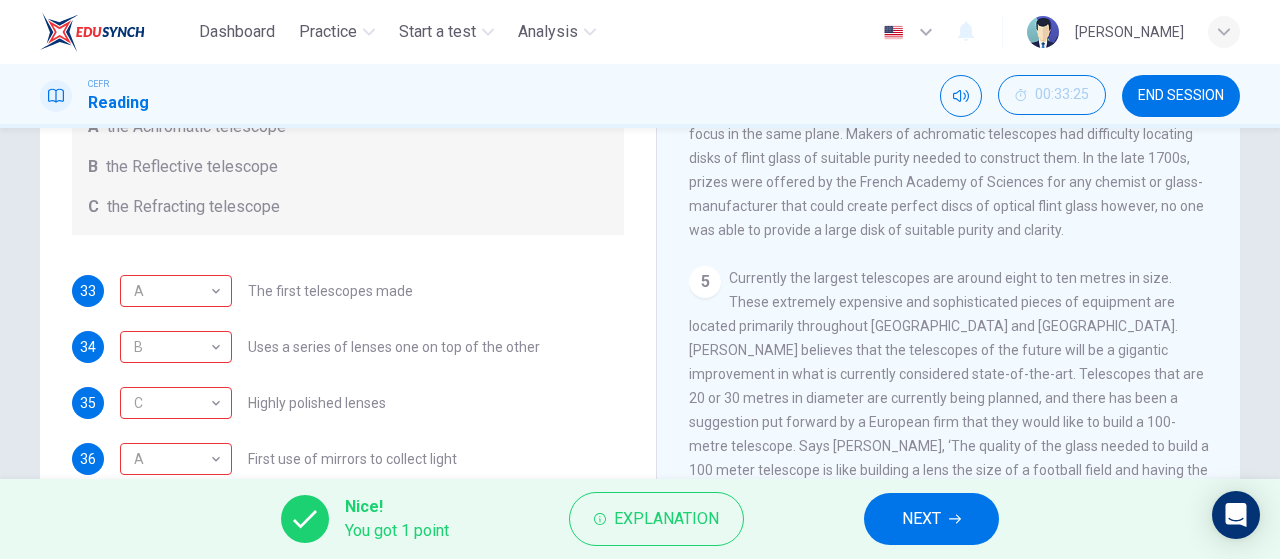 click on "33 A A ​ The first telescopes made" at bounding box center (348, 291) 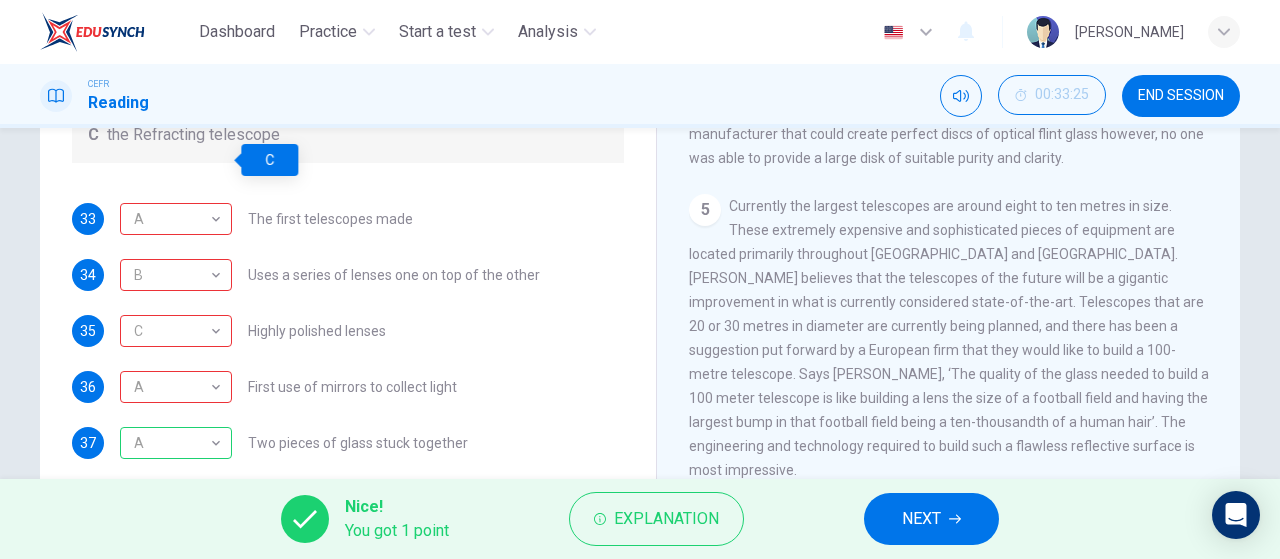 scroll, scrollTop: 424, scrollLeft: 0, axis: vertical 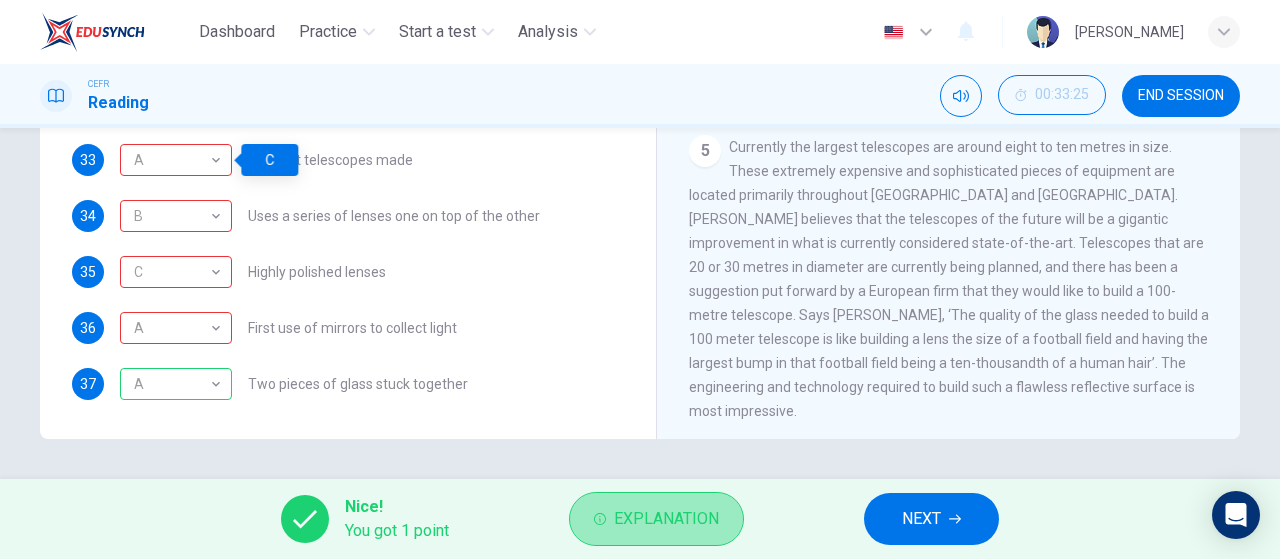 click on "Explanation" at bounding box center [656, 519] 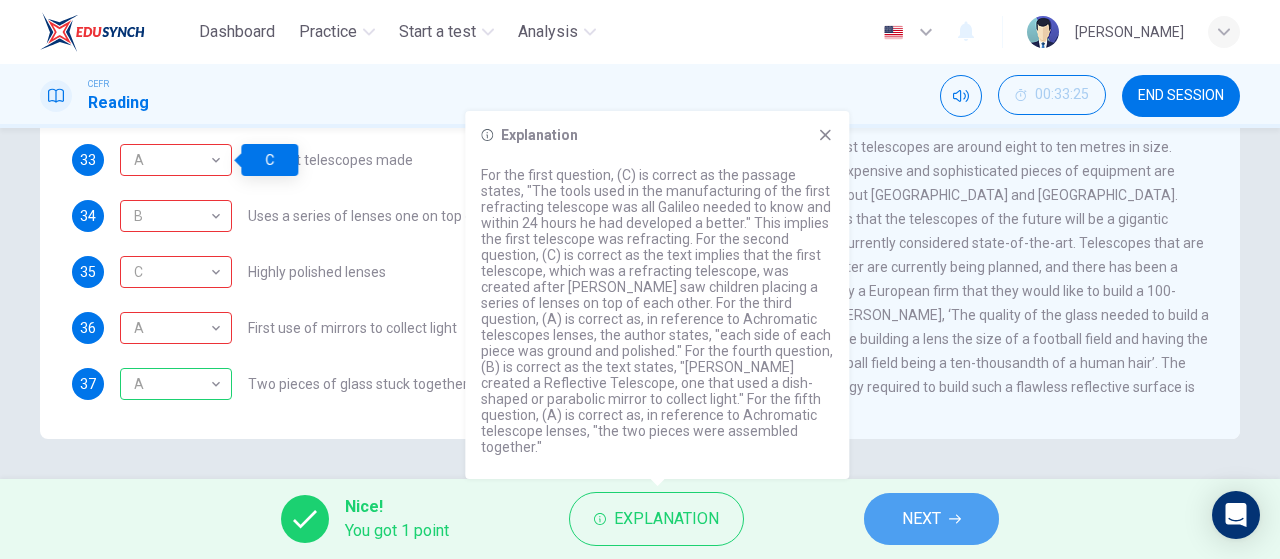 click 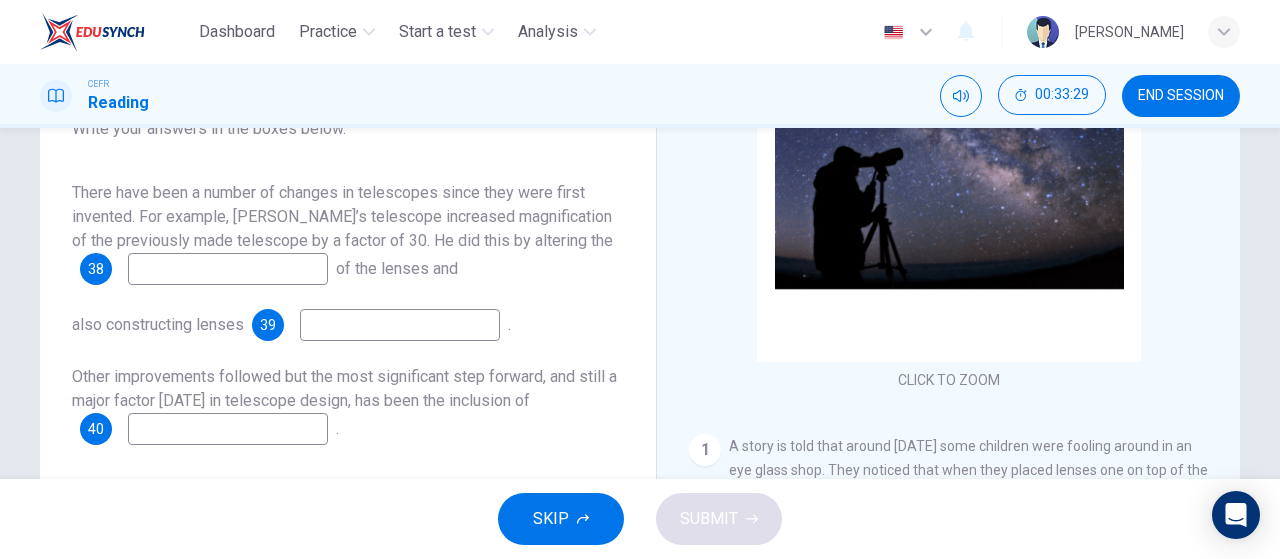 scroll, scrollTop: 244, scrollLeft: 0, axis: vertical 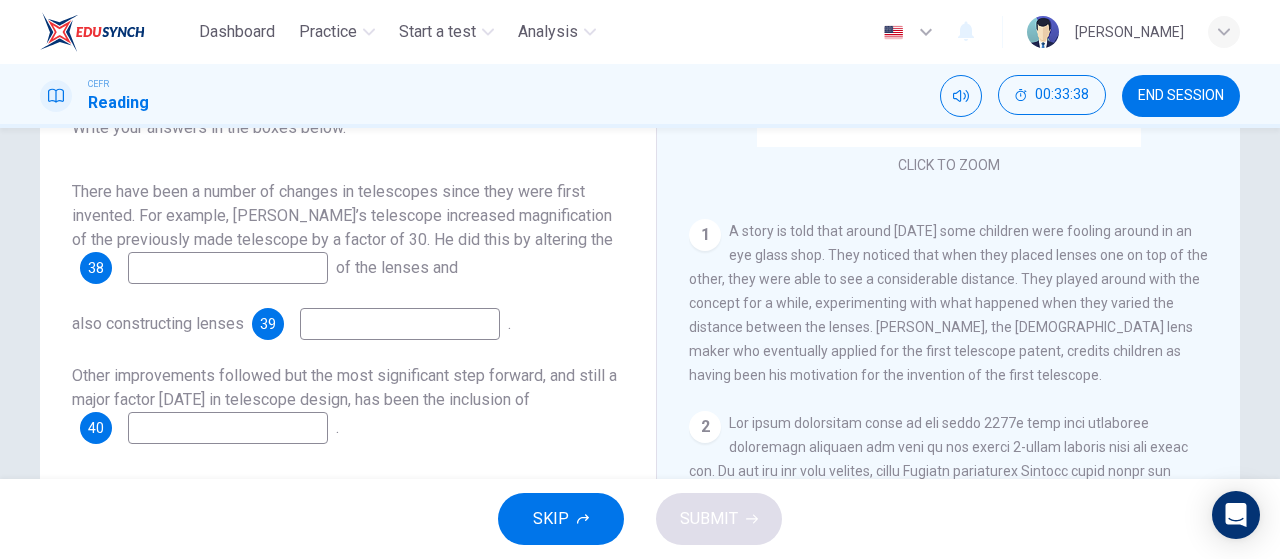 click at bounding box center [228, 268] 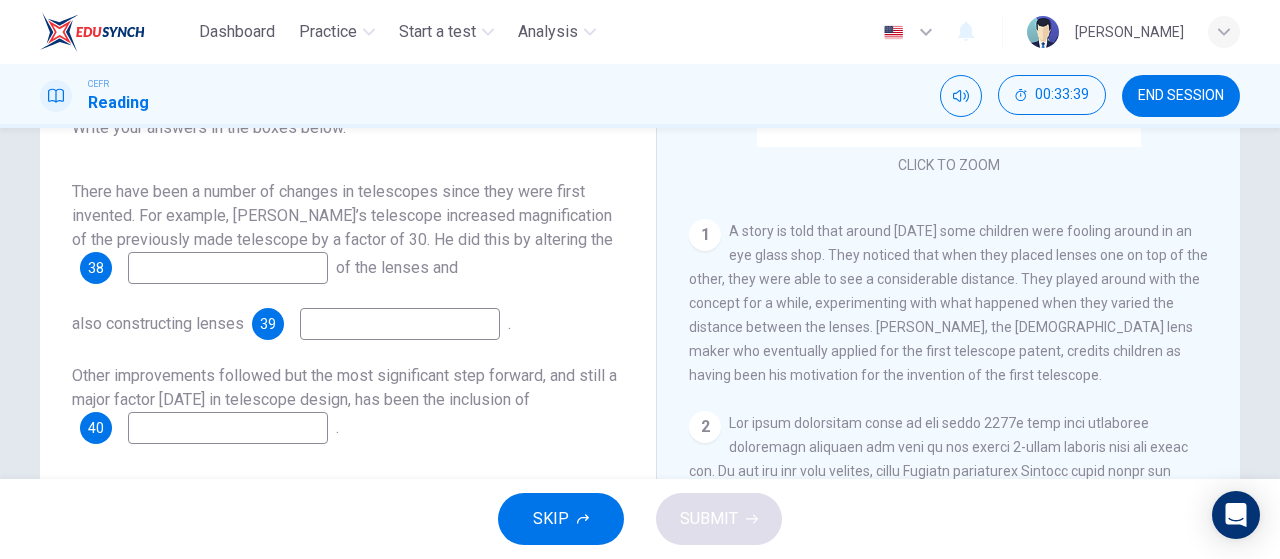 click on "There have been a number of changes in telescopes since they were first invented. For example, [PERSON_NAME]’s telescope increased magnification of the previously made telescope by a factor of 30. He did this by altering the  38  of the lenses and  also constructing lenses  39 .  Other improvements followed but the most significant step forward, and still a major factor [DATE] in telescope design, has been the inclusion of  40 ." at bounding box center (348, 312) 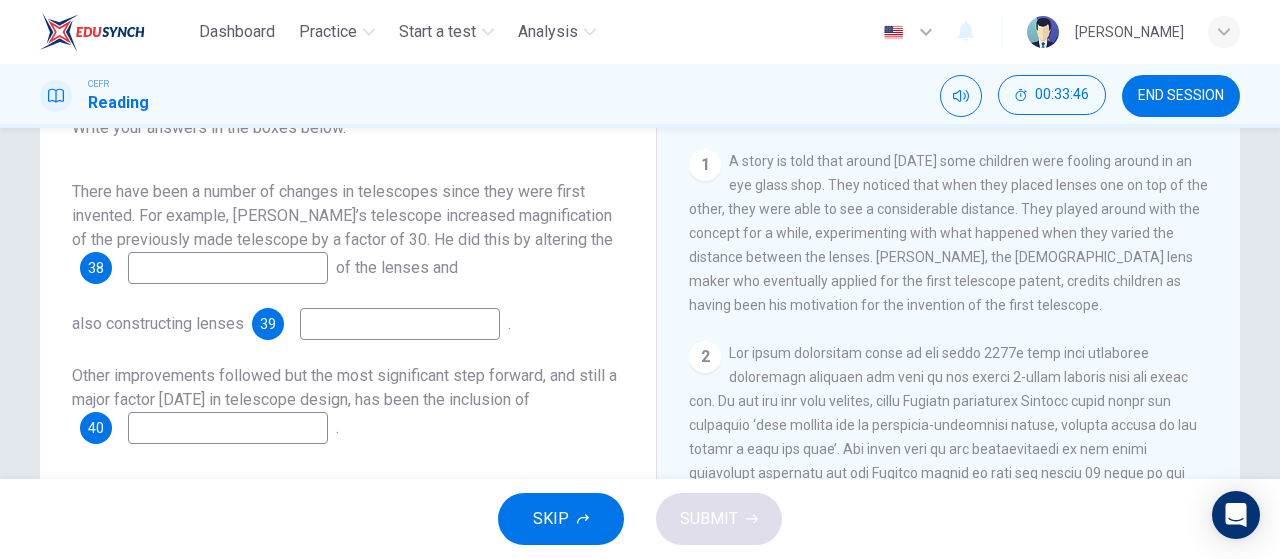 scroll, scrollTop: 283, scrollLeft: 0, axis: vertical 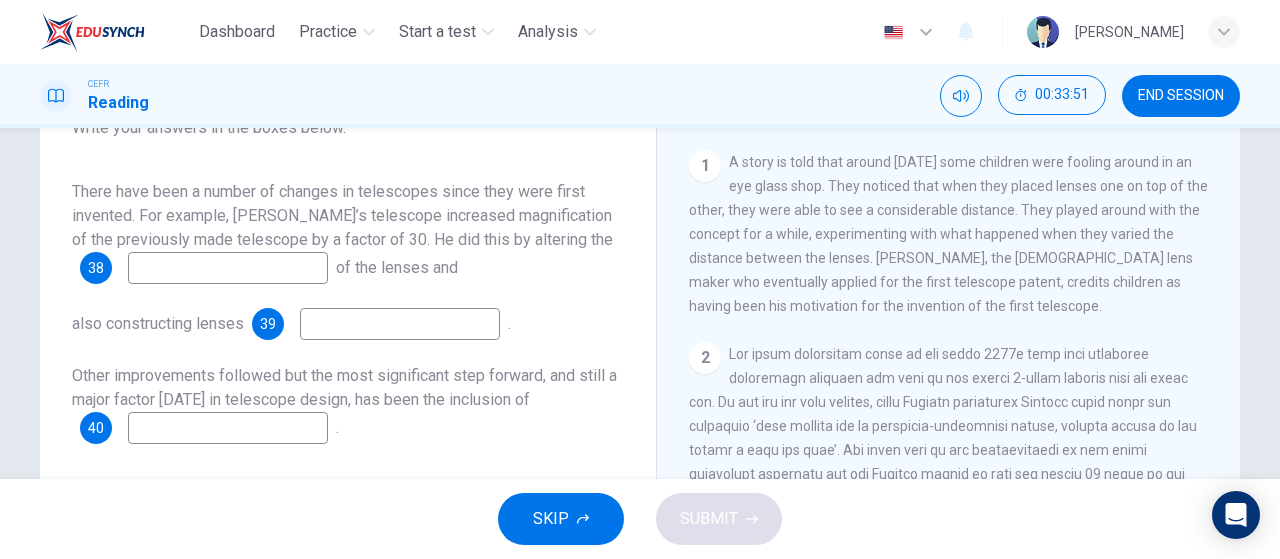 click at bounding box center [228, 268] 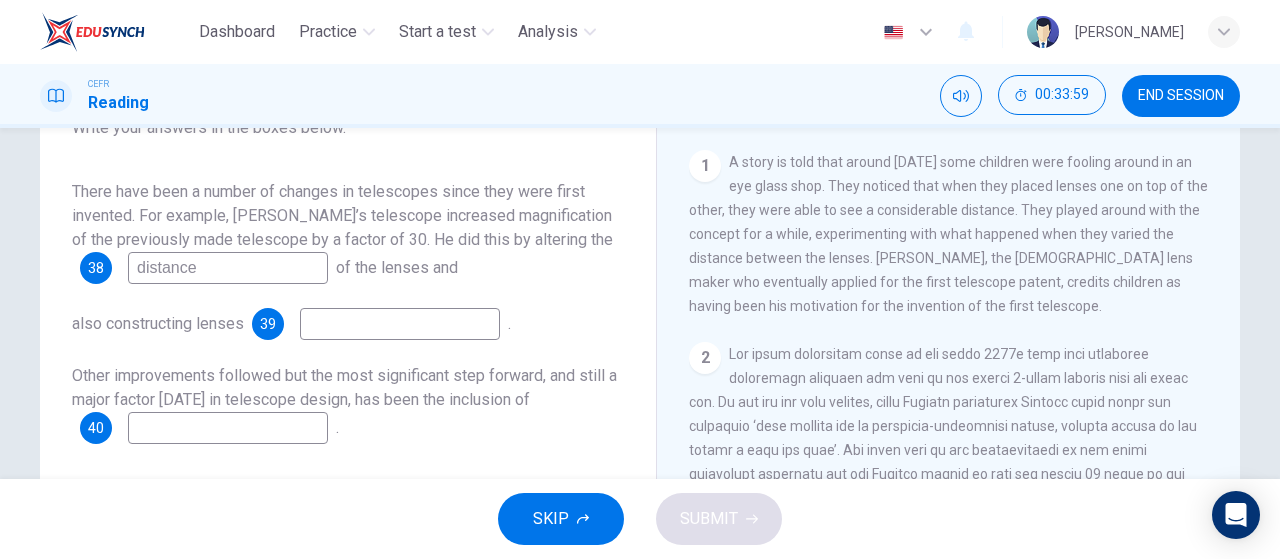 type on "distance" 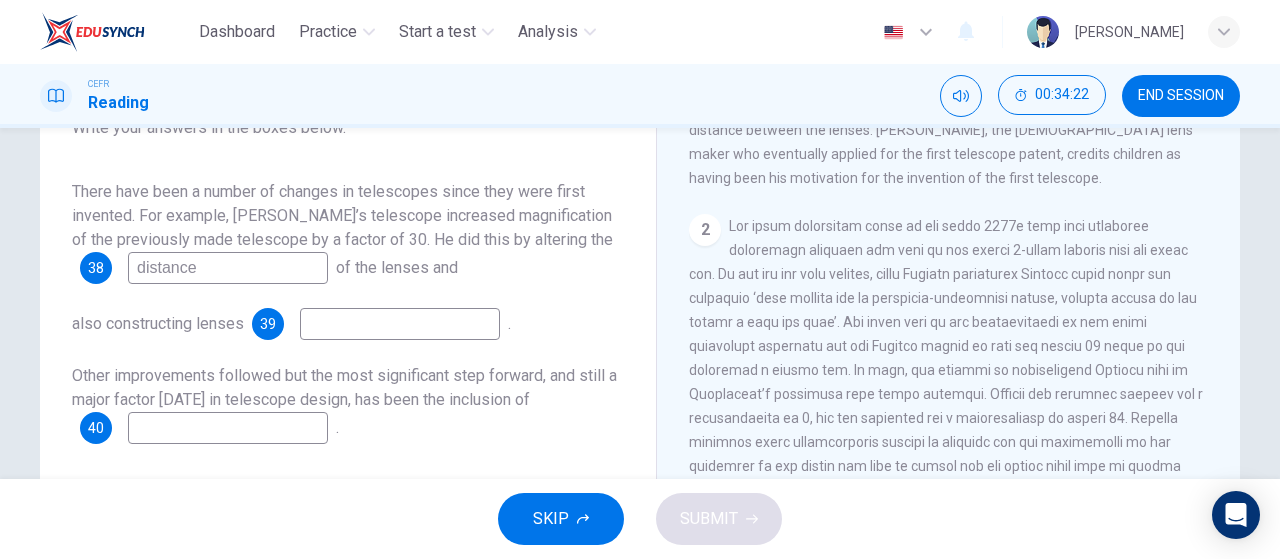 scroll, scrollTop: 422, scrollLeft: 0, axis: vertical 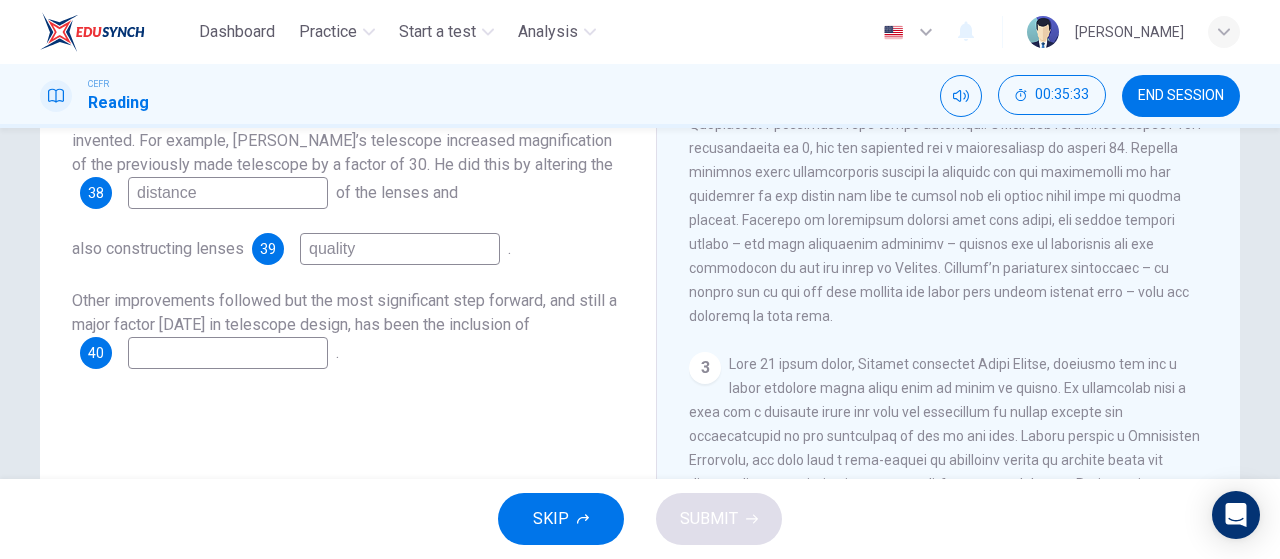 type on "quality" 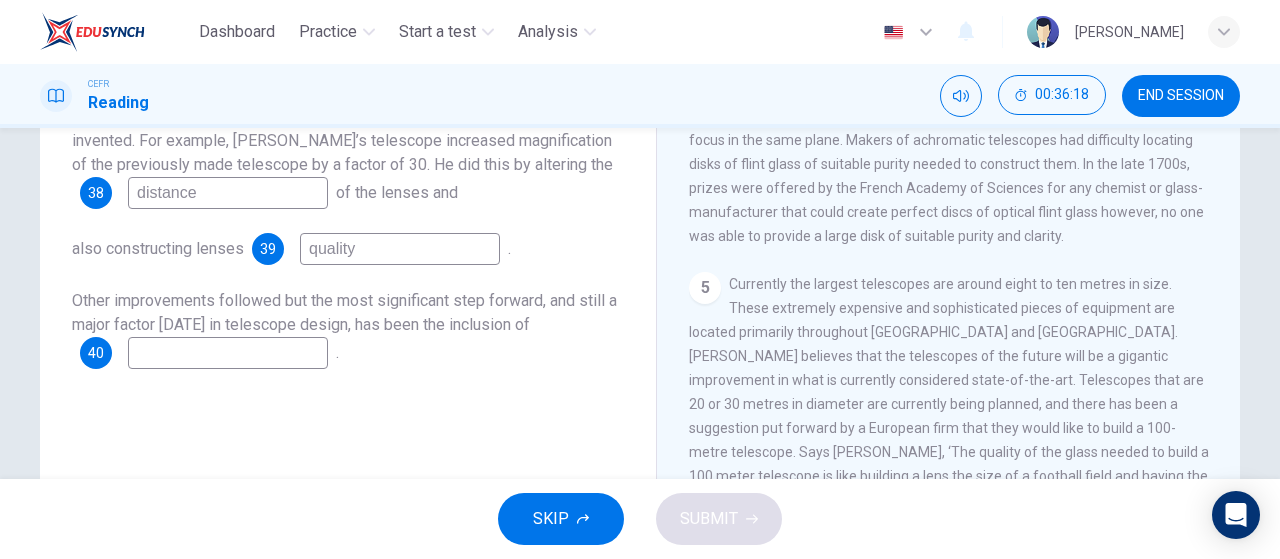 scroll, scrollTop: 1438, scrollLeft: 0, axis: vertical 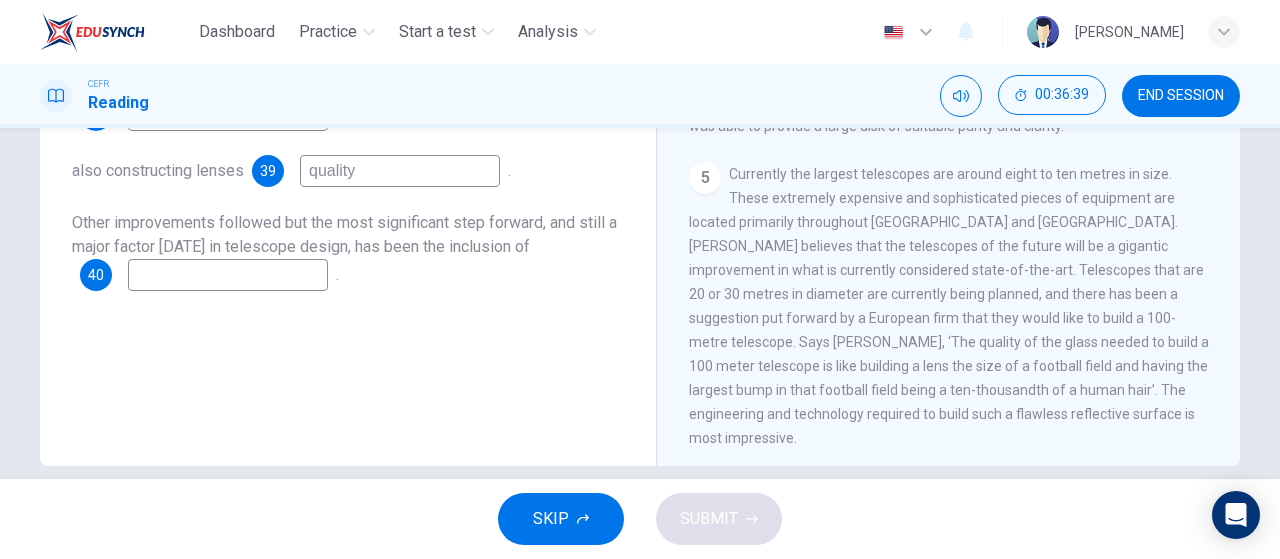 click at bounding box center [228, 275] 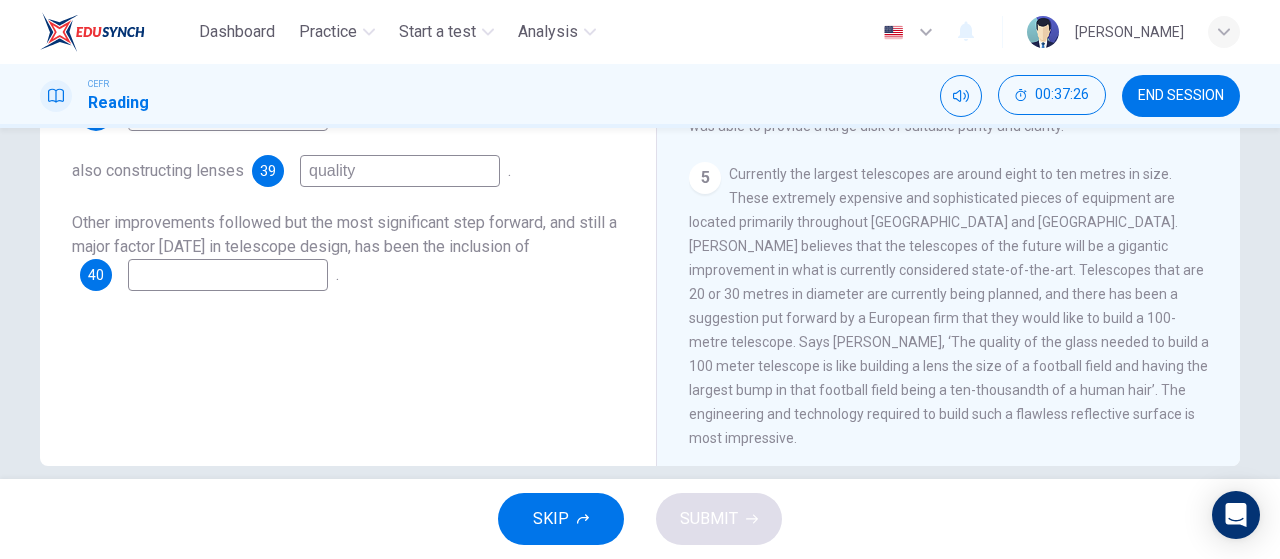 type on "g" 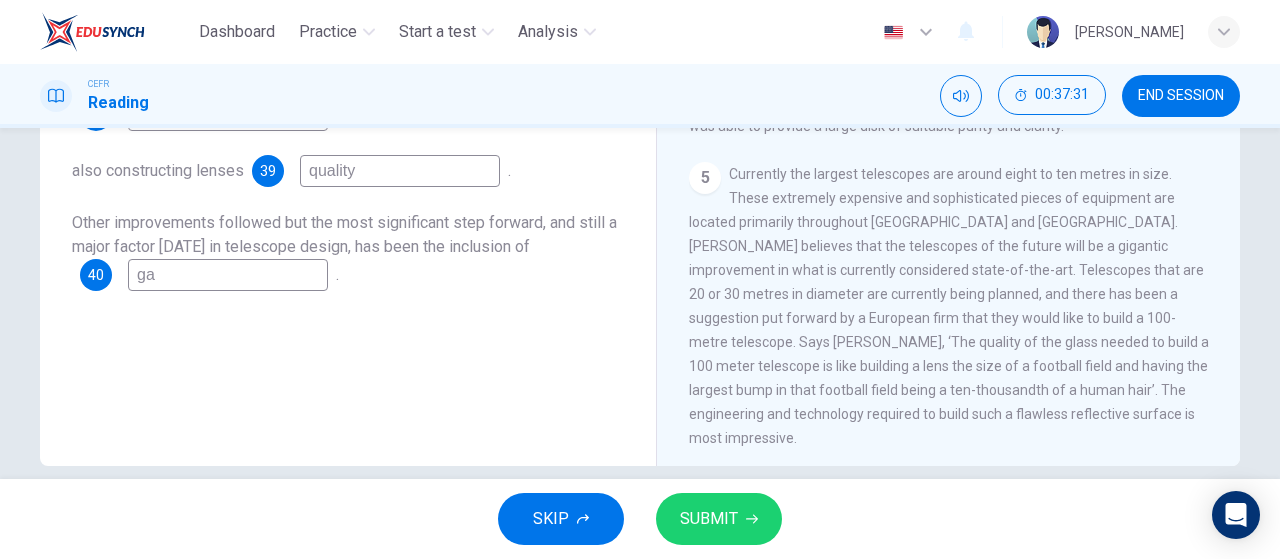type on "g" 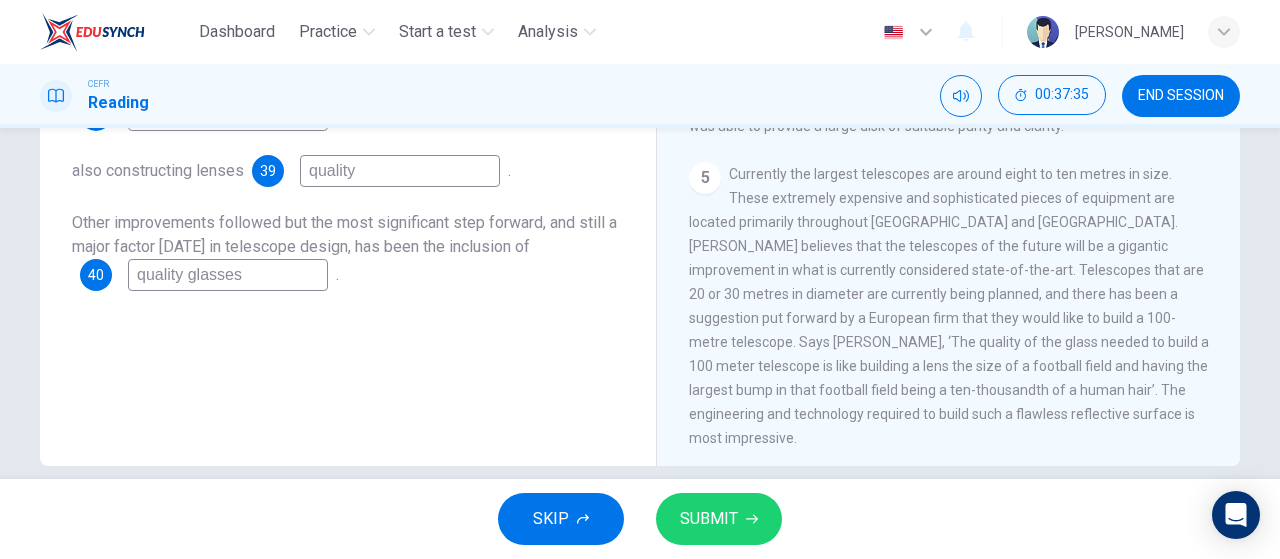 type on "quality glasses" 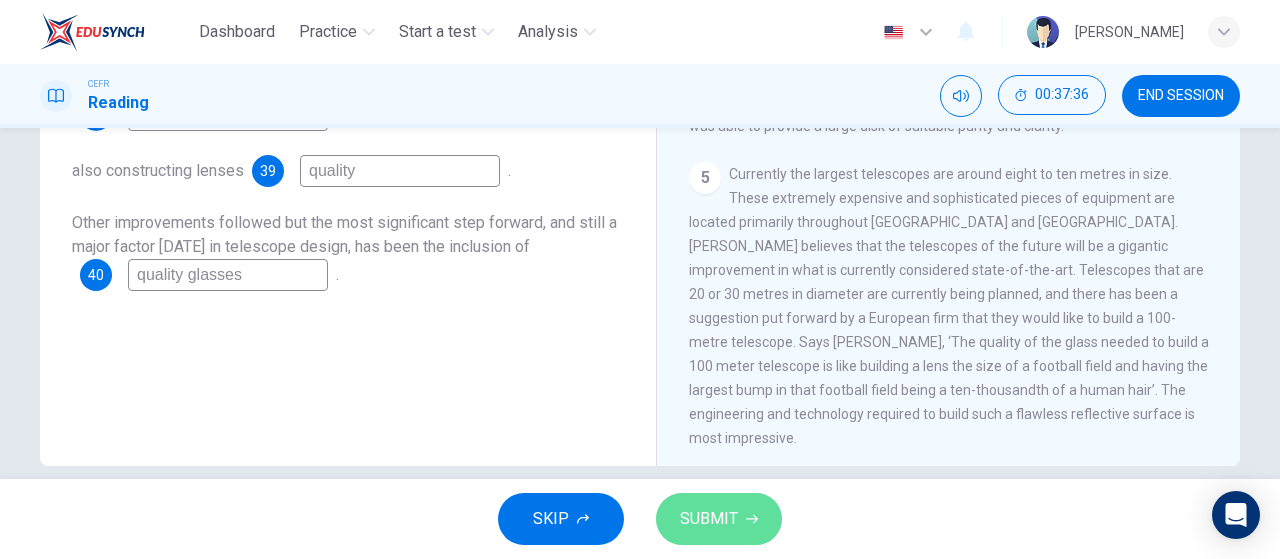 click on "SUBMIT" at bounding box center [719, 519] 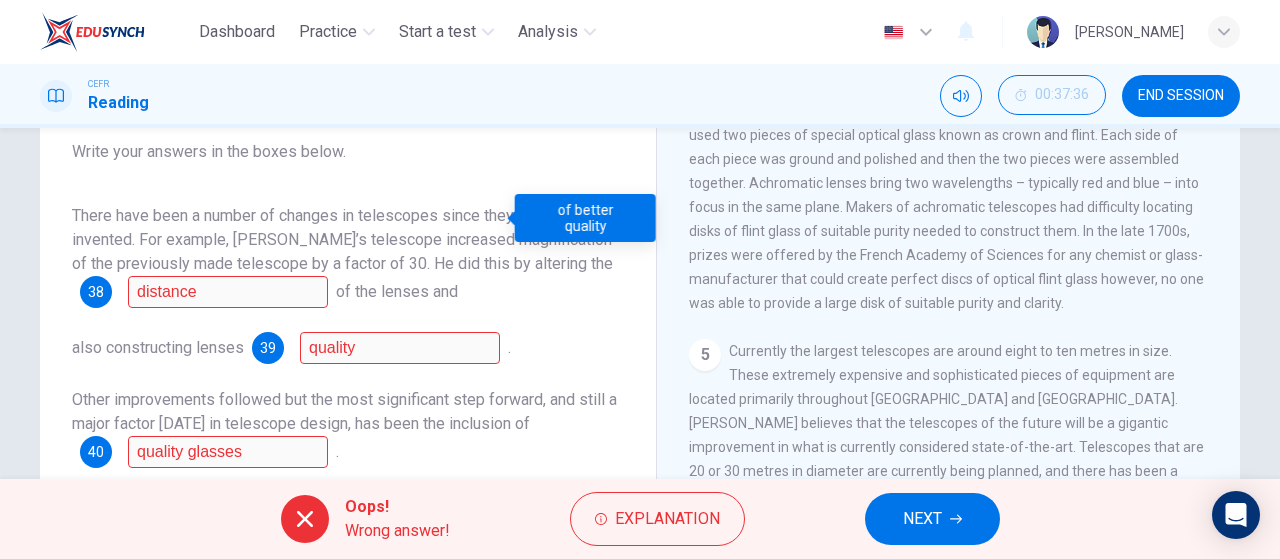 scroll, scrollTop: 421, scrollLeft: 0, axis: vertical 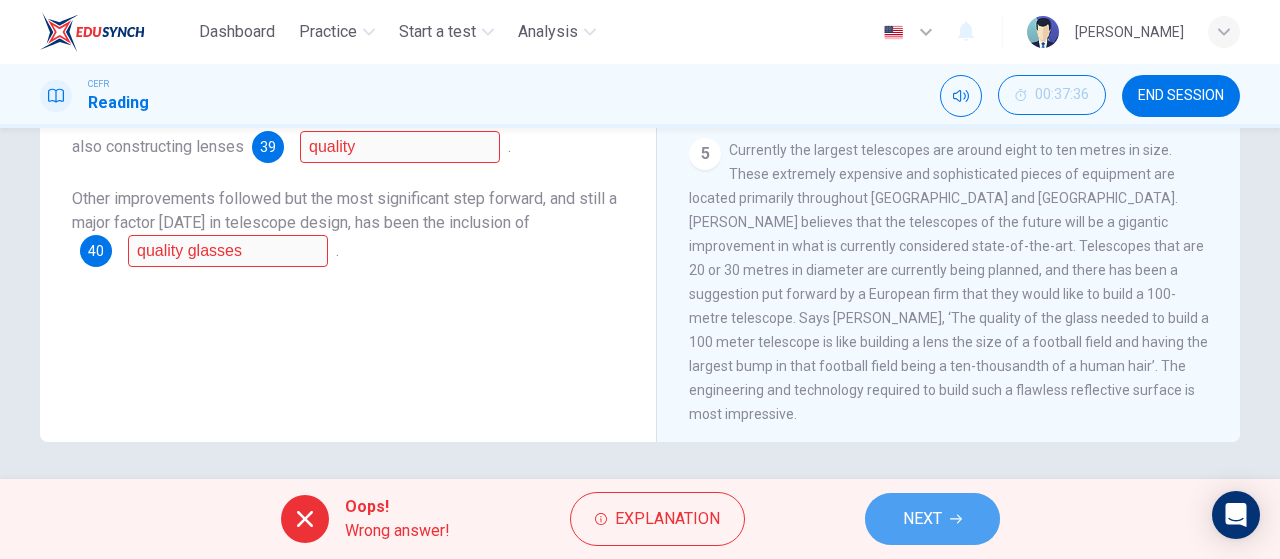 click on "NEXT" at bounding box center (932, 519) 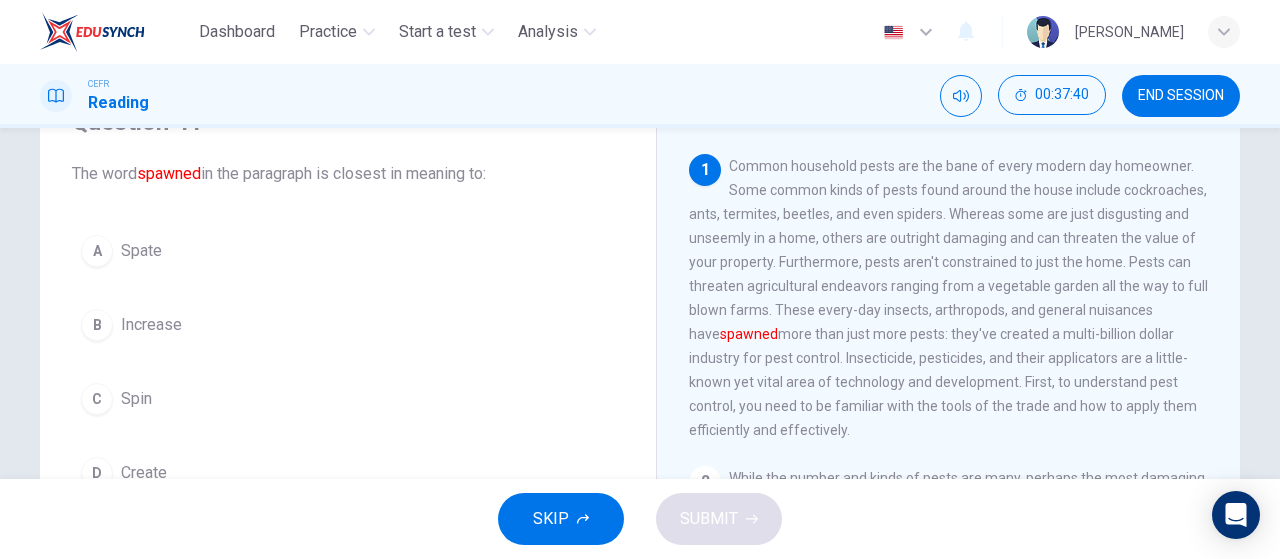 scroll, scrollTop: 103, scrollLeft: 0, axis: vertical 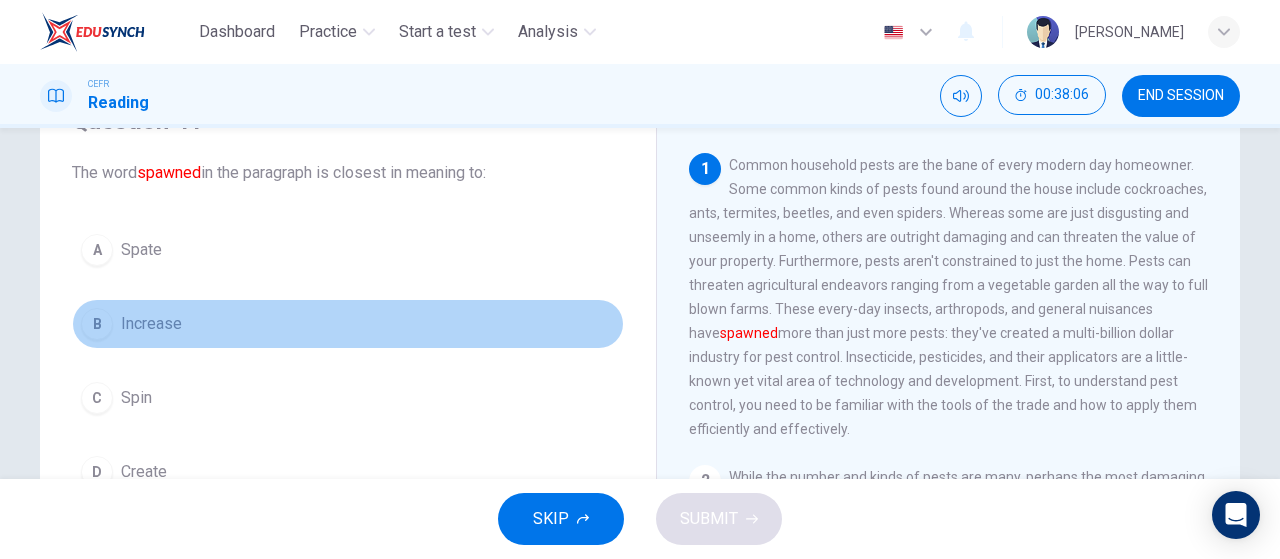 click on "B Increase" at bounding box center (348, 324) 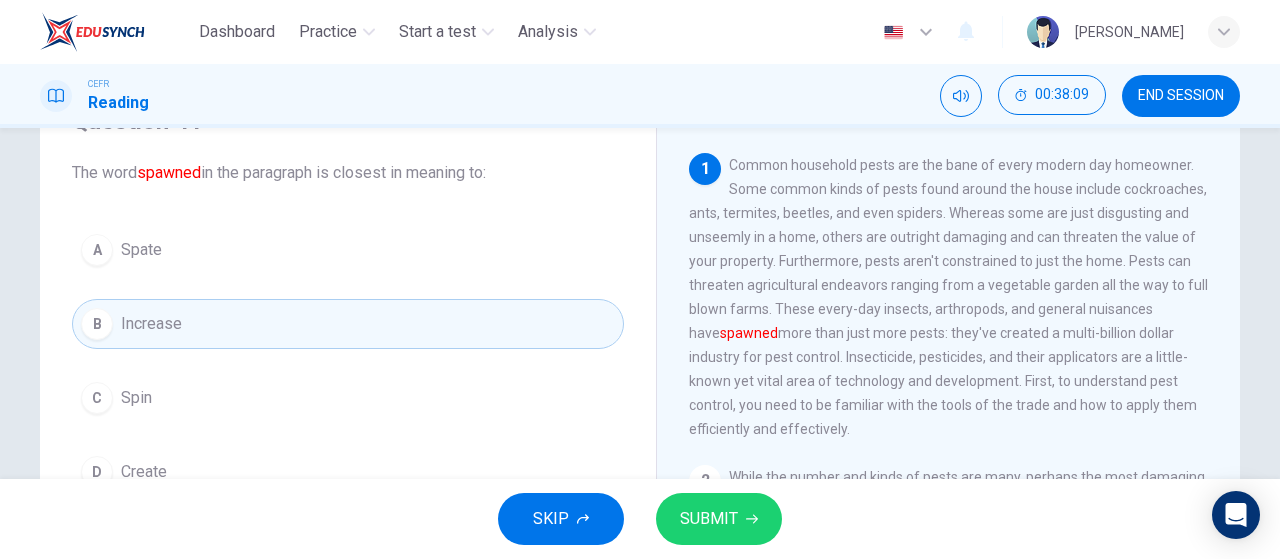 click on "SUBMIT" at bounding box center [709, 519] 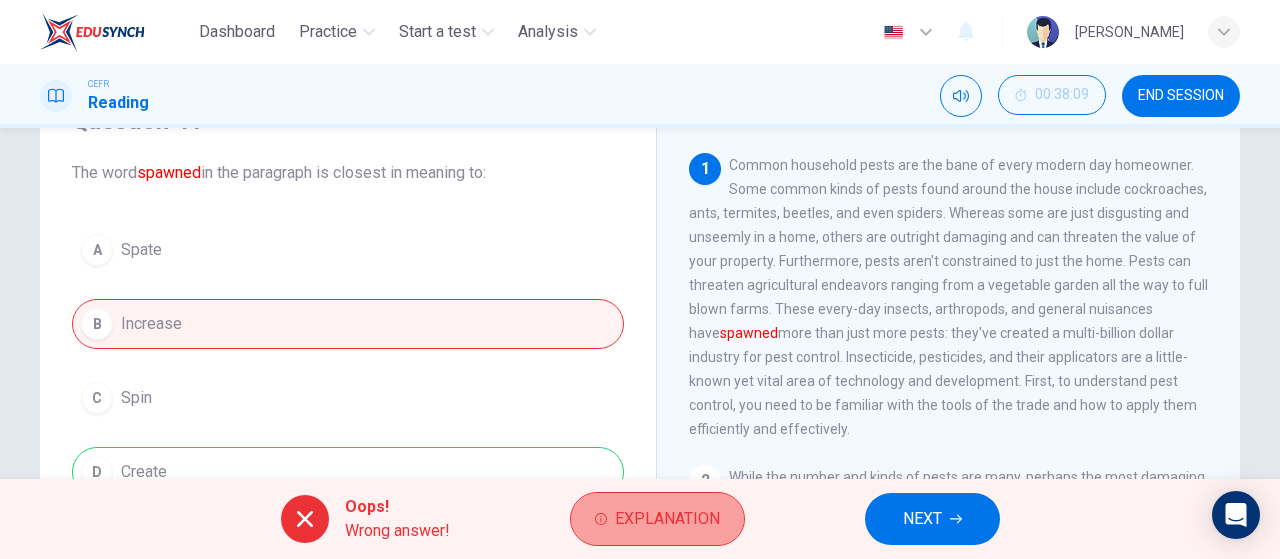click on "Explanation" at bounding box center [667, 519] 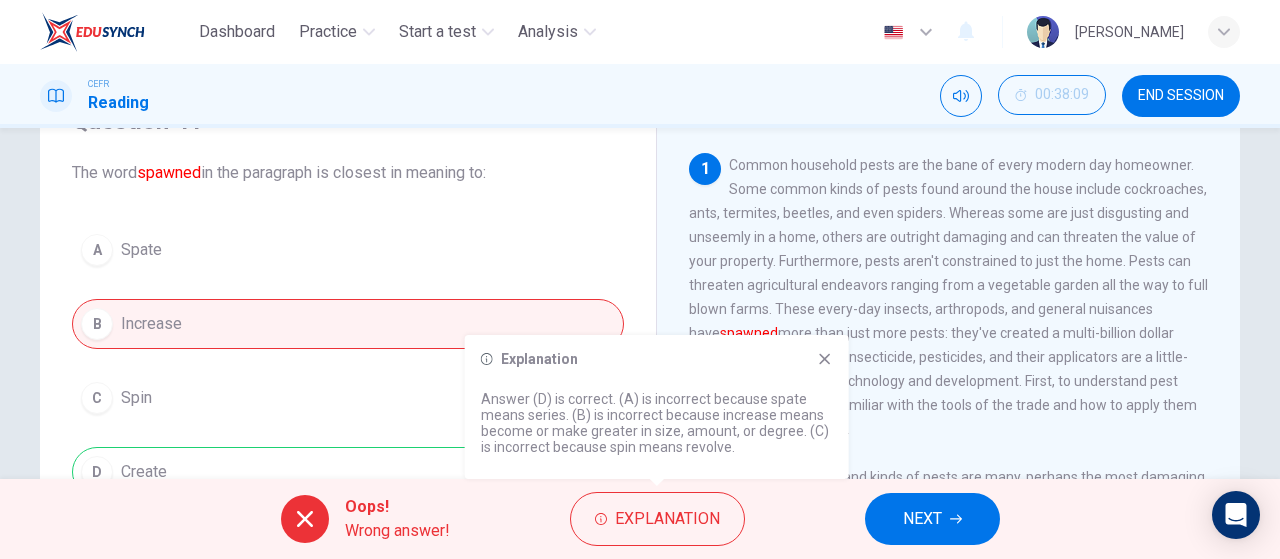click on "Common household pests are the bane of every modern day homeowner. Some common kinds of pests found around the house include cockroaches, ants, termites, beetles, and even spiders. Whereas some are just disgusting and unseemly in a home, others are outright damaging and can threaten the value of your property. Furthermore, pests aren't constrained to just the home. Pests can threaten agricultural endeavors ranging from a vegetable garden all the way to full blown farms. These every-day insects, arthropods, and general nuisances have  spawned  more than just more pests: they've created a multi-billion dollar industry for pest control. Insecticide, pesticides, and their applicators are a little-known yet vital area of technology and development. First, to understand pest control, you need to be familiar with the tools of the trade and how to apply them efficiently and effectively." at bounding box center [948, 297] 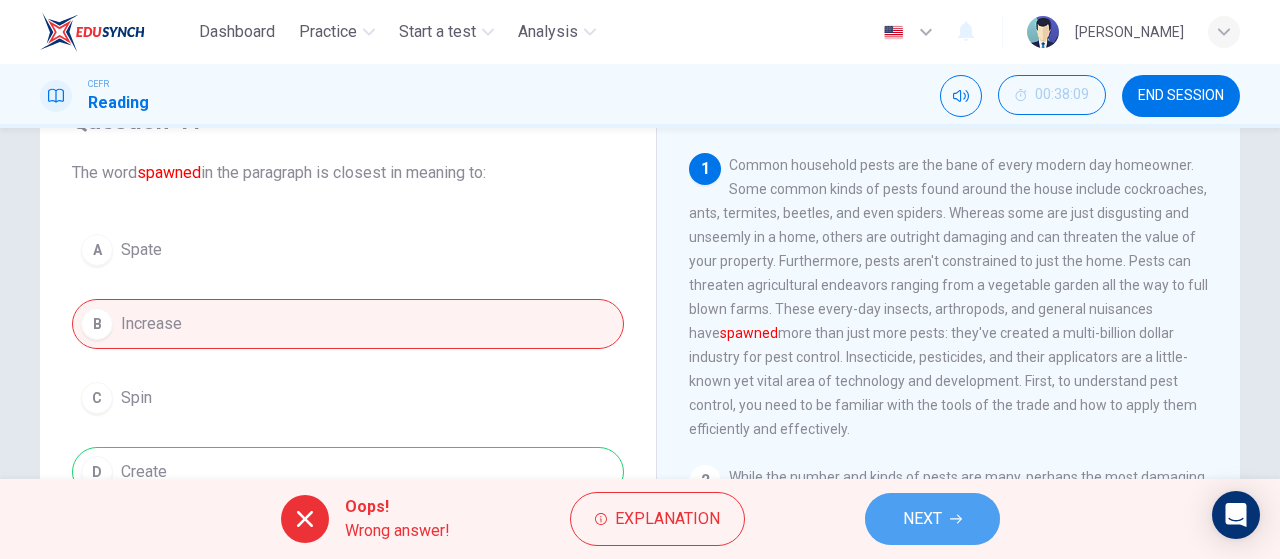 click on "NEXT" at bounding box center (922, 519) 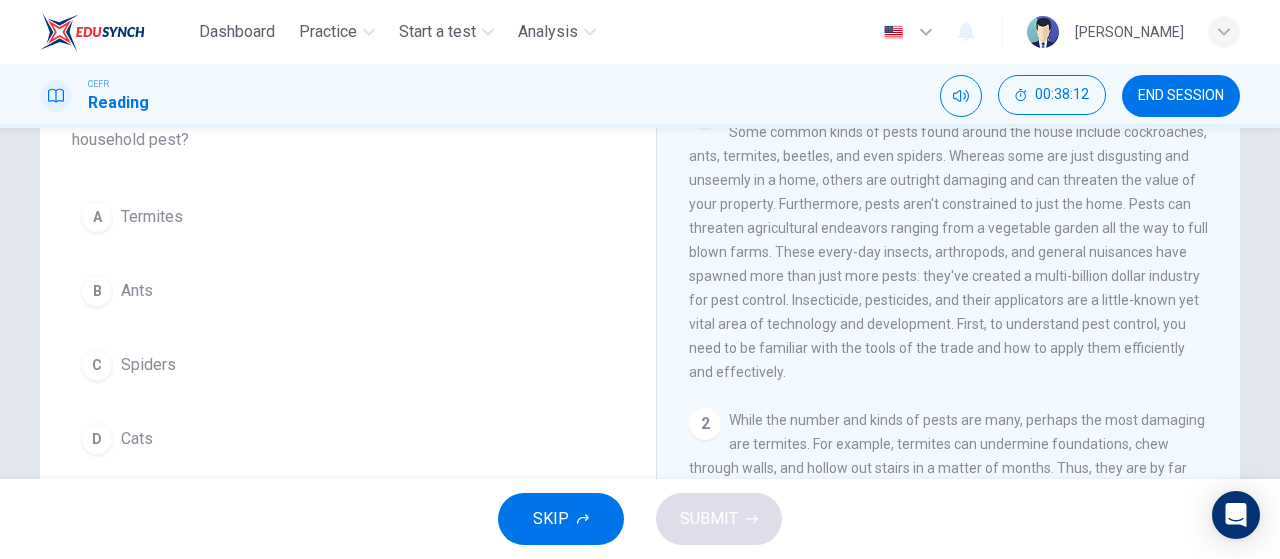scroll, scrollTop: 165, scrollLeft: 0, axis: vertical 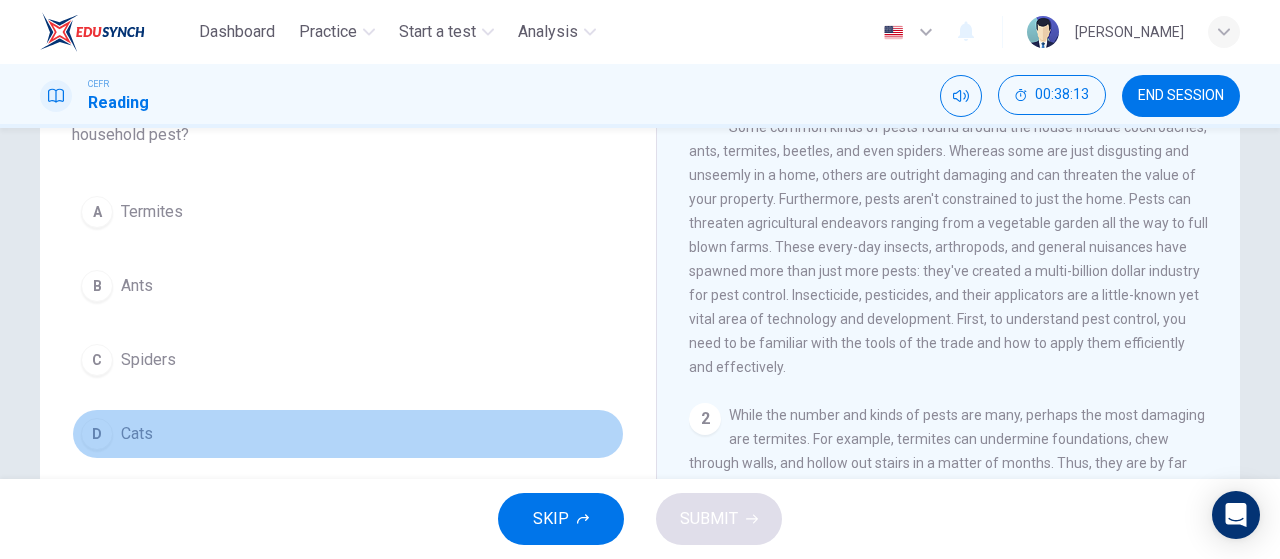 click on "D Cats" at bounding box center [348, 434] 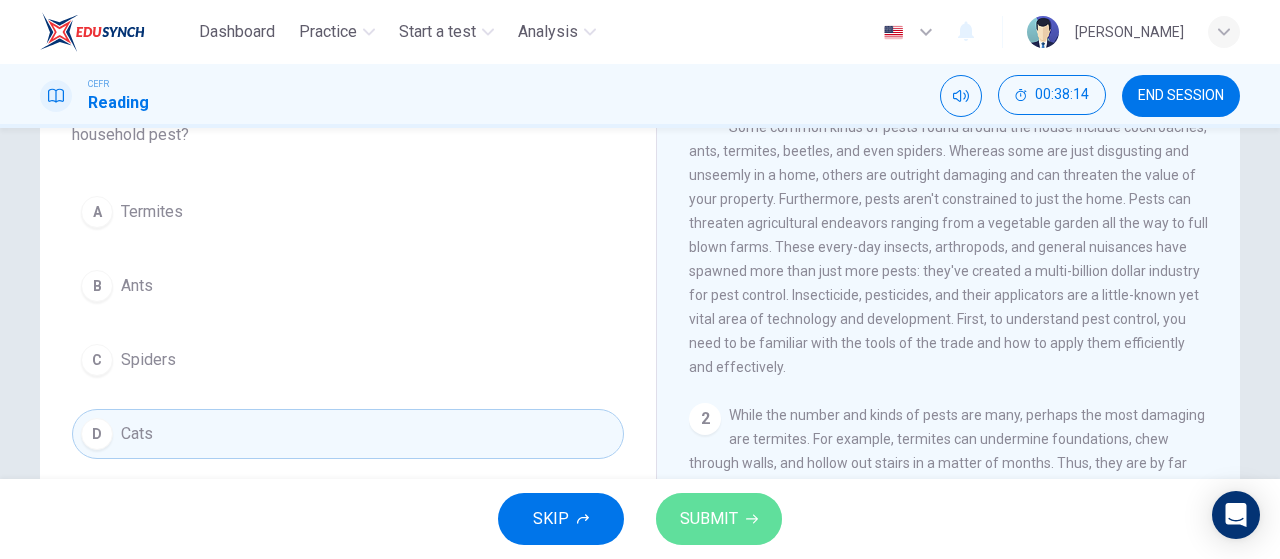 click on "SUBMIT" at bounding box center (709, 519) 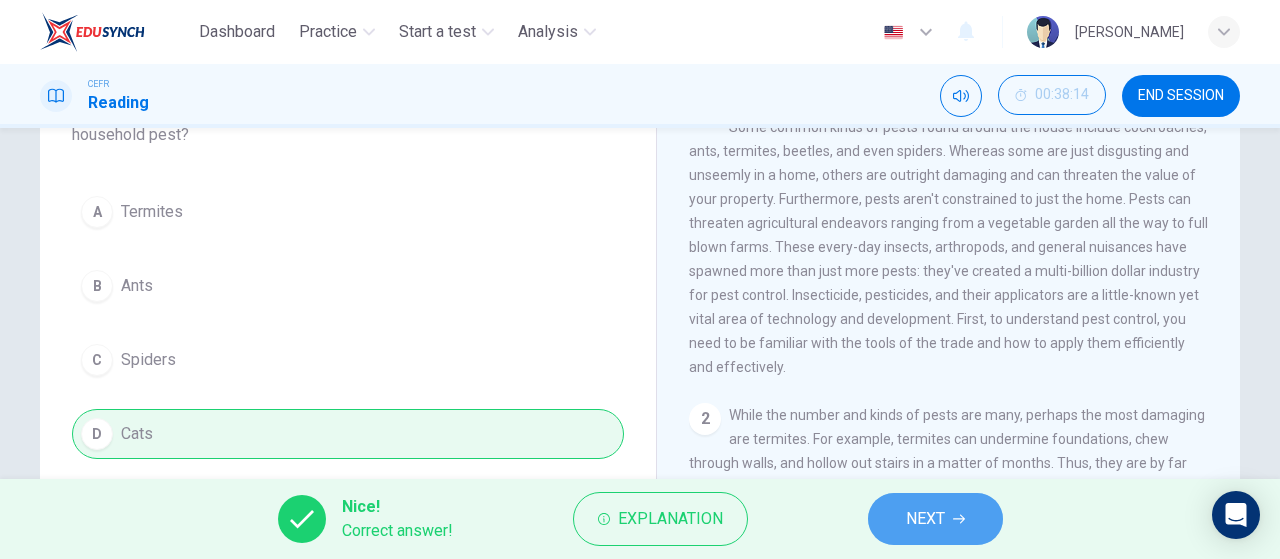 click on "NEXT" at bounding box center [925, 519] 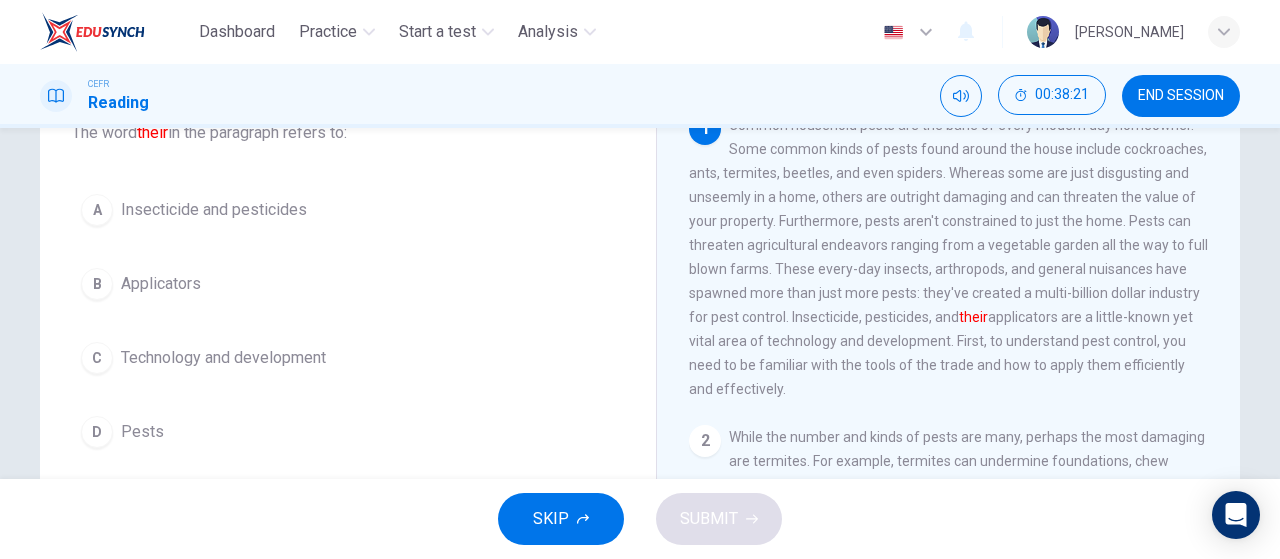 scroll, scrollTop: 139, scrollLeft: 0, axis: vertical 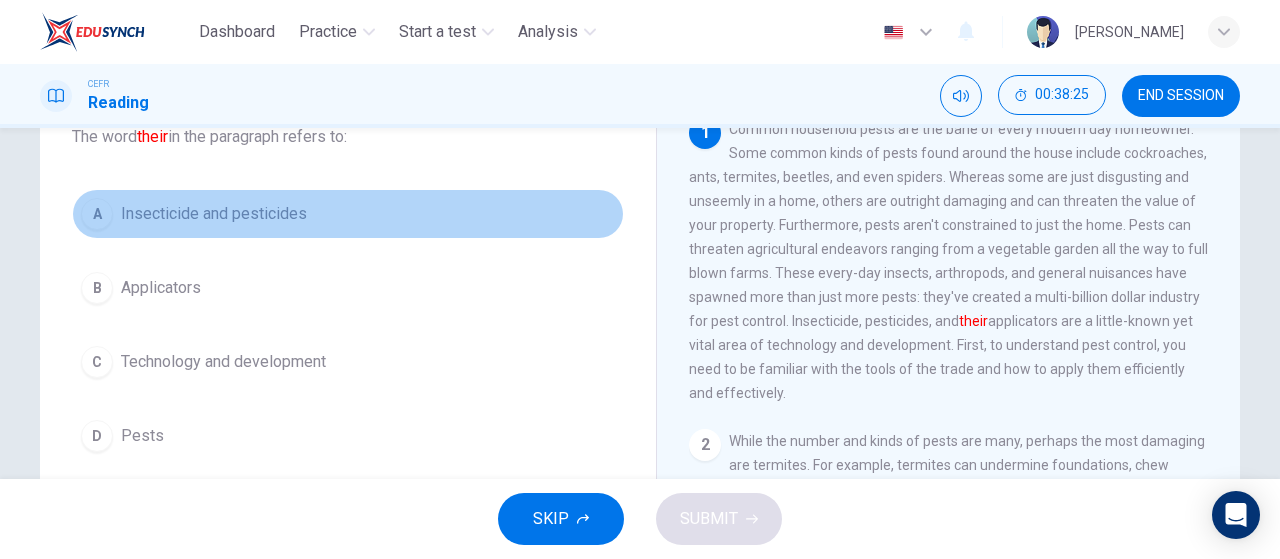 click on "Insecticide and pesticides" at bounding box center [214, 214] 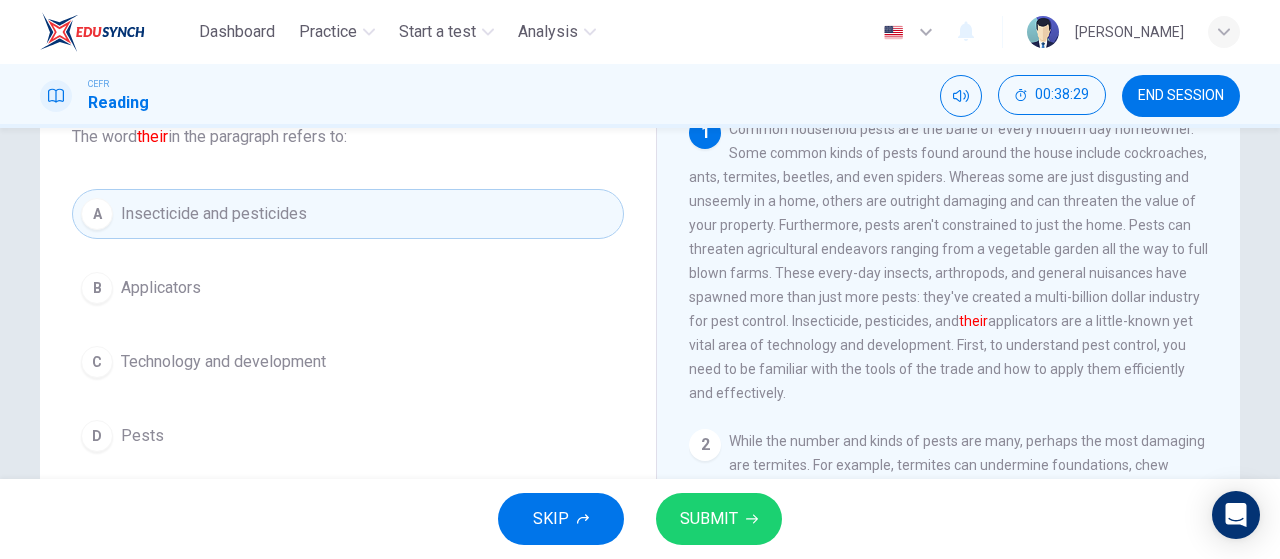 click on "Question 43 The word  their  in the paragraph refers to: A Insecticide and pesticides B Applicators C Technology and development D Pests" at bounding box center (348, 265) 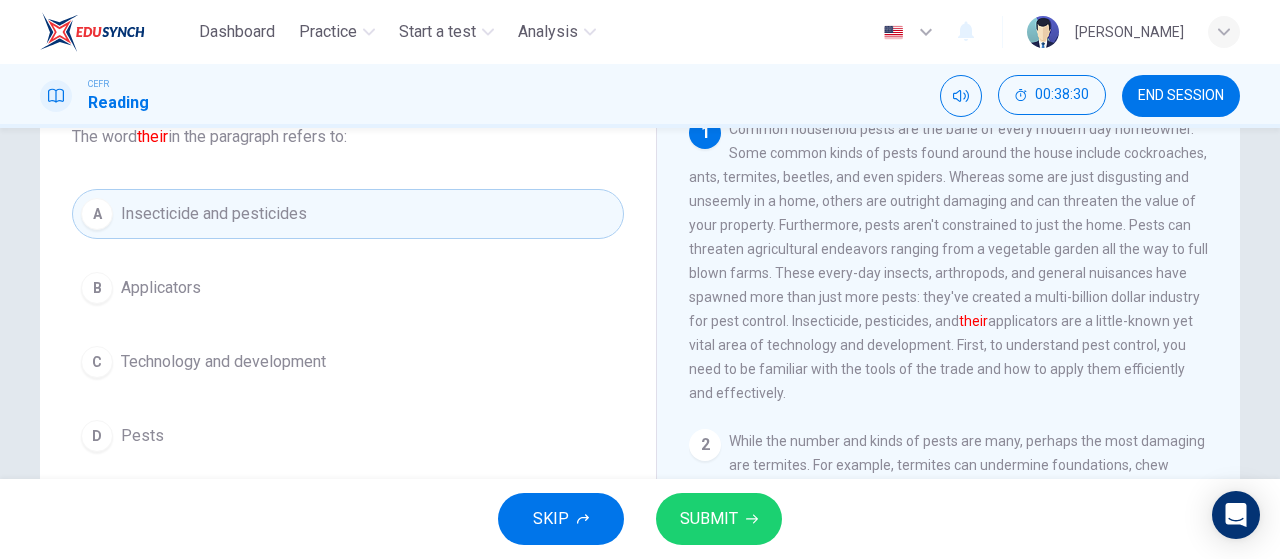 click on "D Pests" at bounding box center [348, 436] 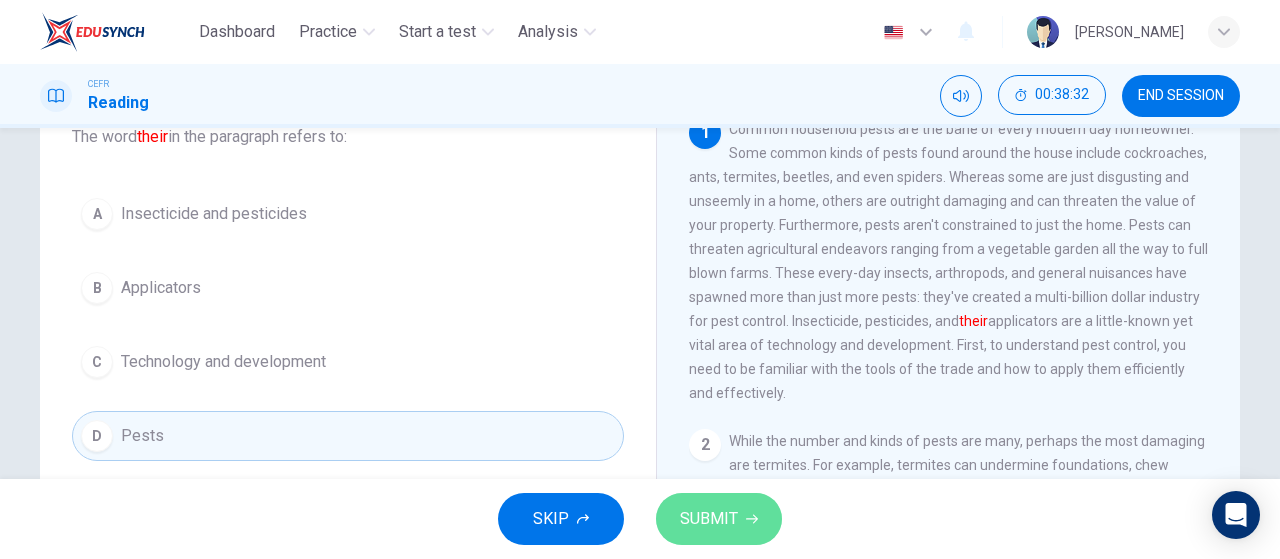 click on "SUBMIT" at bounding box center [719, 519] 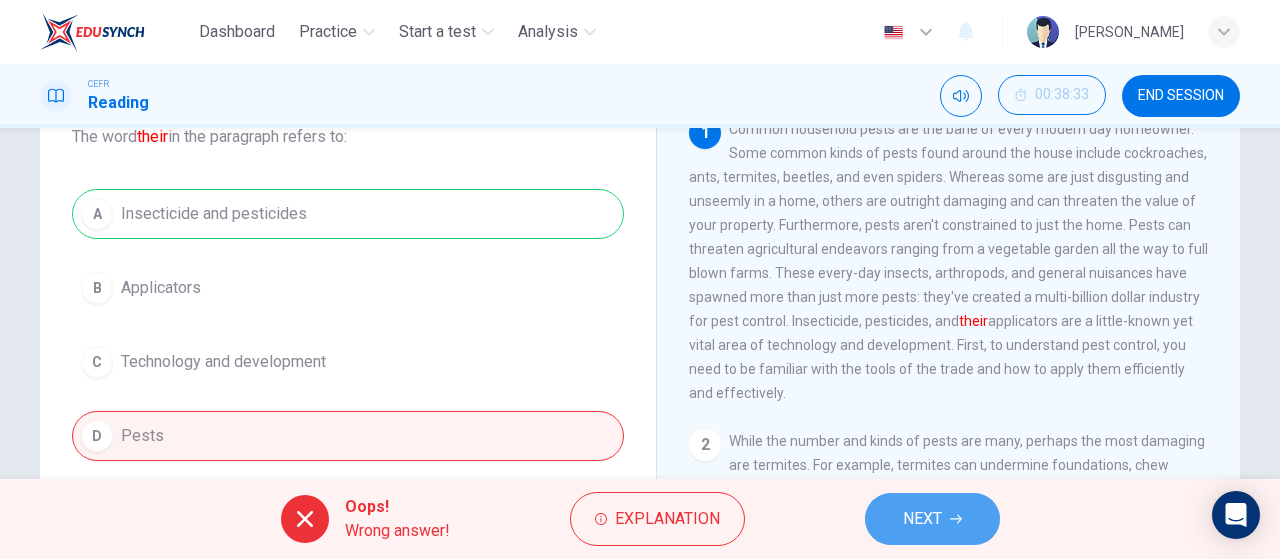 click on "NEXT" at bounding box center [932, 519] 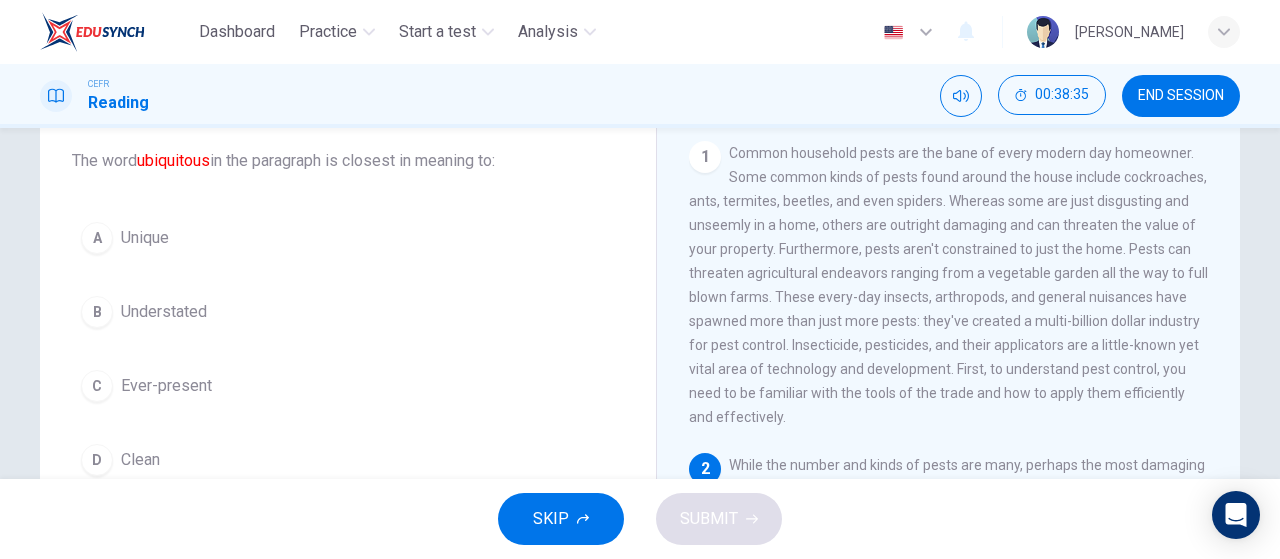 scroll, scrollTop: 116, scrollLeft: 0, axis: vertical 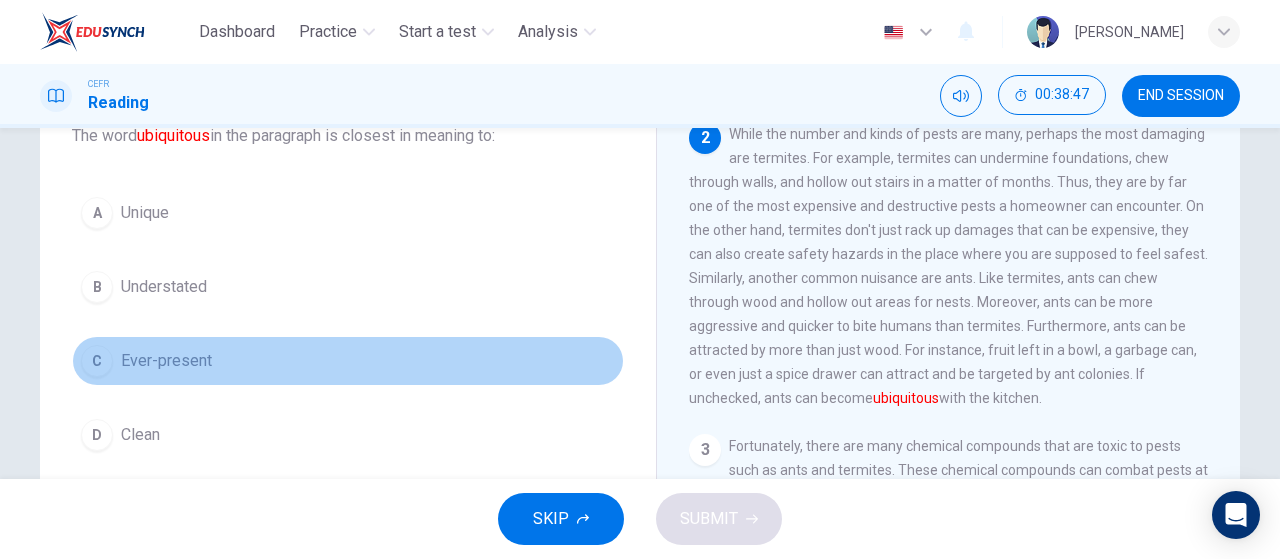 click on "C Ever-present" at bounding box center [348, 361] 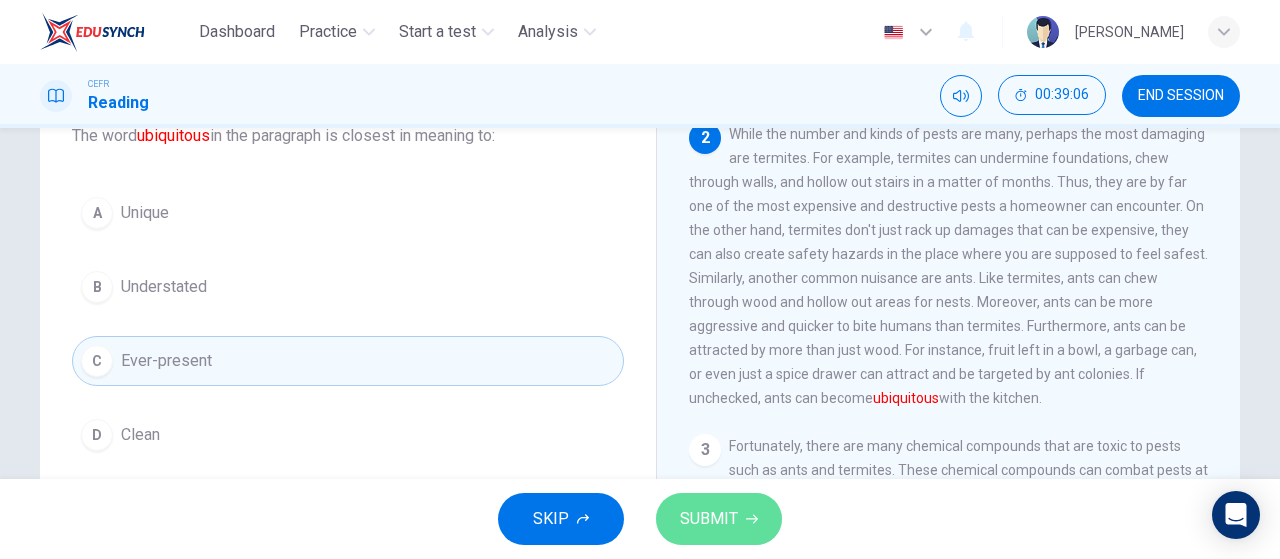 click on "SUBMIT" at bounding box center (719, 519) 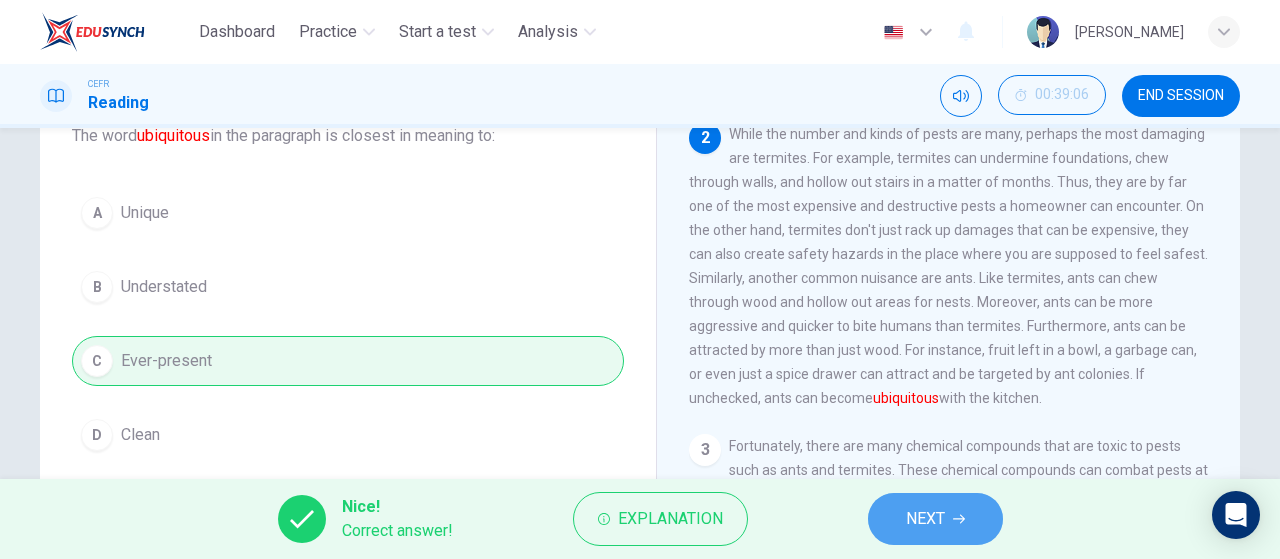 click on "NEXT" at bounding box center (925, 519) 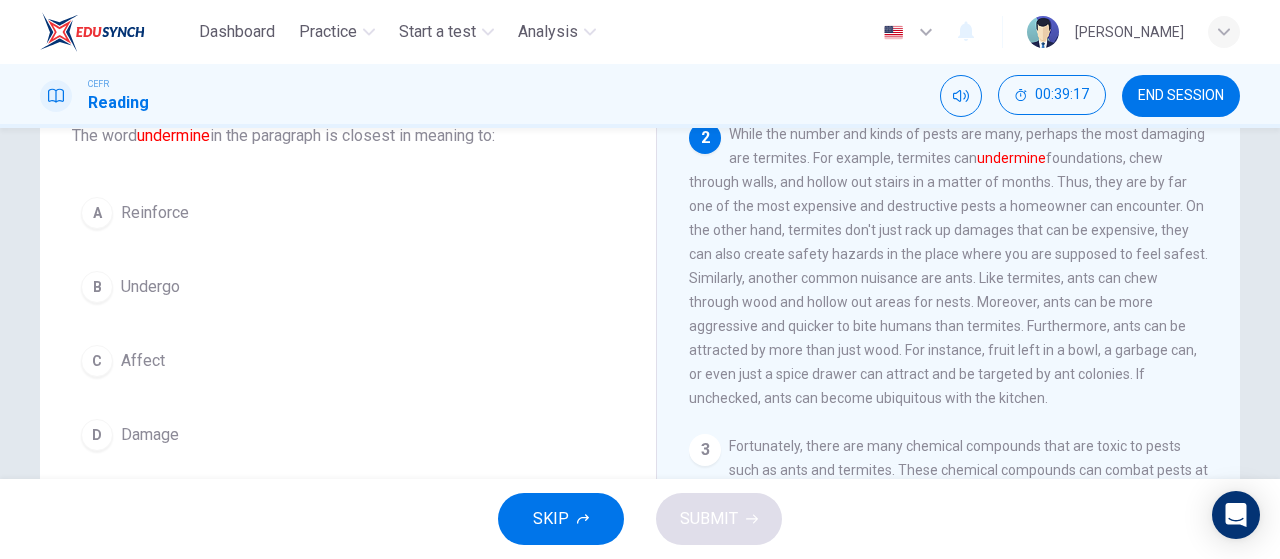 scroll, scrollTop: 174, scrollLeft: 0, axis: vertical 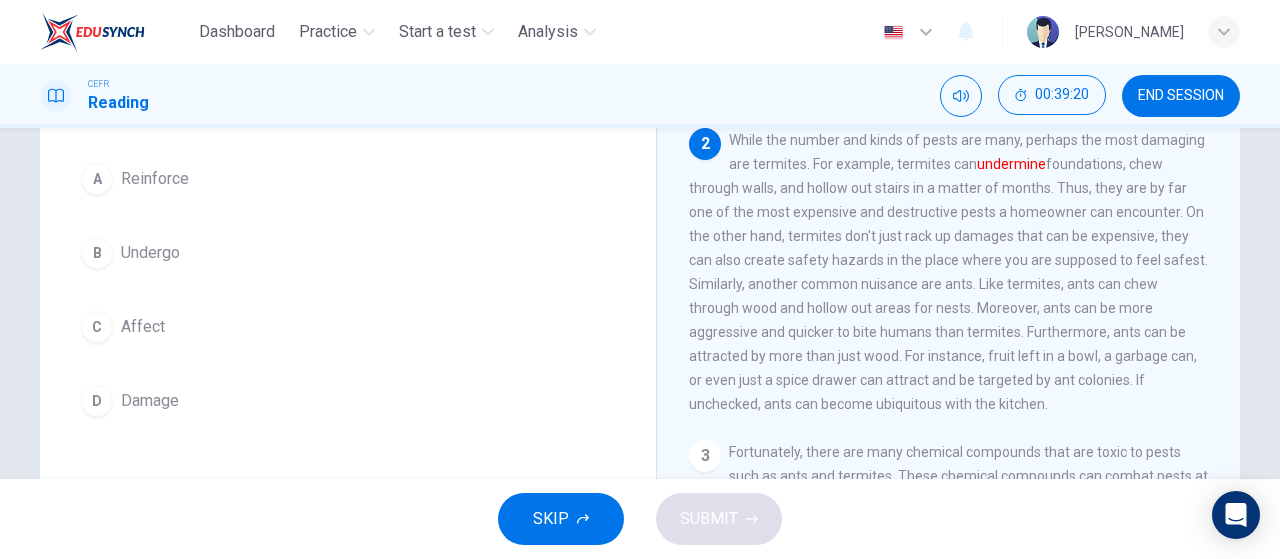 click on "Damage" at bounding box center (150, 401) 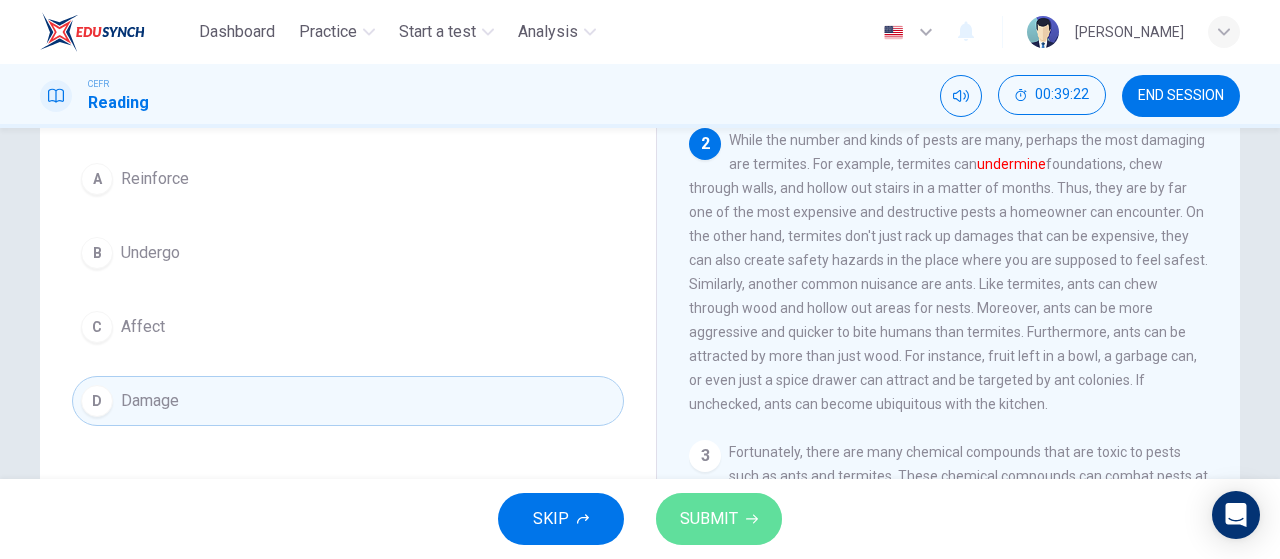 click on "SUBMIT" at bounding box center [719, 519] 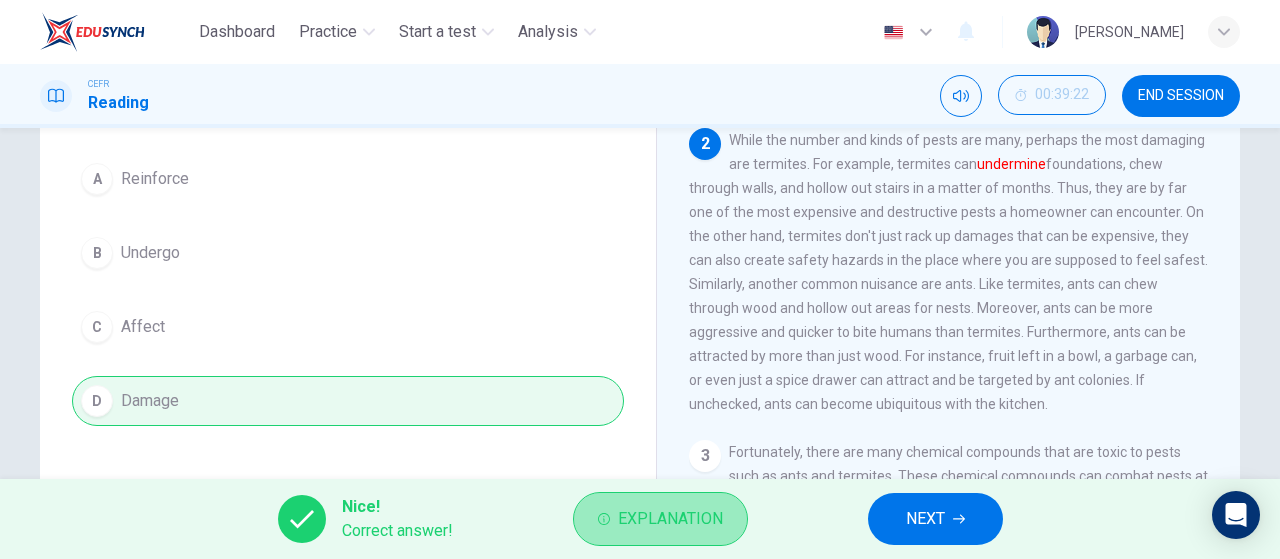 click on "Explanation" at bounding box center [670, 519] 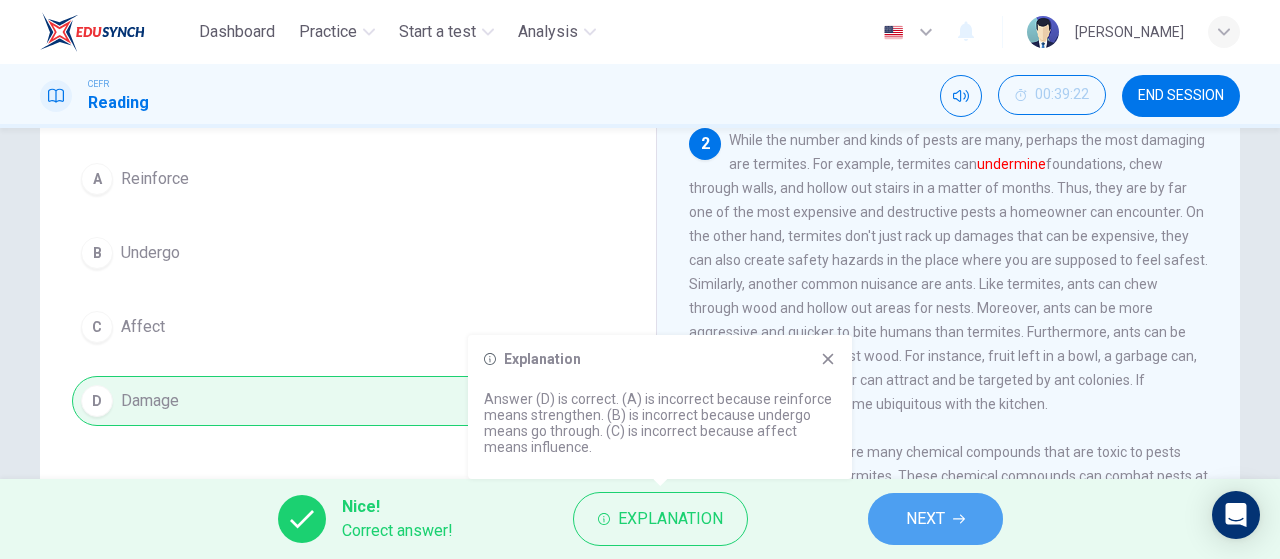 click on "NEXT" at bounding box center (925, 519) 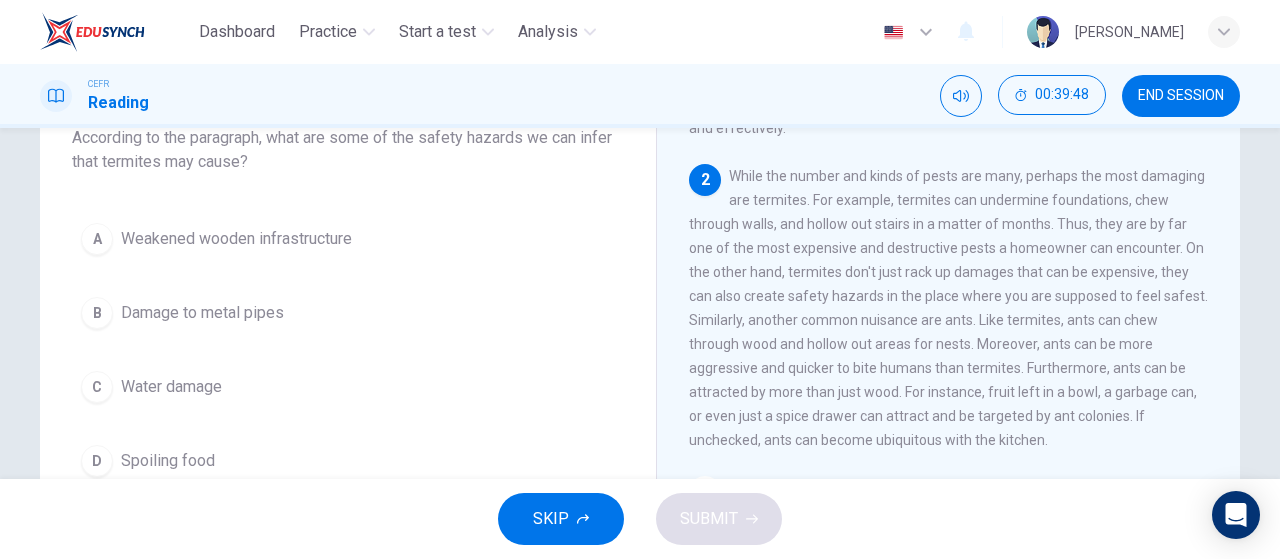 scroll, scrollTop: 141, scrollLeft: 0, axis: vertical 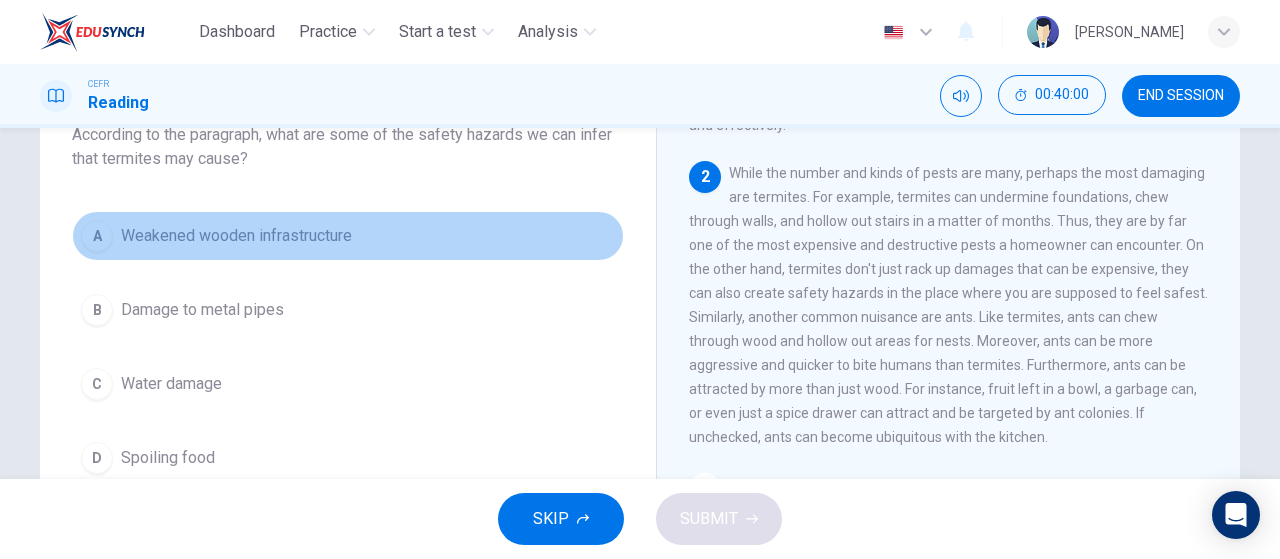 click on "Weakened wooden infrastructure" at bounding box center [236, 236] 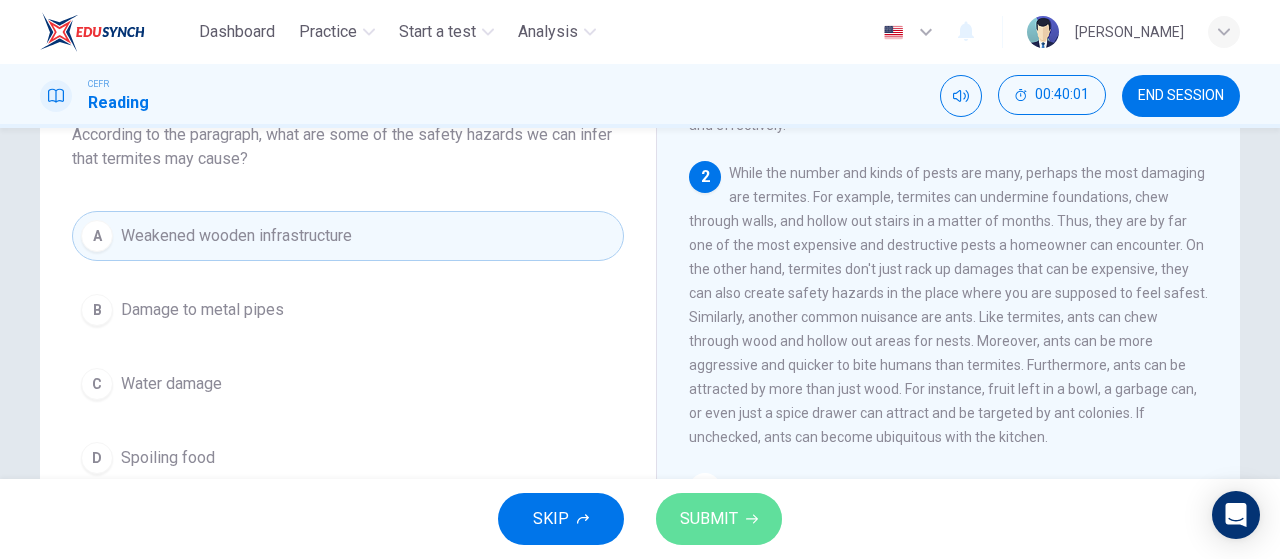 click on "SUBMIT" at bounding box center (719, 519) 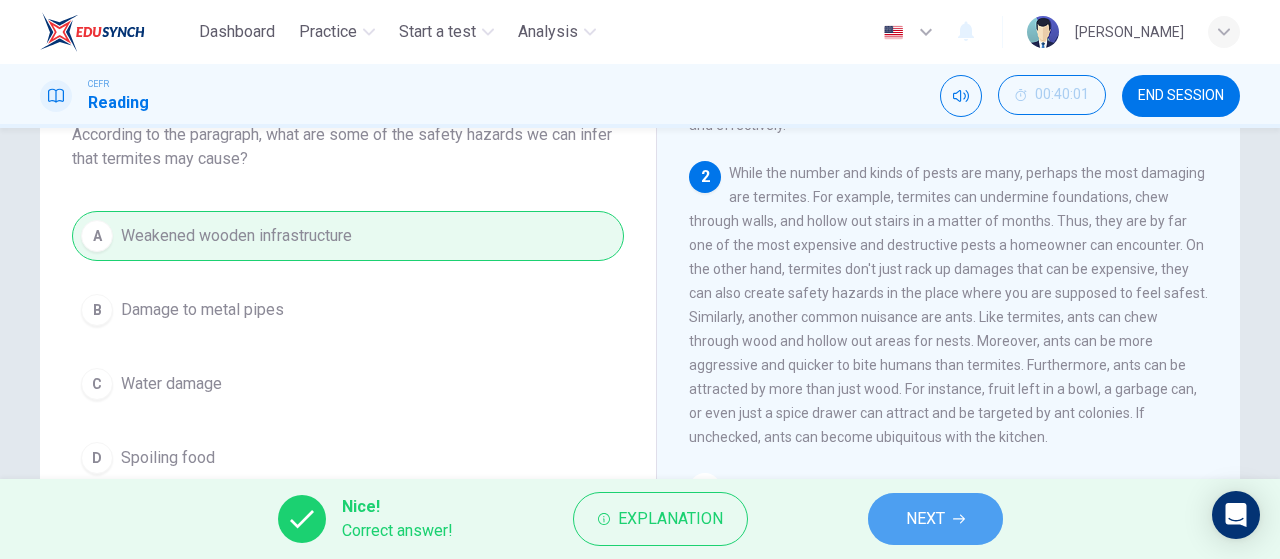 click on "NEXT" at bounding box center (935, 519) 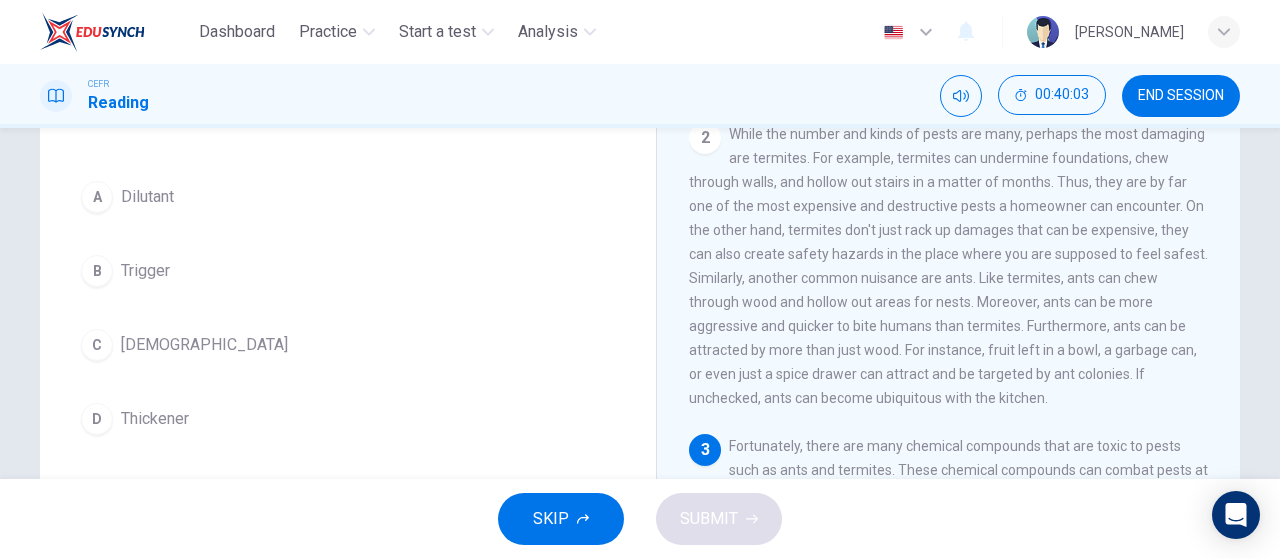 scroll, scrollTop: 181, scrollLeft: 0, axis: vertical 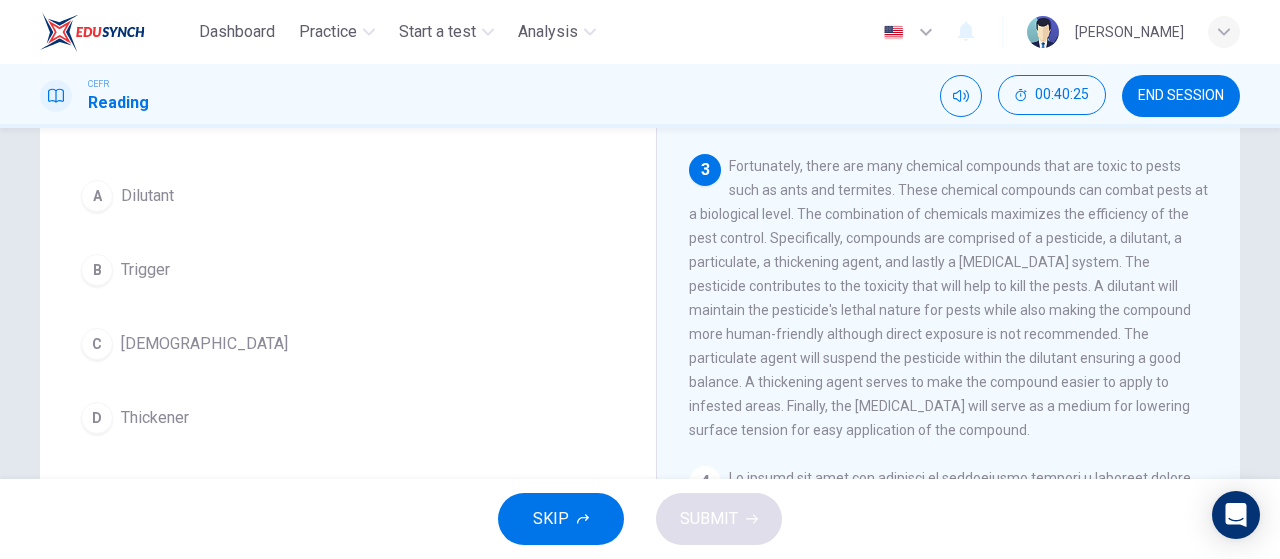 click on "B Trigger" at bounding box center (348, 270) 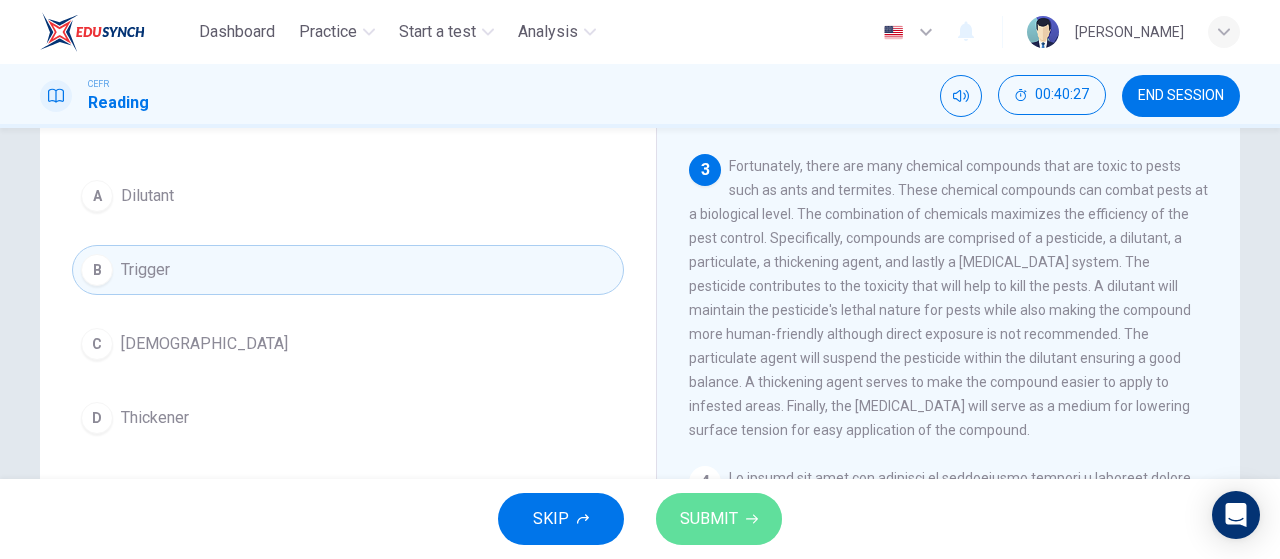 click on "SUBMIT" at bounding box center [709, 519] 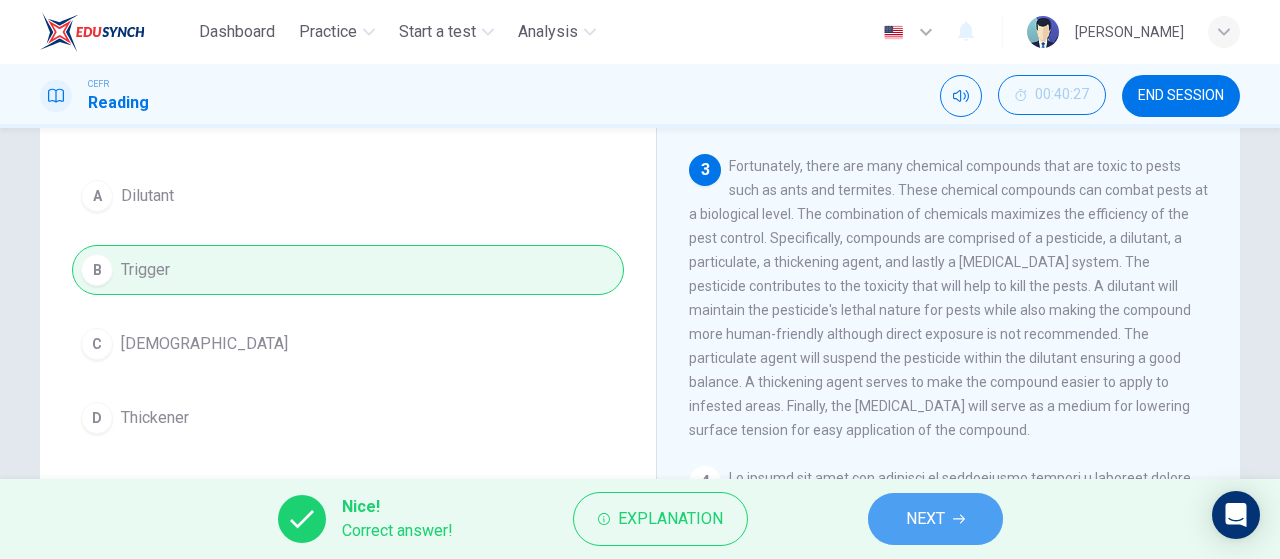 click on "NEXT" at bounding box center (935, 519) 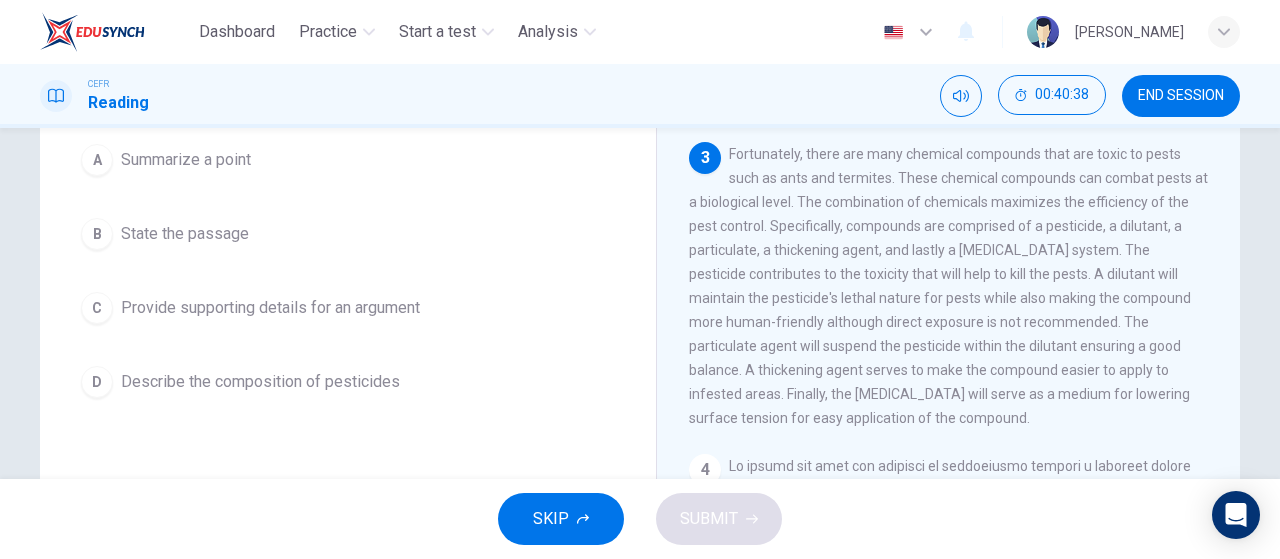 scroll, scrollTop: 198, scrollLeft: 0, axis: vertical 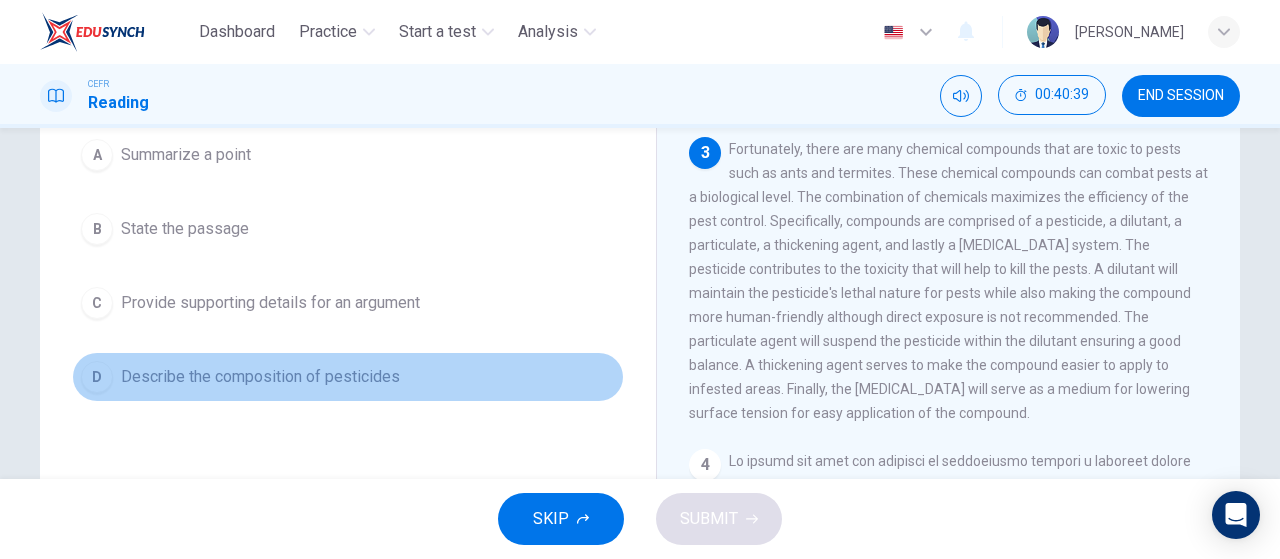 click on "Describe the composition of pesticides" at bounding box center (260, 377) 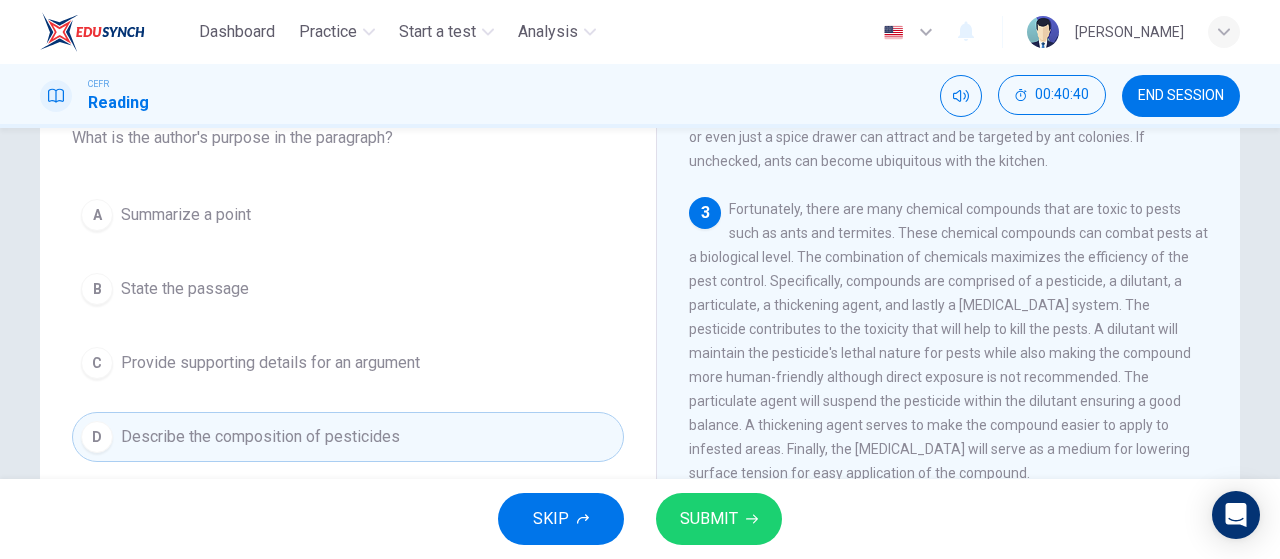 scroll, scrollTop: 121, scrollLeft: 0, axis: vertical 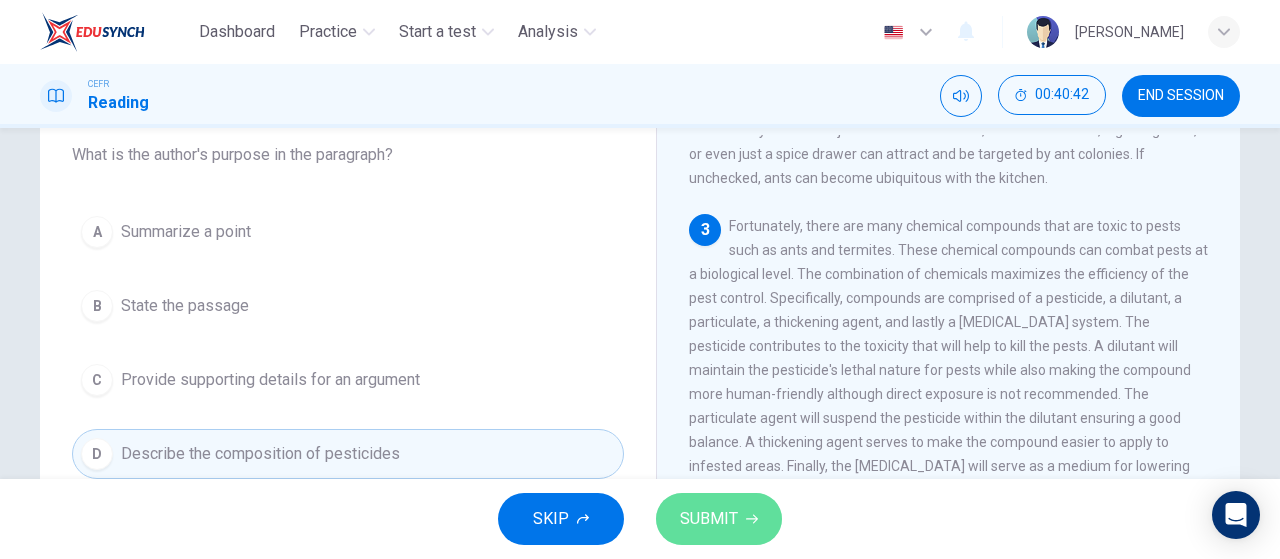 click on "SUBMIT" at bounding box center [709, 519] 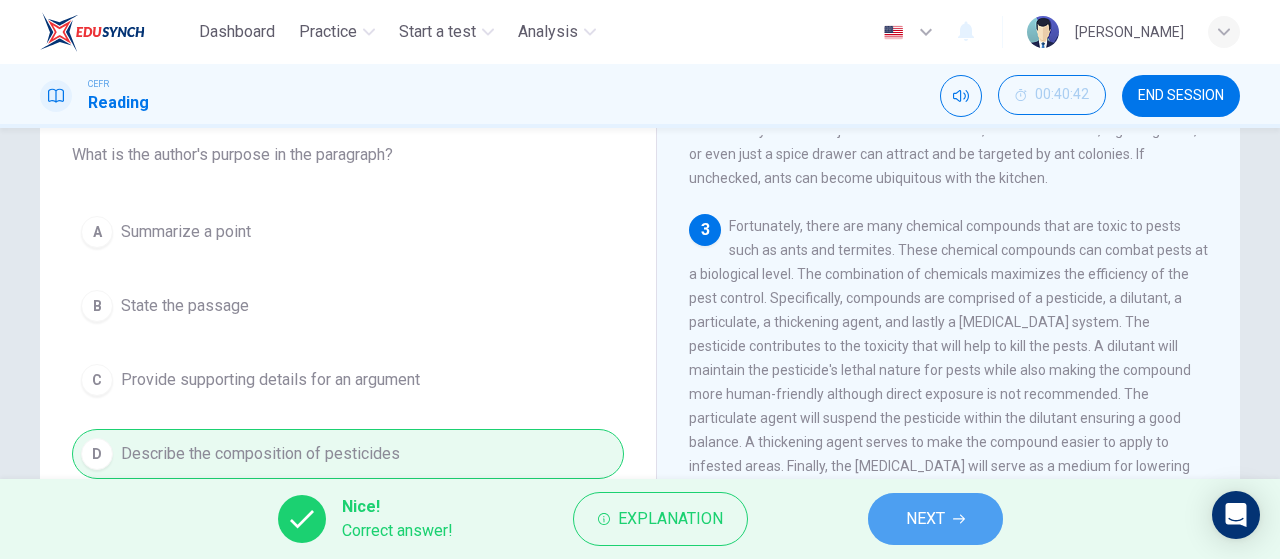 click on "NEXT" at bounding box center [925, 519] 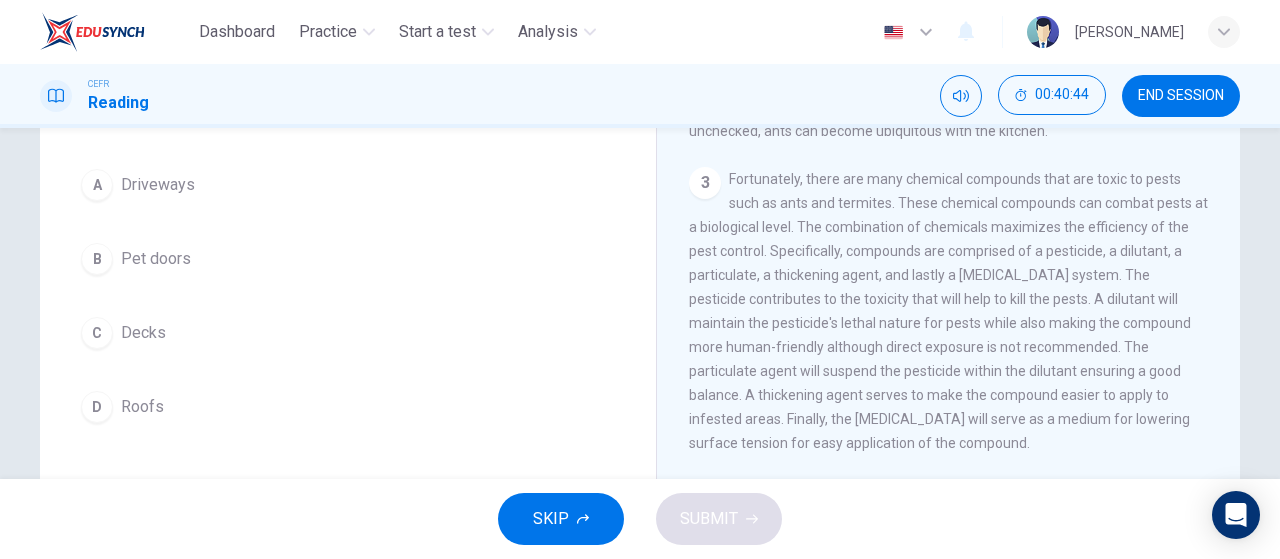 scroll, scrollTop: 171, scrollLeft: 0, axis: vertical 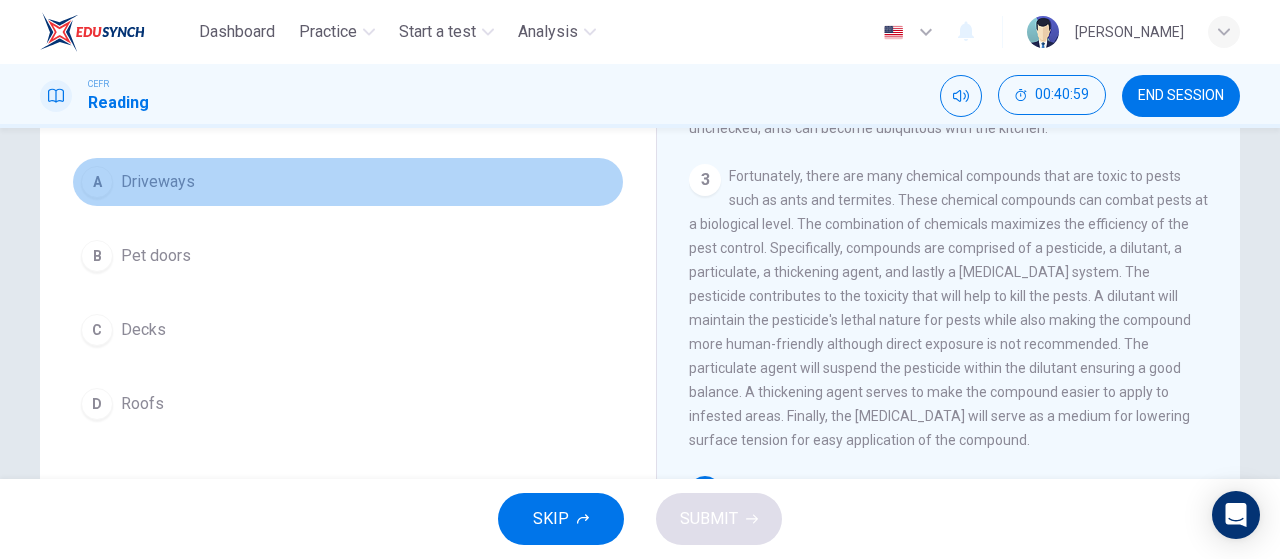 click on "A Driveways" at bounding box center (348, 182) 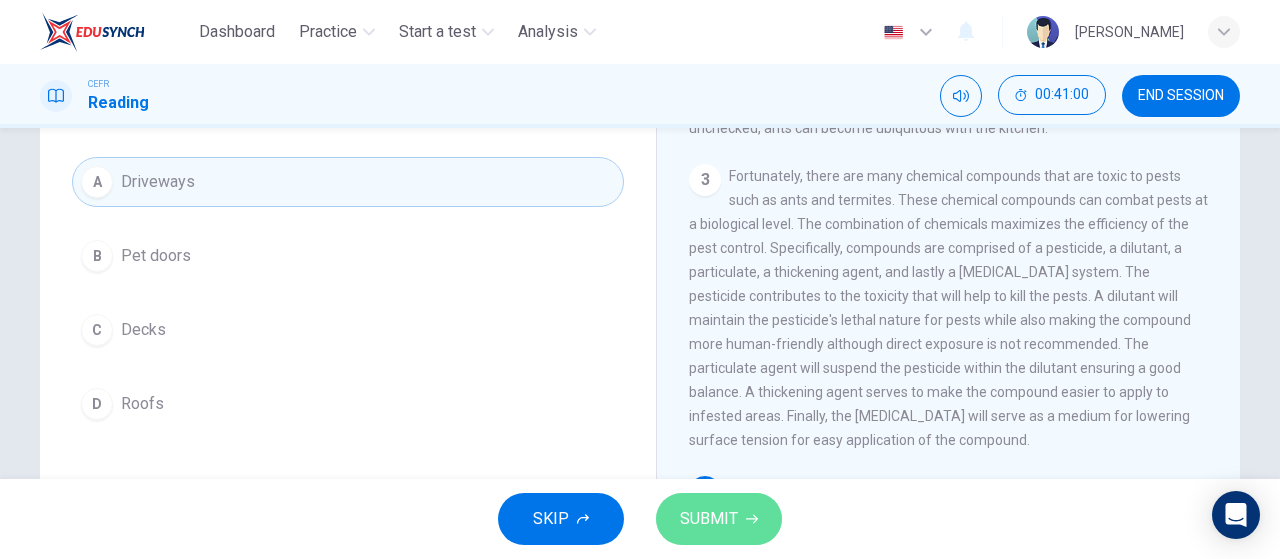 click on "SUBMIT" at bounding box center (709, 519) 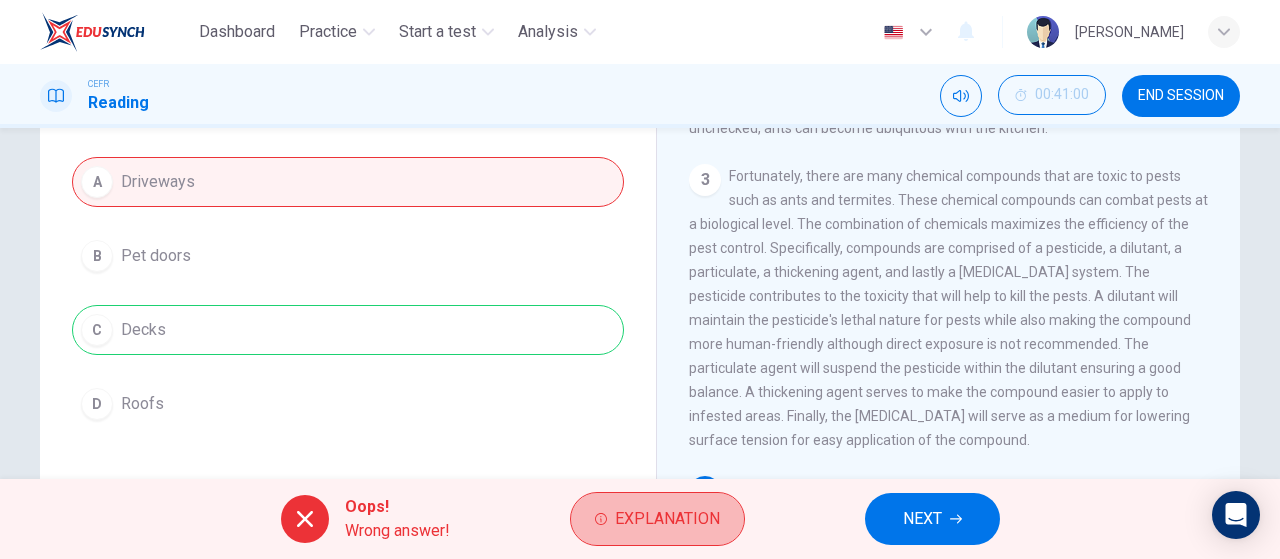 click on "Explanation" at bounding box center (667, 519) 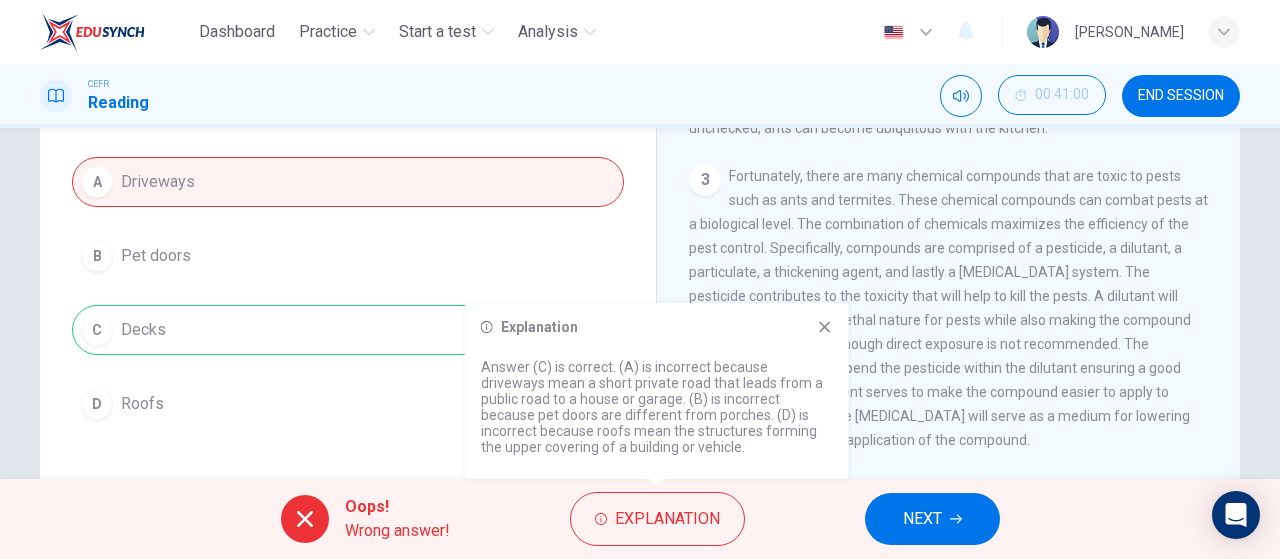 click on "NEXT" at bounding box center [922, 519] 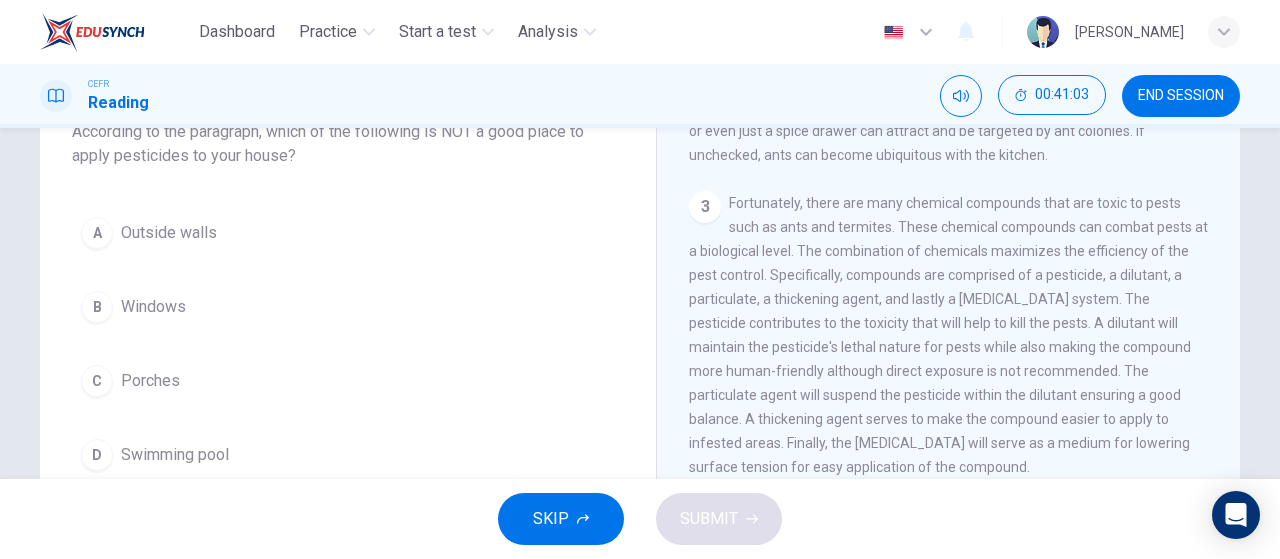 scroll, scrollTop: 147, scrollLeft: 0, axis: vertical 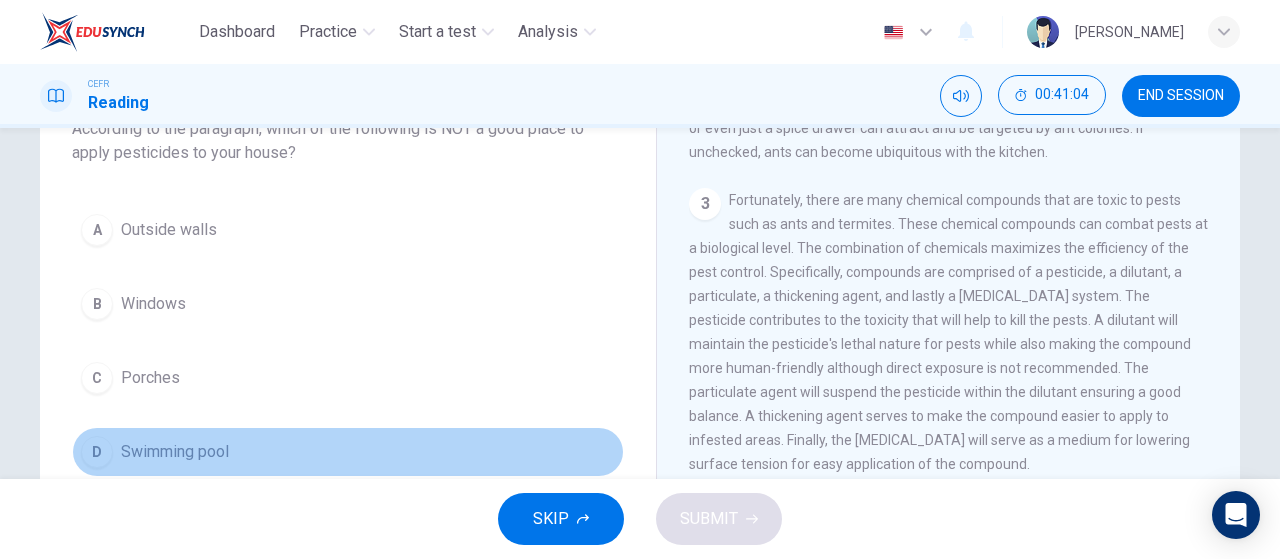 click on "D Swimming pool" at bounding box center (348, 452) 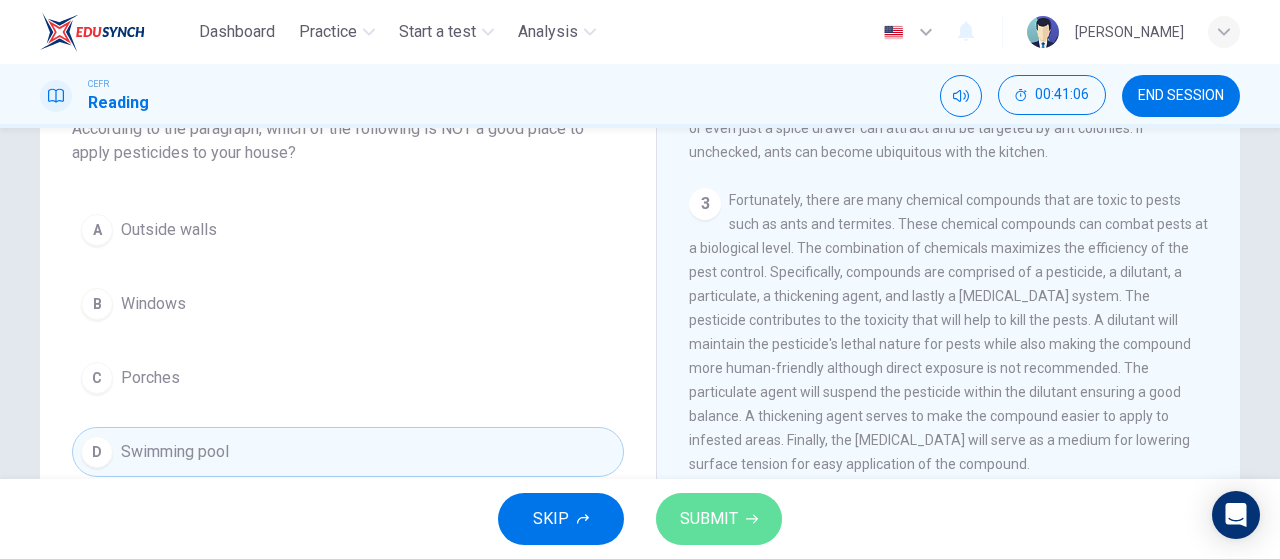 click on "SUBMIT" at bounding box center [709, 519] 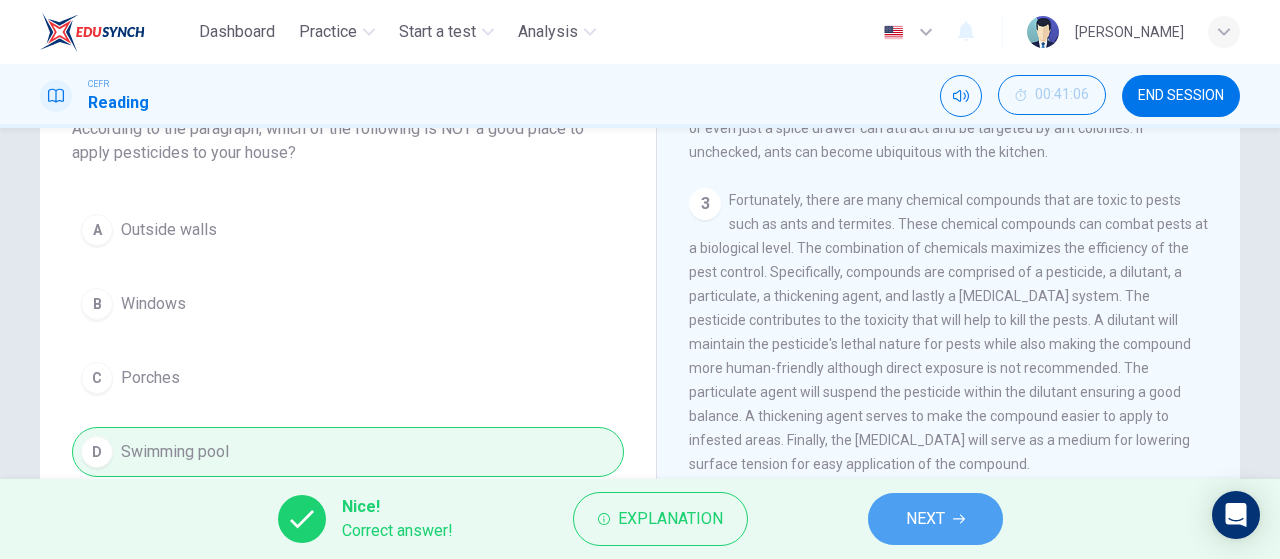 click on "NEXT" at bounding box center [925, 519] 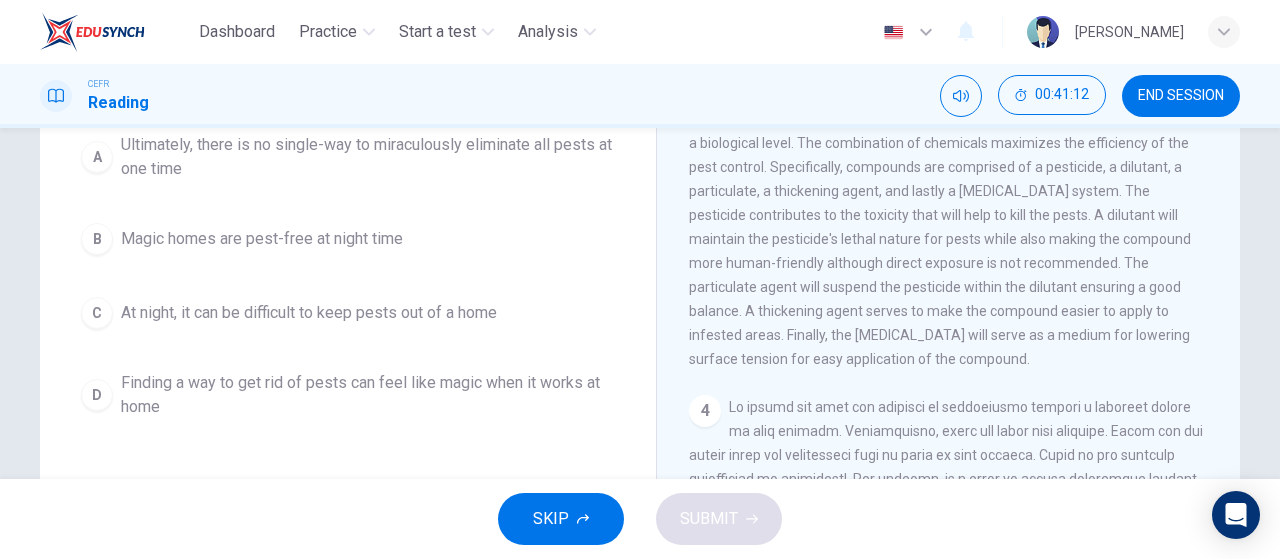 scroll, scrollTop: 253, scrollLeft: 0, axis: vertical 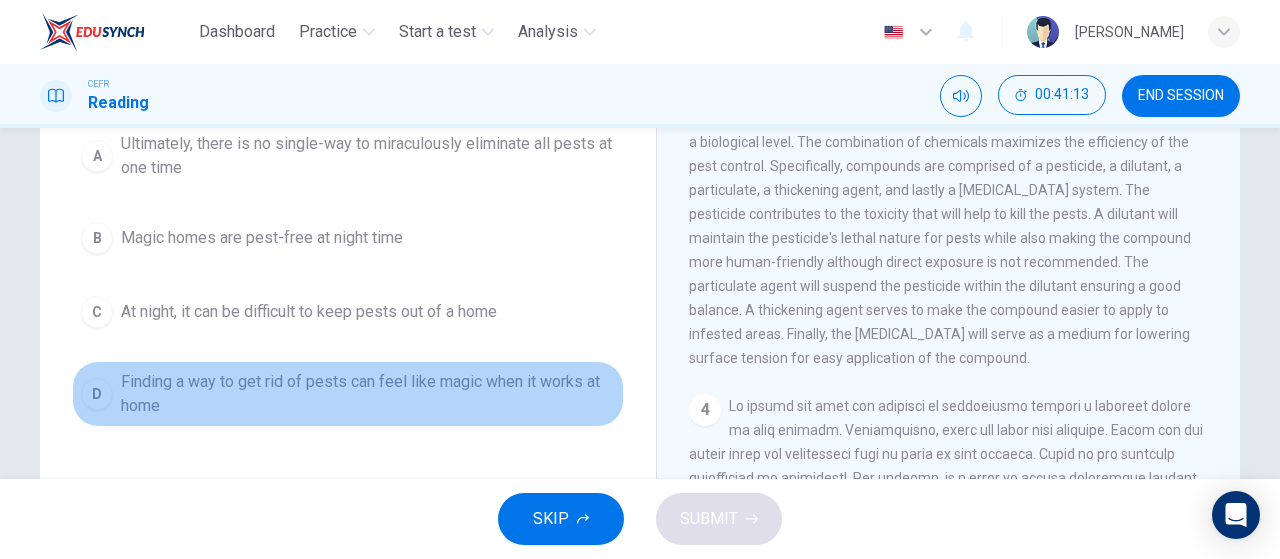 click on "Finding a way to get rid of pests can feel like magic when it works at home" at bounding box center (368, 394) 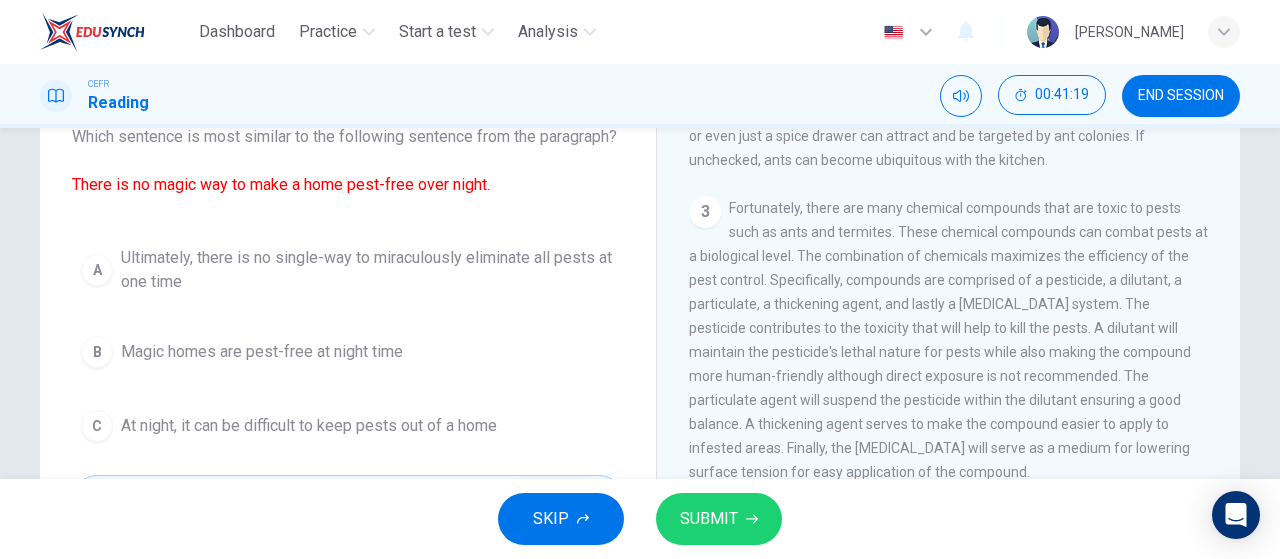 scroll, scrollTop: 139, scrollLeft: 0, axis: vertical 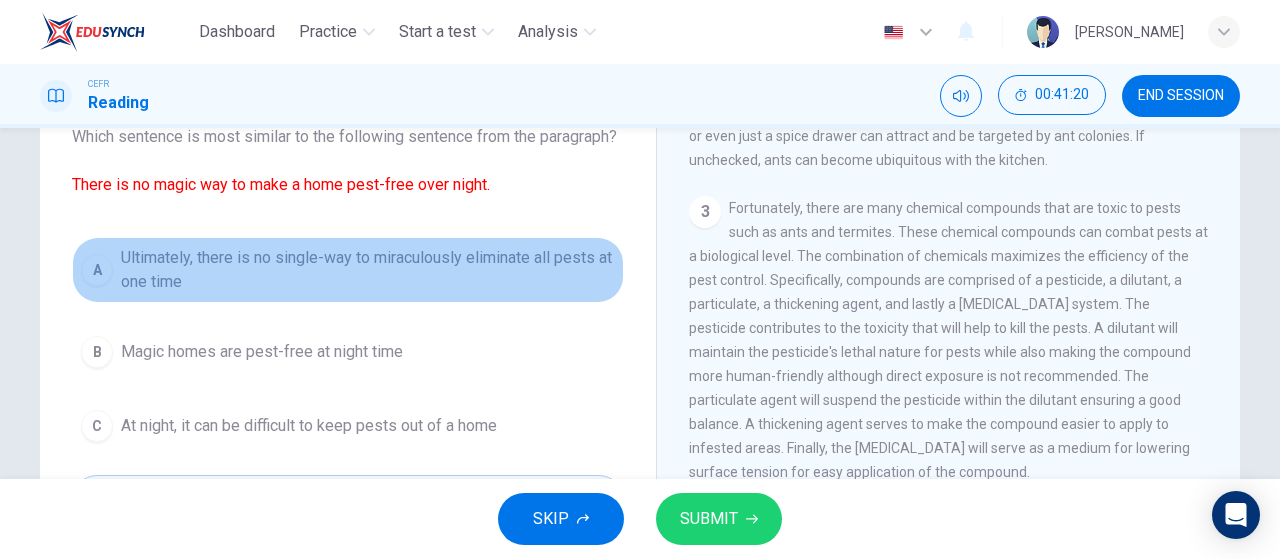 click on "Ultimately, there is no single-way to miraculously eliminate all pests at one time" at bounding box center (368, 270) 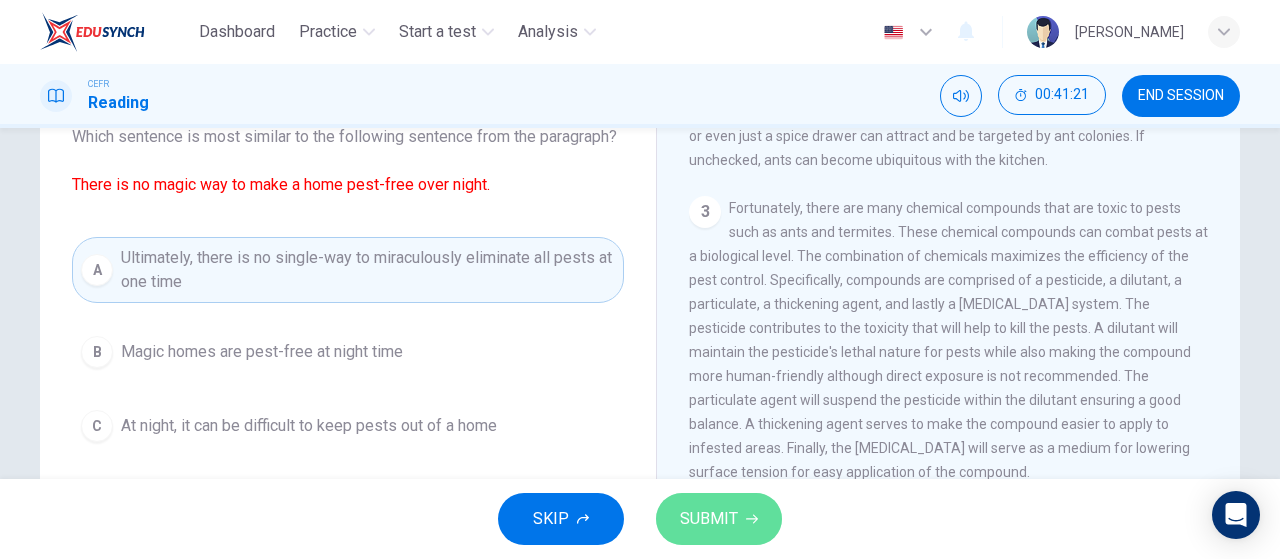 click on "SUBMIT" at bounding box center (709, 519) 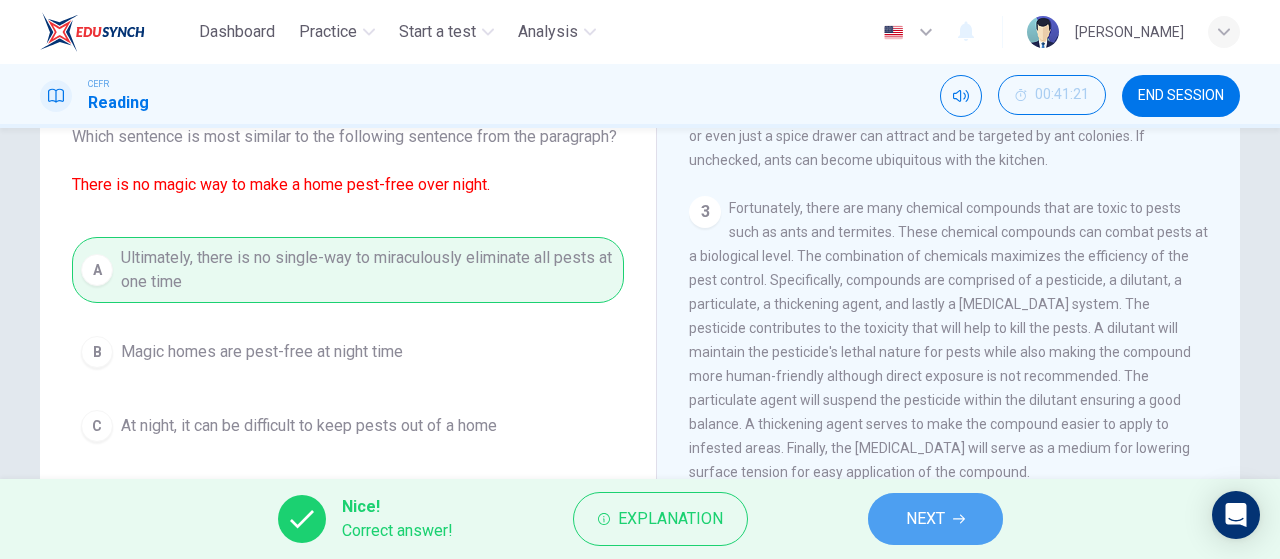 click on "NEXT" at bounding box center [925, 519] 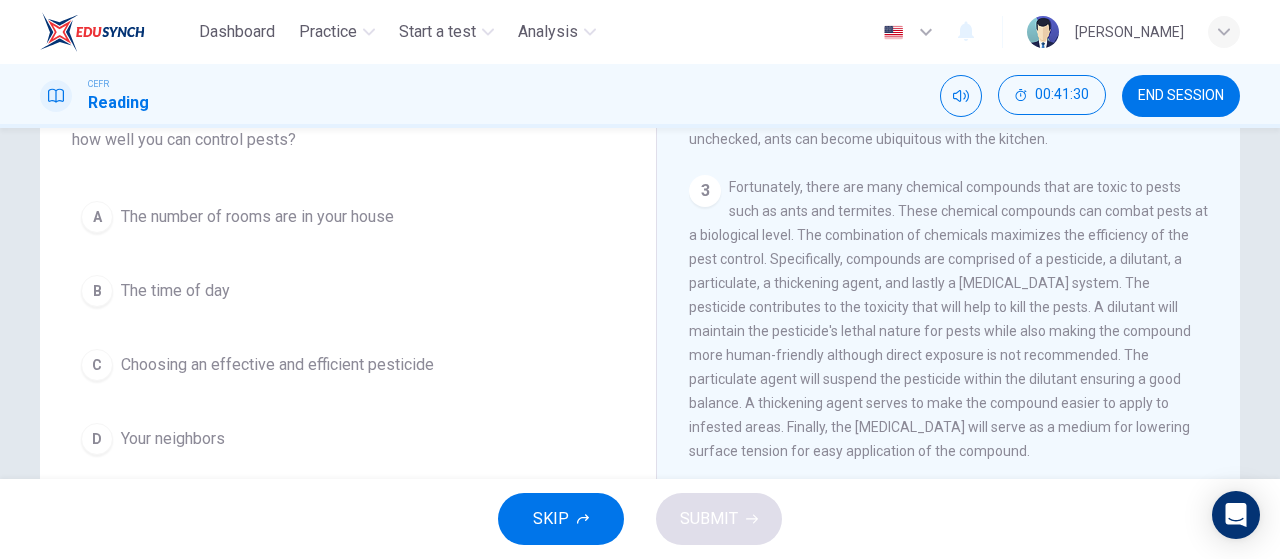 scroll, scrollTop: 156, scrollLeft: 0, axis: vertical 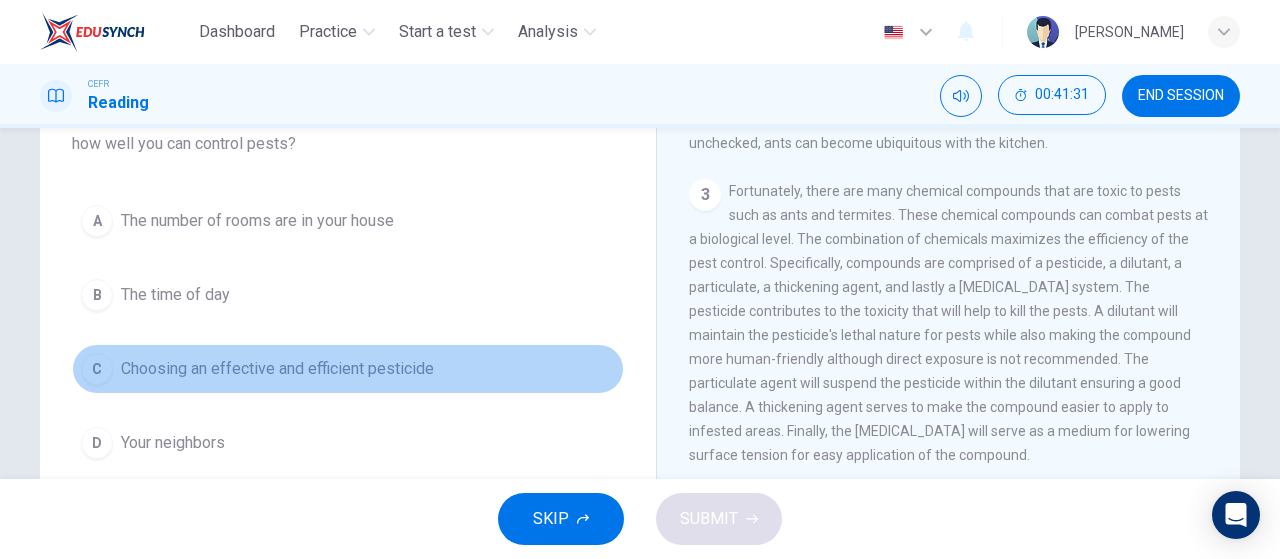click on "Choosing an effective and efficient pesticide" at bounding box center [277, 369] 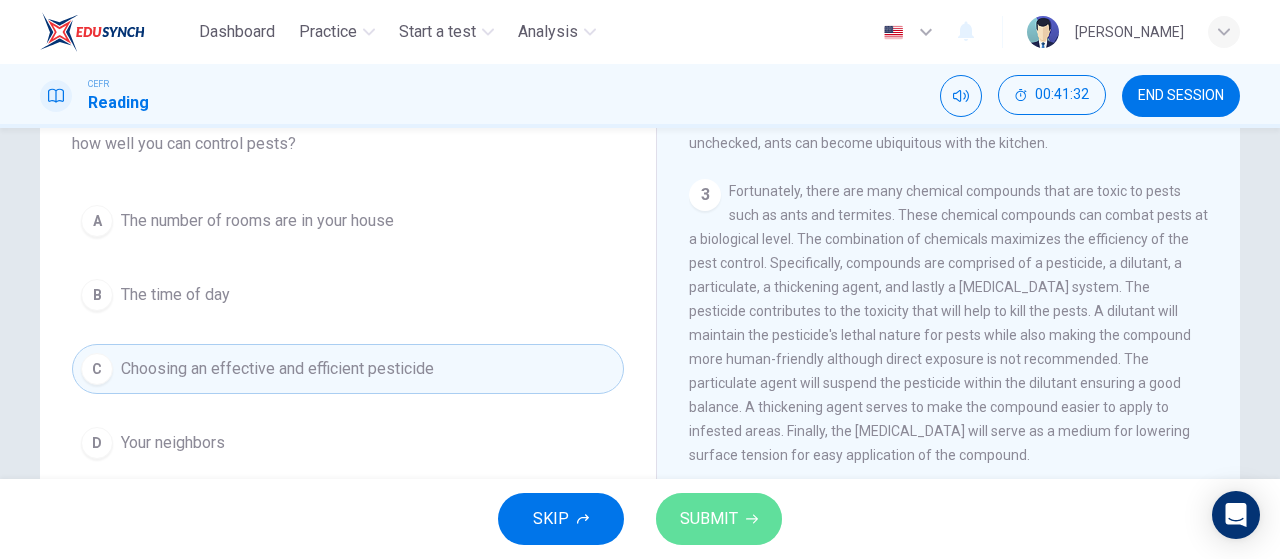 click on "SUBMIT" at bounding box center (709, 519) 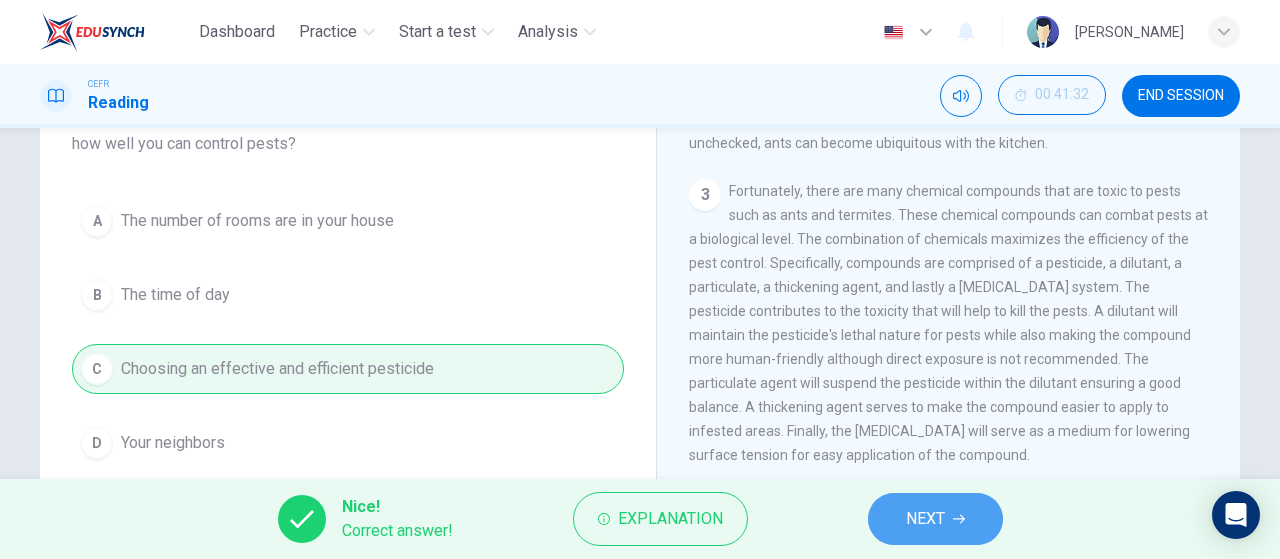 click 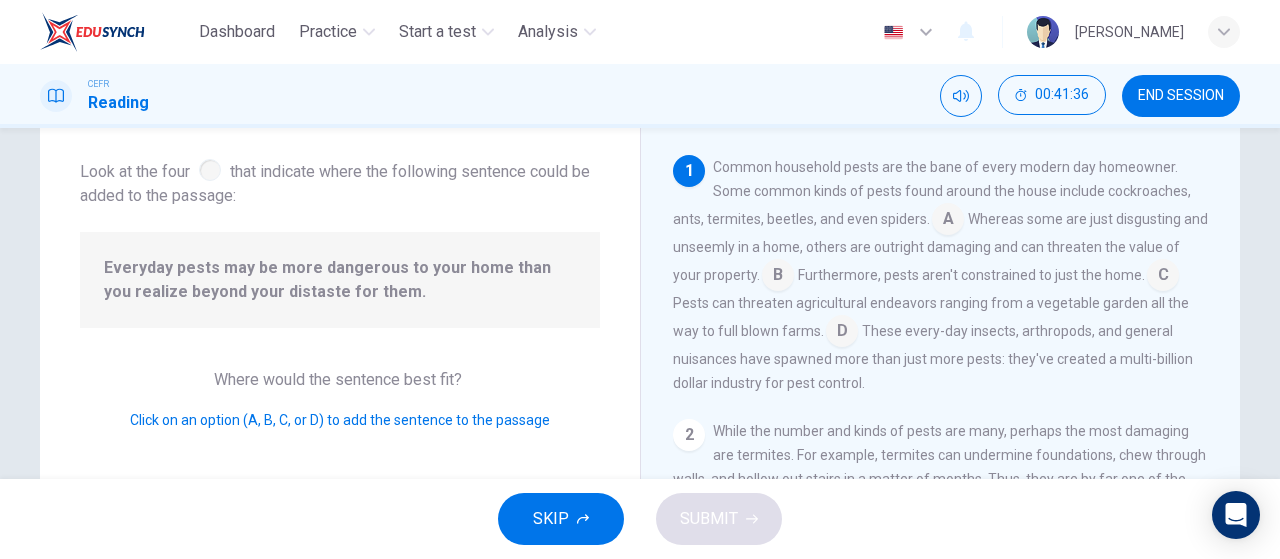 scroll, scrollTop: 102, scrollLeft: 0, axis: vertical 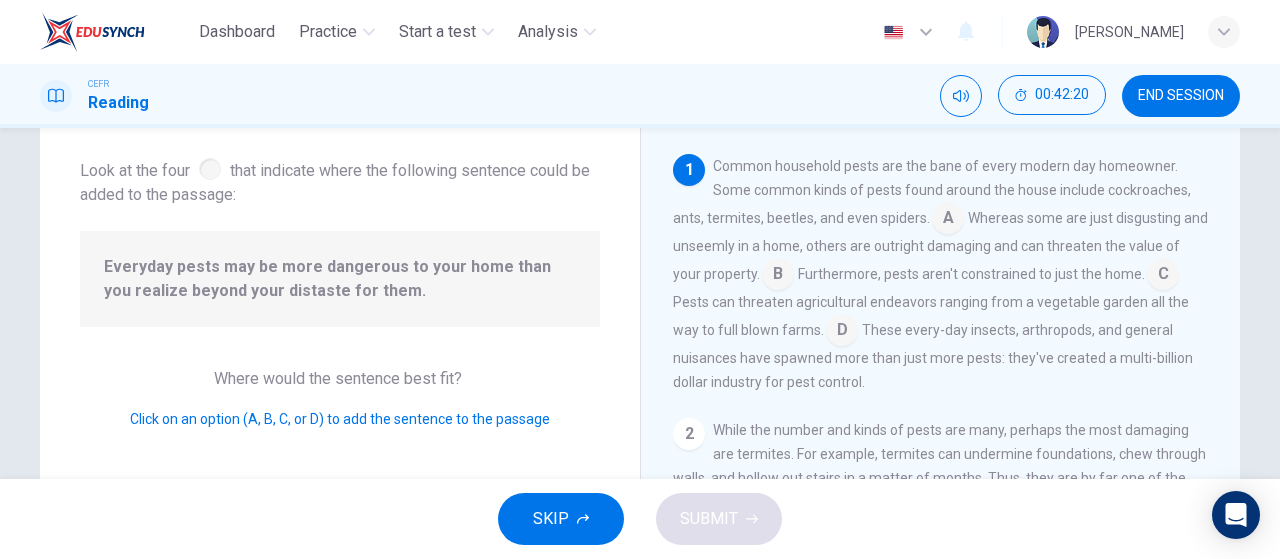 click at bounding box center [842, 332] 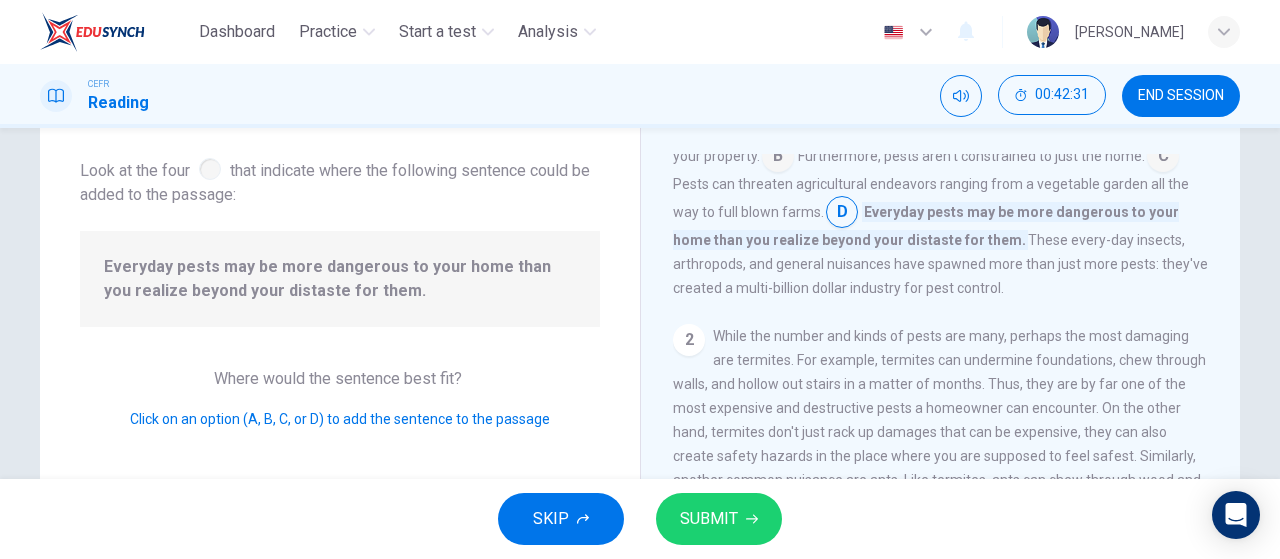 scroll, scrollTop: 0, scrollLeft: 0, axis: both 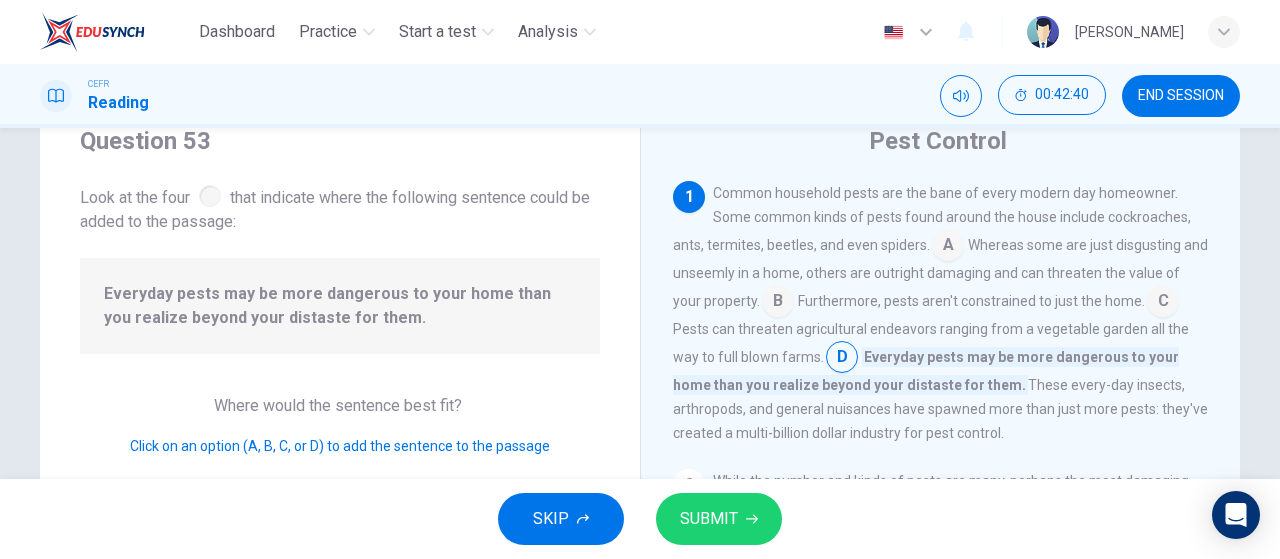 click at bounding box center [948, 247] 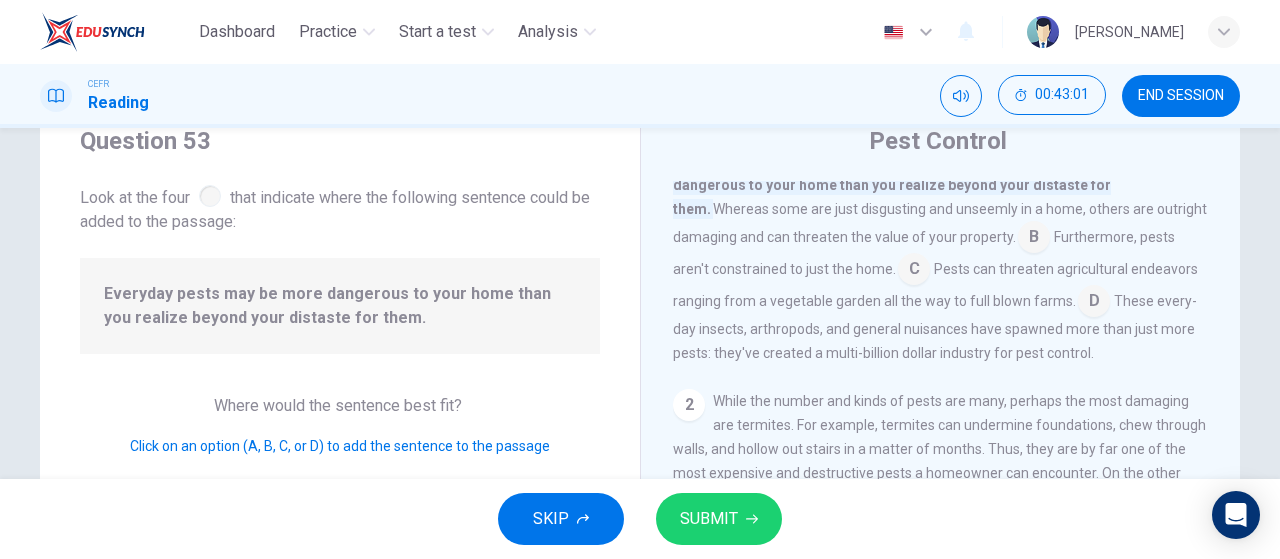 scroll, scrollTop: 89, scrollLeft: 0, axis: vertical 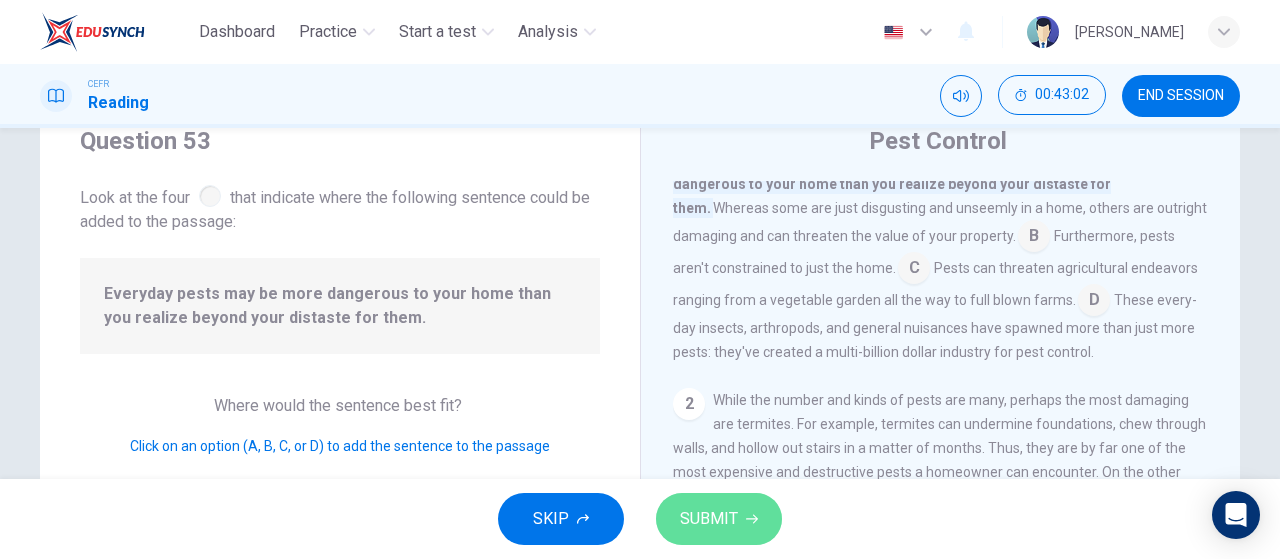 click 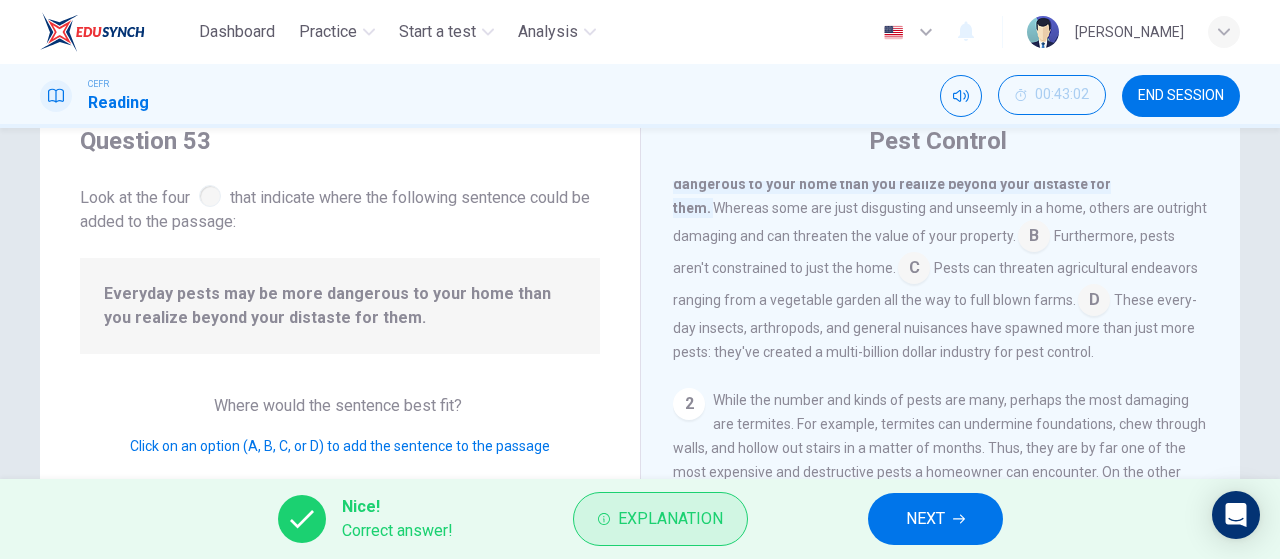 click on "Explanation" at bounding box center (670, 519) 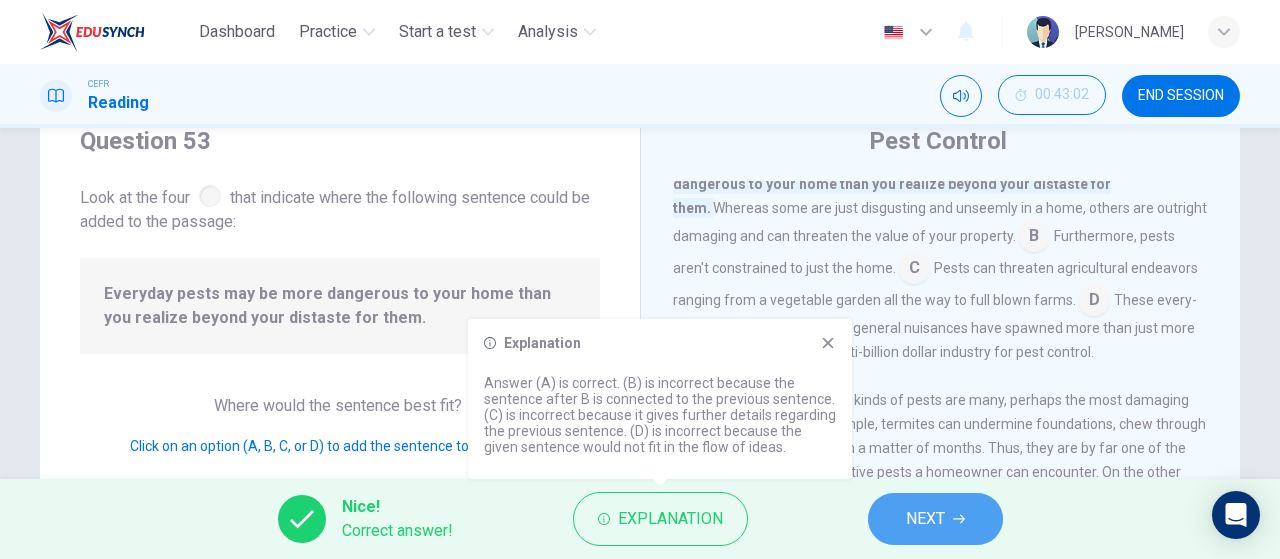 click on "NEXT" at bounding box center (935, 519) 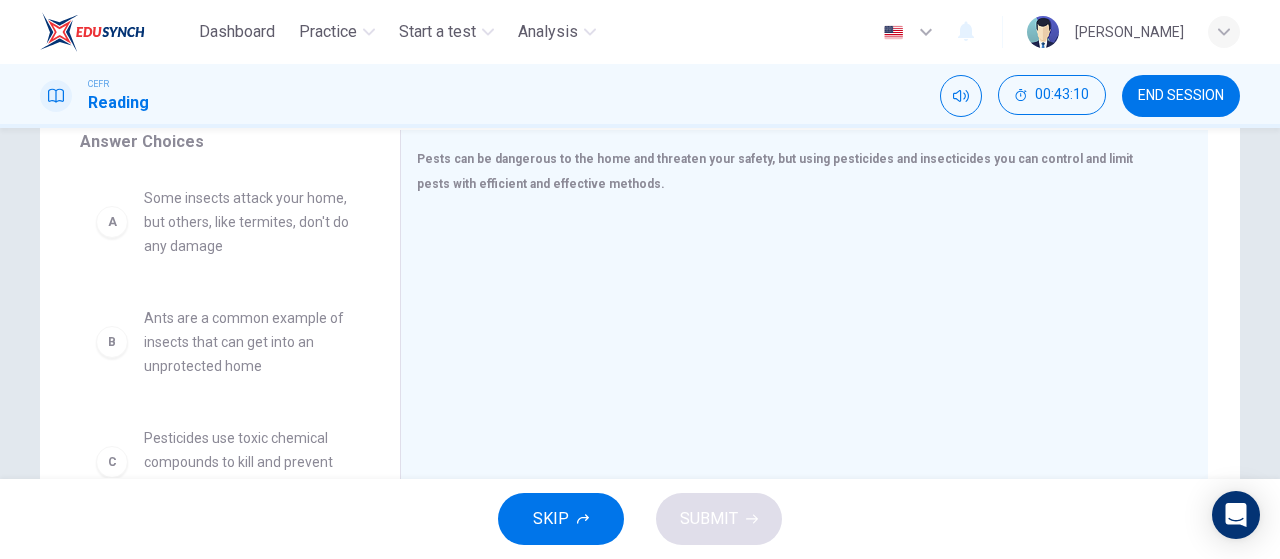 scroll, scrollTop: 344, scrollLeft: 0, axis: vertical 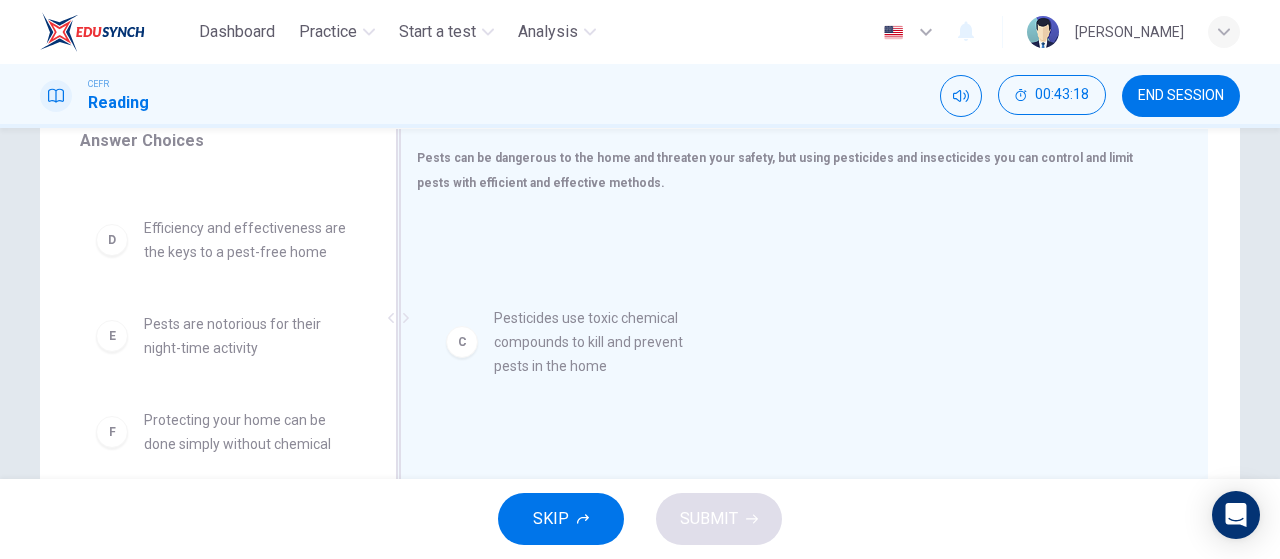 drag, startPoint x: 224, startPoint y: 270, endPoint x: 712, endPoint y: 351, distance: 494.67667 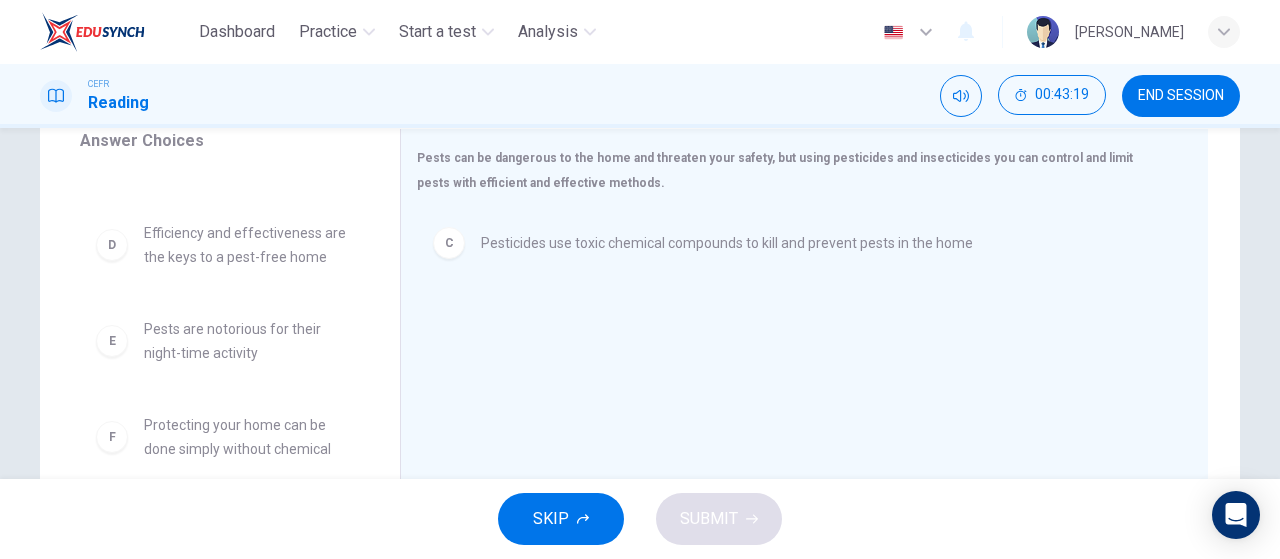 scroll, scrollTop: 204, scrollLeft: 0, axis: vertical 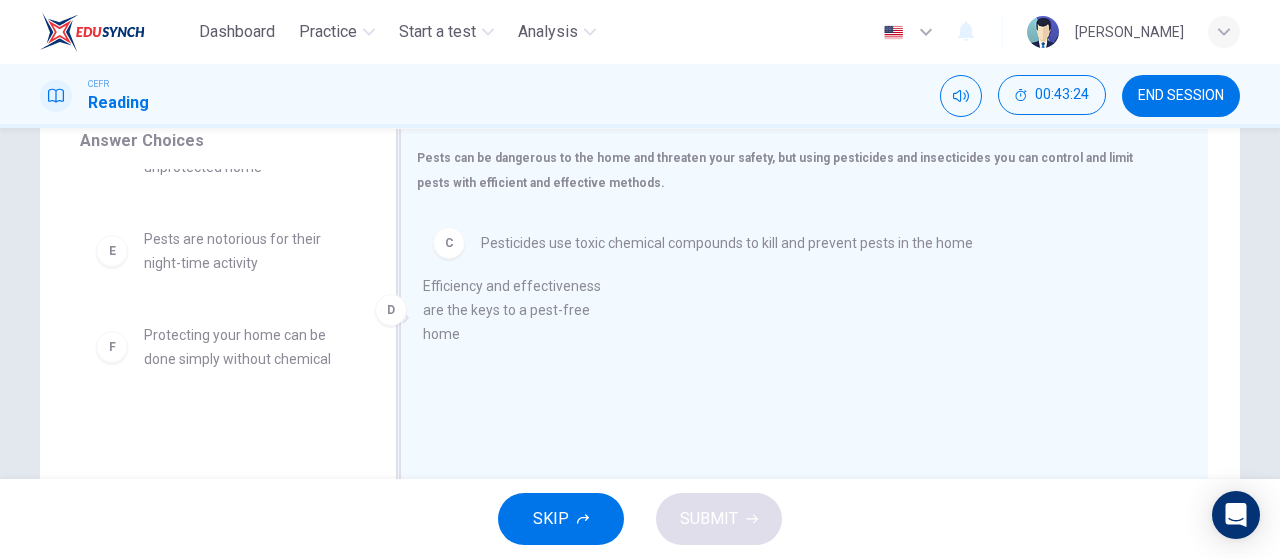 drag, startPoint x: 276, startPoint y: 259, endPoint x: 672, endPoint y: 335, distance: 403.227 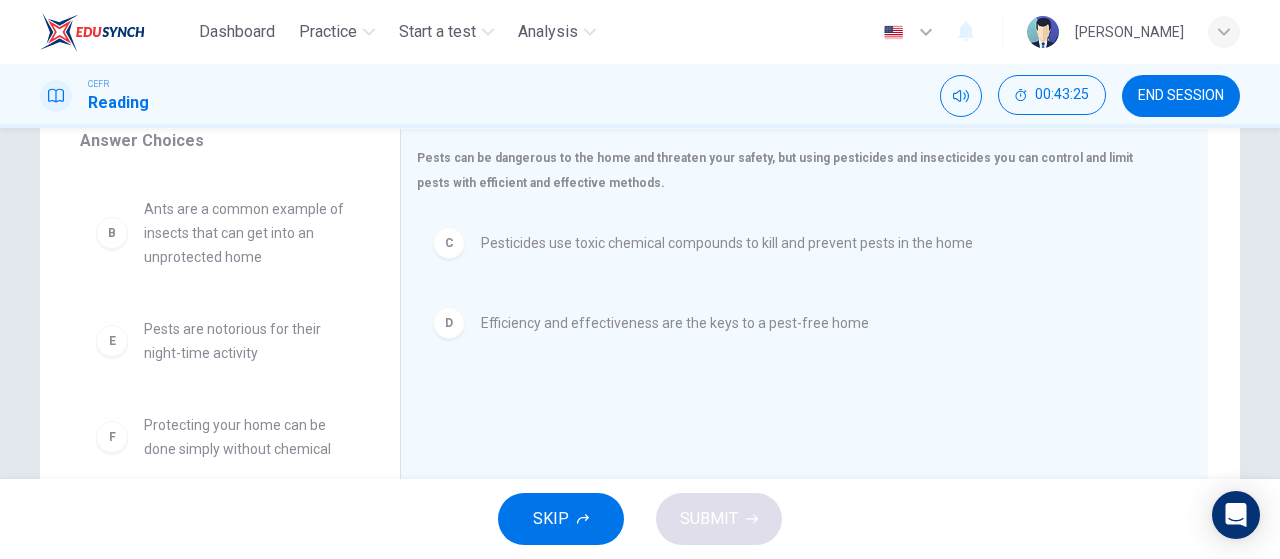 scroll, scrollTop: 108, scrollLeft: 0, axis: vertical 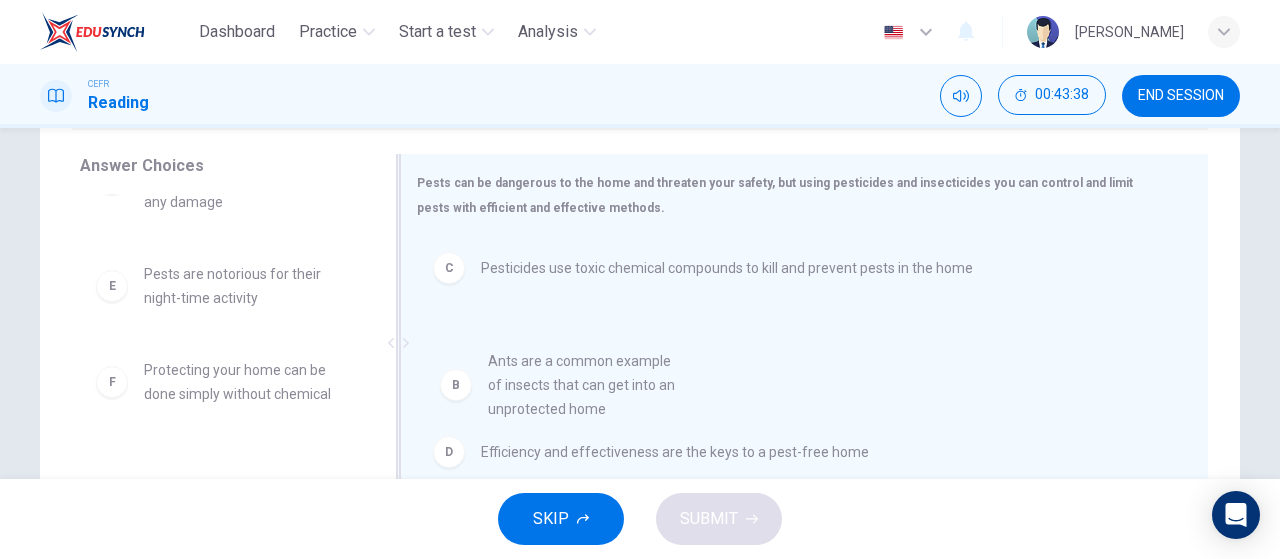 drag, startPoint x: 208, startPoint y: 297, endPoint x: 578, endPoint y: 389, distance: 381.2663 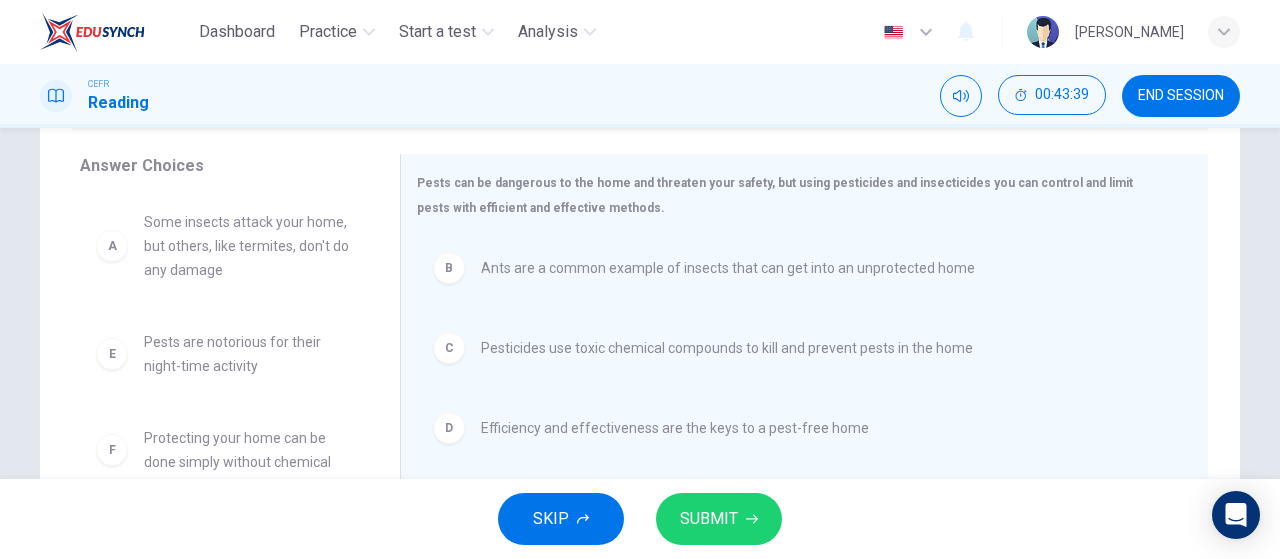 scroll, scrollTop: 0, scrollLeft: 0, axis: both 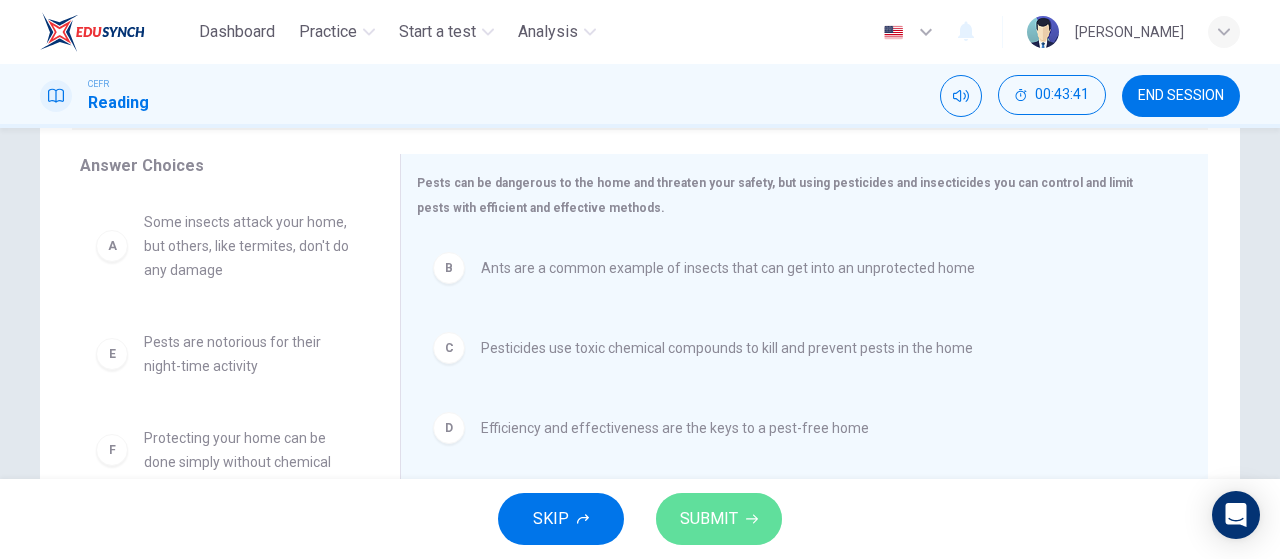click on "SUBMIT" at bounding box center (719, 519) 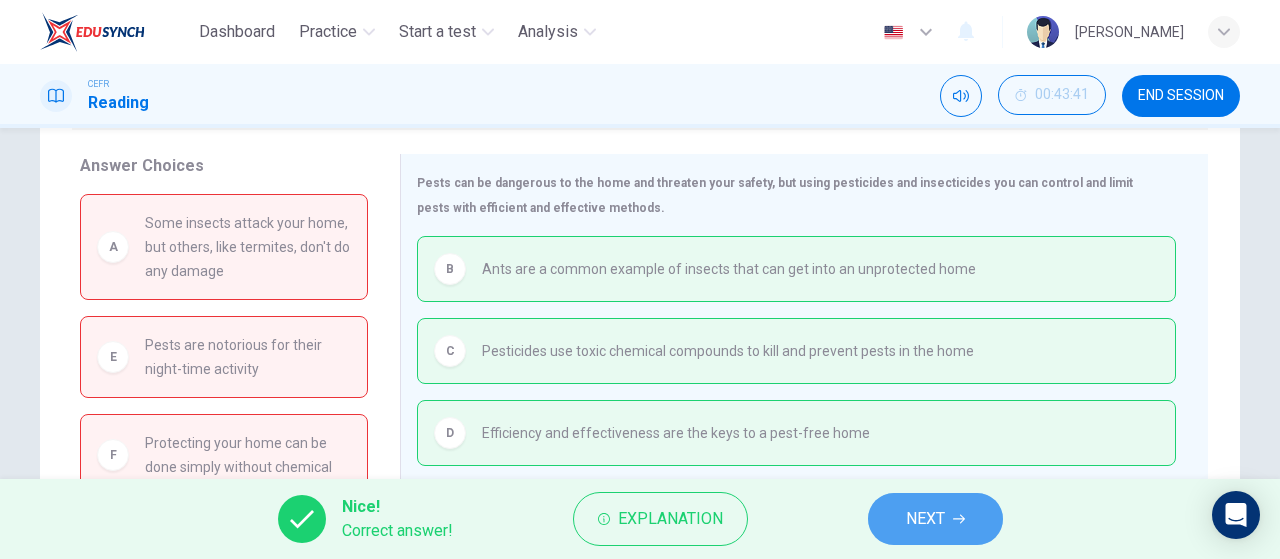 click on "NEXT" at bounding box center [925, 519] 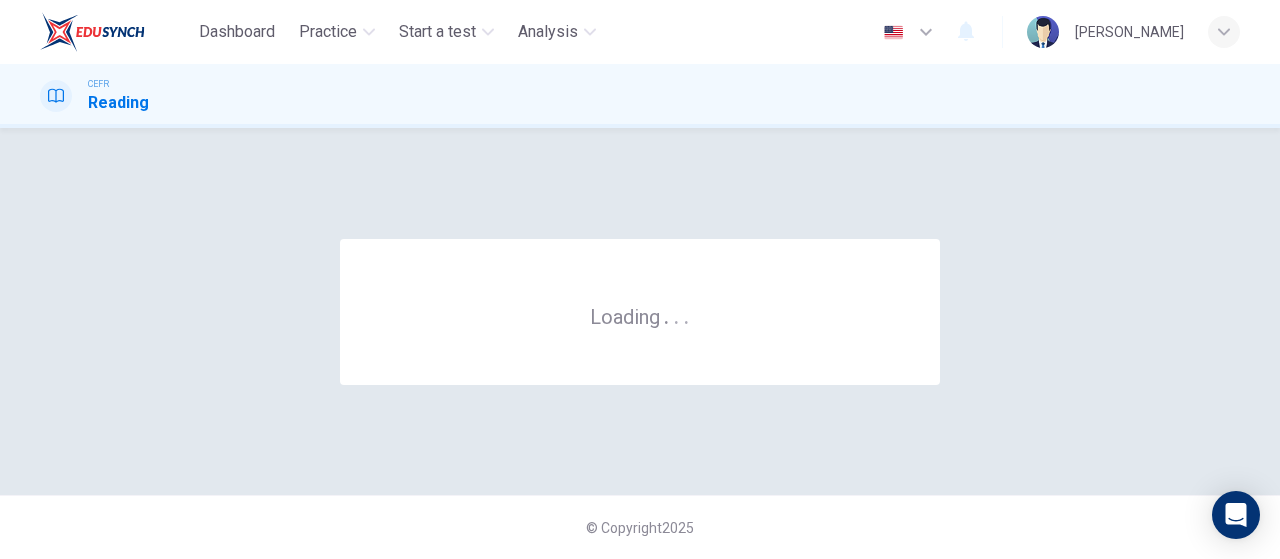 scroll, scrollTop: 0, scrollLeft: 0, axis: both 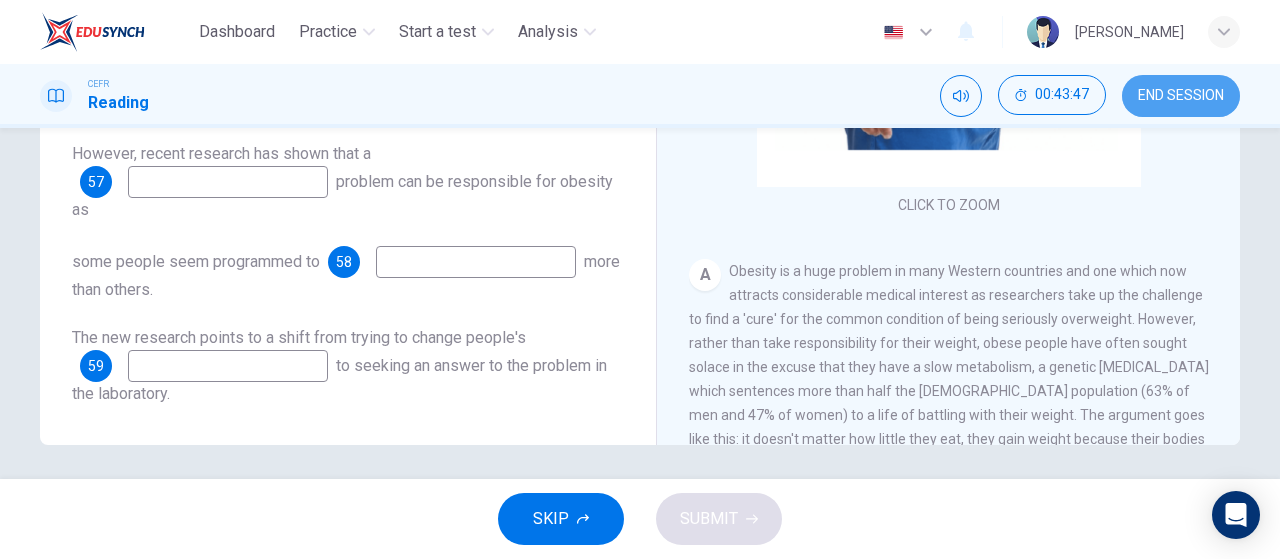 click on "END SESSION" at bounding box center [1181, 96] 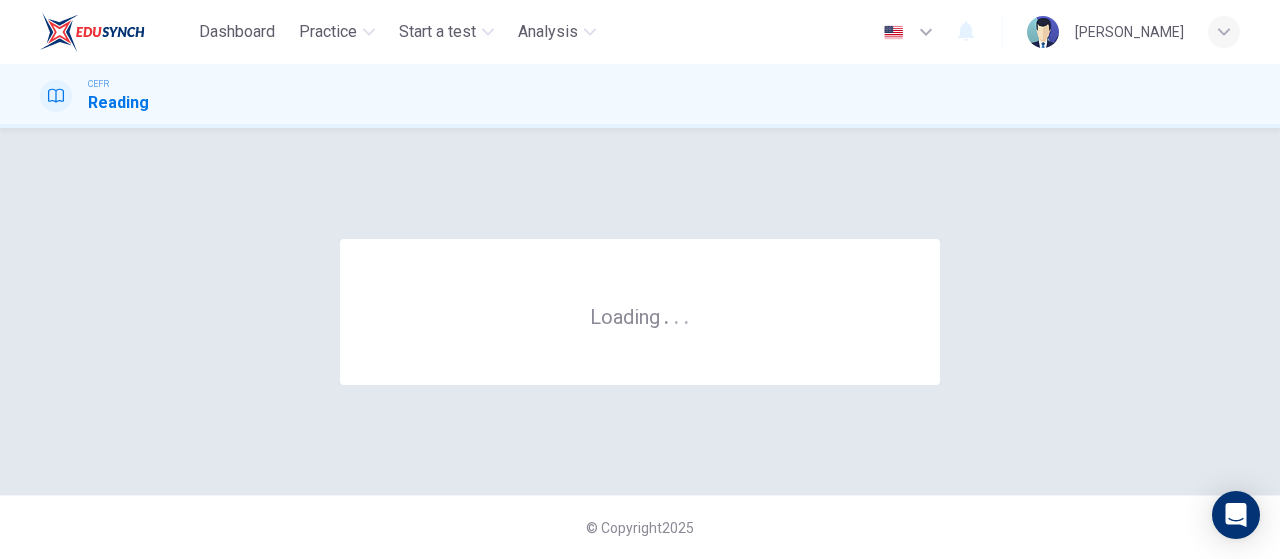 scroll, scrollTop: 0, scrollLeft: 0, axis: both 